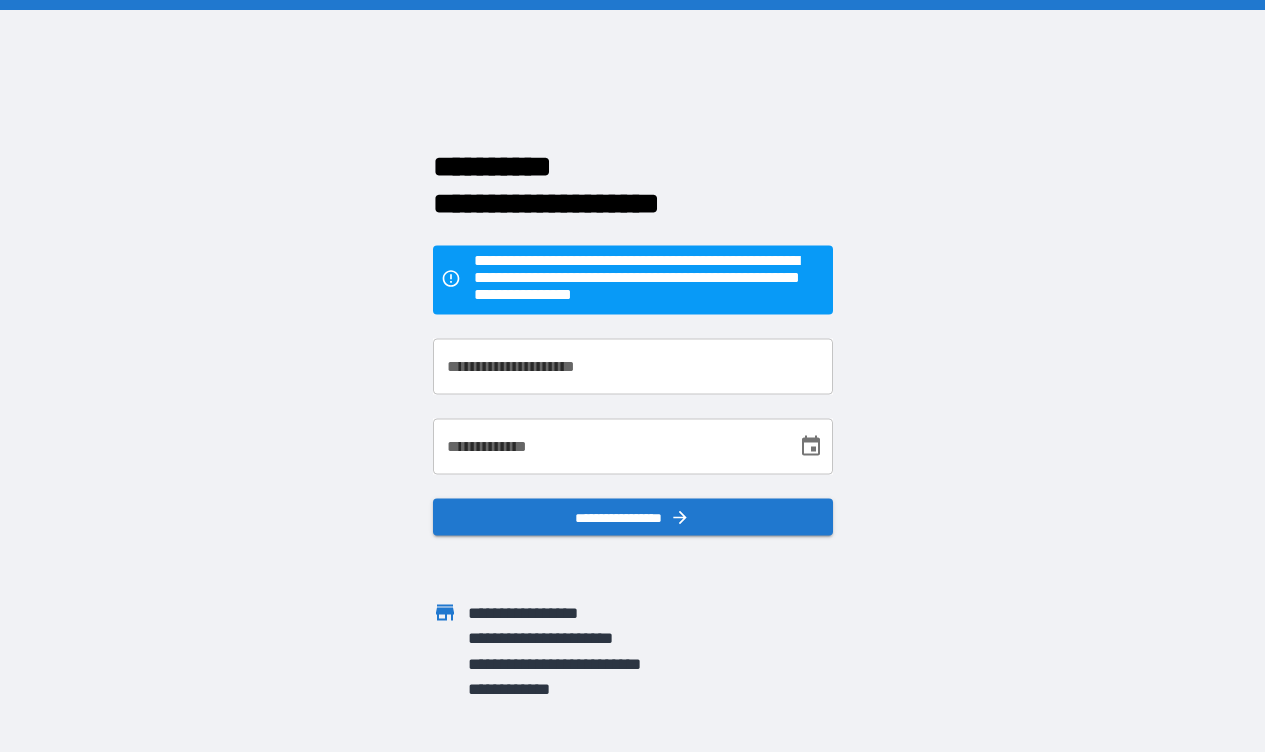 scroll, scrollTop: 0, scrollLeft: 0, axis: both 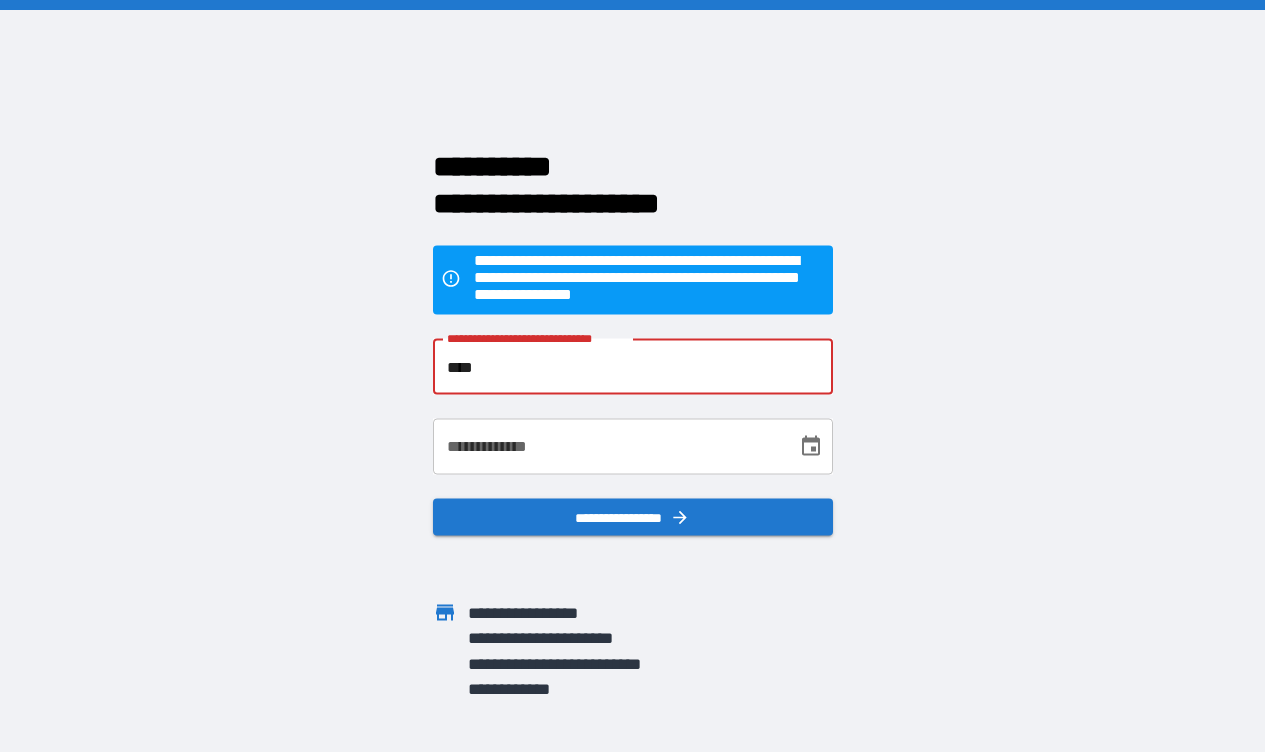 type on "**********" 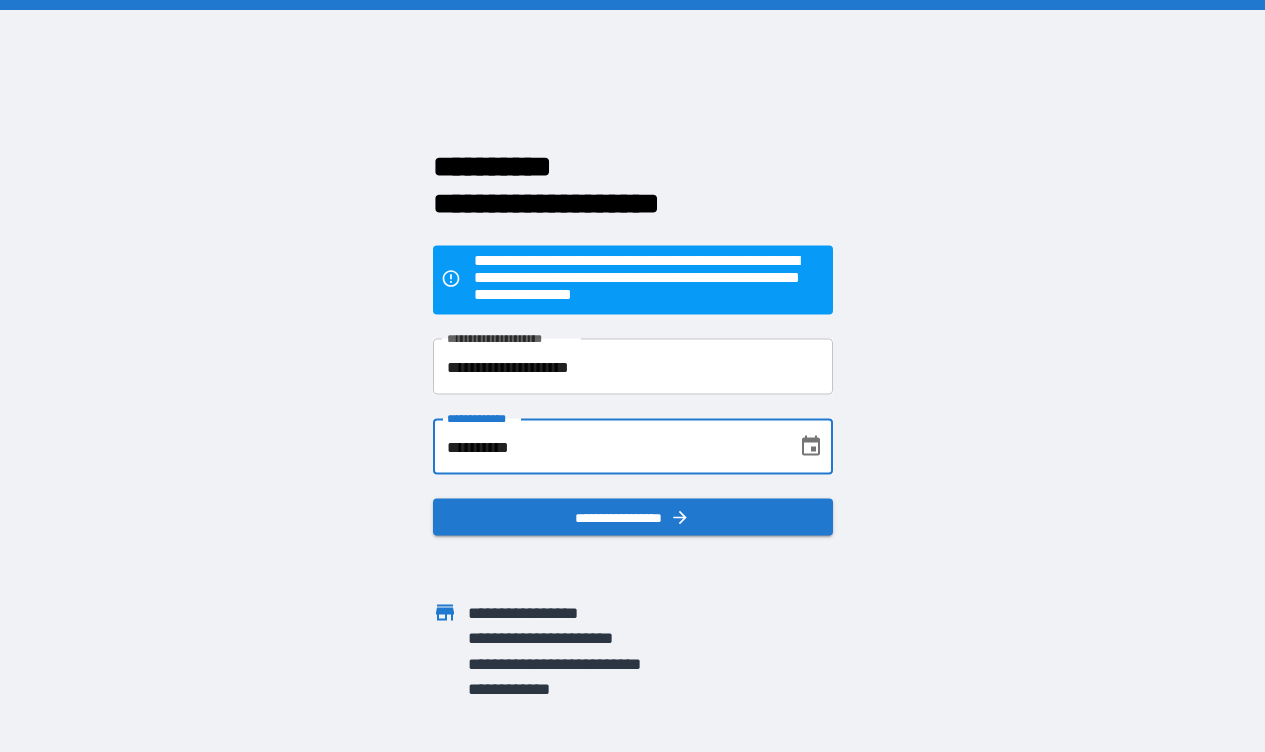 type on "**********" 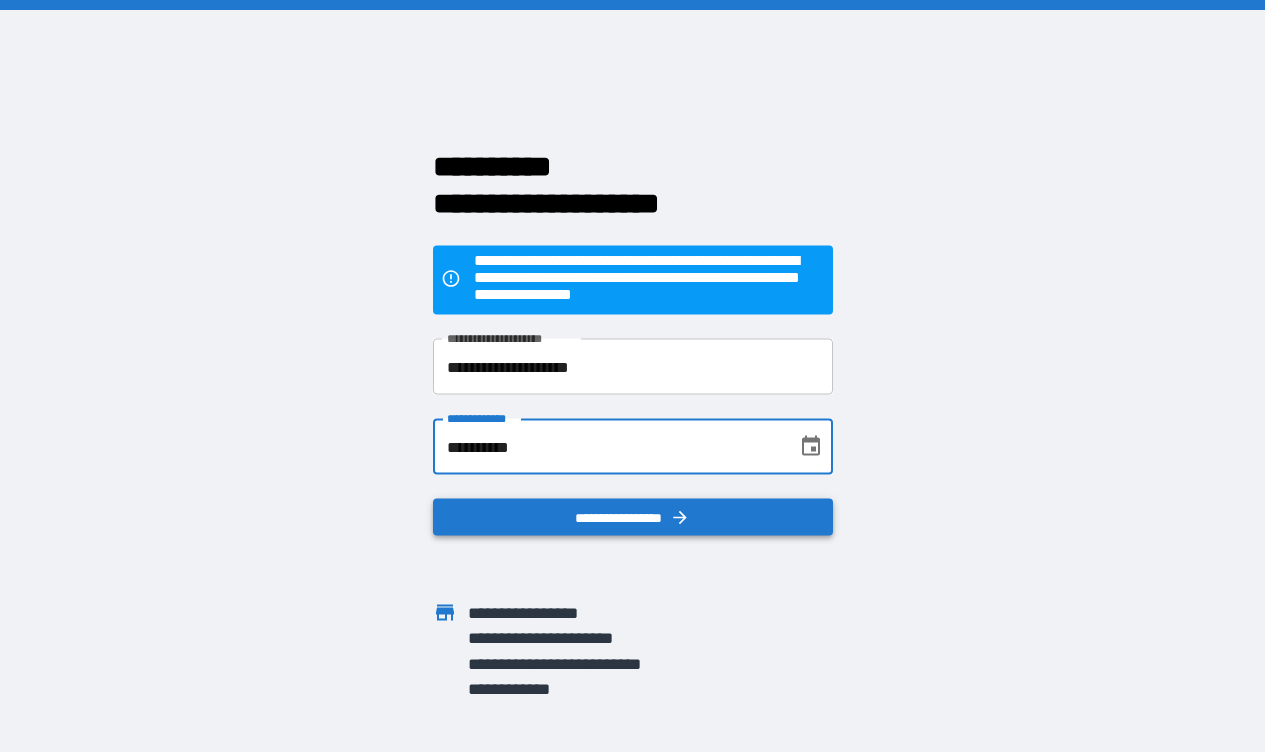 click on "**********" at bounding box center [633, 517] 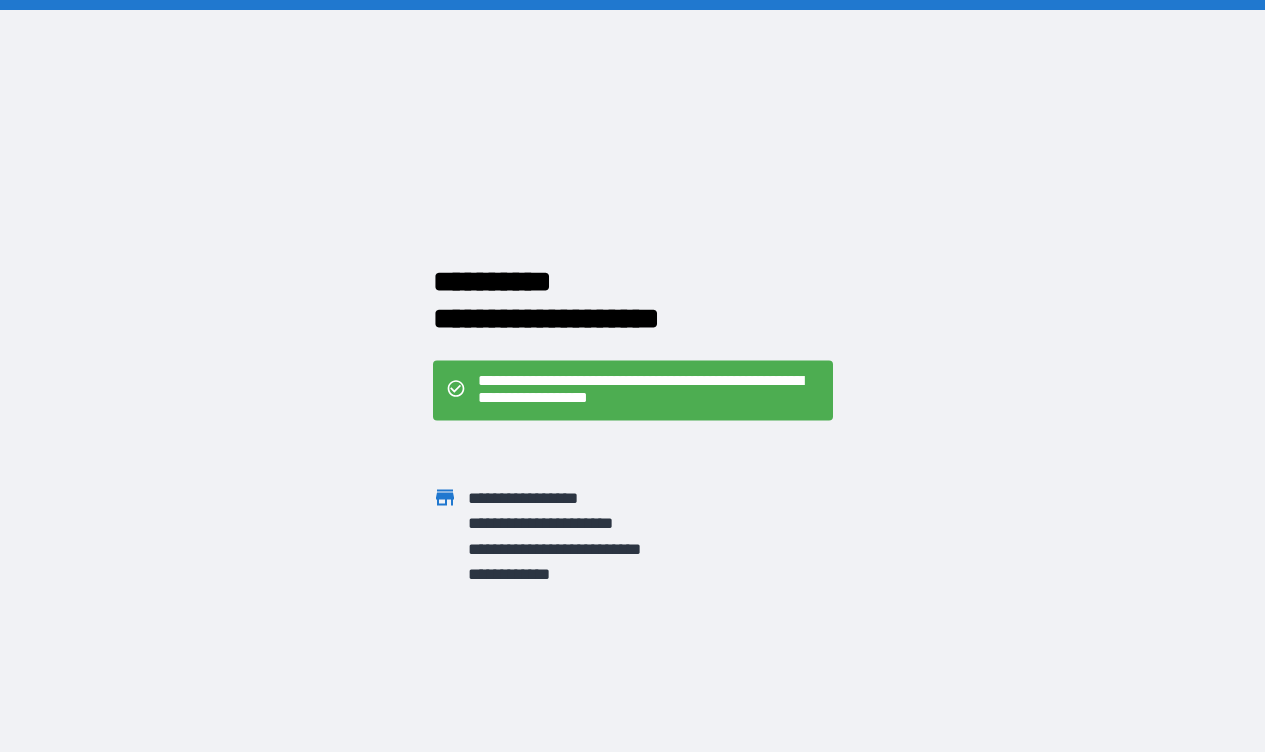 click on "**********" at bounding box center [649, 391] 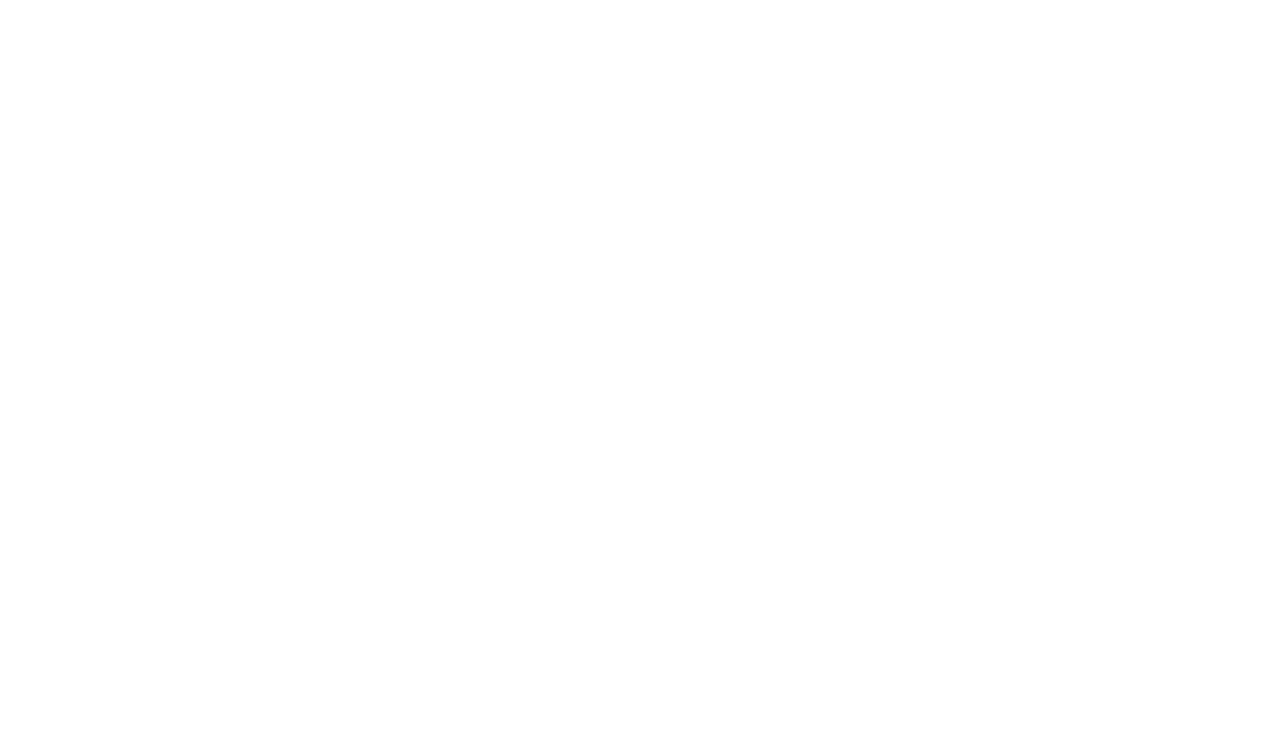 scroll, scrollTop: 0, scrollLeft: 0, axis: both 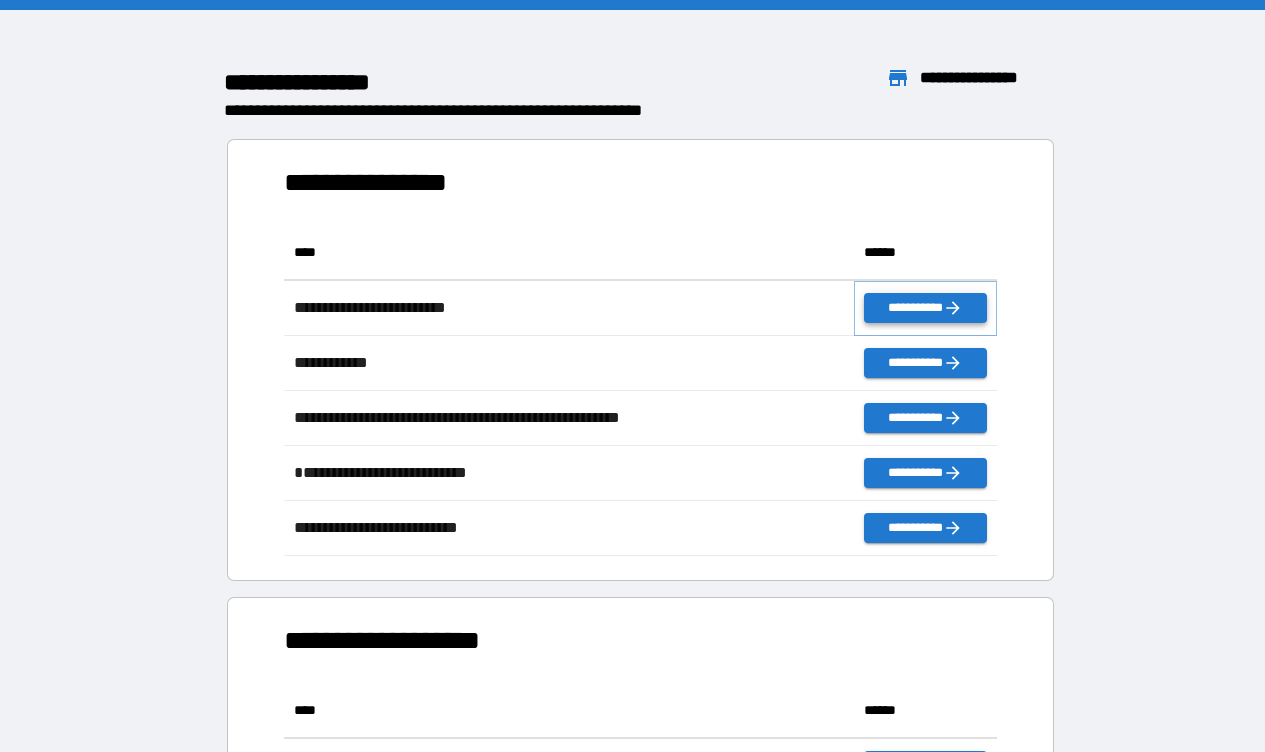 click on "**********" at bounding box center (925, 308) 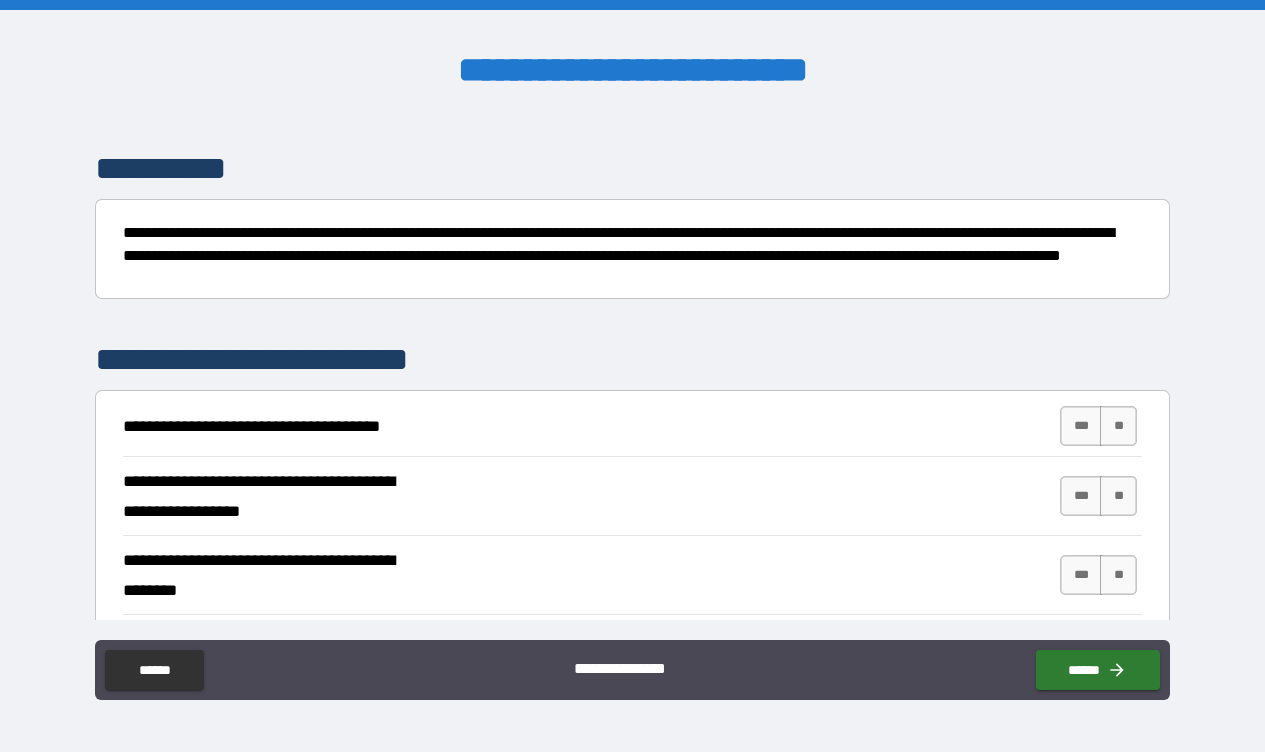 scroll, scrollTop: 138, scrollLeft: 0, axis: vertical 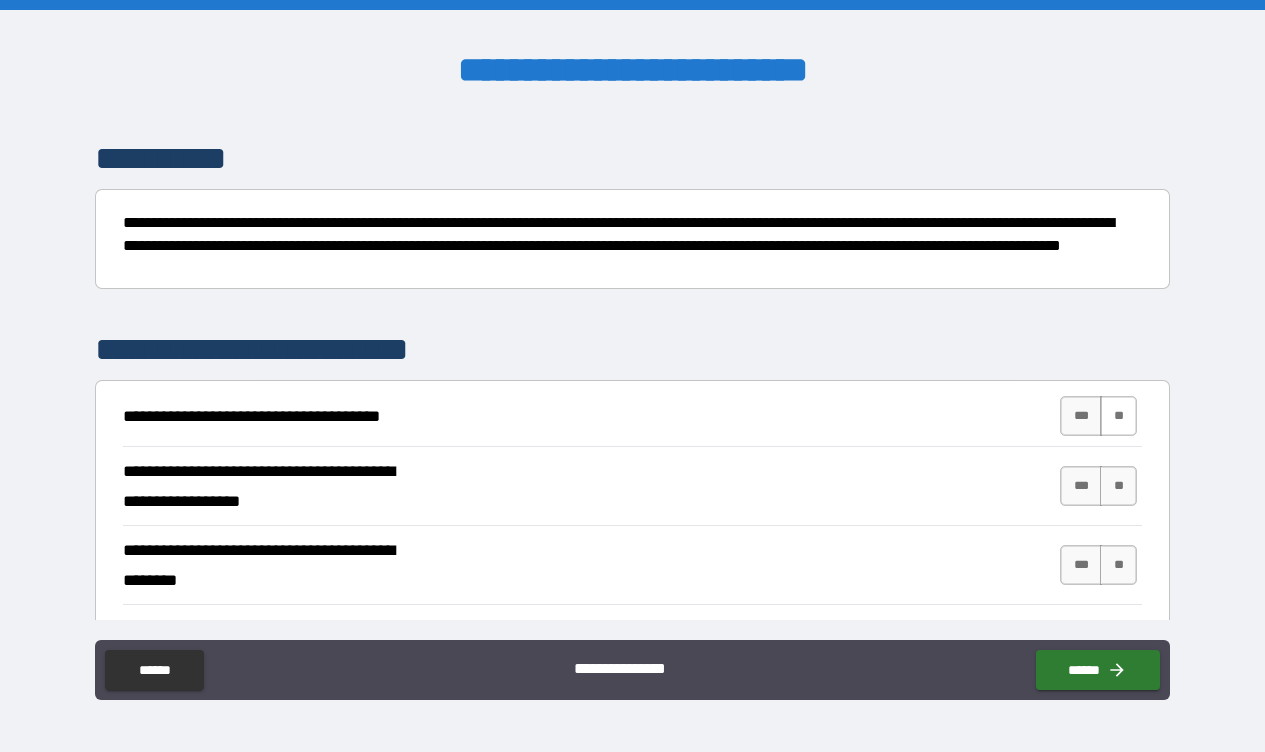 click on "**" at bounding box center [1118, 416] 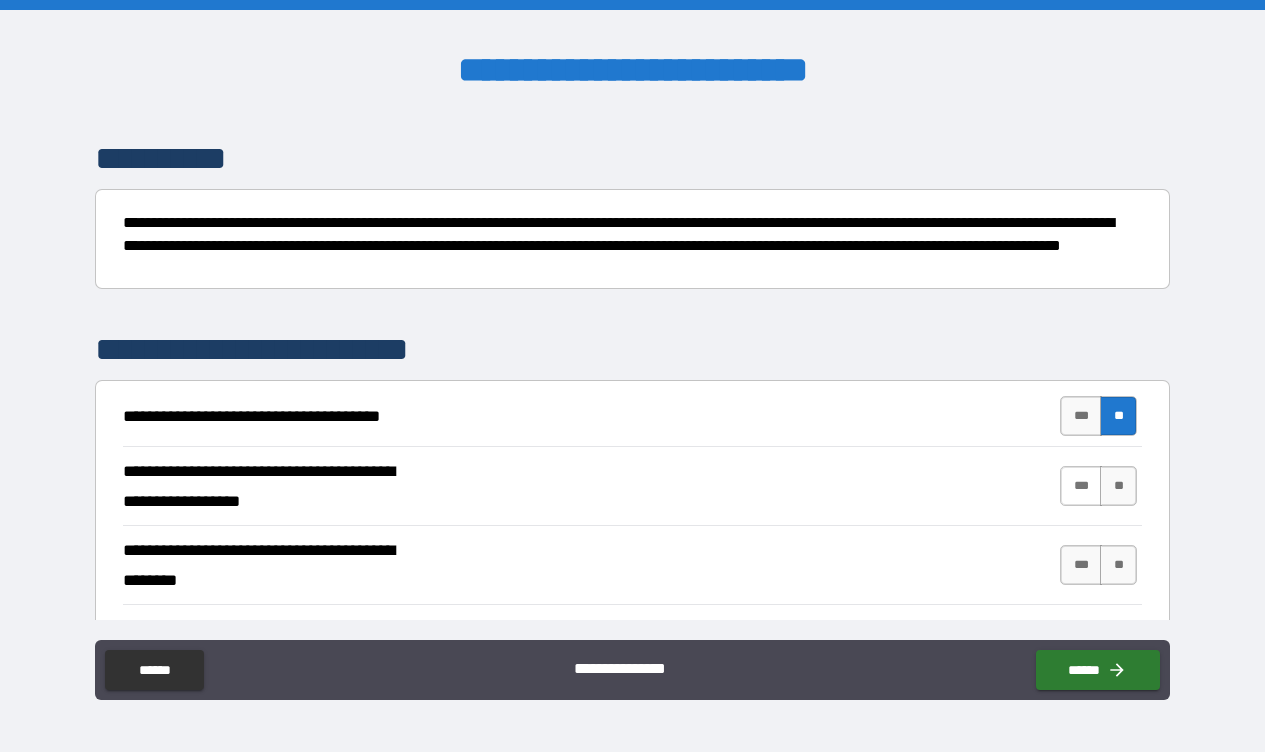 click on "***" at bounding box center (1081, 486) 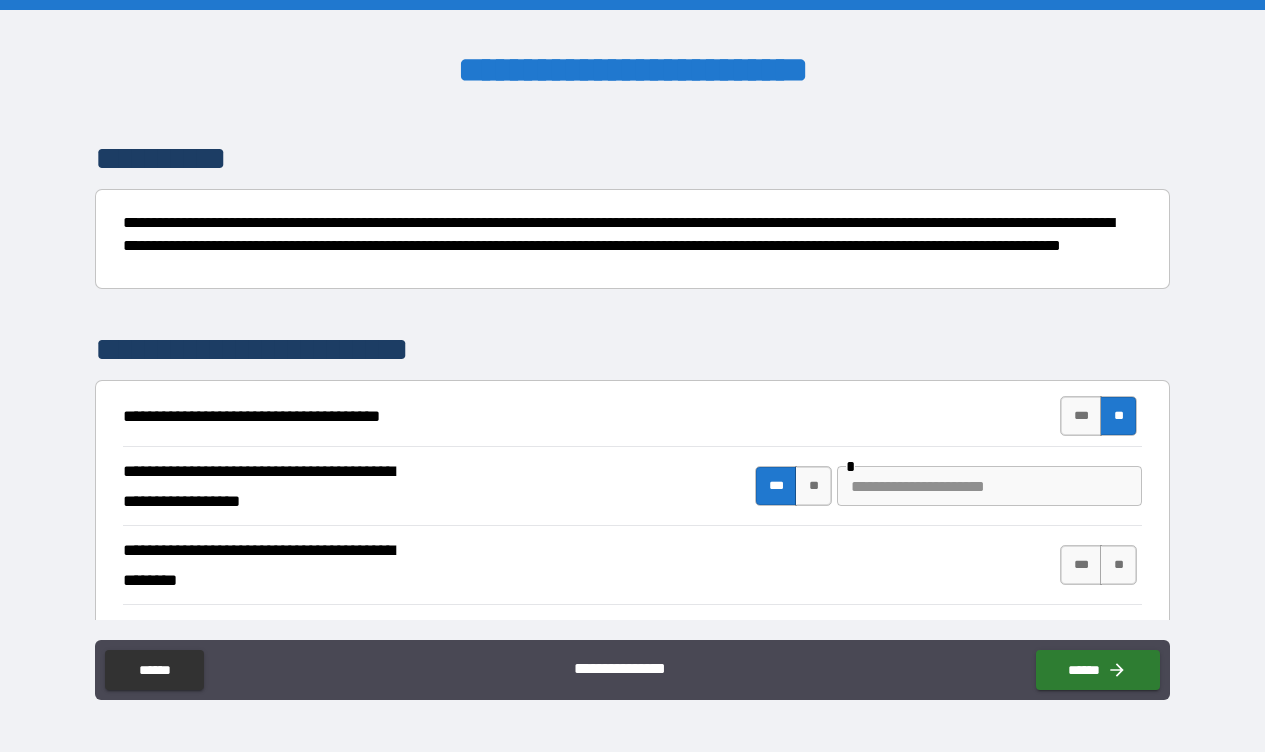 click at bounding box center (989, 486) 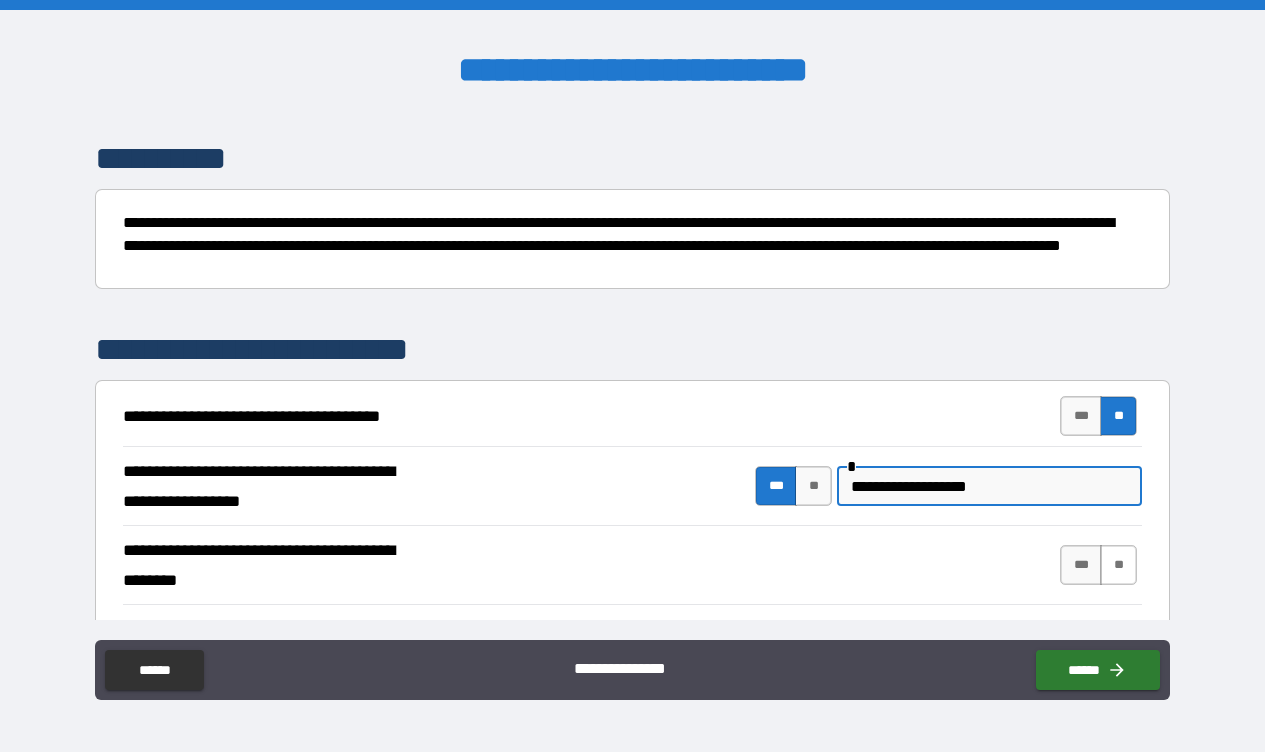 click on "**" at bounding box center (1118, 565) 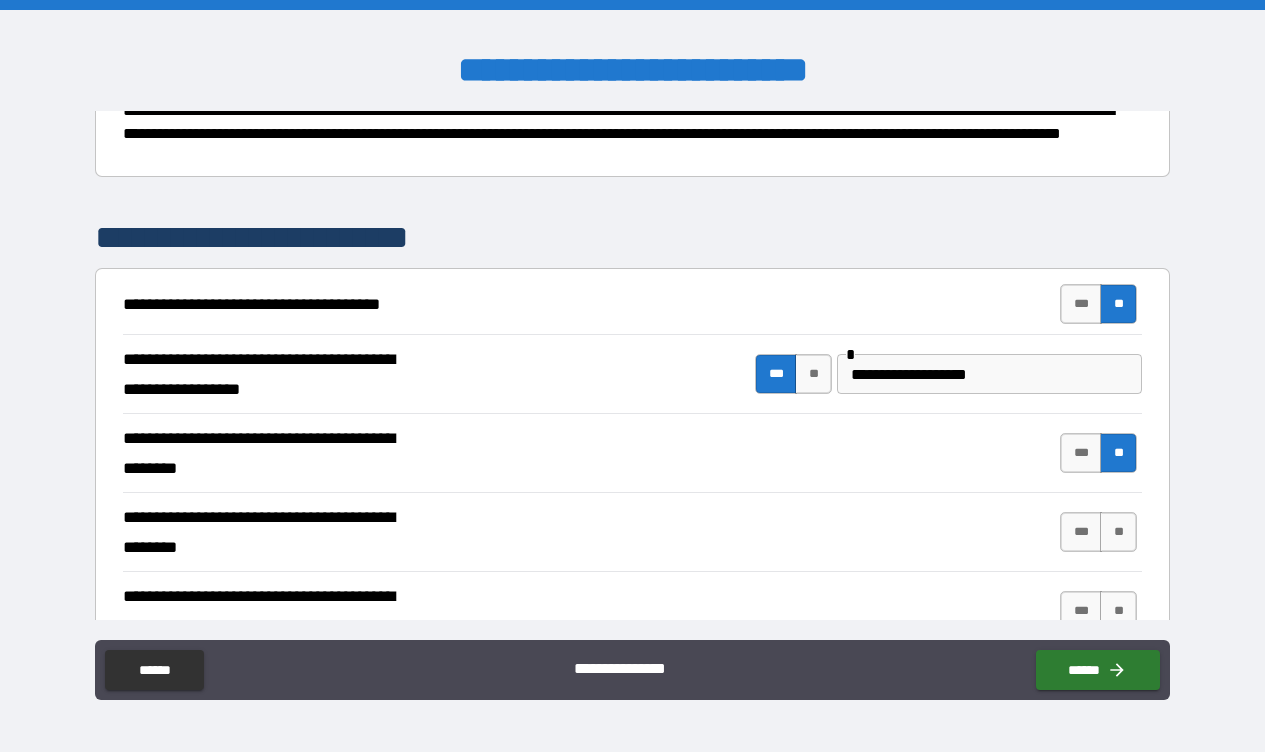 scroll, scrollTop: 253, scrollLeft: 0, axis: vertical 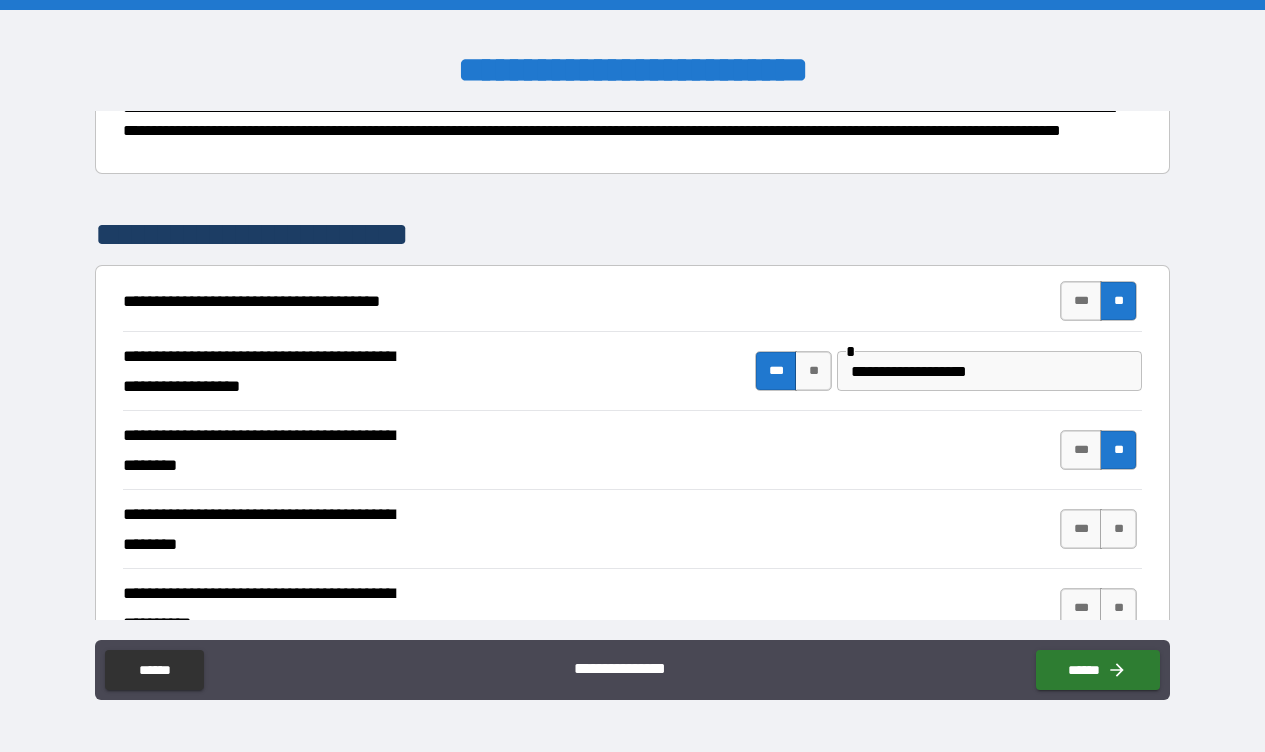 click on "**********" at bounding box center [989, 371] 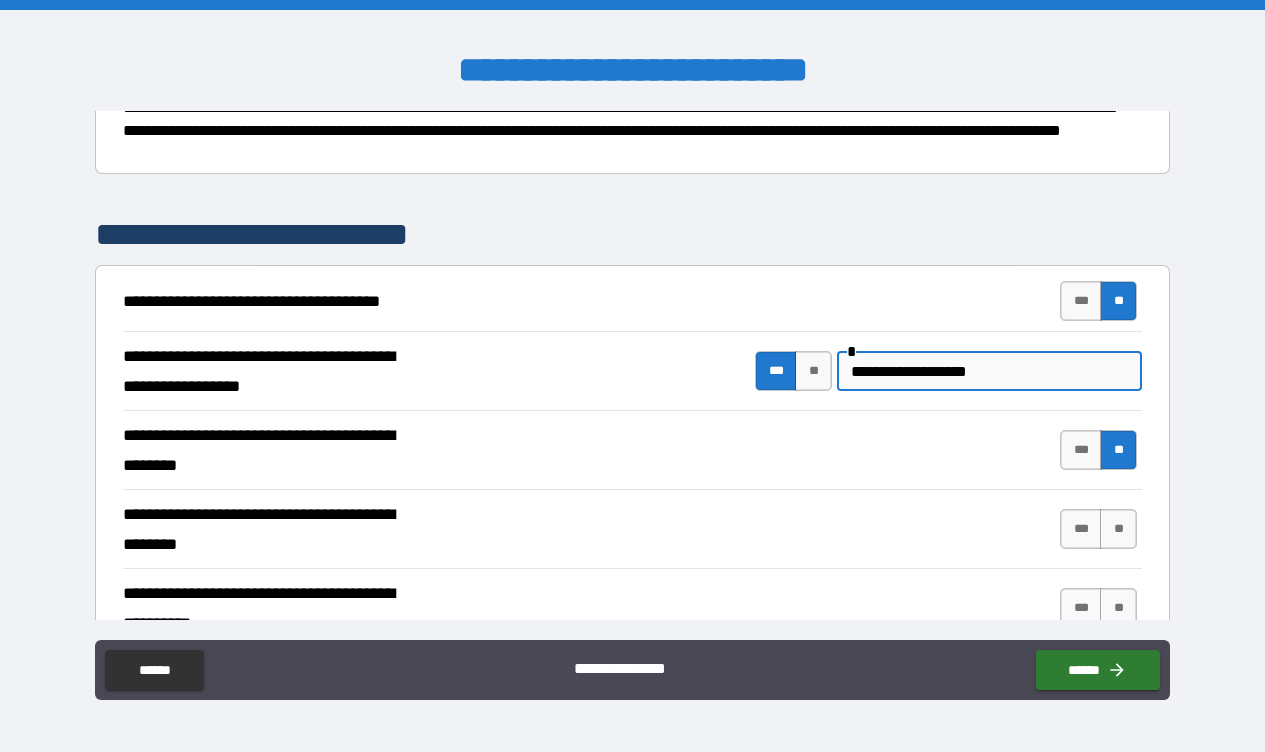 click on "**********" at bounding box center (989, 371) 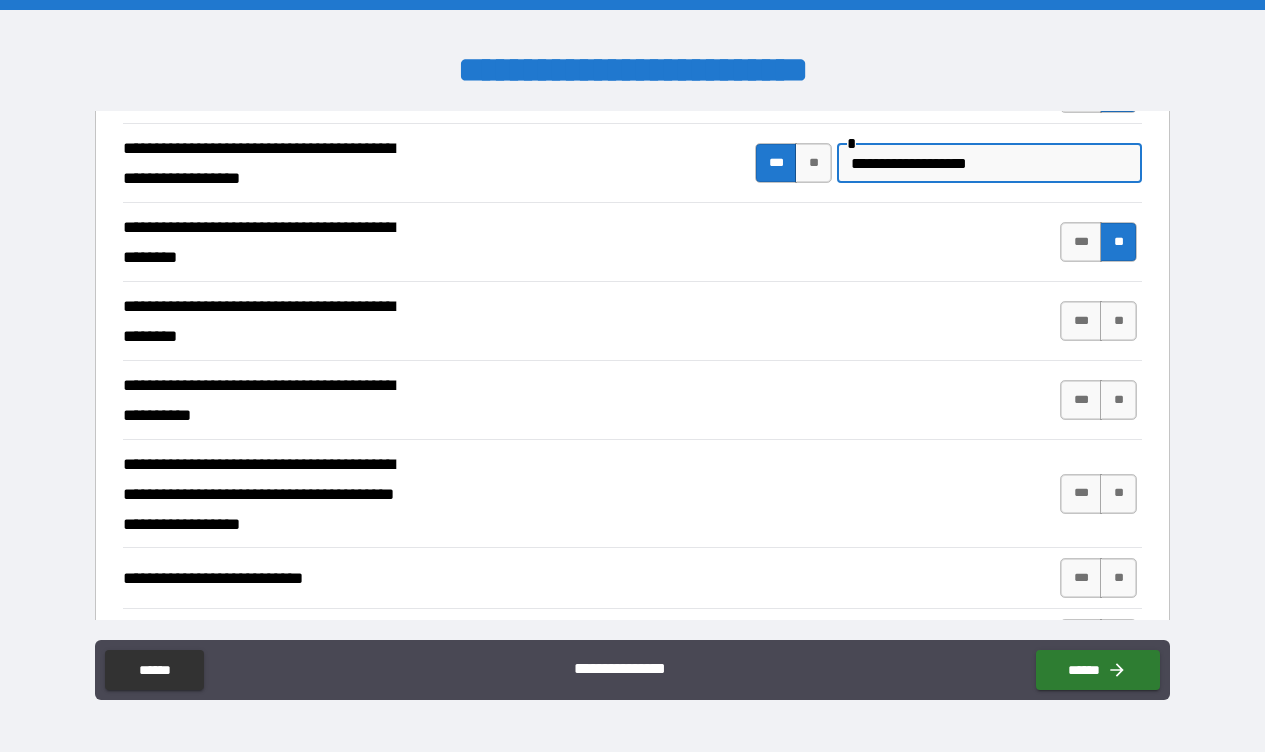 scroll, scrollTop: 468, scrollLeft: 0, axis: vertical 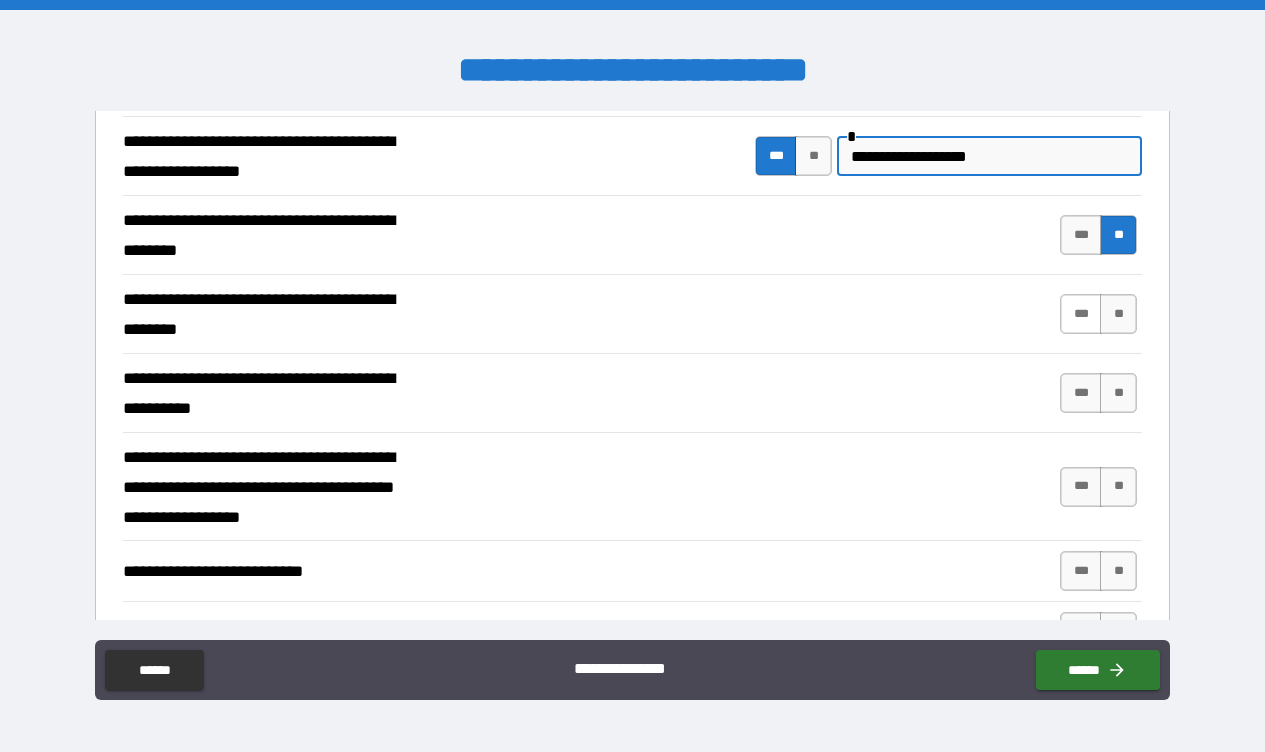 type on "**********" 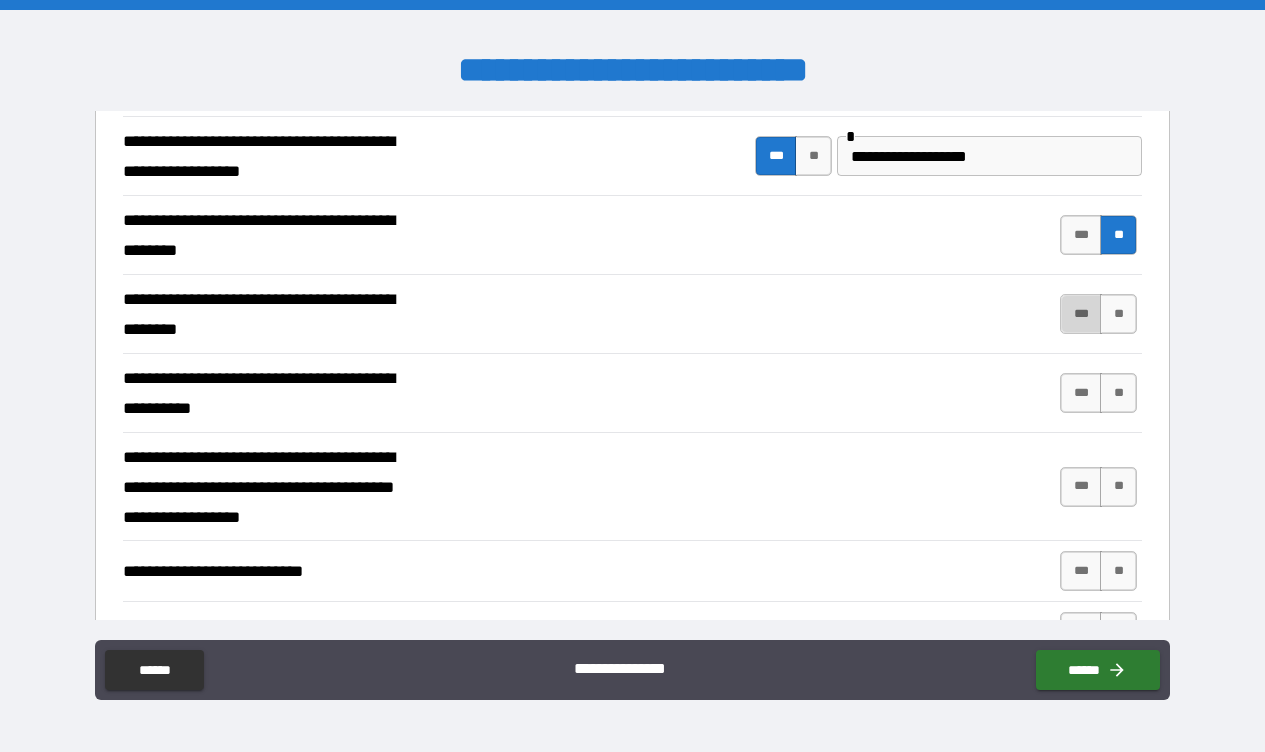 click on "***" at bounding box center [1081, 314] 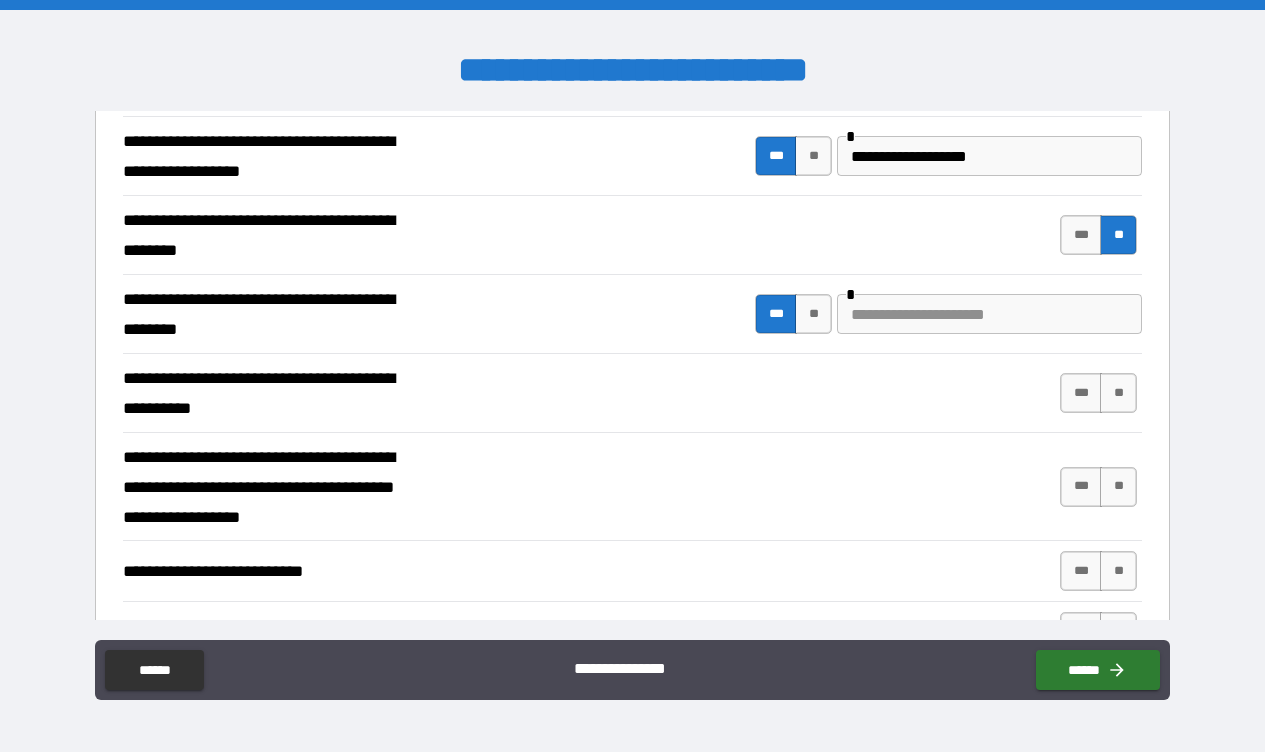 type on "****" 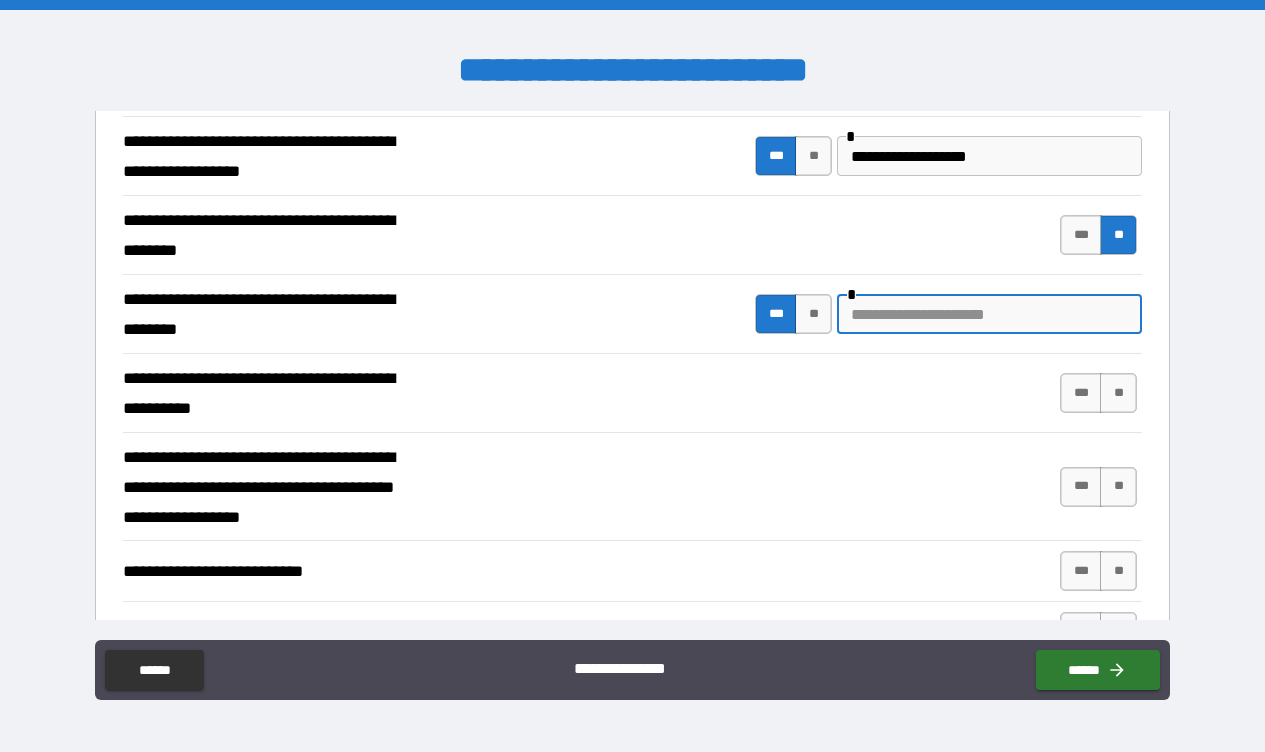 click at bounding box center (989, 314) 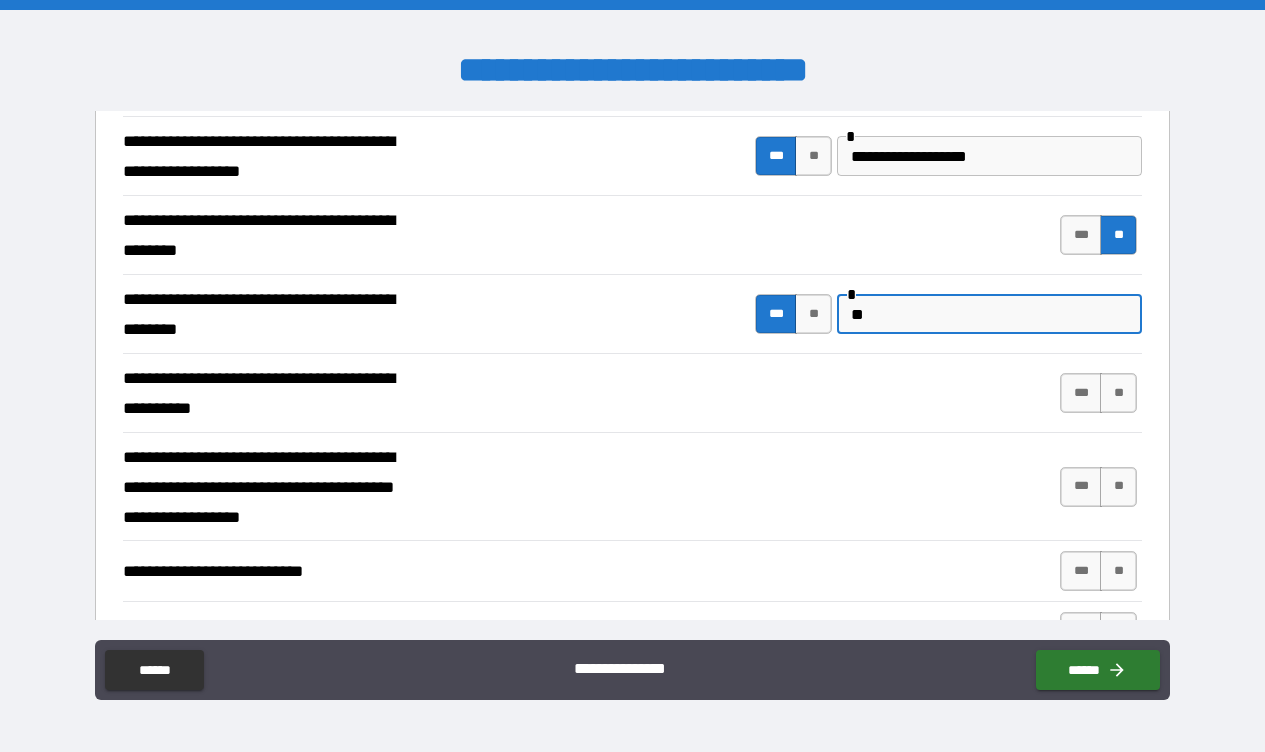 type on "*" 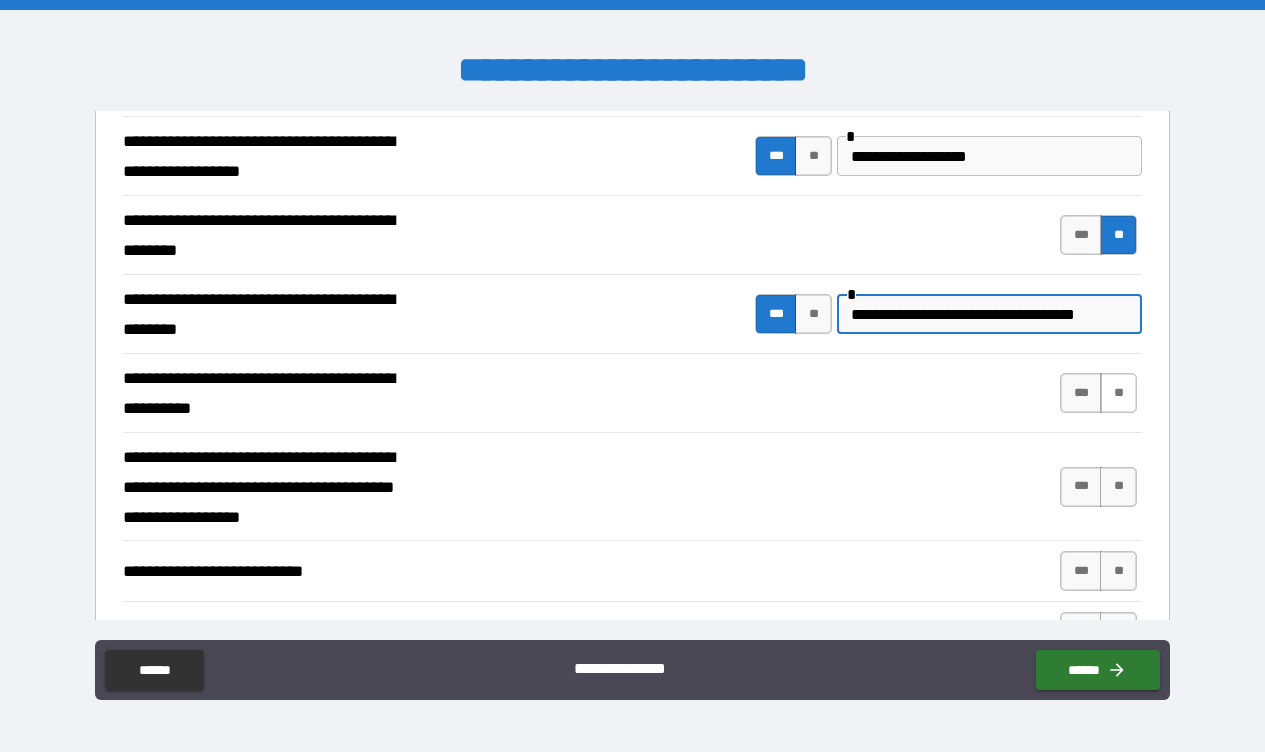 type on "**********" 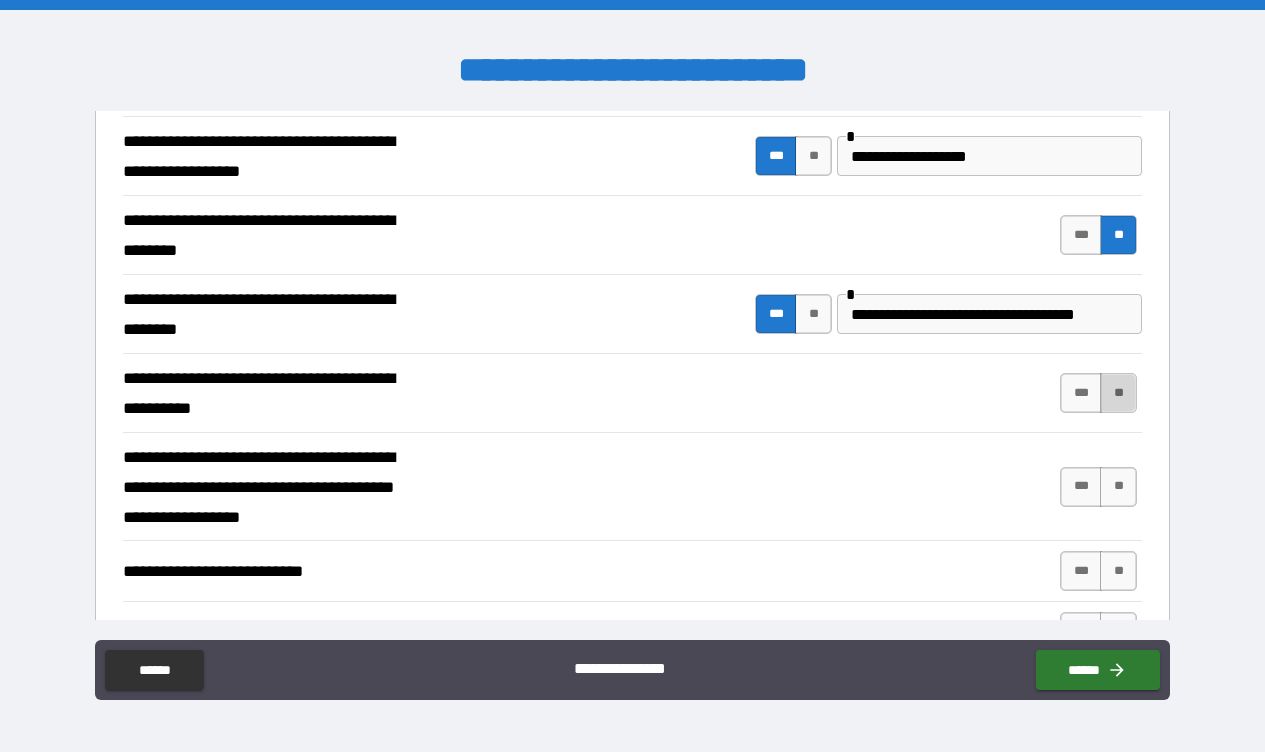 click on "**" at bounding box center [1118, 393] 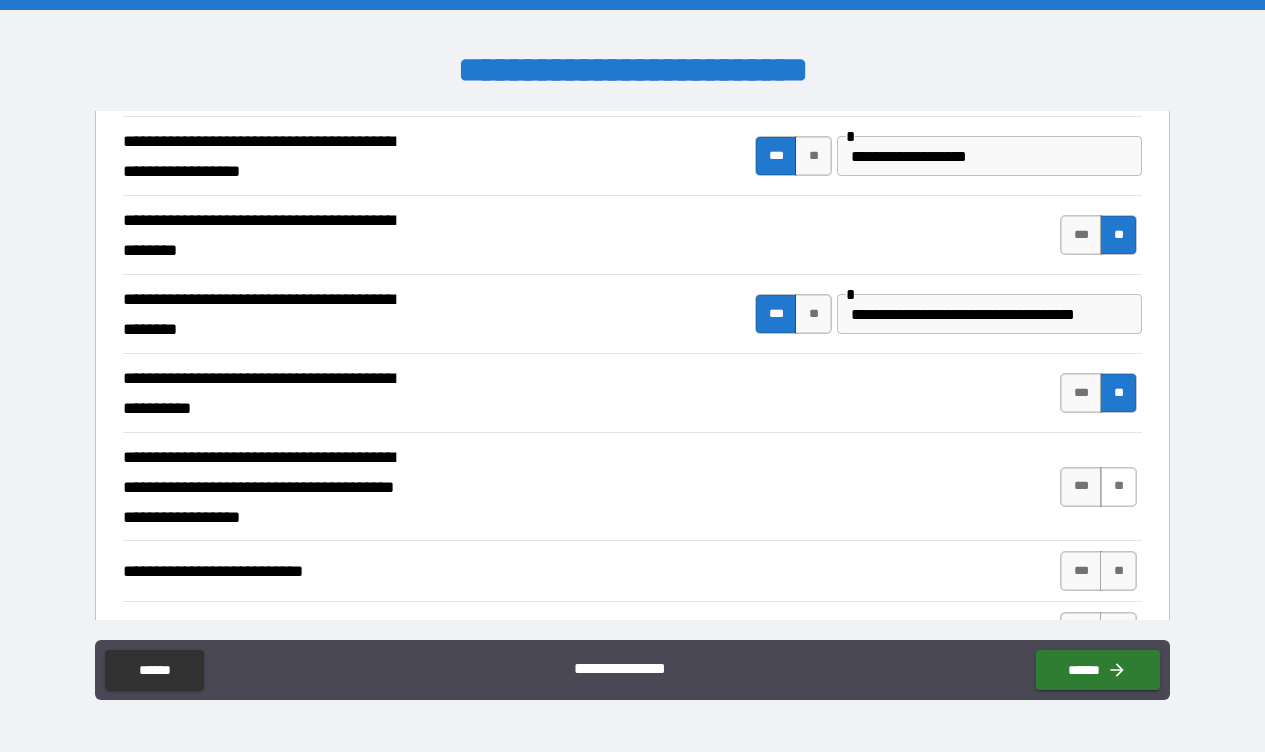 click on "**" at bounding box center (1118, 487) 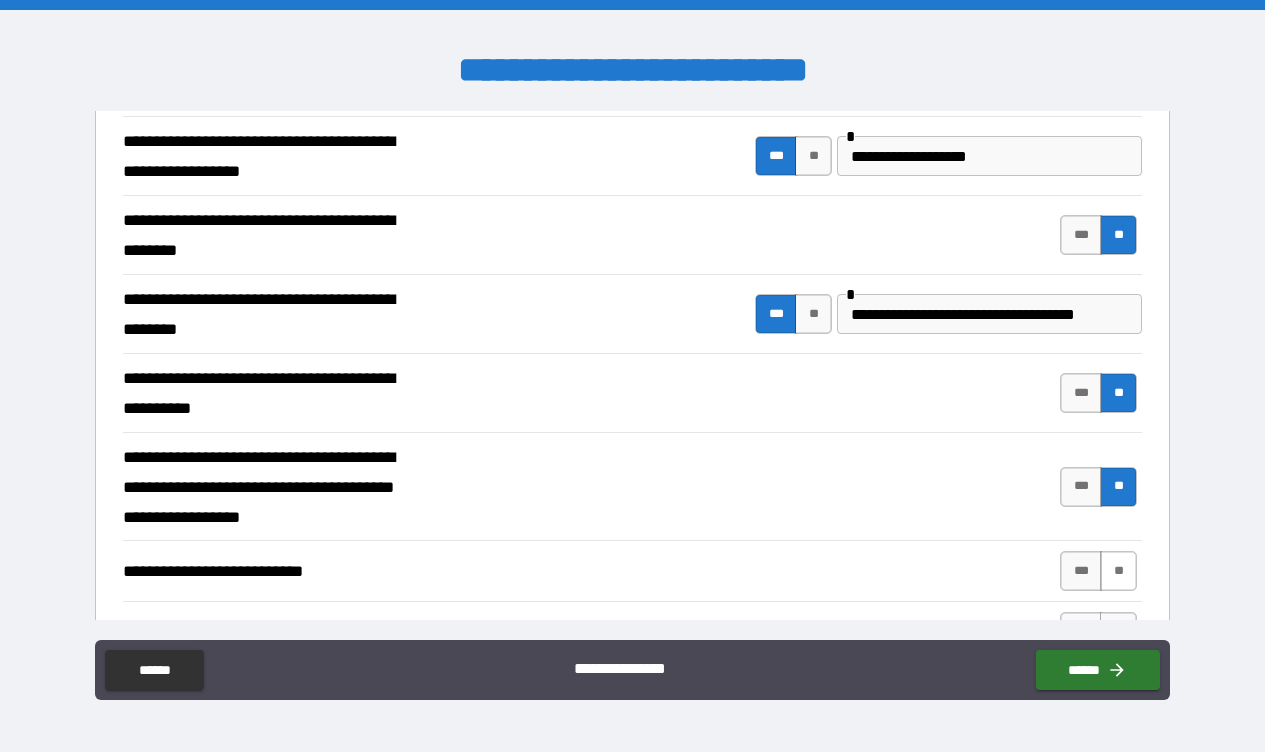 click on "**" at bounding box center [1118, 571] 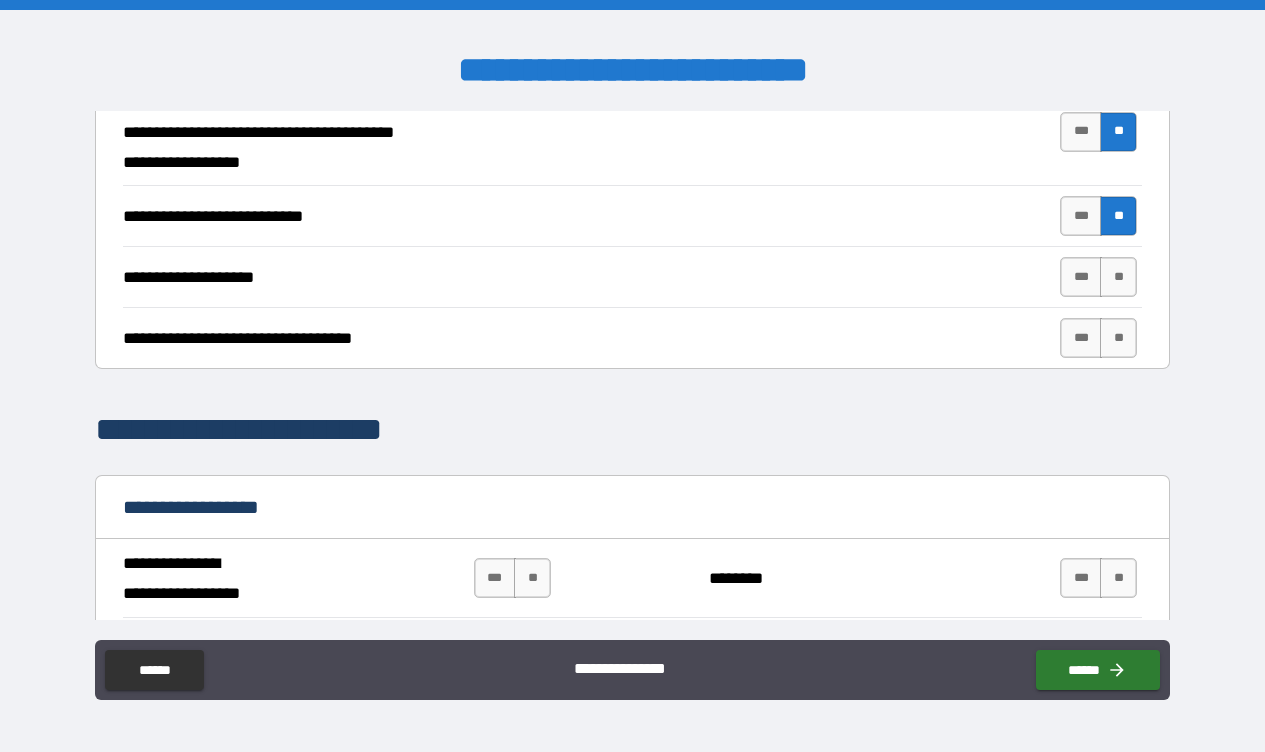 scroll, scrollTop: 825, scrollLeft: 0, axis: vertical 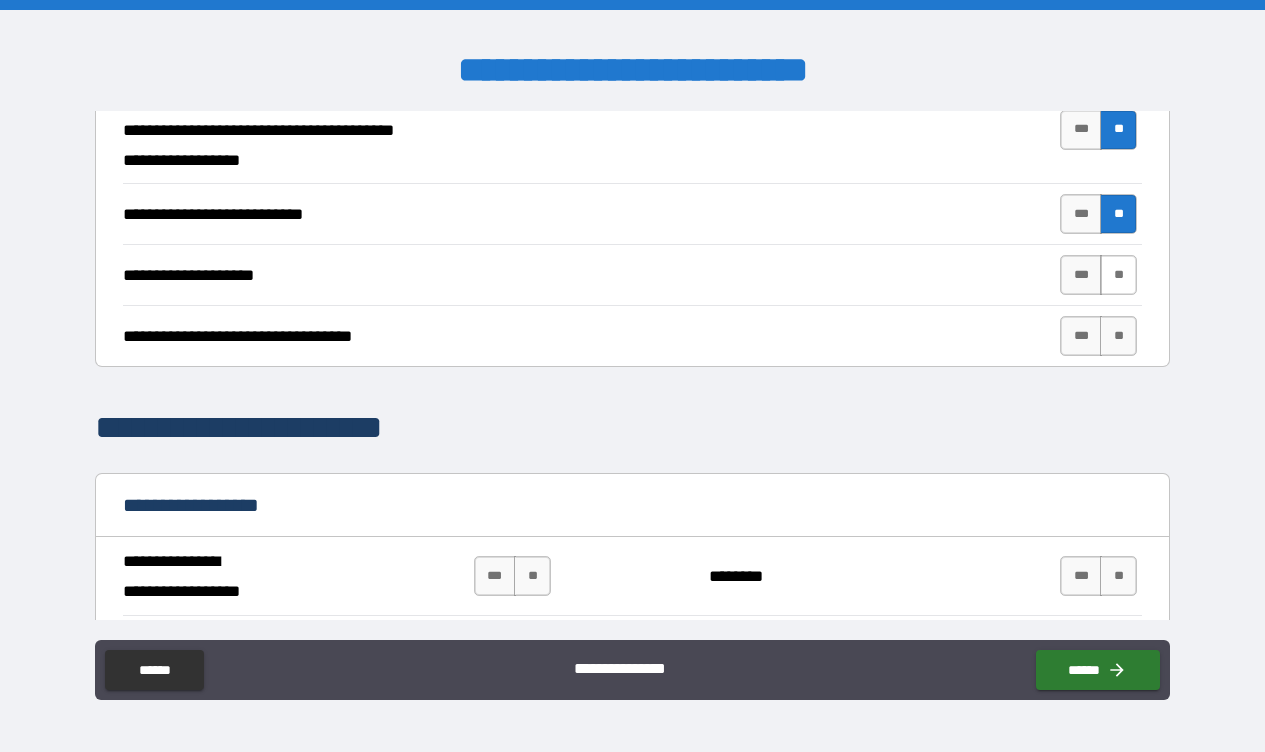 click on "**" at bounding box center [1118, 275] 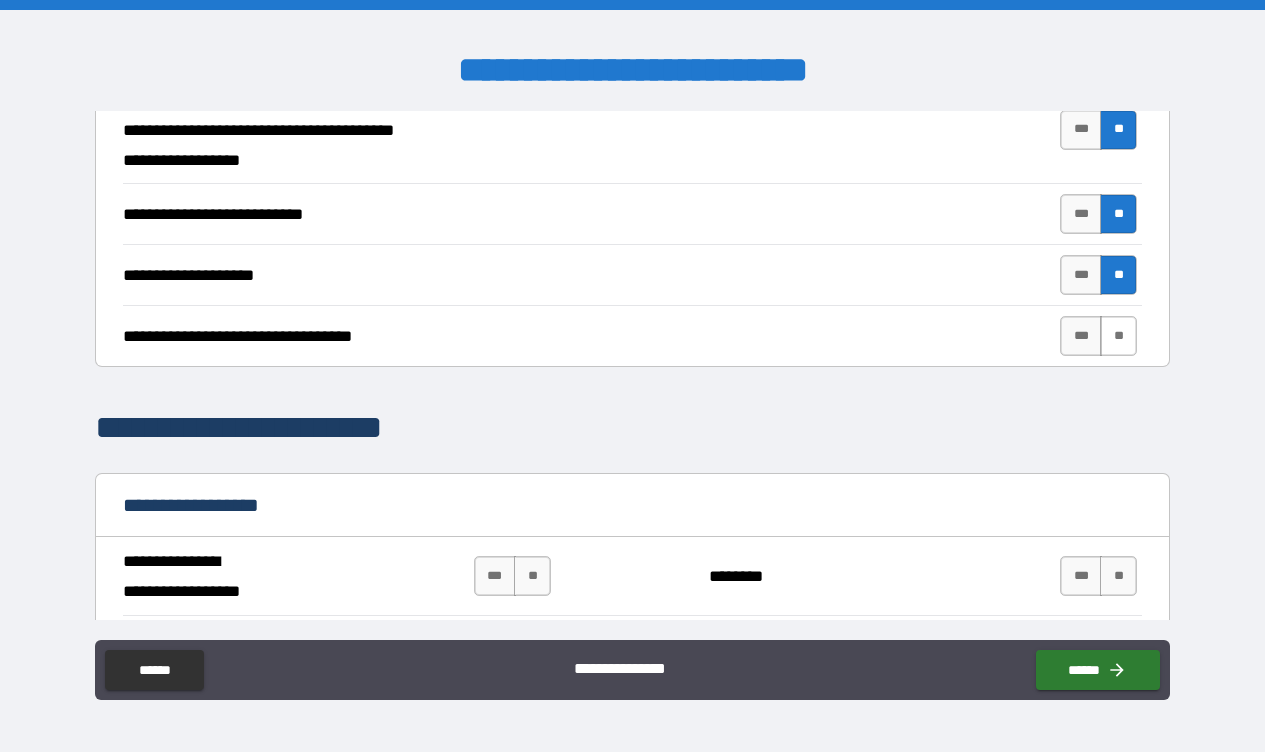 click on "**" at bounding box center (1118, 336) 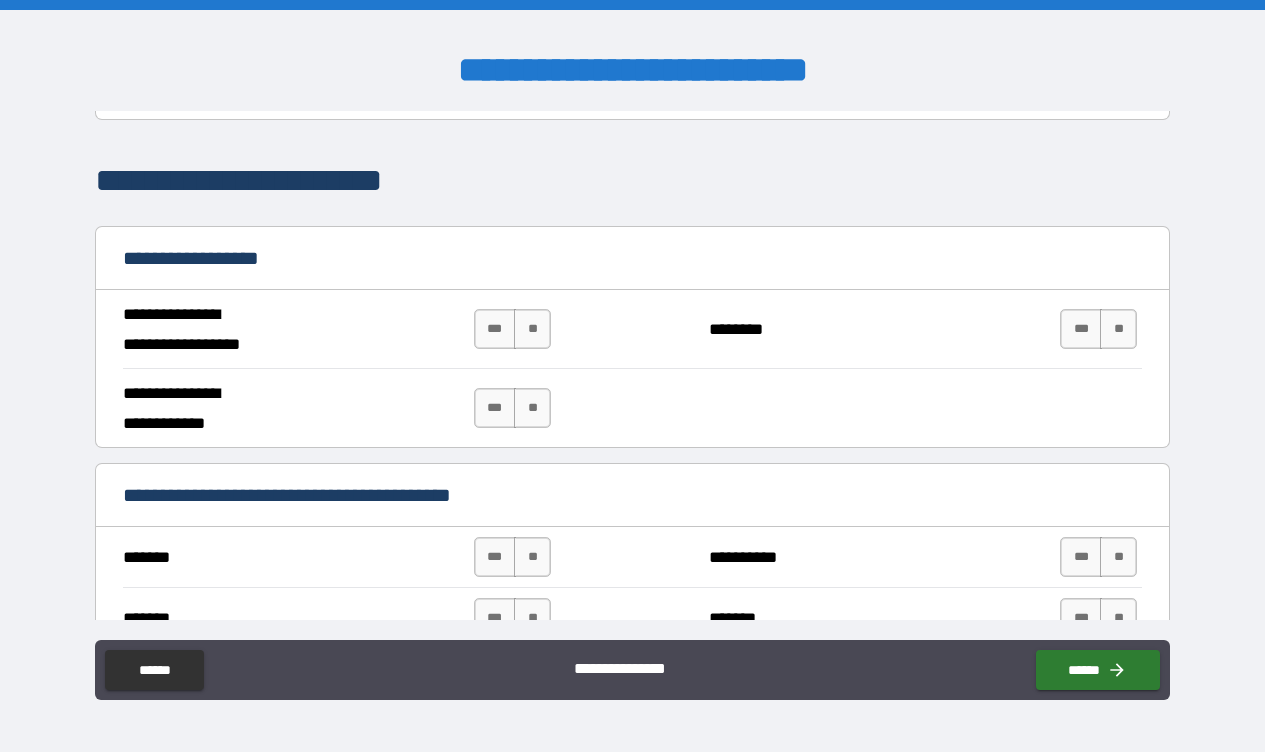 scroll, scrollTop: 1105, scrollLeft: 0, axis: vertical 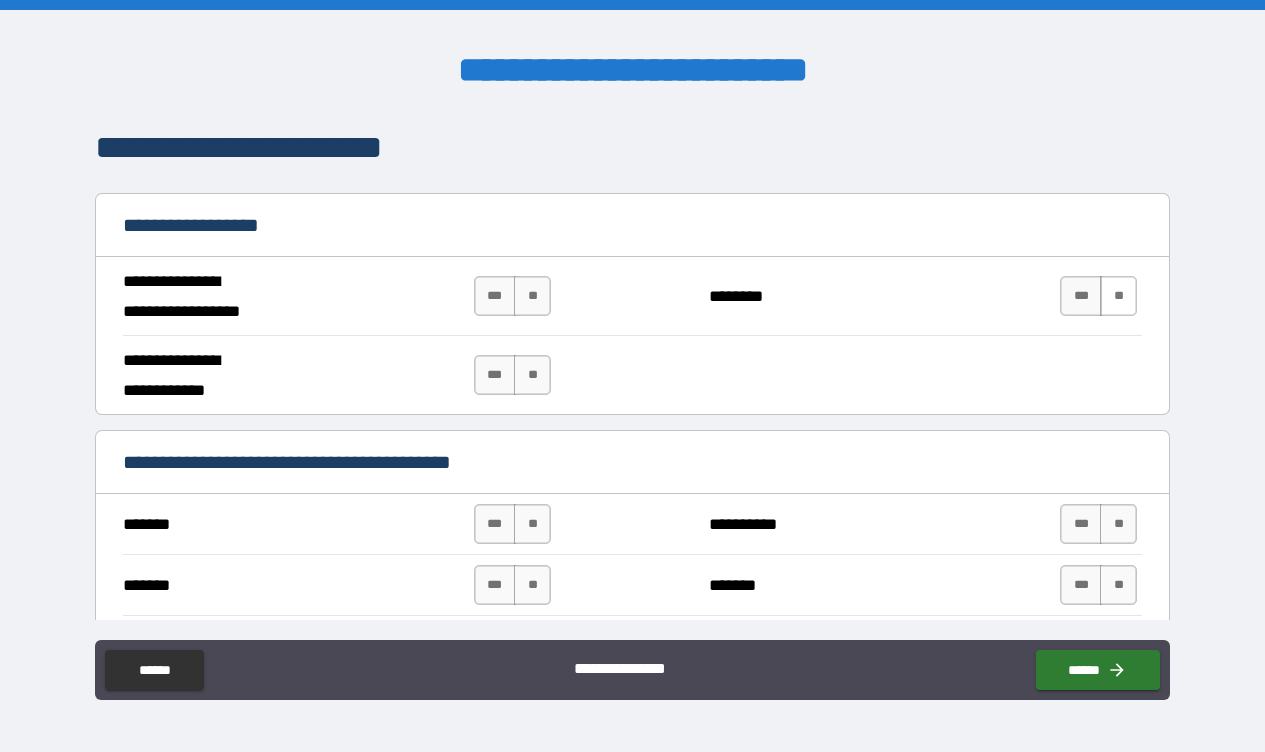 click on "**" at bounding box center [1118, 296] 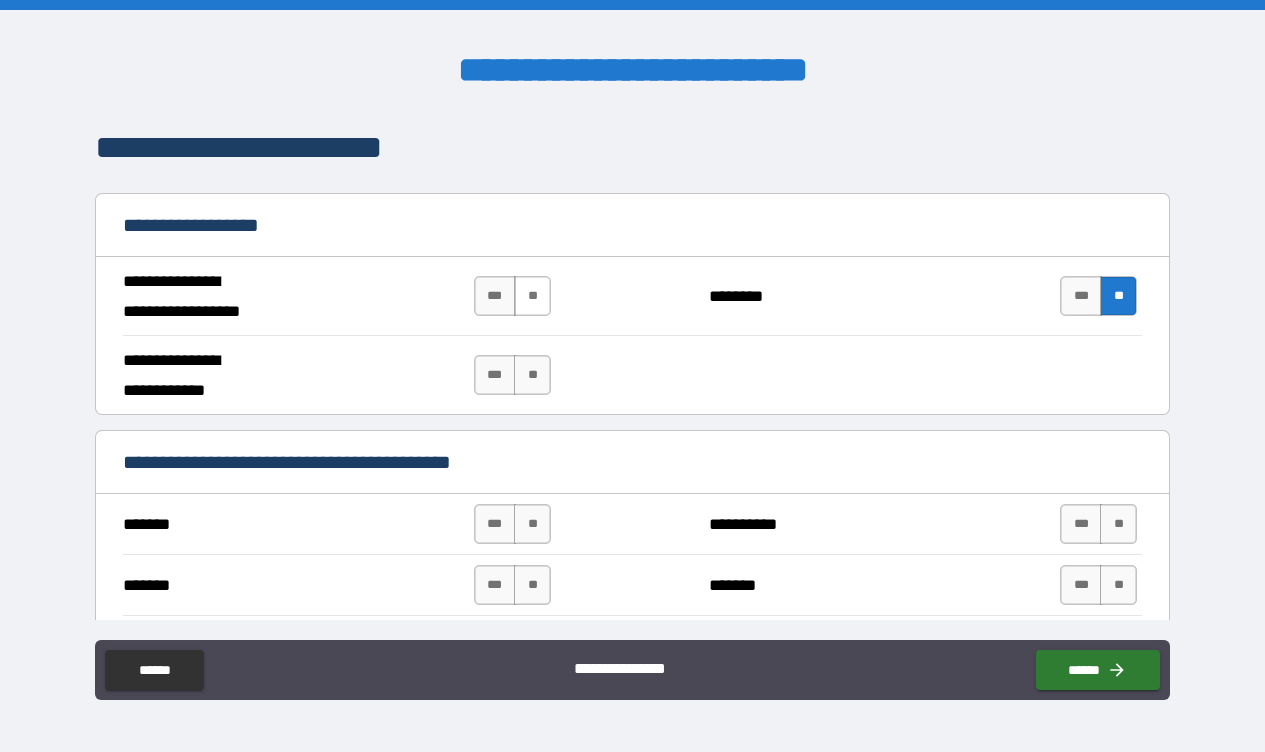click on "**" at bounding box center (532, 296) 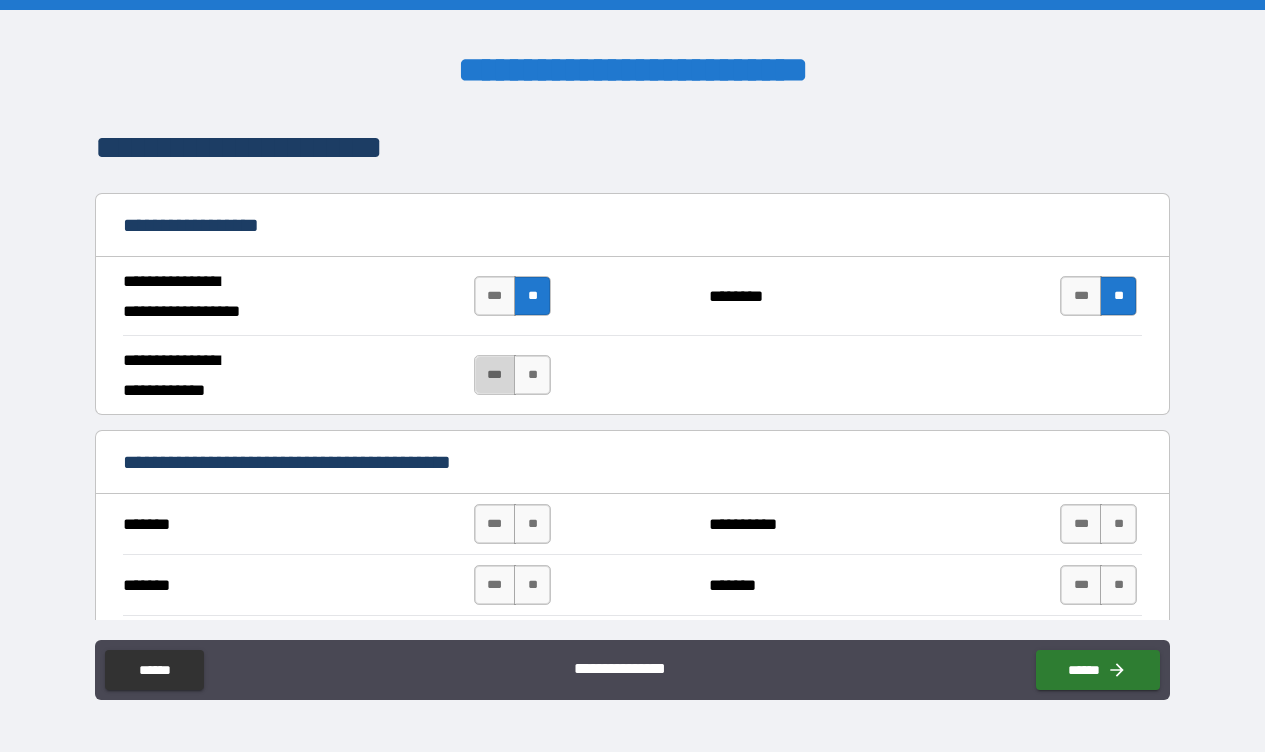 click on "***" at bounding box center (495, 375) 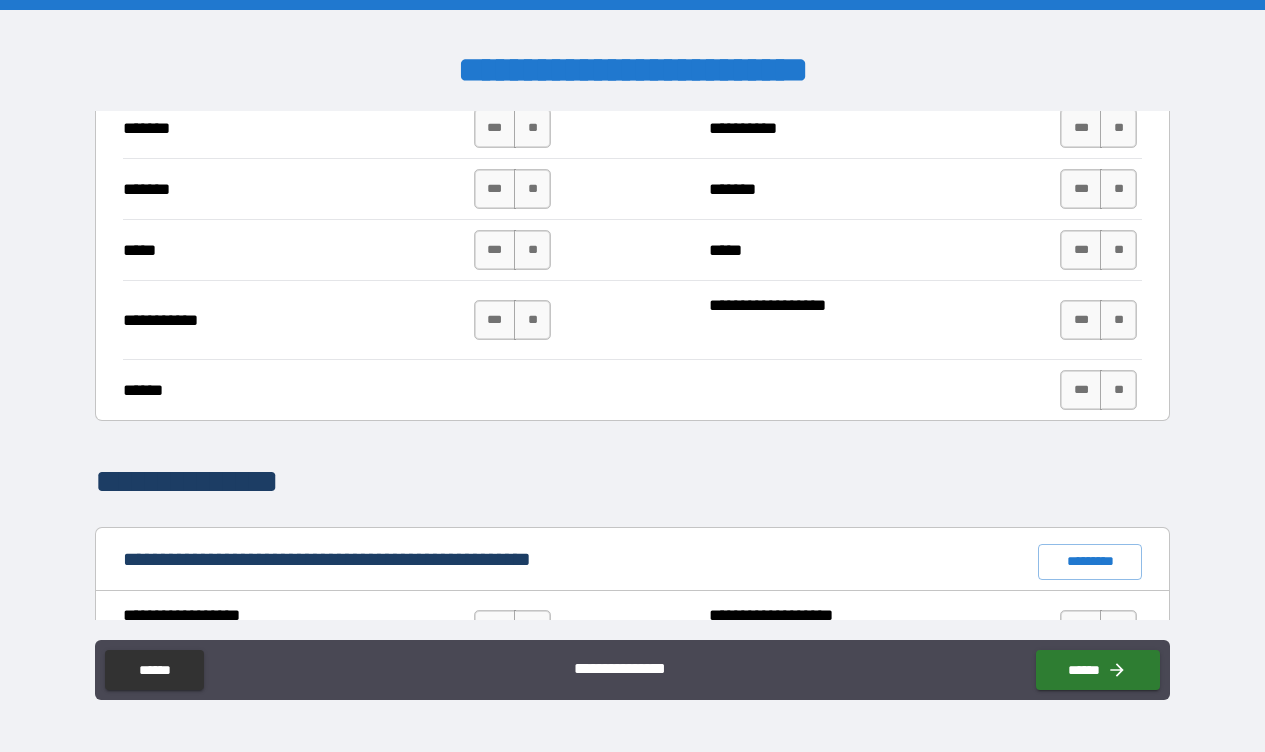 scroll, scrollTop: 1504, scrollLeft: 0, axis: vertical 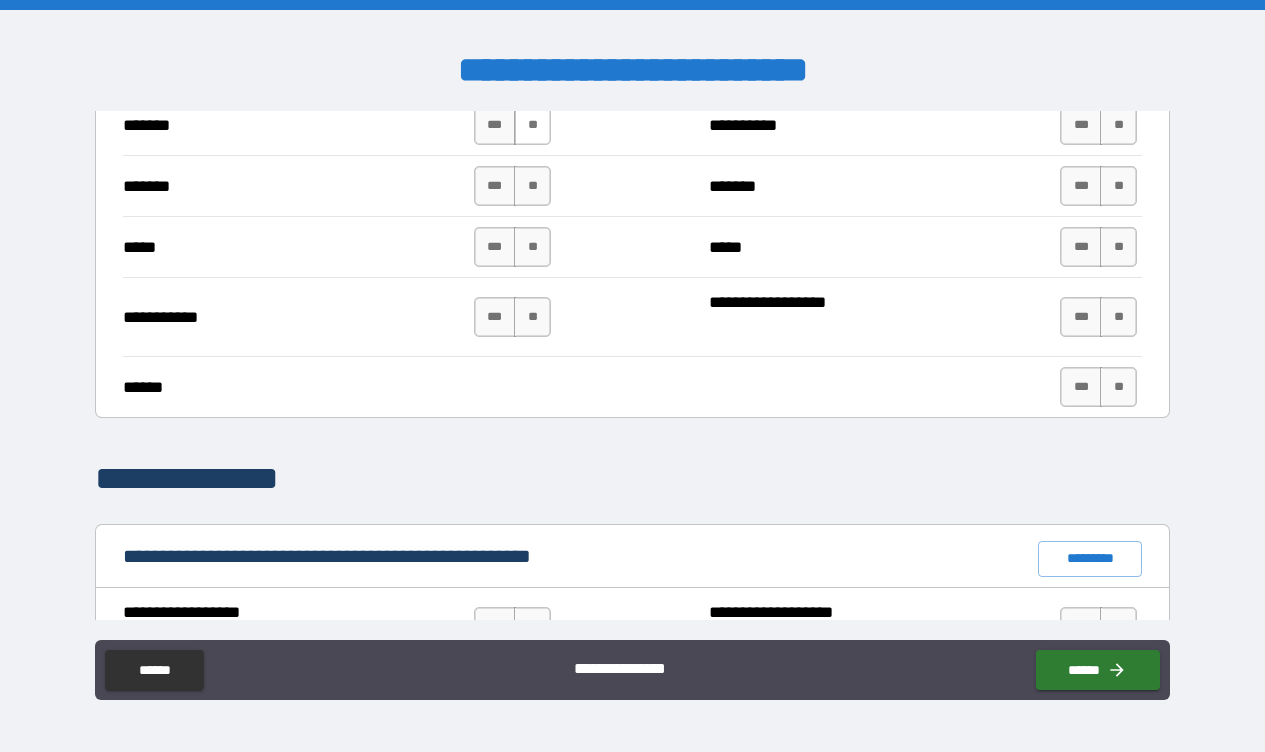 click on "**" at bounding box center [532, 125] 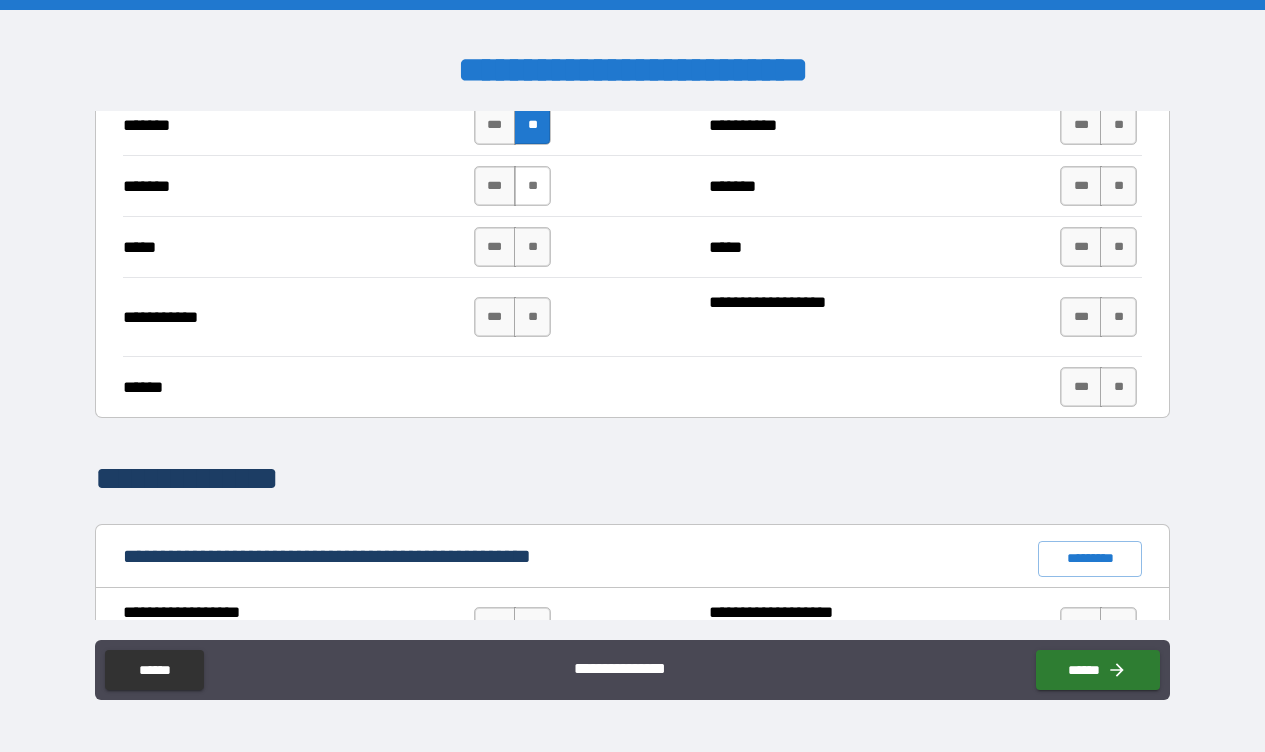 click on "**" at bounding box center [532, 186] 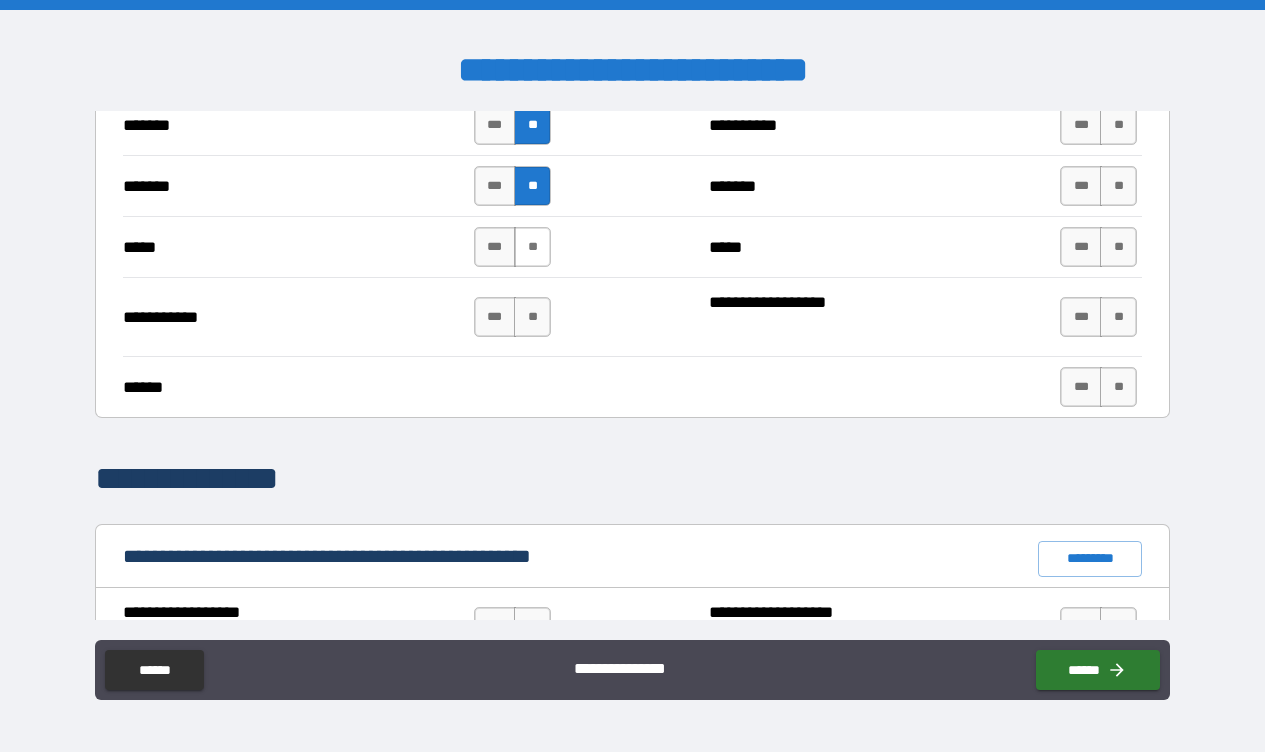 click on "**" at bounding box center (532, 247) 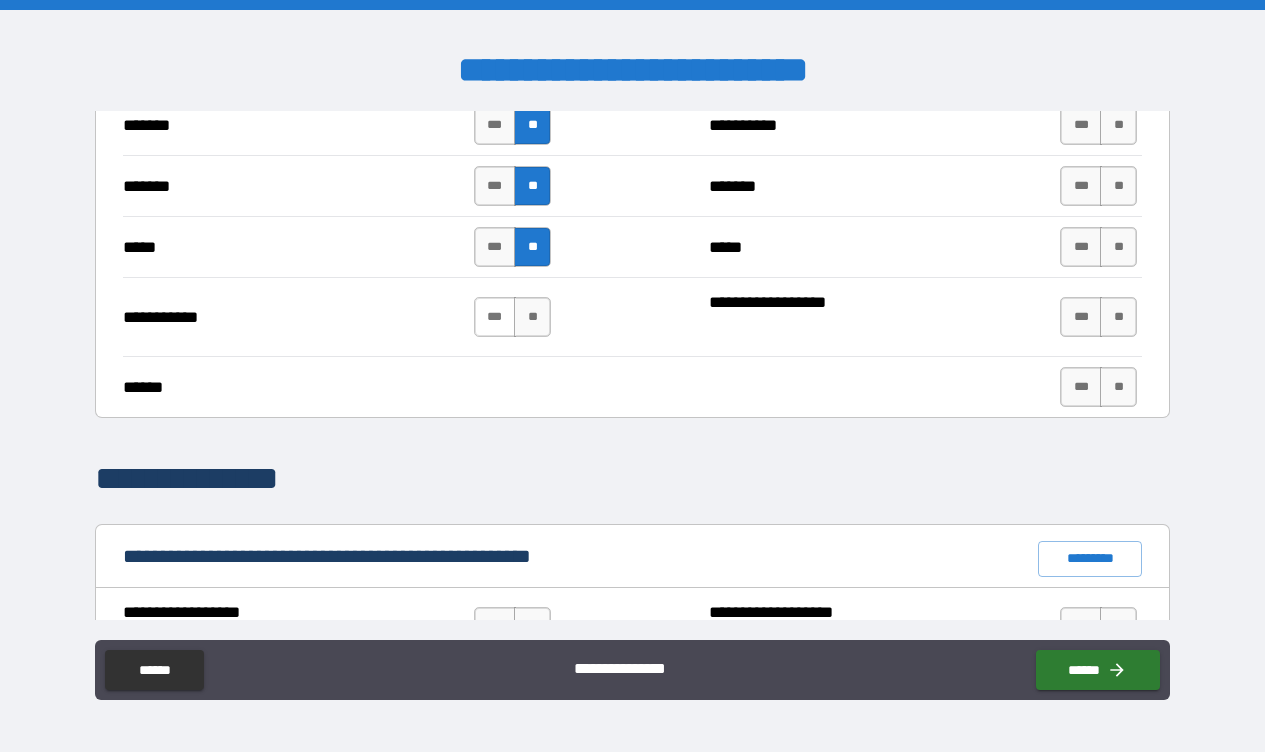 click on "***" at bounding box center (495, 317) 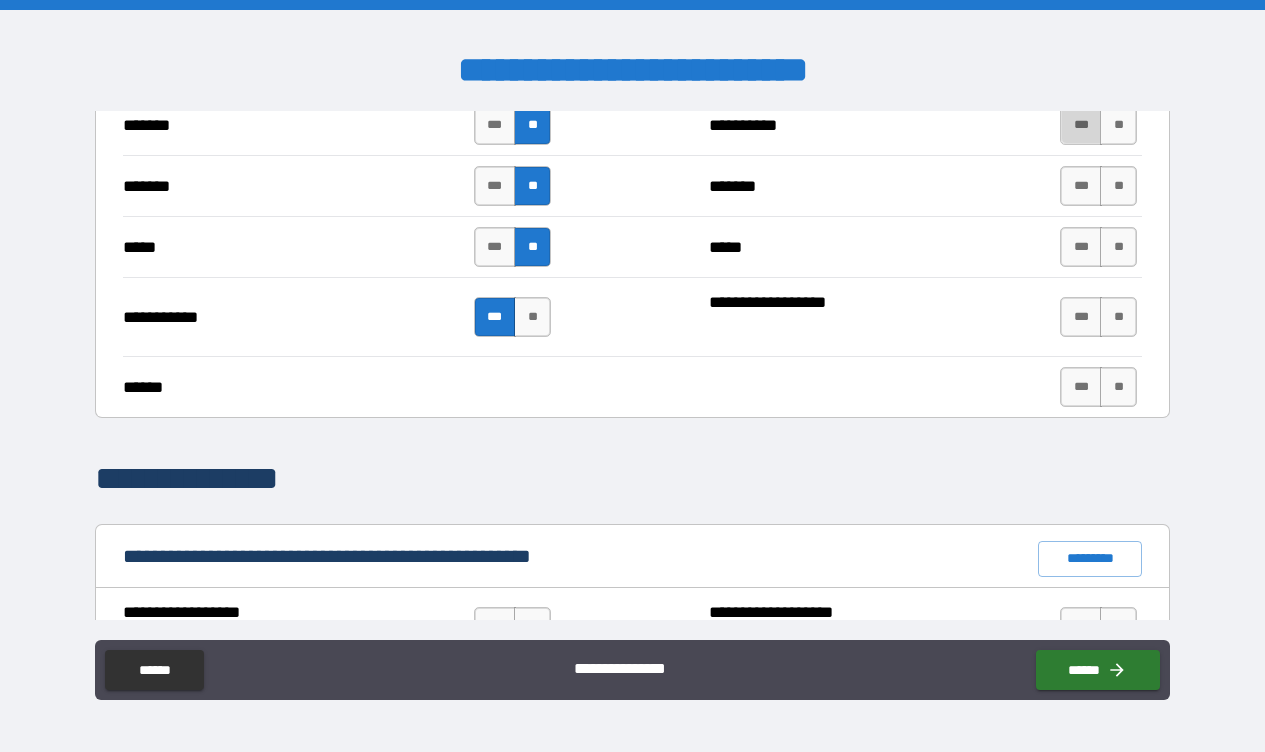 click on "***" at bounding box center (1081, 125) 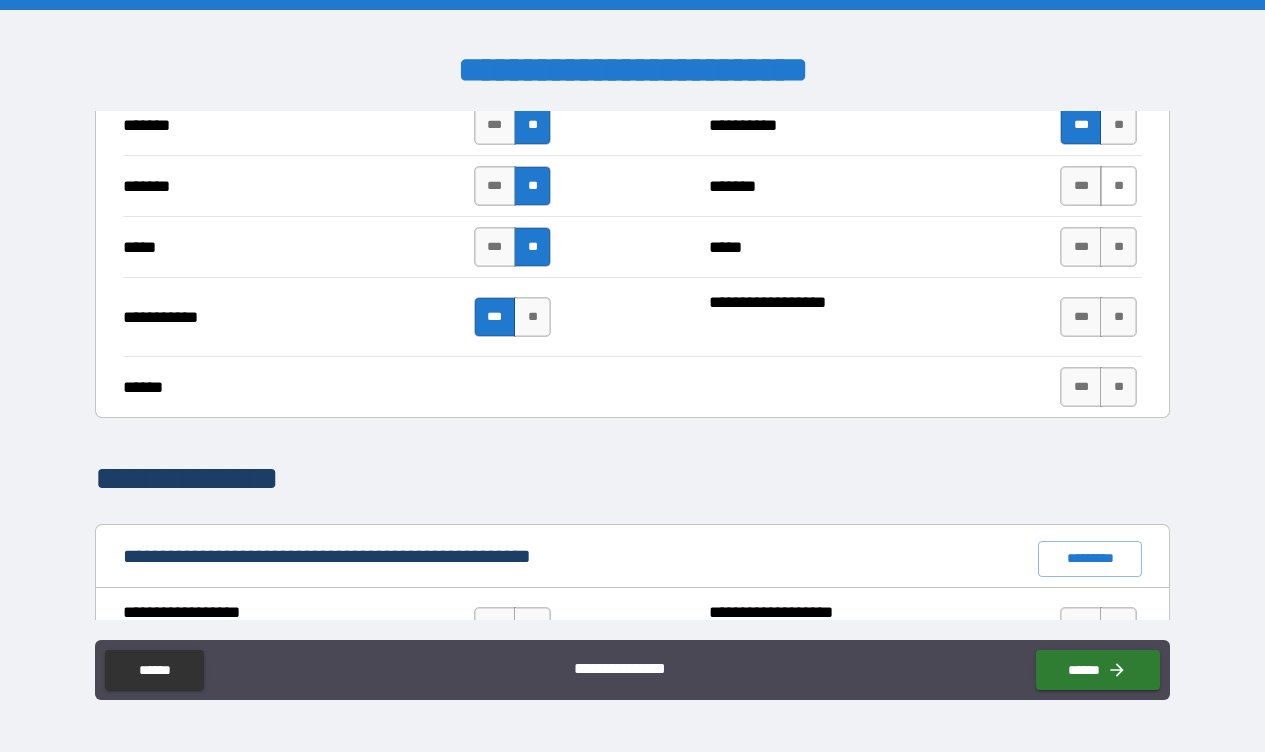 click on "**" at bounding box center (1118, 186) 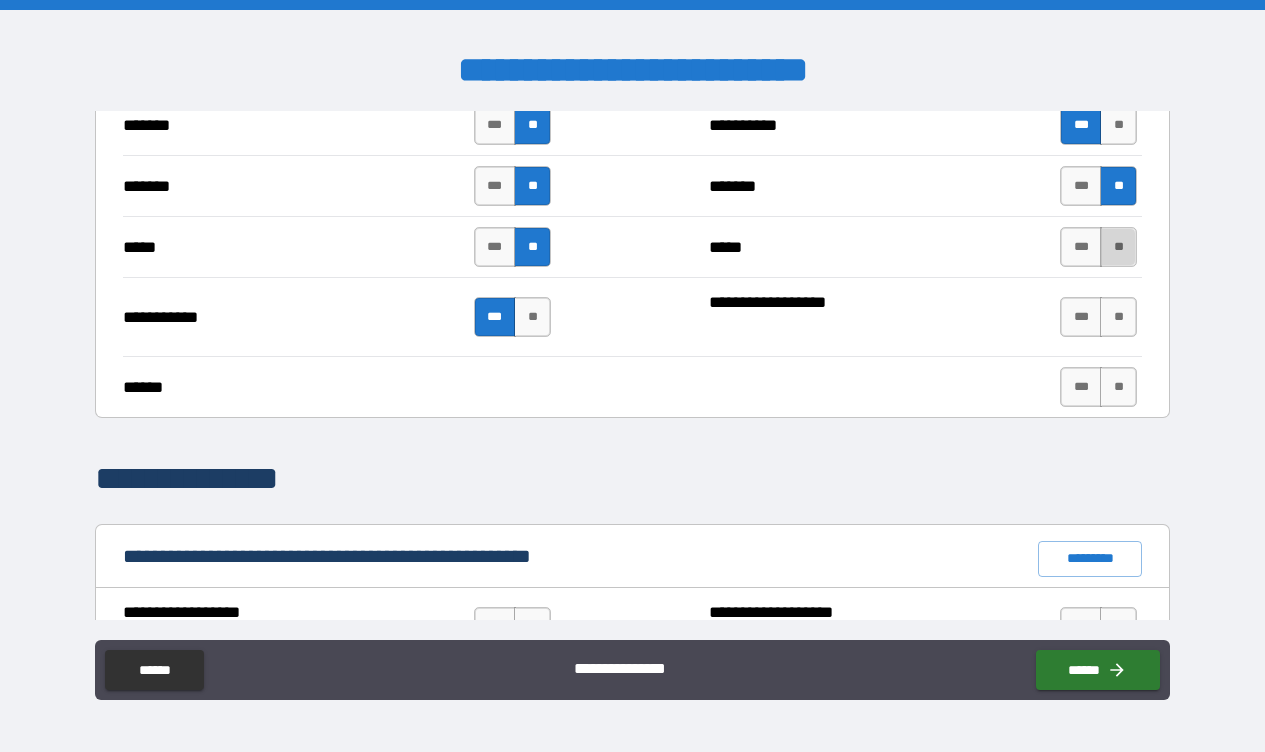 click on "**" at bounding box center (1118, 247) 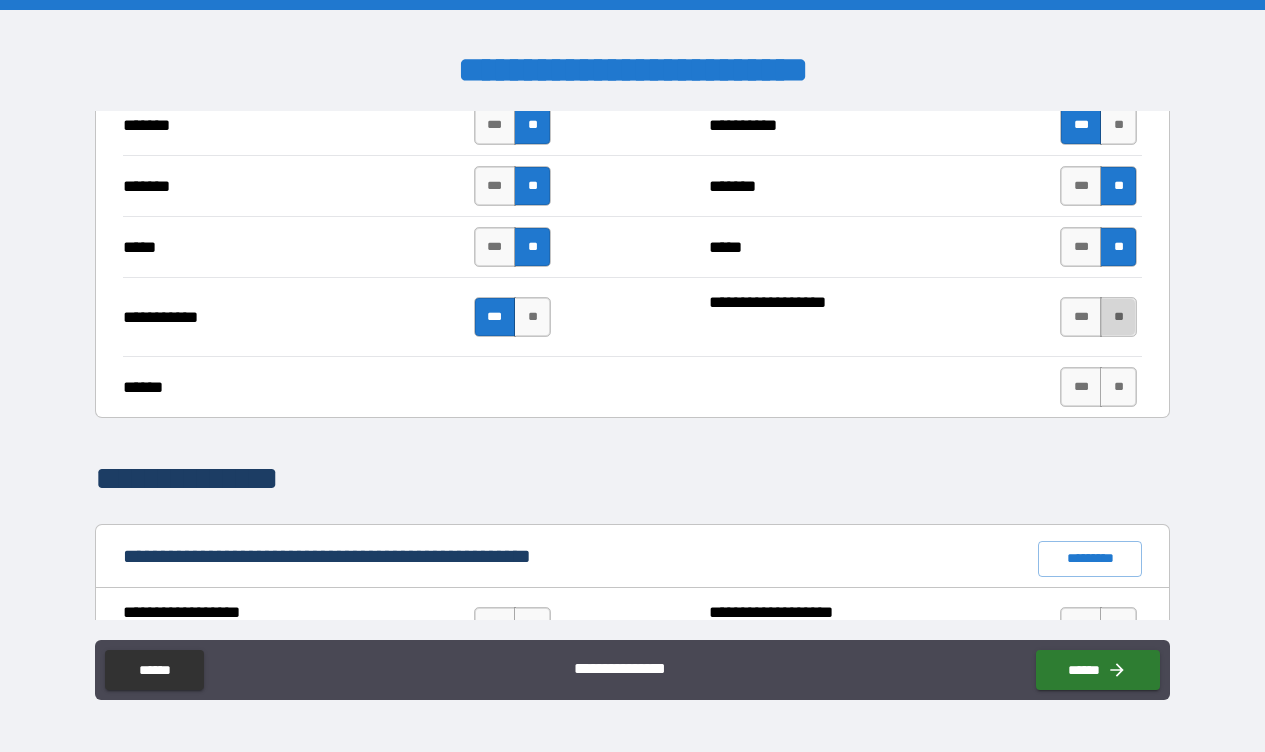 click on "**" at bounding box center (1118, 317) 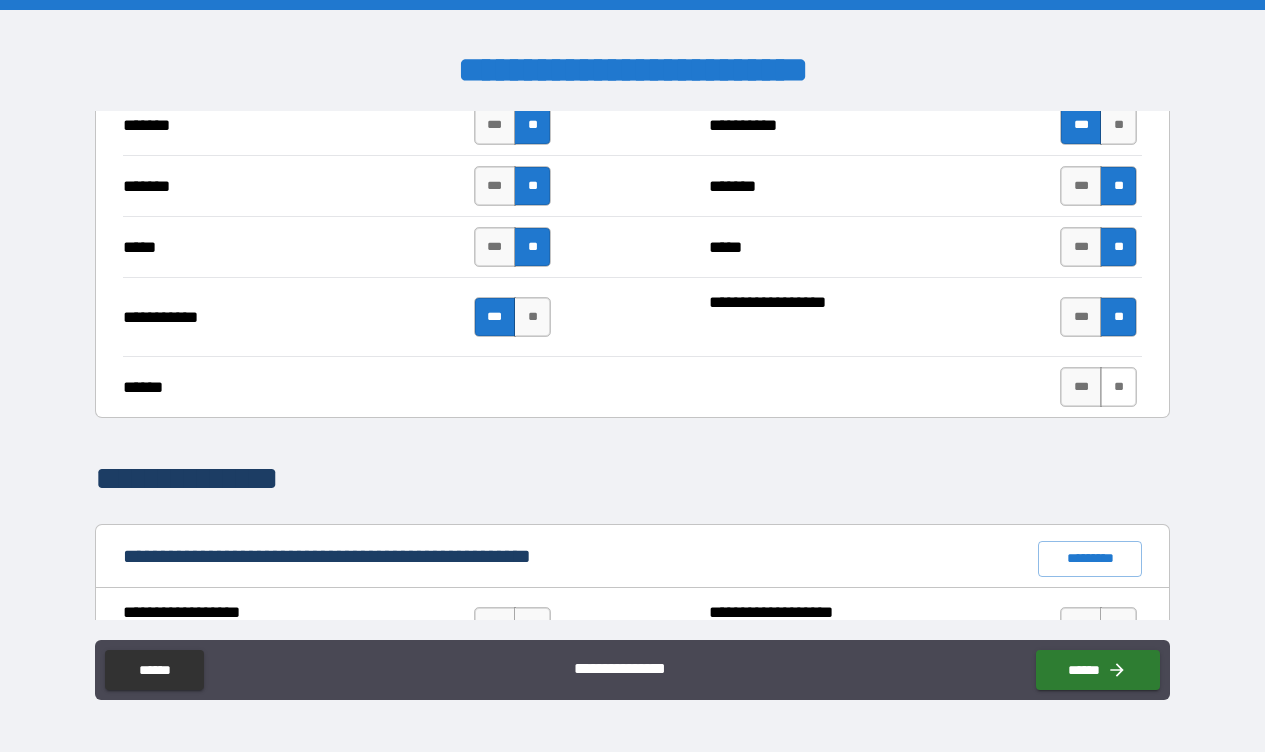 click on "**" at bounding box center [1118, 387] 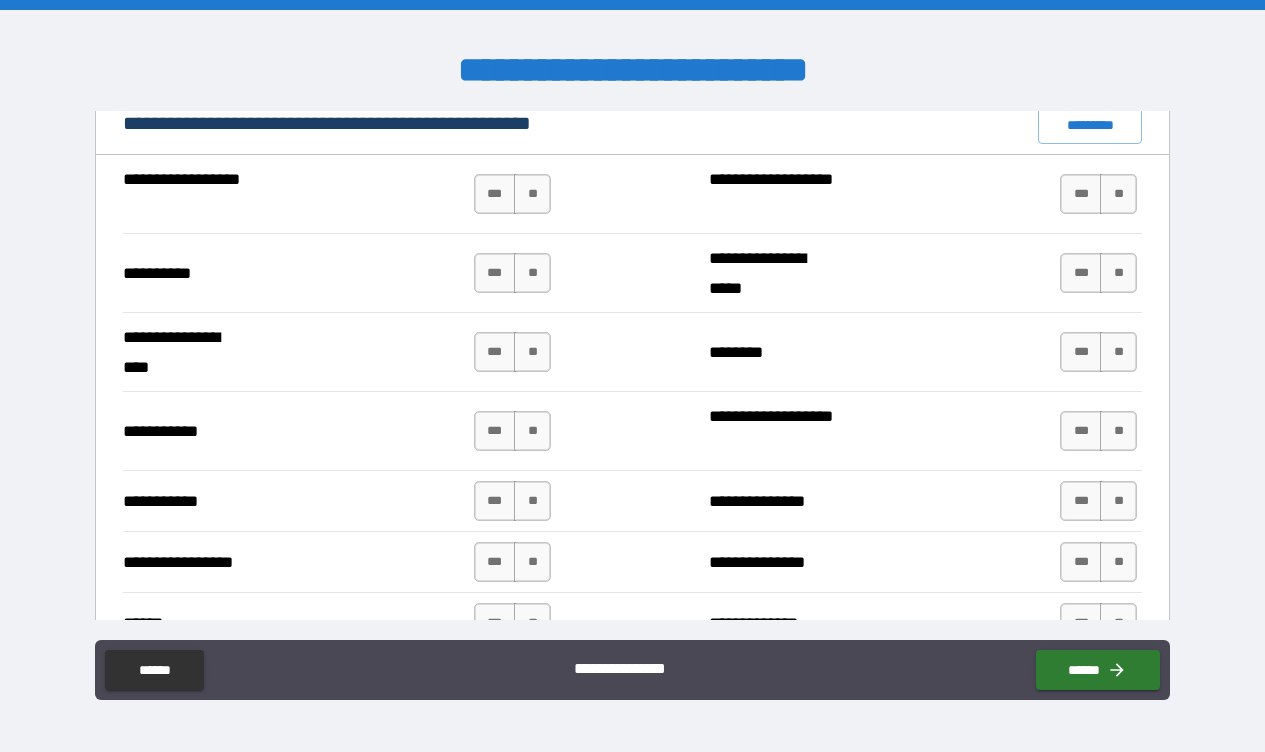 scroll, scrollTop: 1938, scrollLeft: 0, axis: vertical 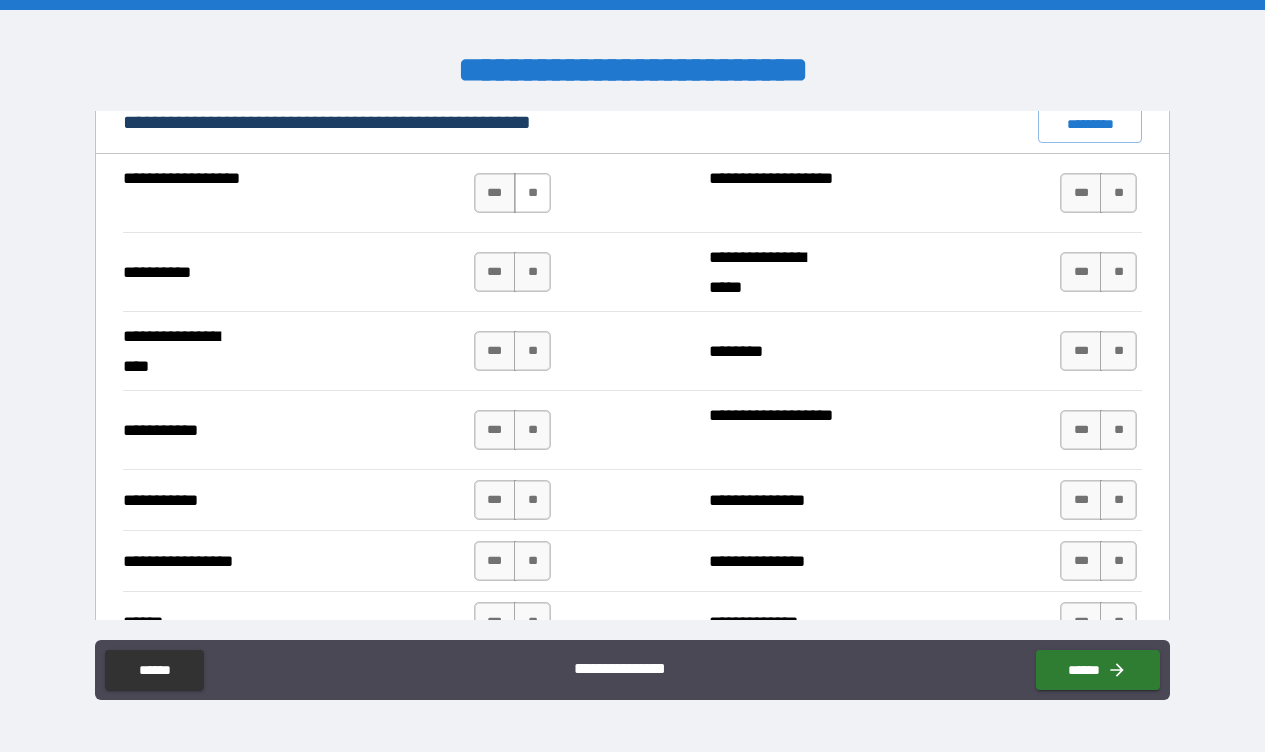 click on "**" at bounding box center (532, 193) 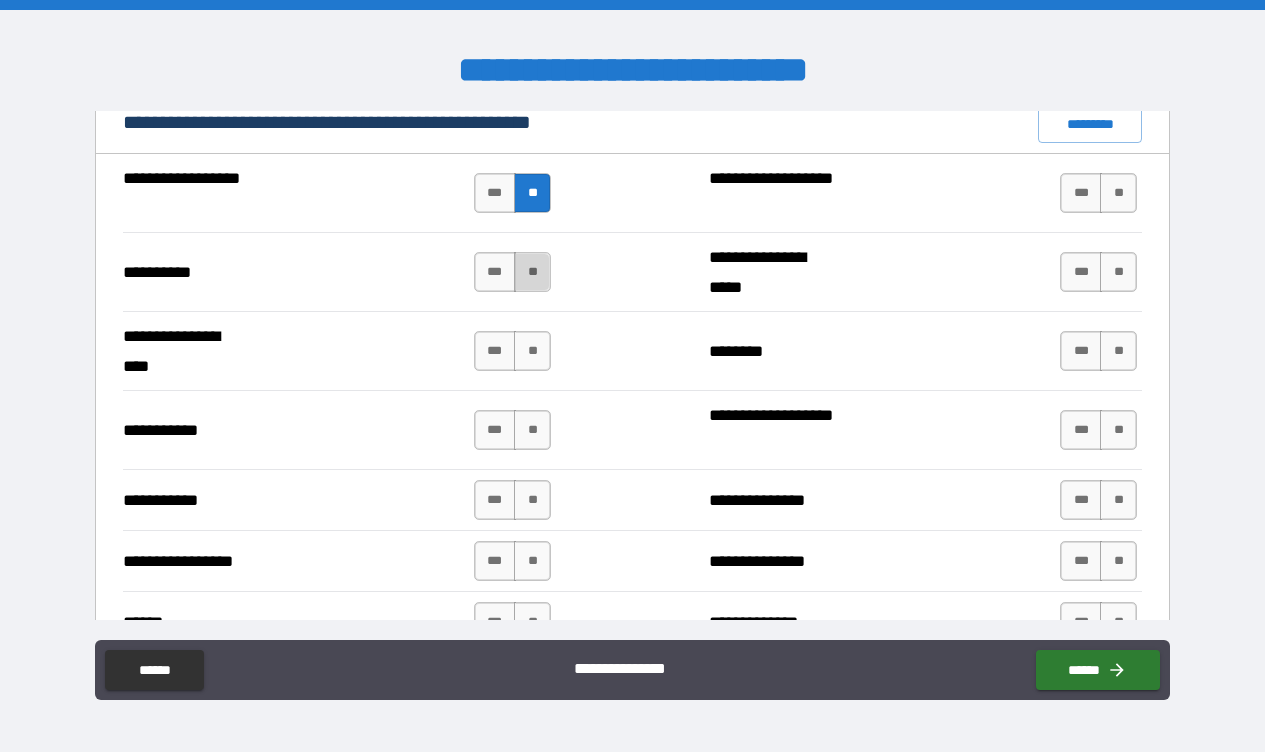 click on "**" at bounding box center (532, 272) 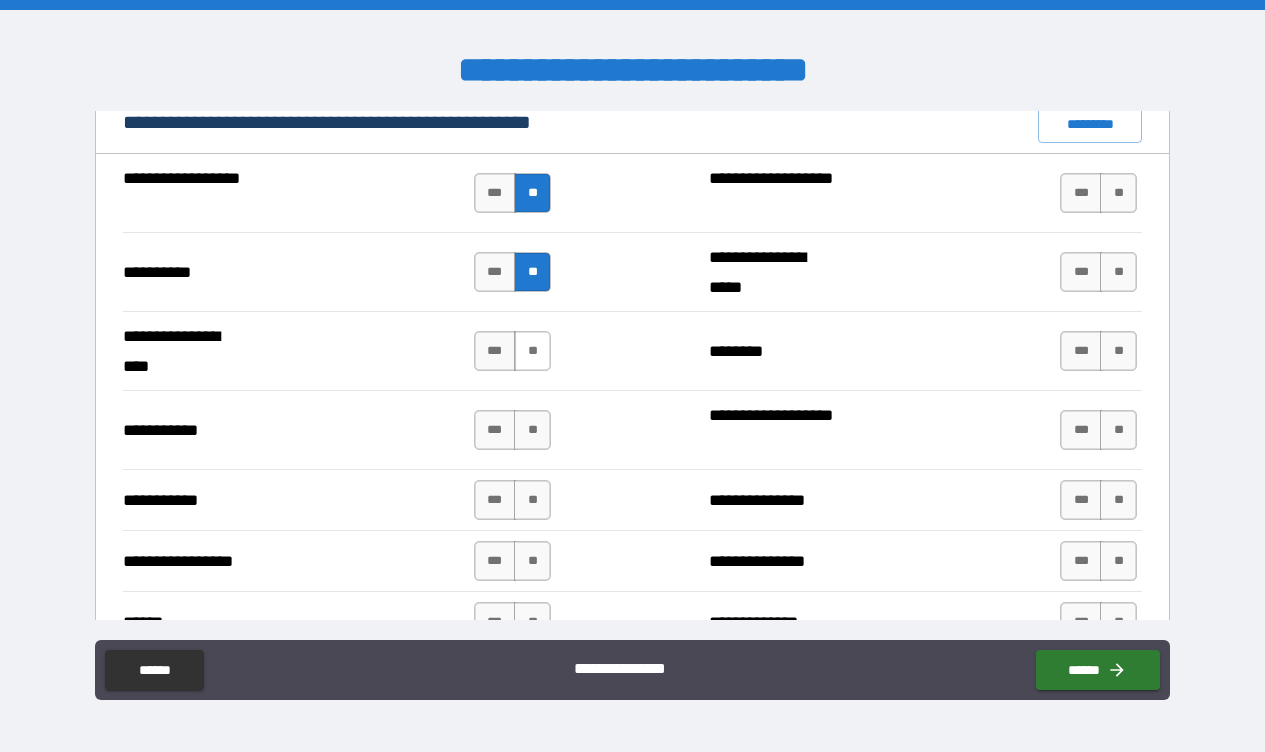click on "**" at bounding box center (532, 351) 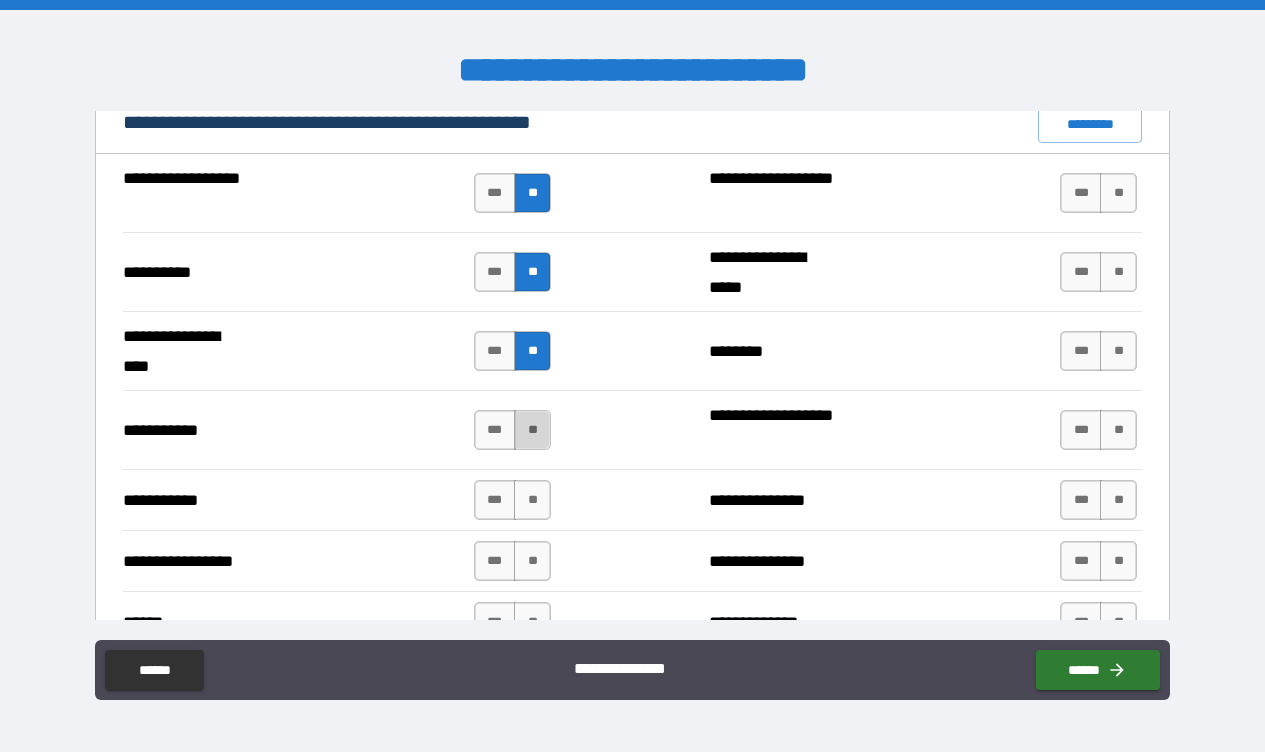 click on "**" at bounding box center (532, 430) 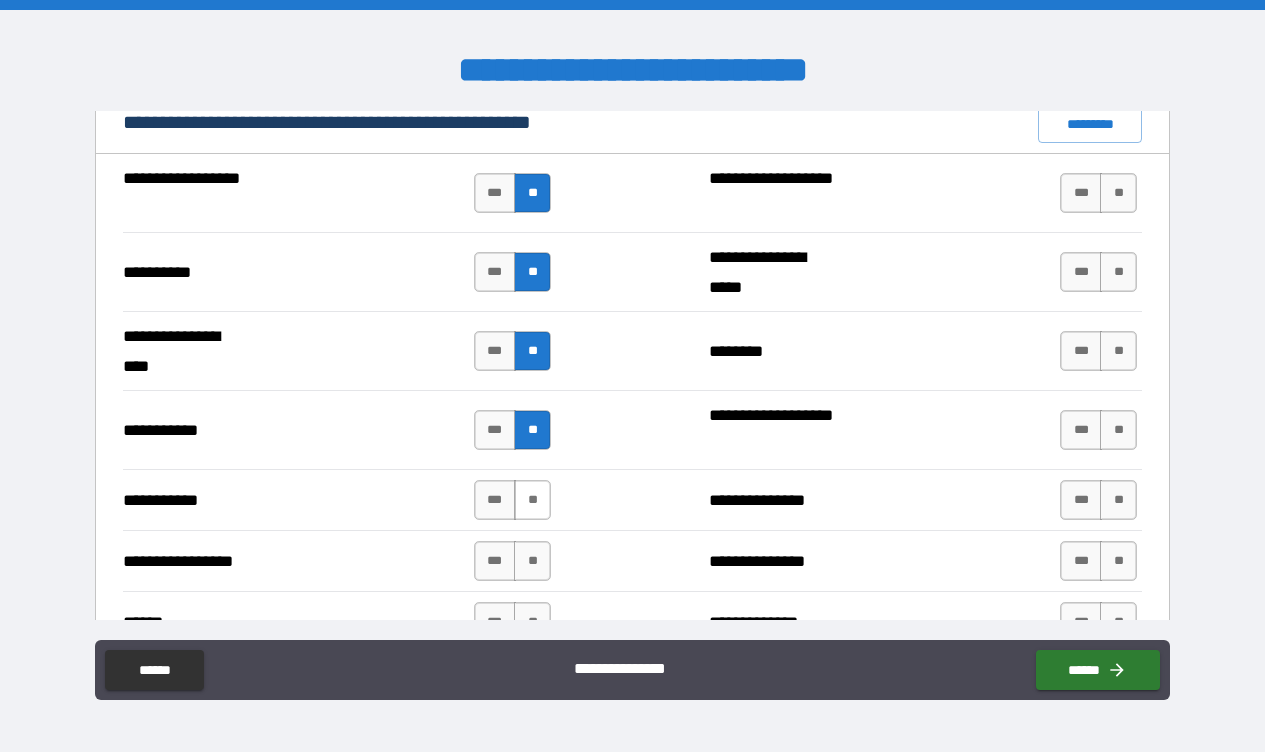 click on "**" at bounding box center [532, 500] 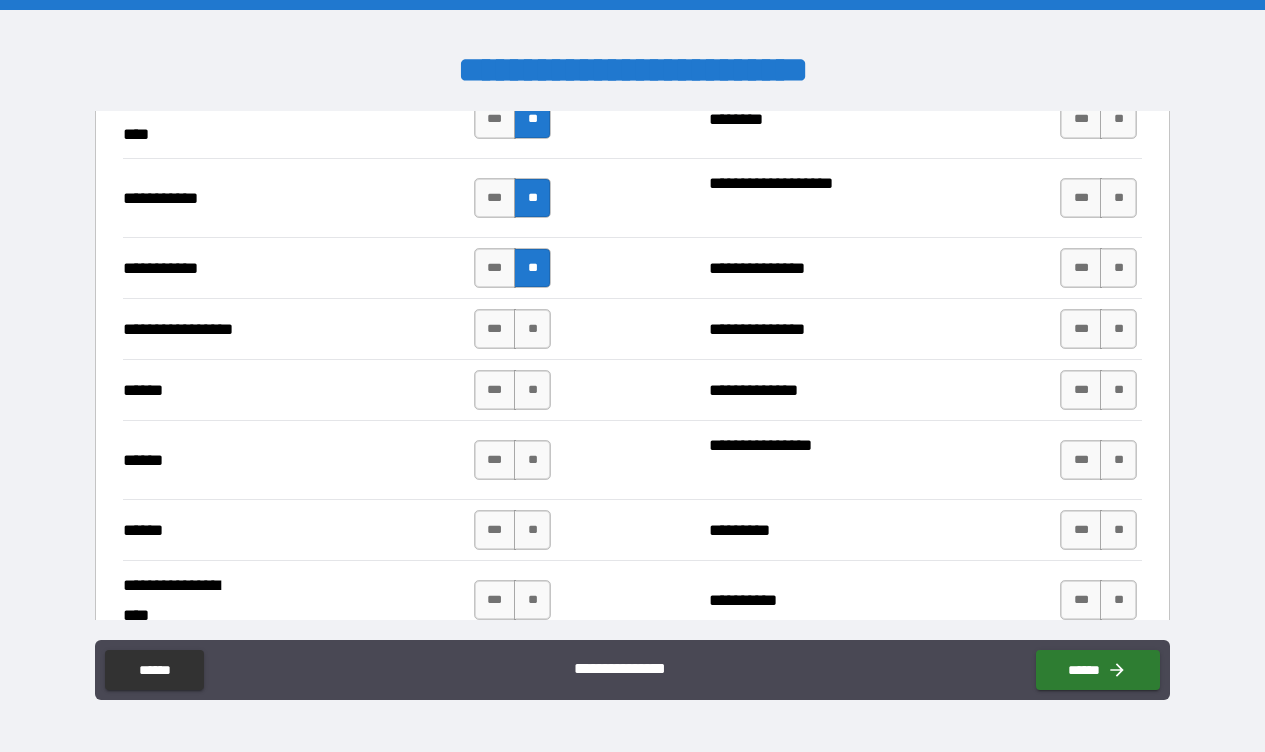 scroll, scrollTop: 2190, scrollLeft: 0, axis: vertical 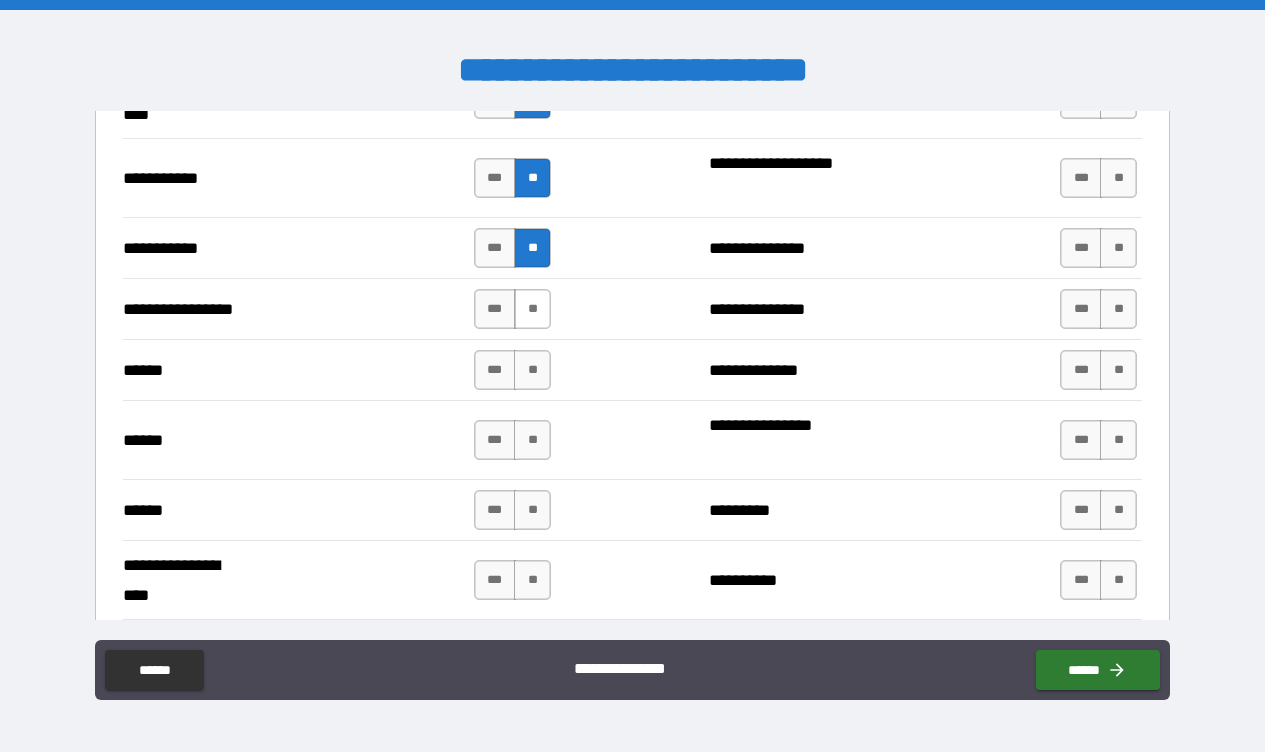 click on "**" at bounding box center [532, 309] 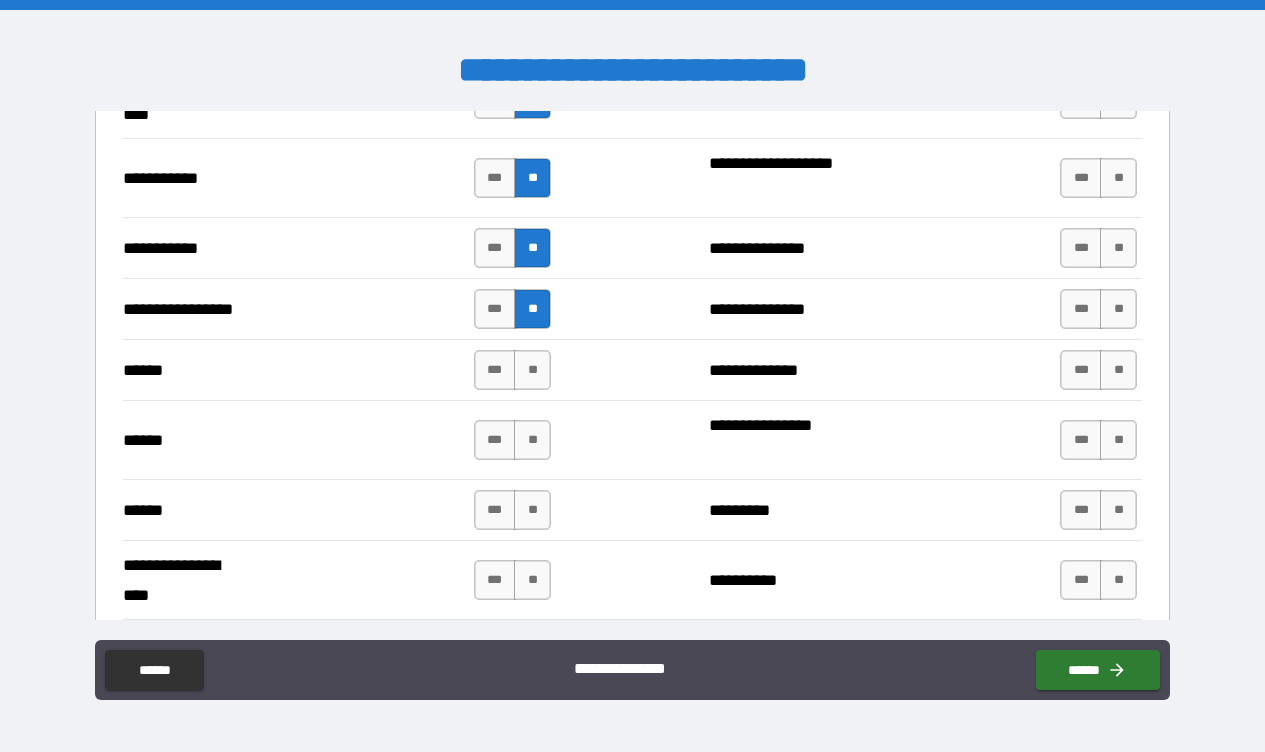 click on "**********" at bounding box center (633, 369) 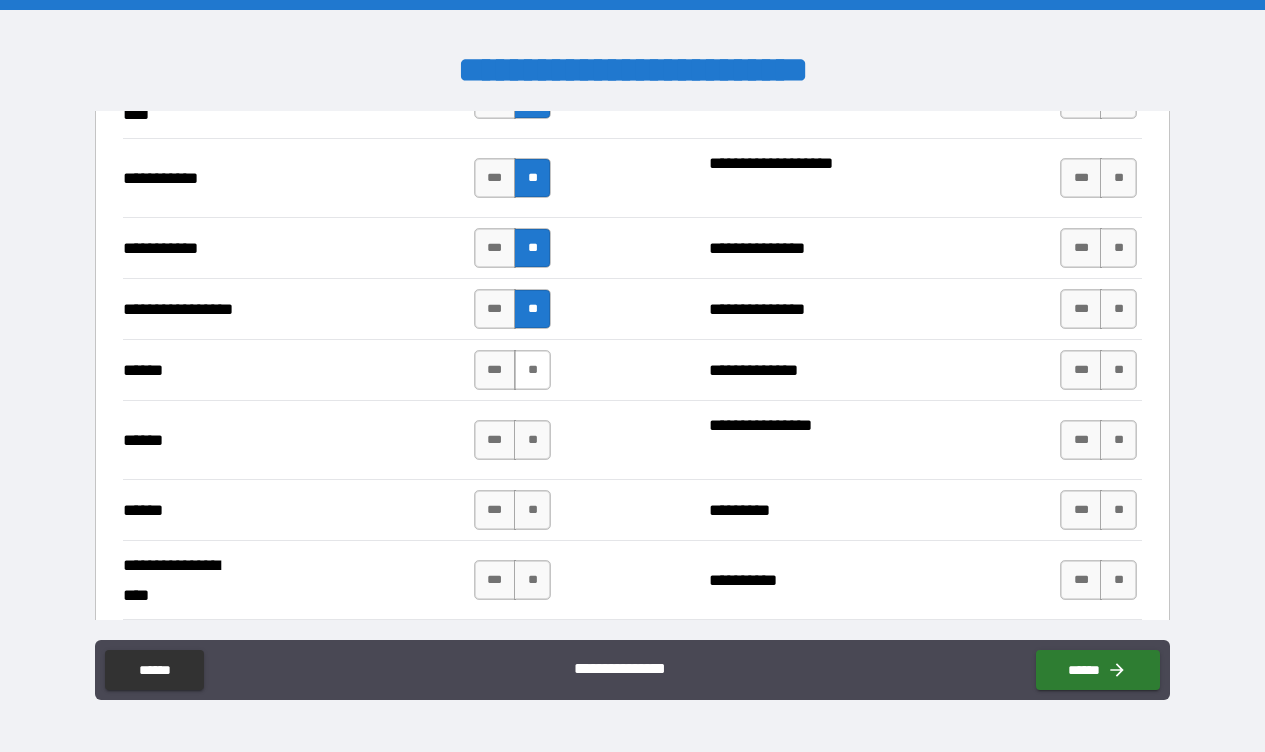 click on "**" at bounding box center (532, 370) 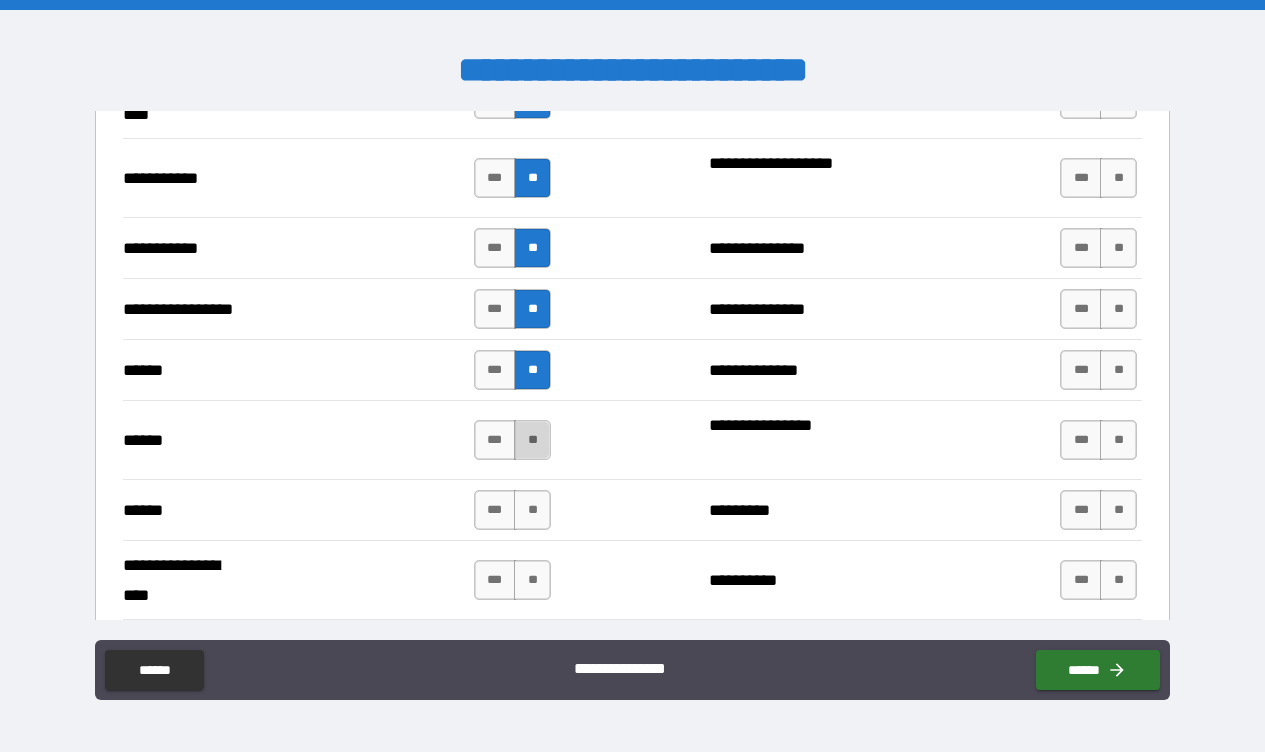click on "**" at bounding box center [532, 440] 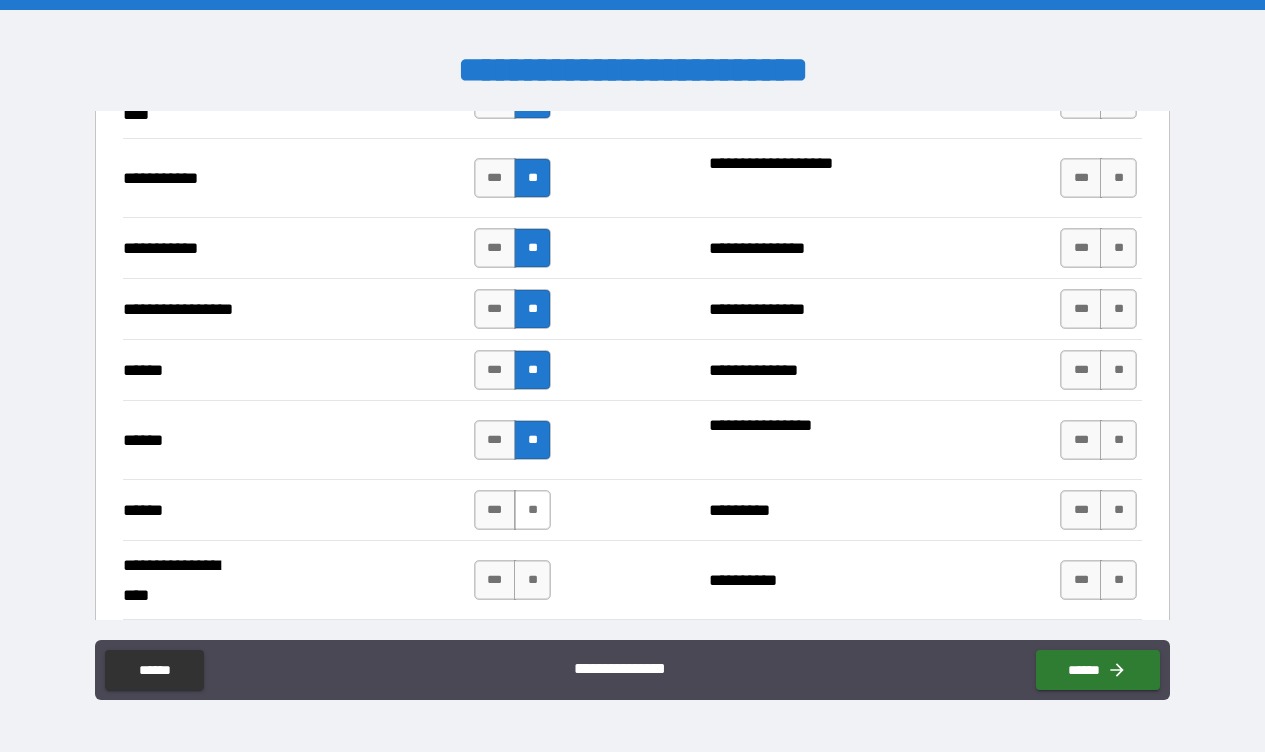 click on "**" at bounding box center (532, 510) 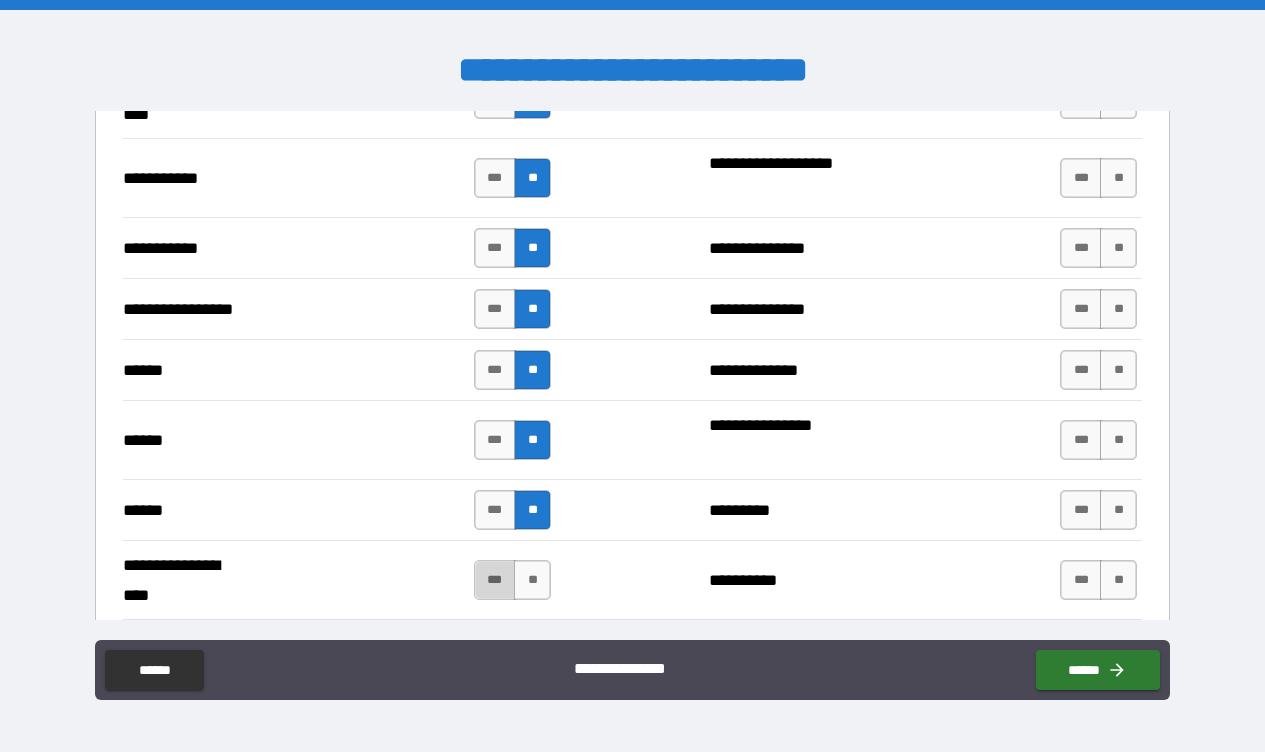 click on "***" at bounding box center [495, 580] 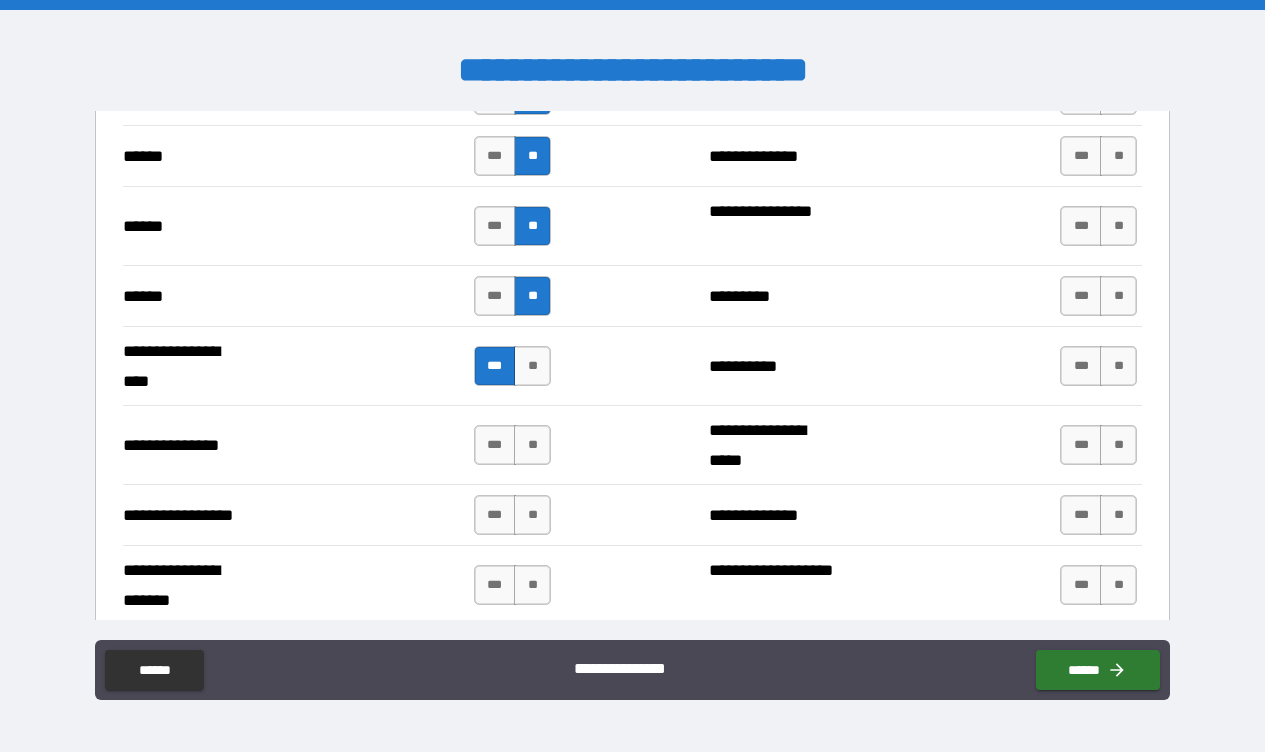 scroll, scrollTop: 2410, scrollLeft: 0, axis: vertical 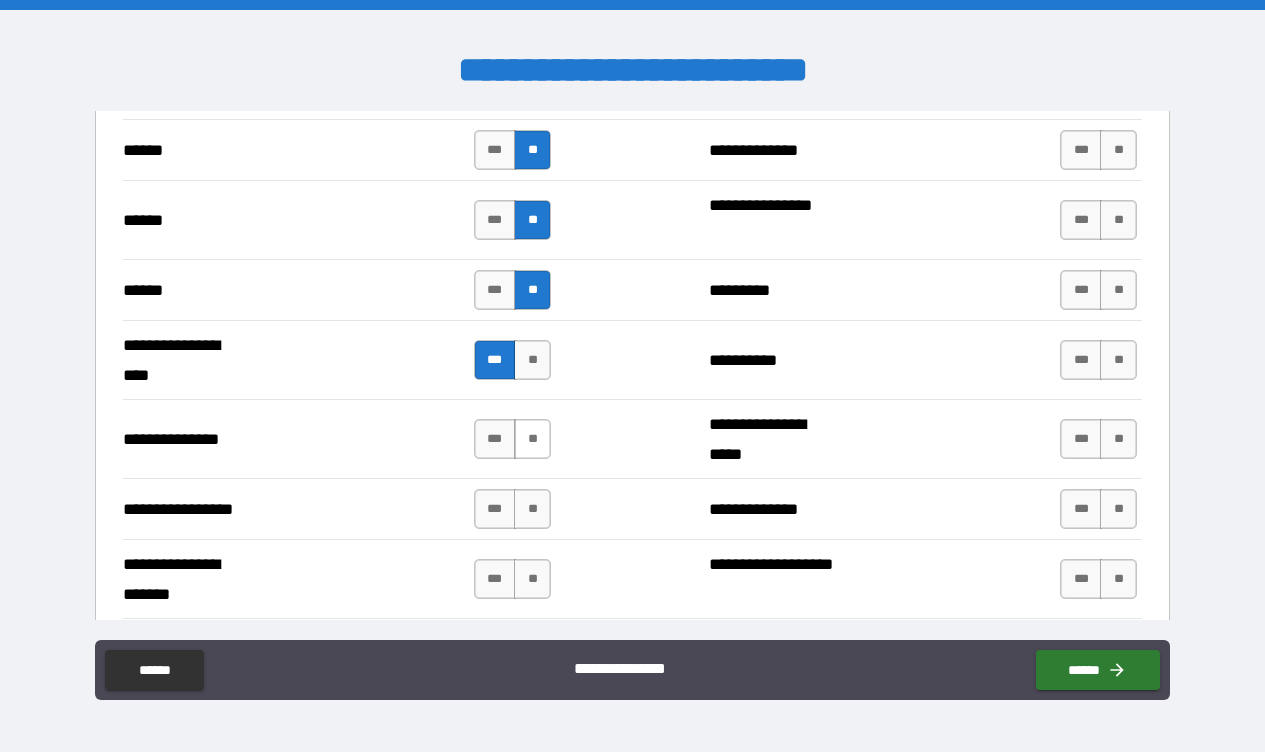 click on "**" at bounding box center (532, 439) 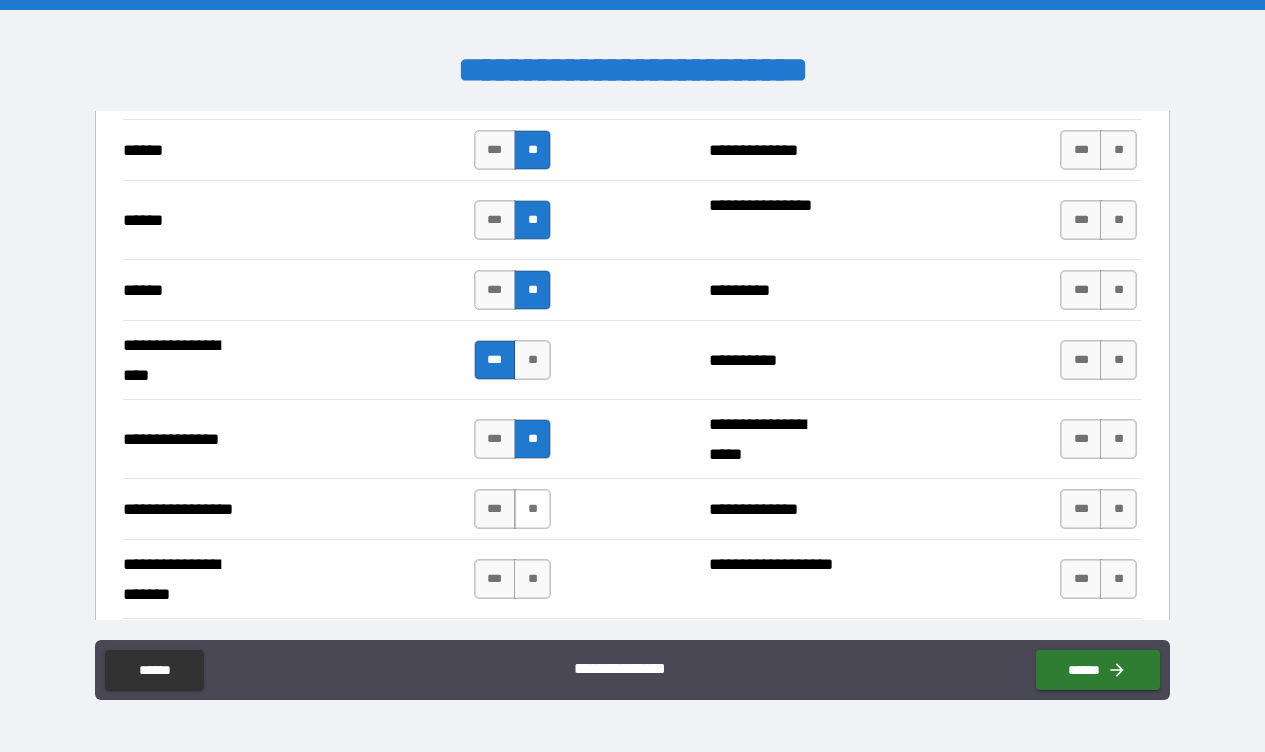 click on "**" at bounding box center (532, 509) 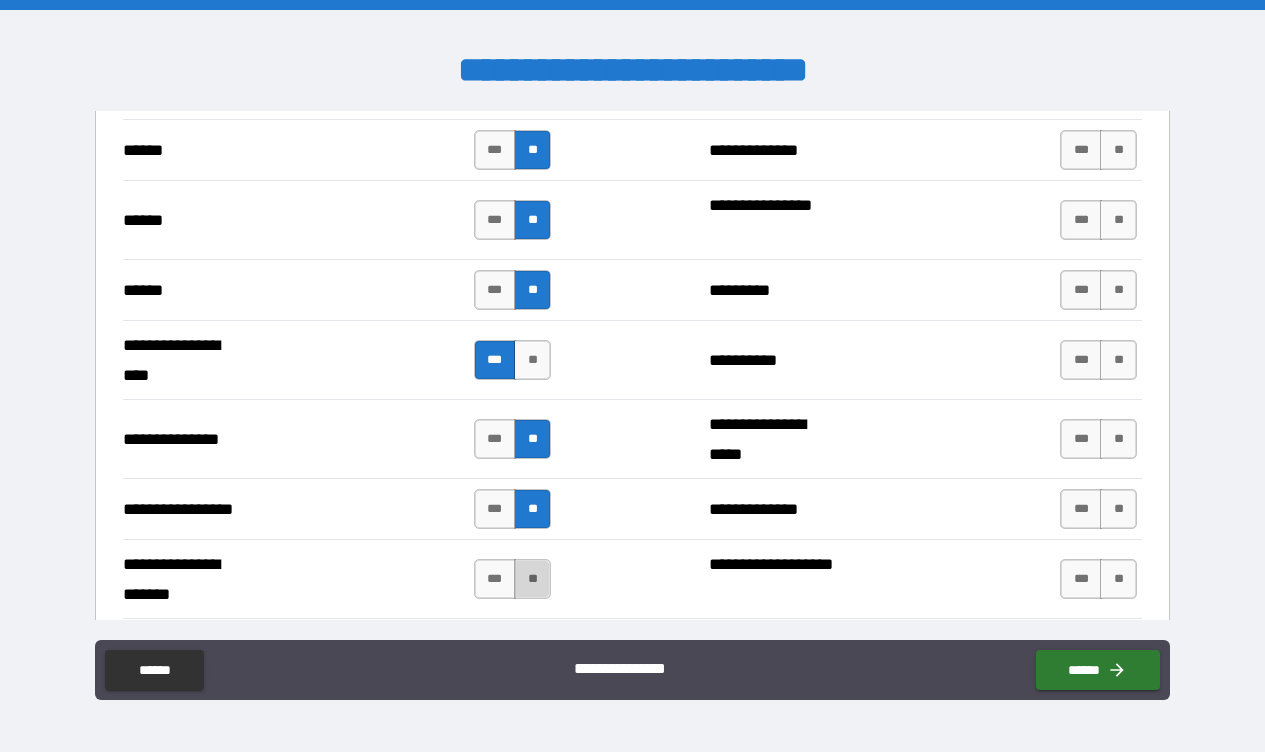 click on "**" at bounding box center (532, 579) 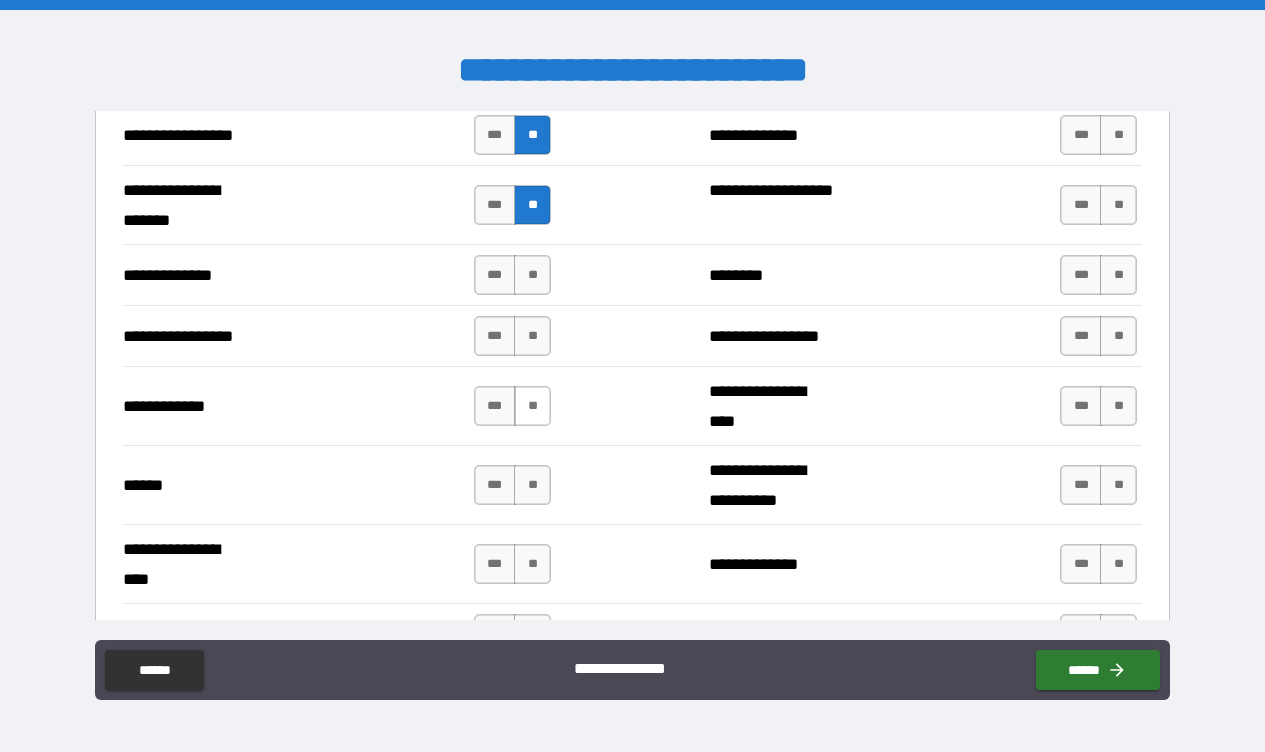 scroll, scrollTop: 2786, scrollLeft: 0, axis: vertical 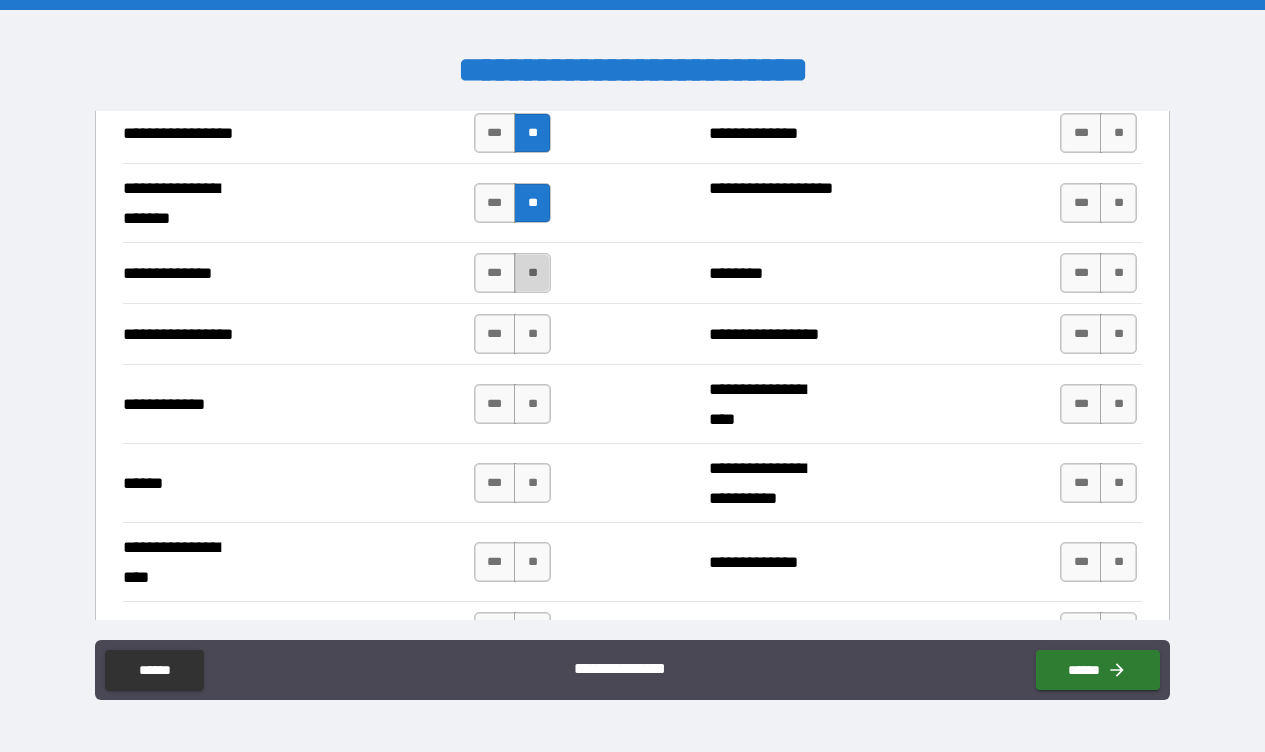 click on "**" at bounding box center [532, 273] 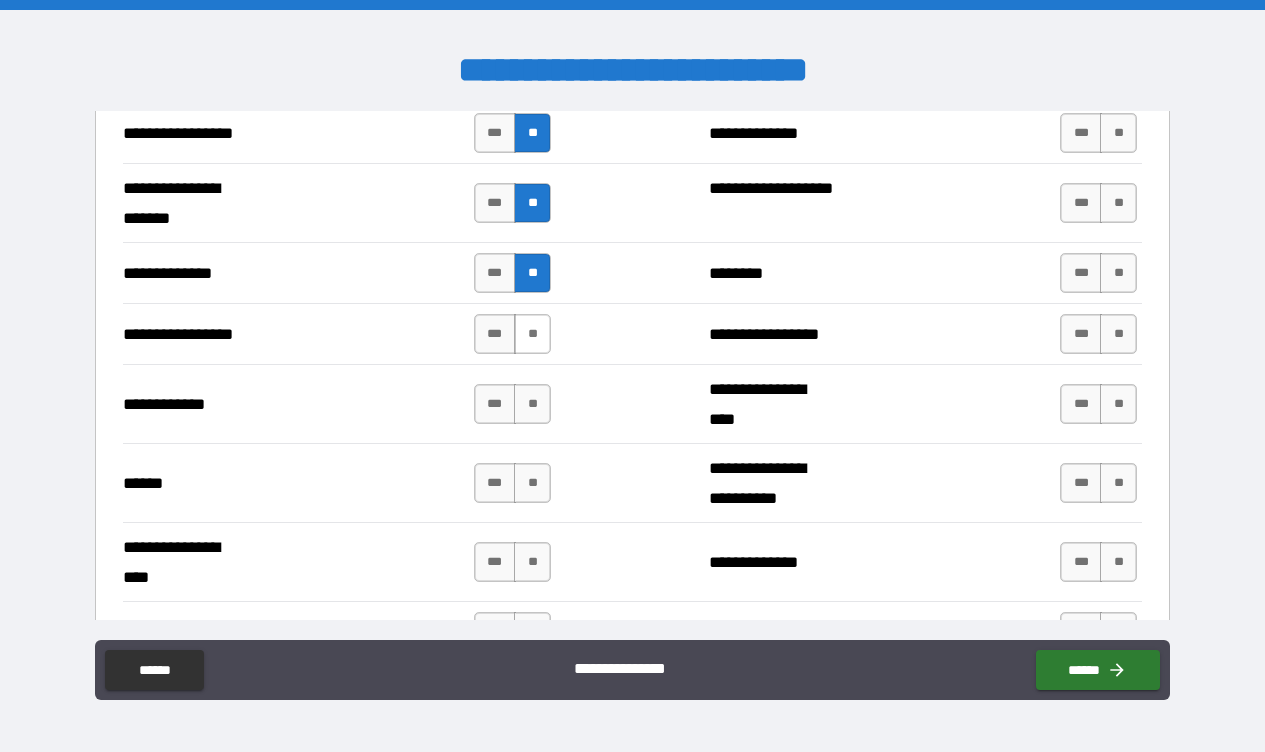 click on "**" at bounding box center (532, 334) 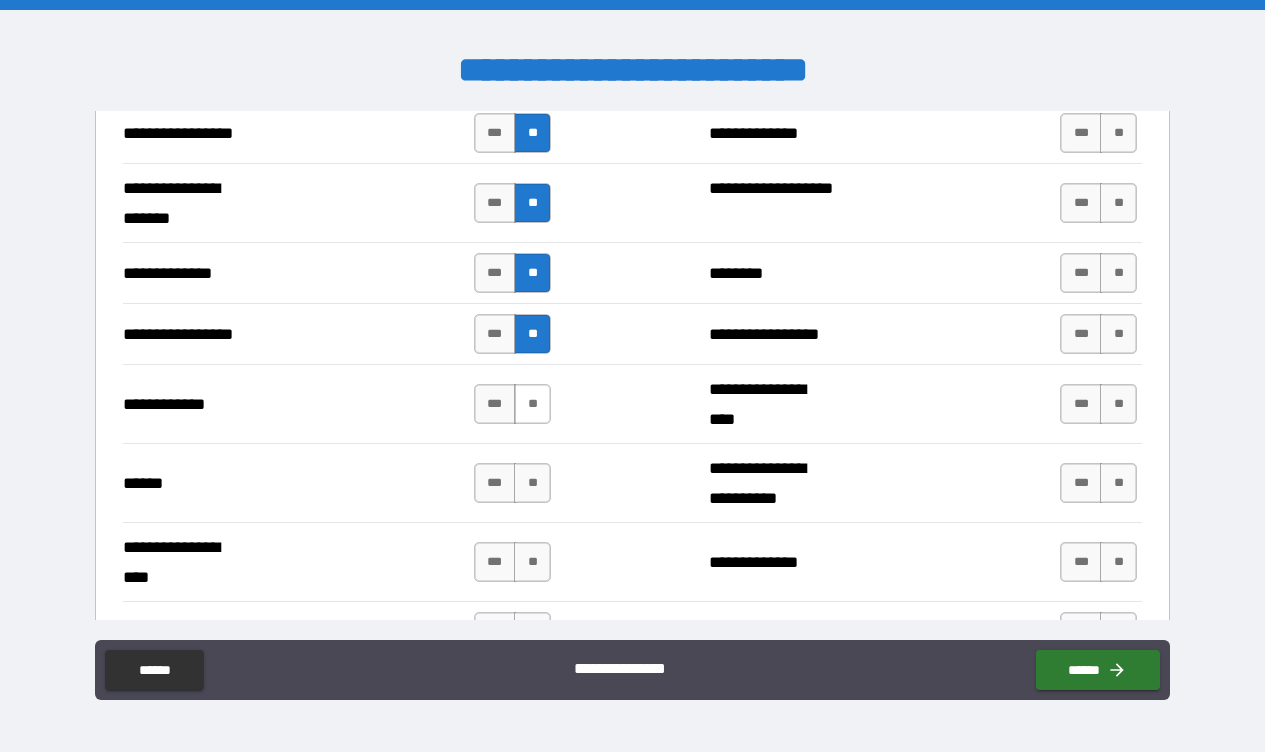 click on "**" at bounding box center (532, 404) 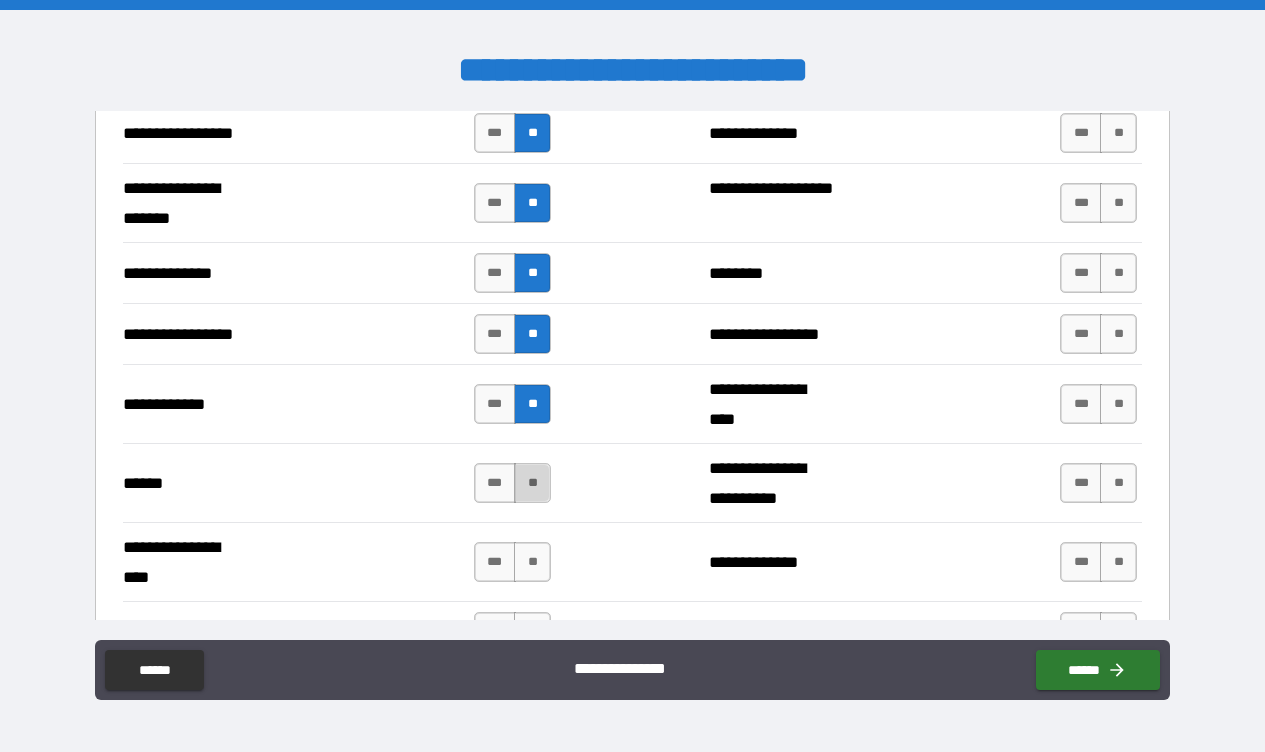 click on "**" at bounding box center [532, 483] 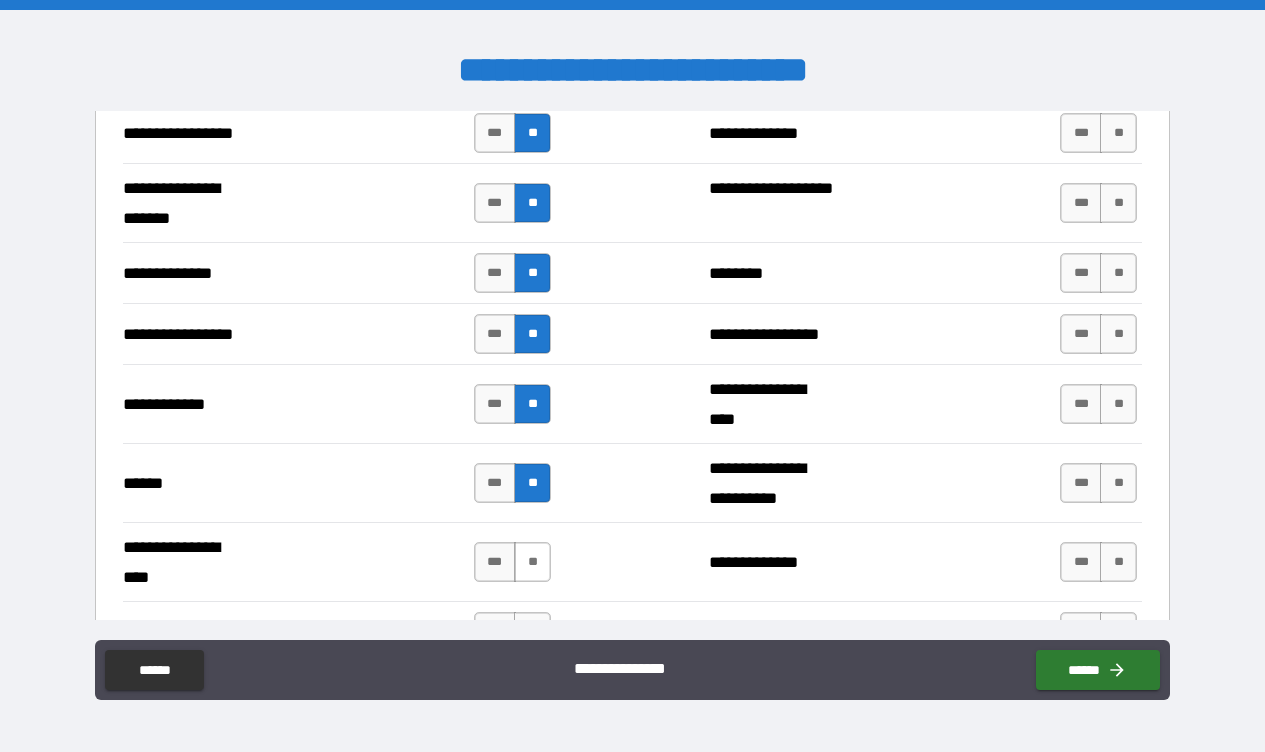click on "**" at bounding box center [532, 562] 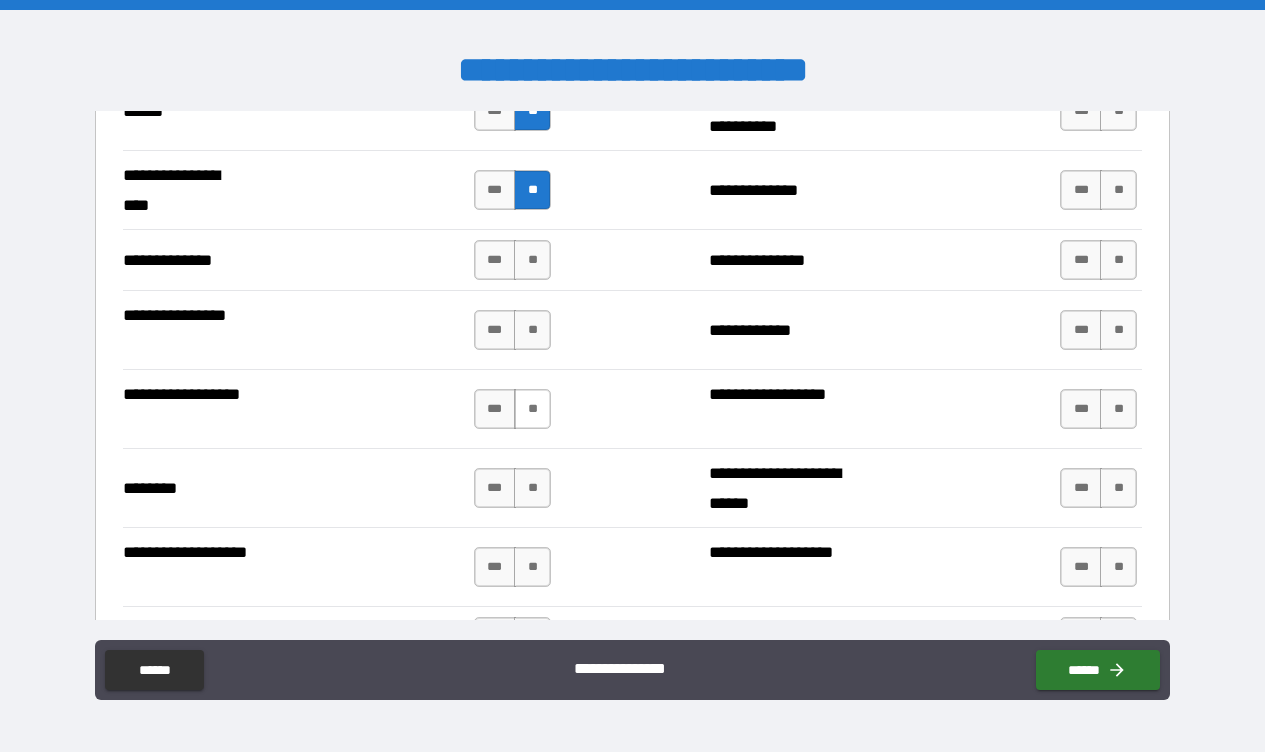 scroll, scrollTop: 3170, scrollLeft: 0, axis: vertical 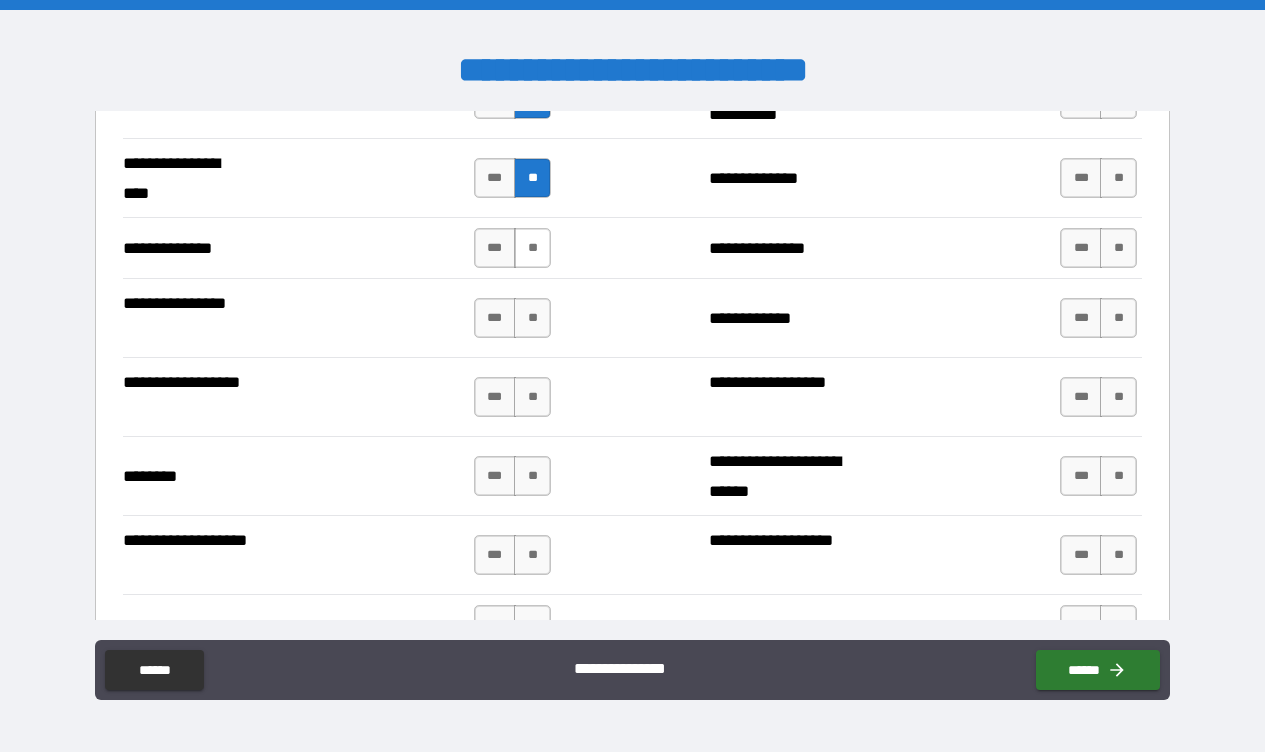 click on "**" at bounding box center (532, 248) 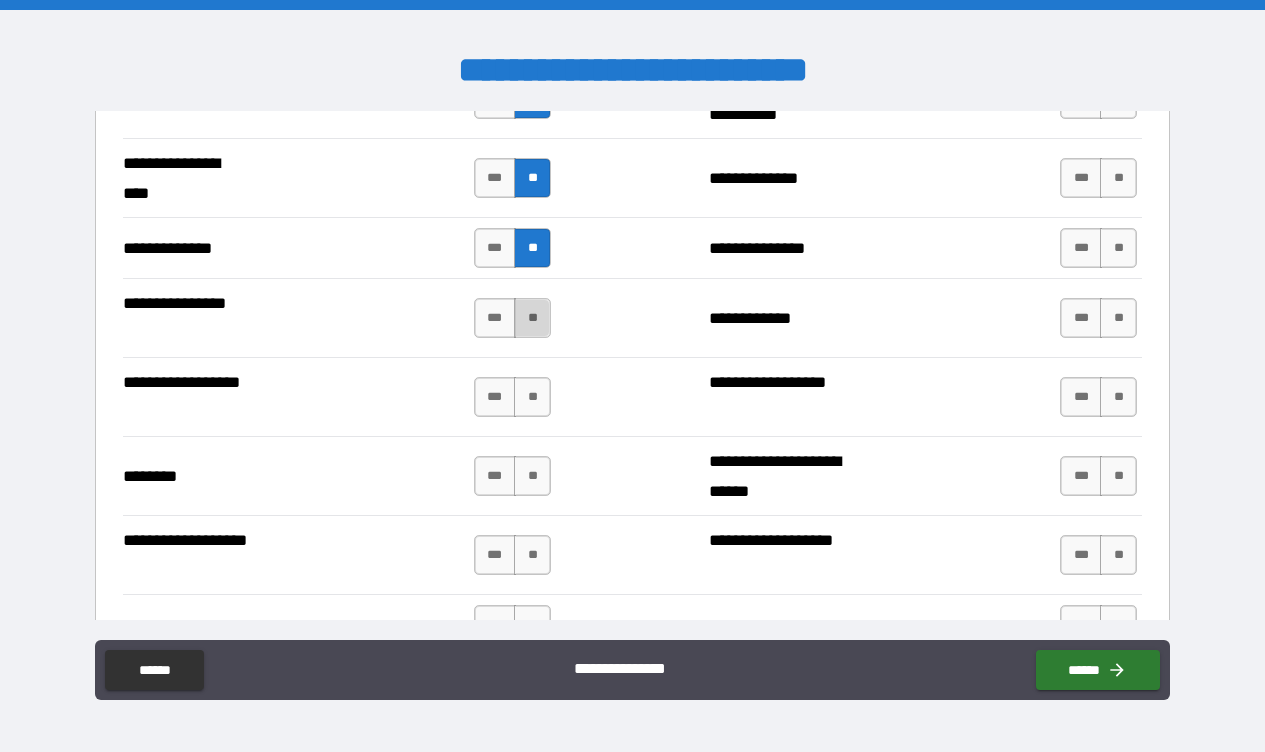 click on "**" at bounding box center (532, 318) 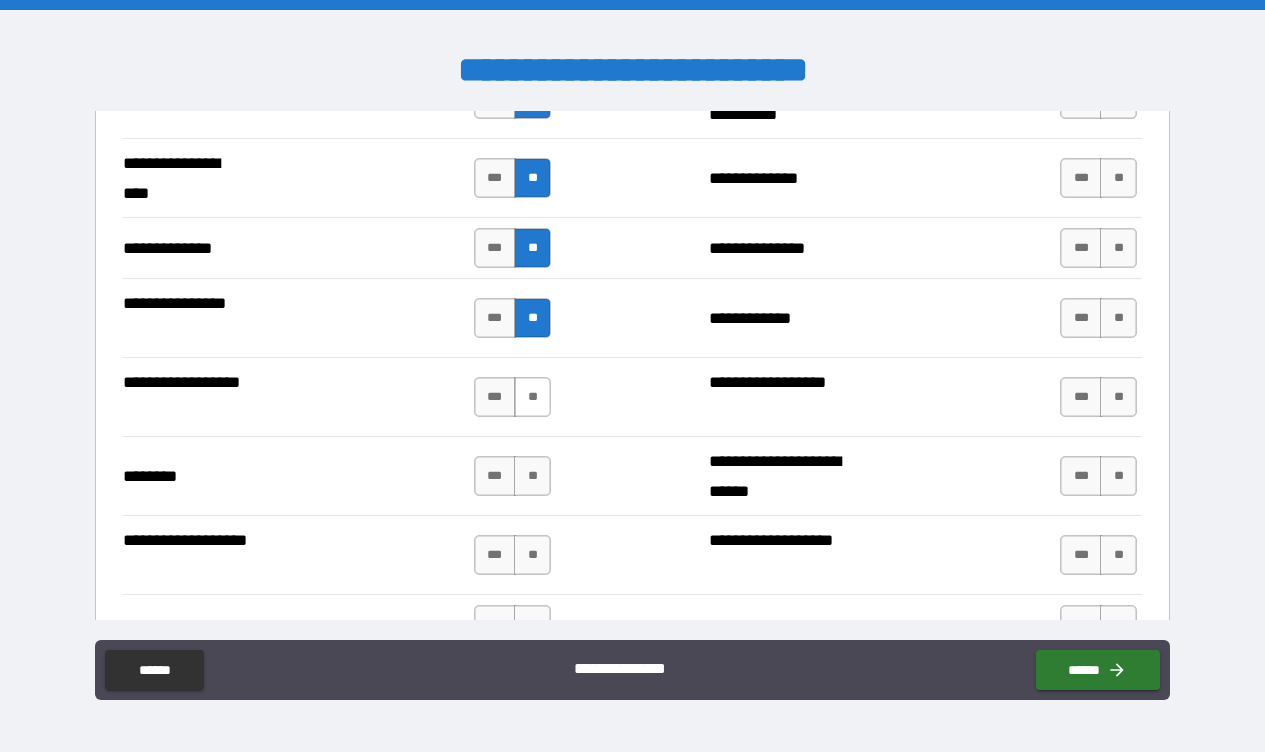 click on "**" at bounding box center (532, 397) 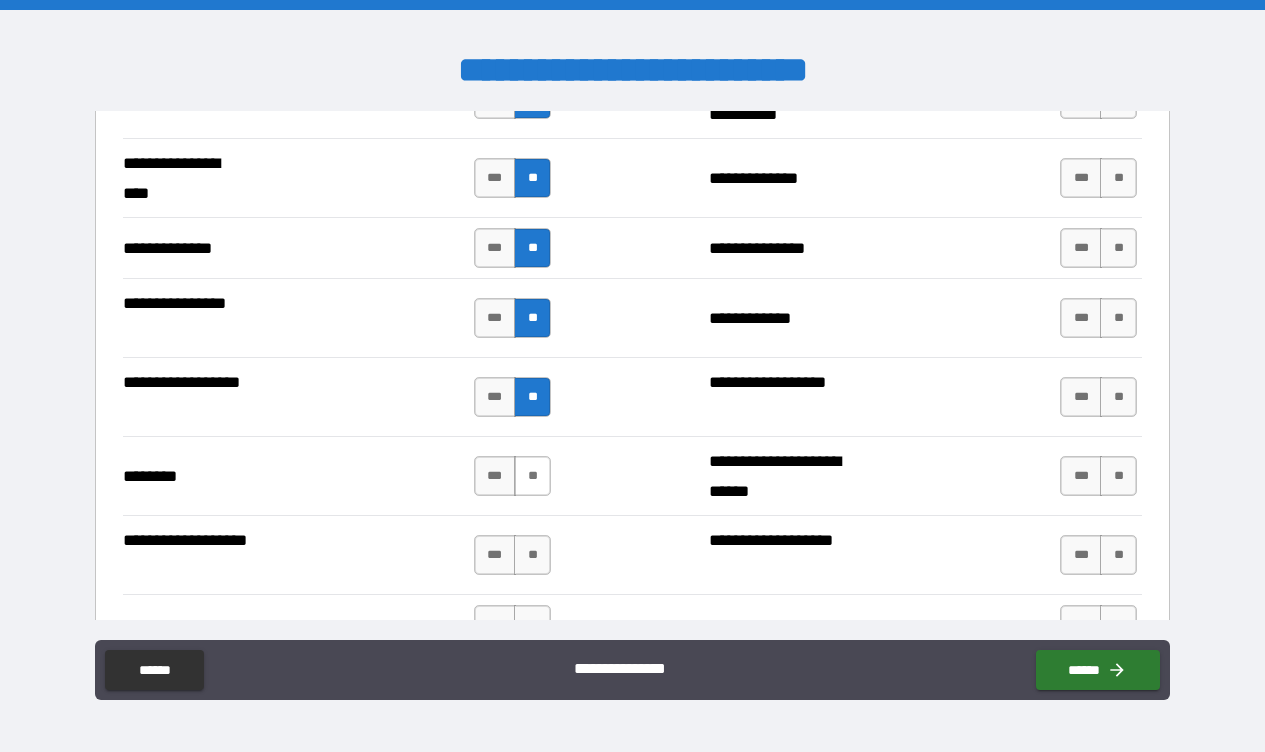 click on "**" at bounding box center (532, 476) 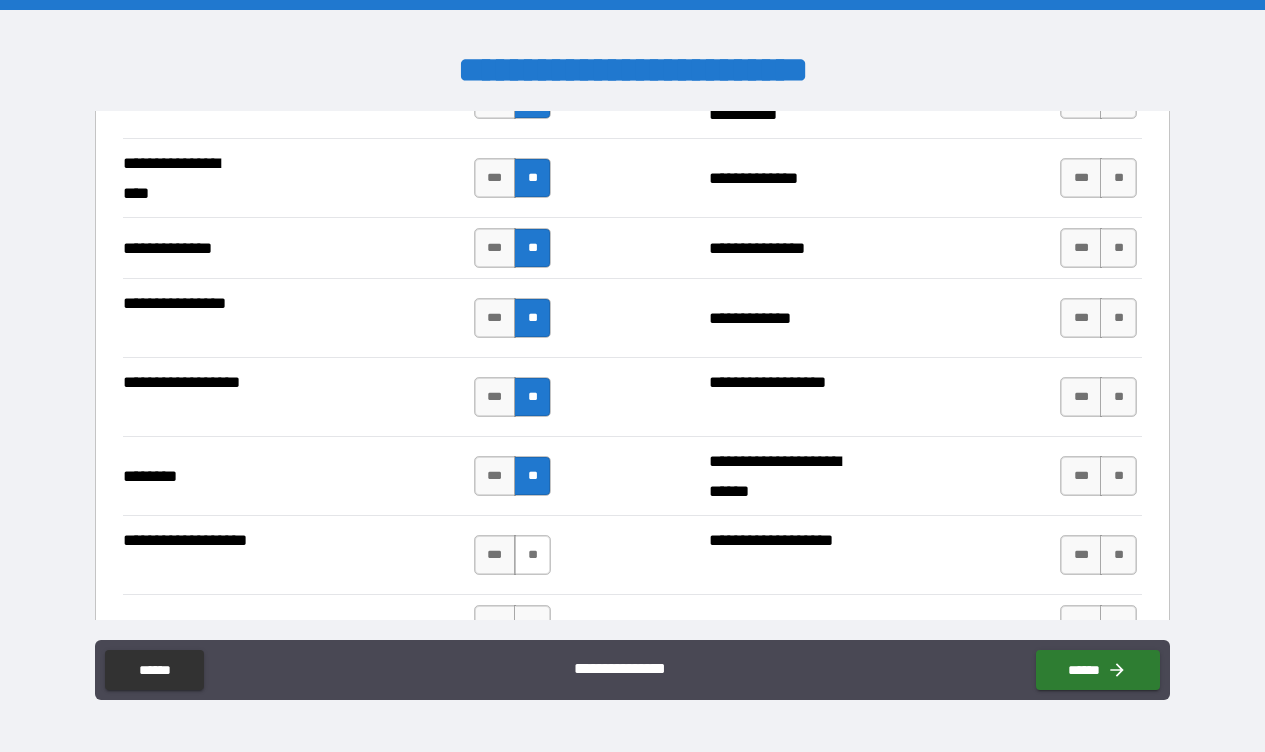 click on "**" at bounding box center [532, 555] 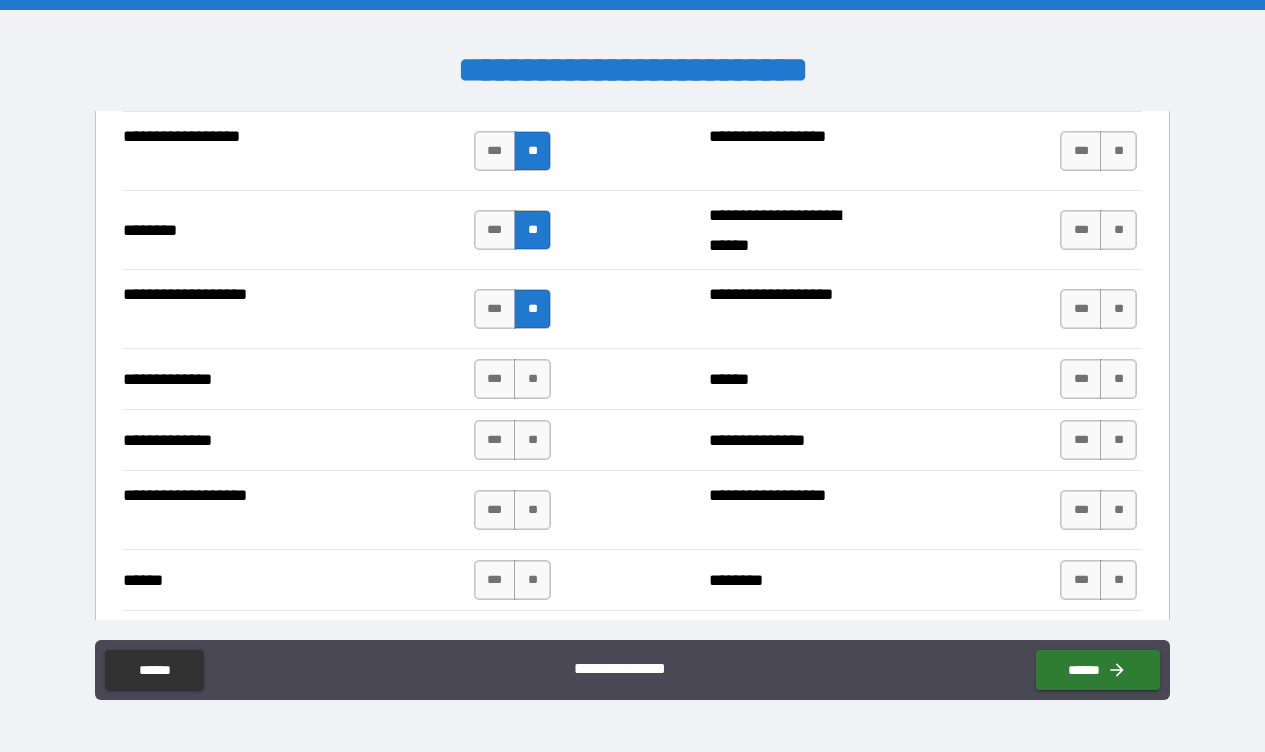 scroll, scrollTop: 3435, scrollLeft: 0, axis: vertical 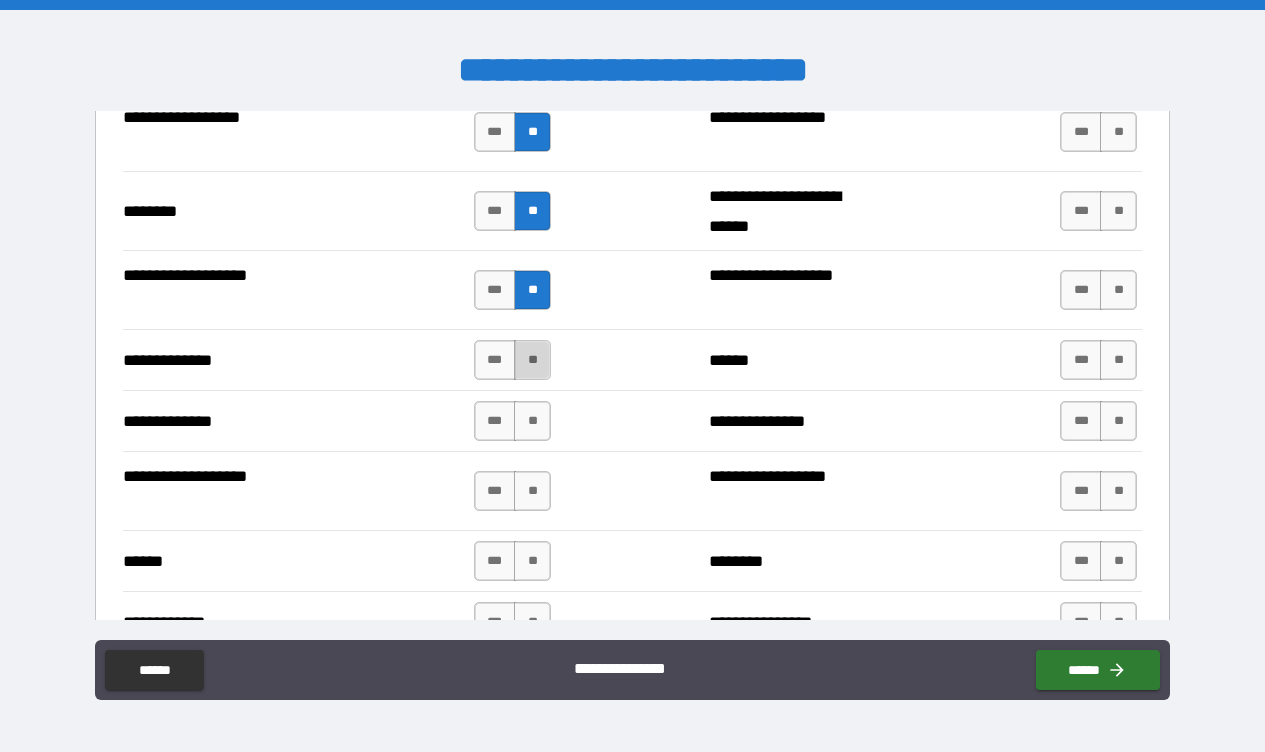 click on "**" at bounding box center [532, 360] 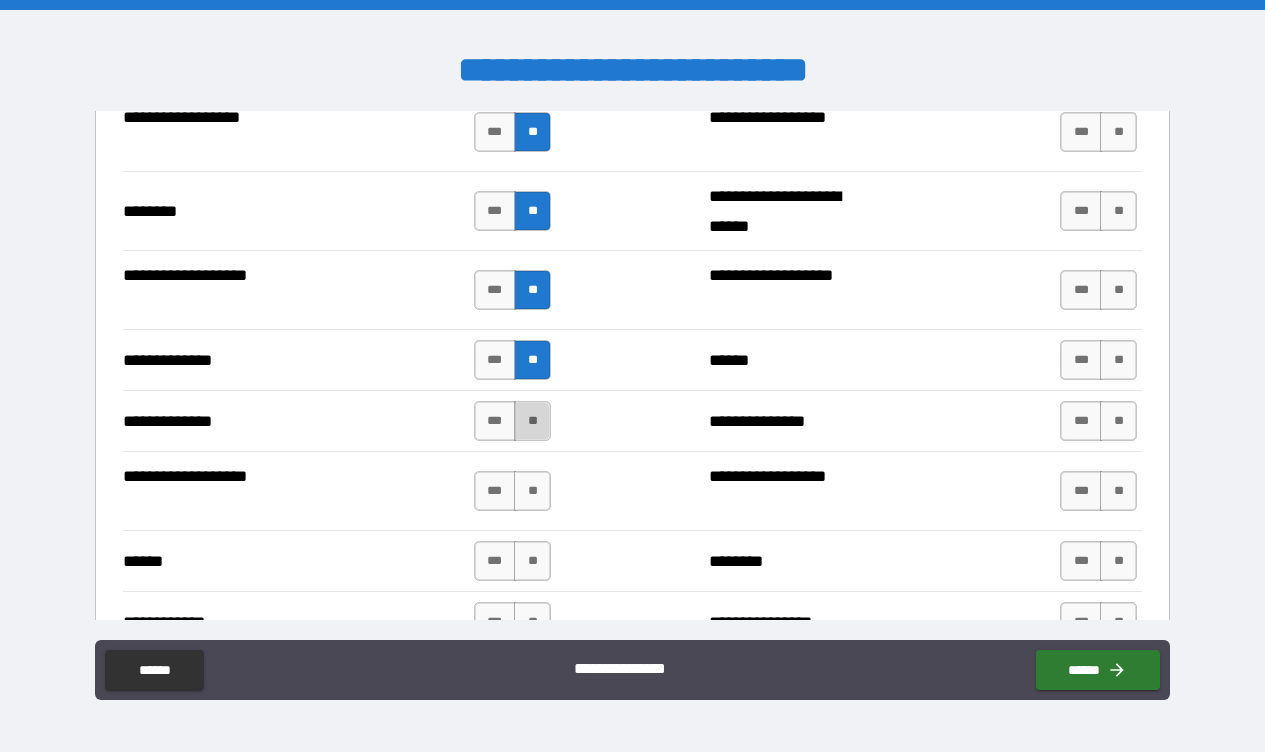 click on "**" at bounding box center [532, 421] 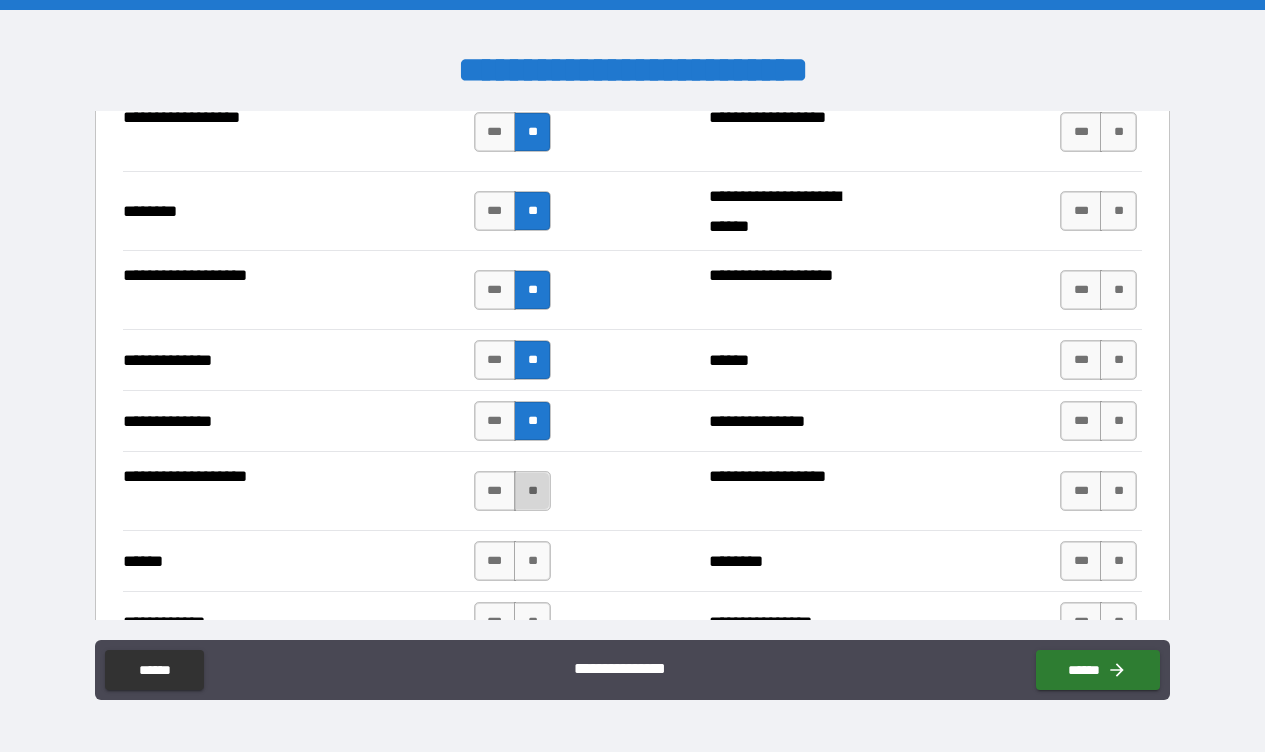 click on "**" at bounding box center [532, 491] 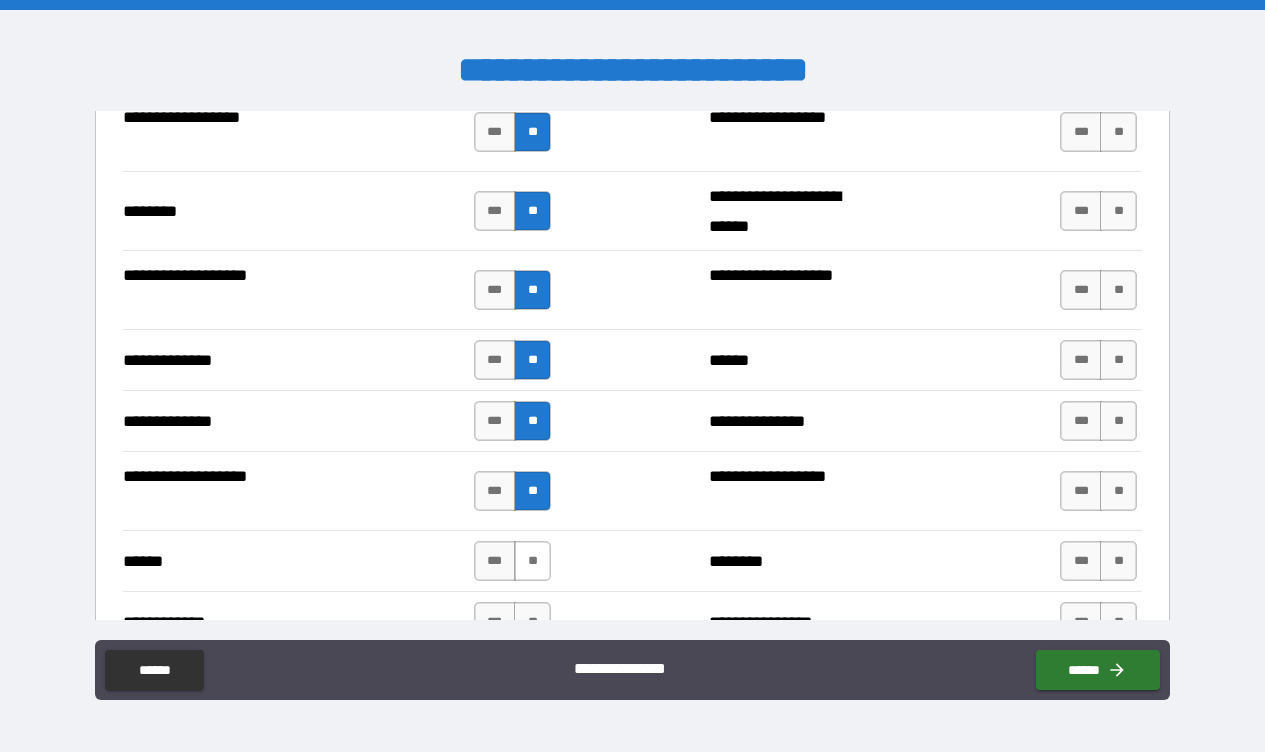 click on "**" at bounding box center (532, 561) 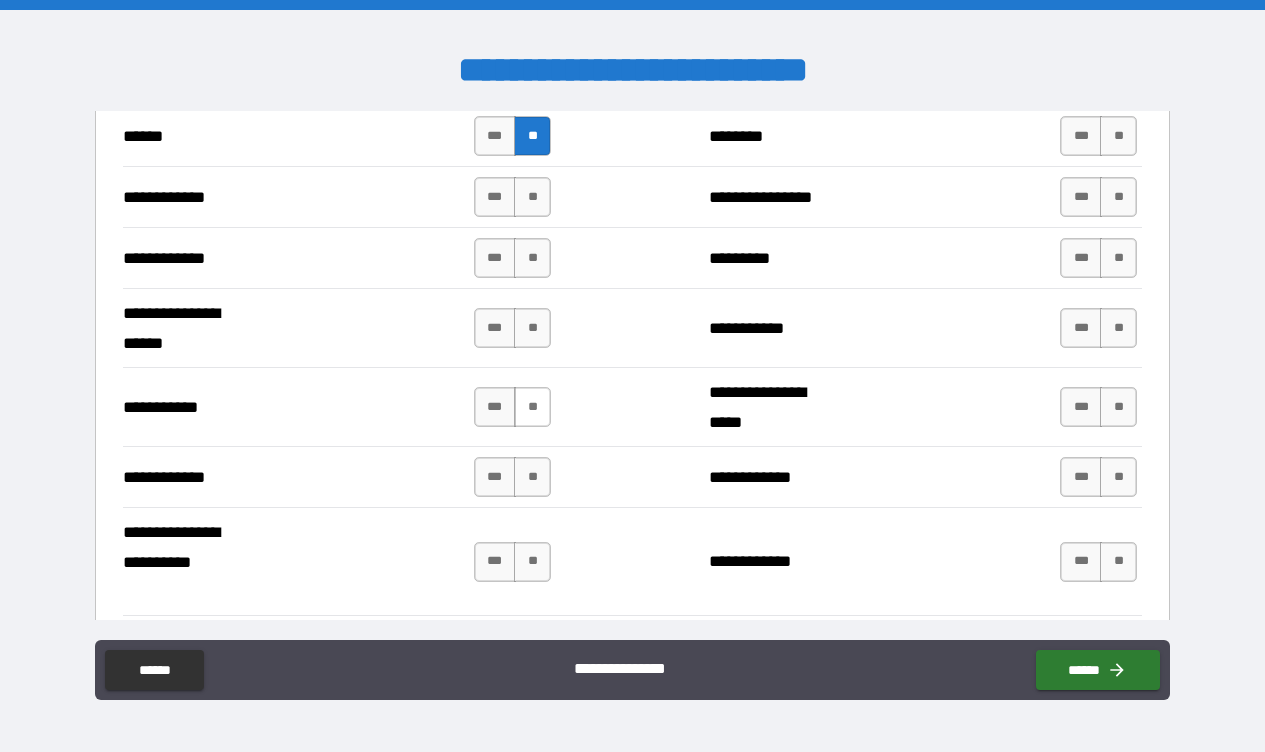 scroll, scrollTop: 3865, scrollLeft: 0, axis: vertical 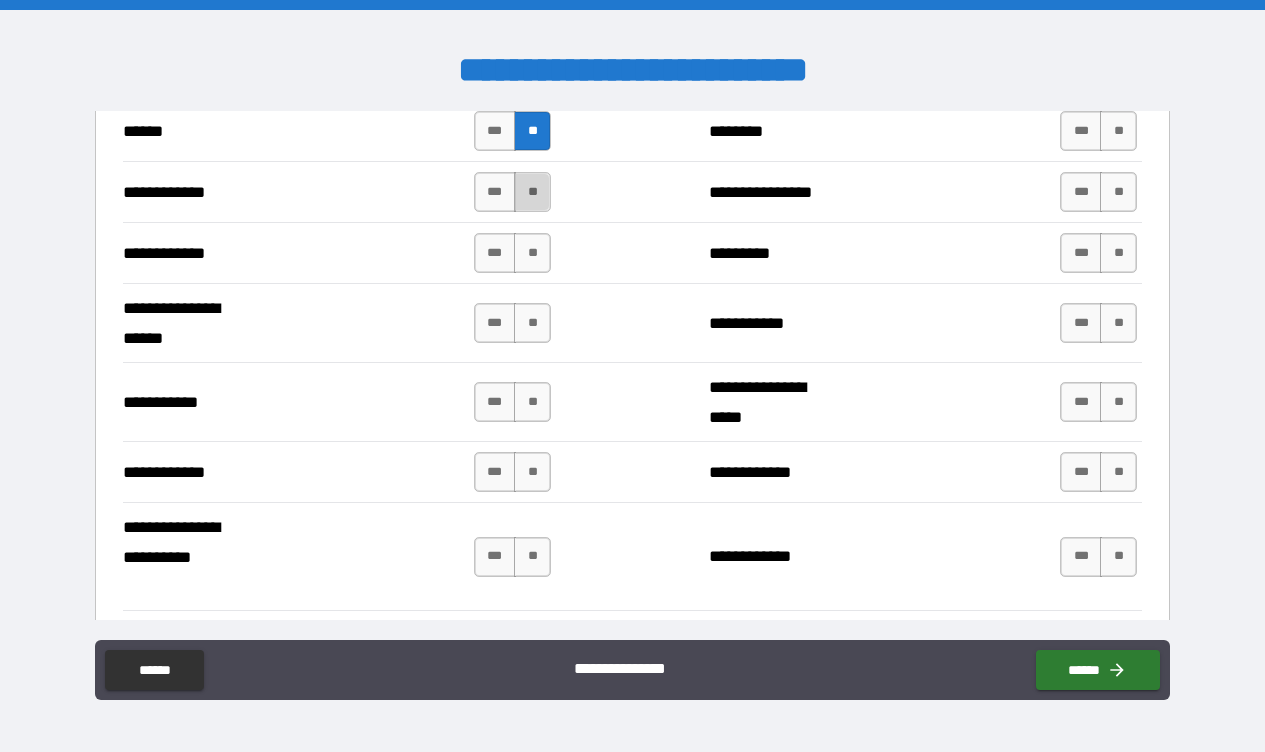 click on "**" at bounding box center [532, 192] 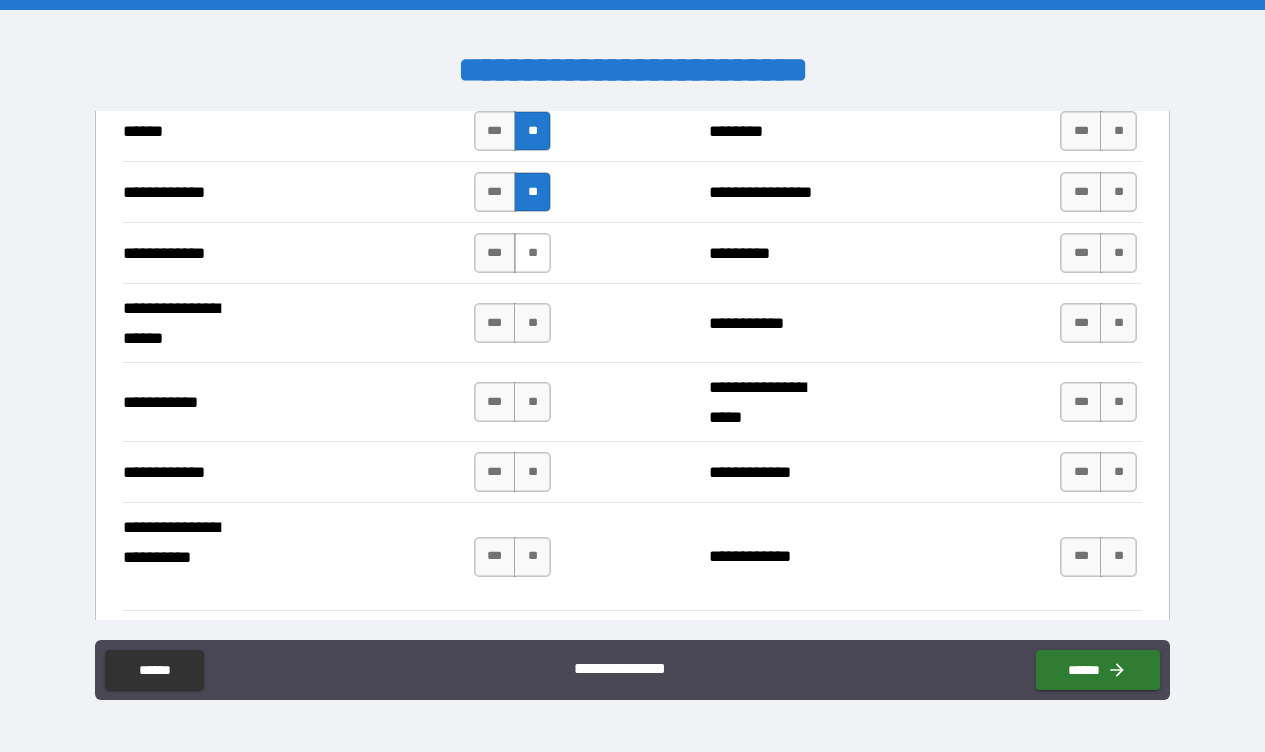 click on "**" at bounding box center [532, 253] 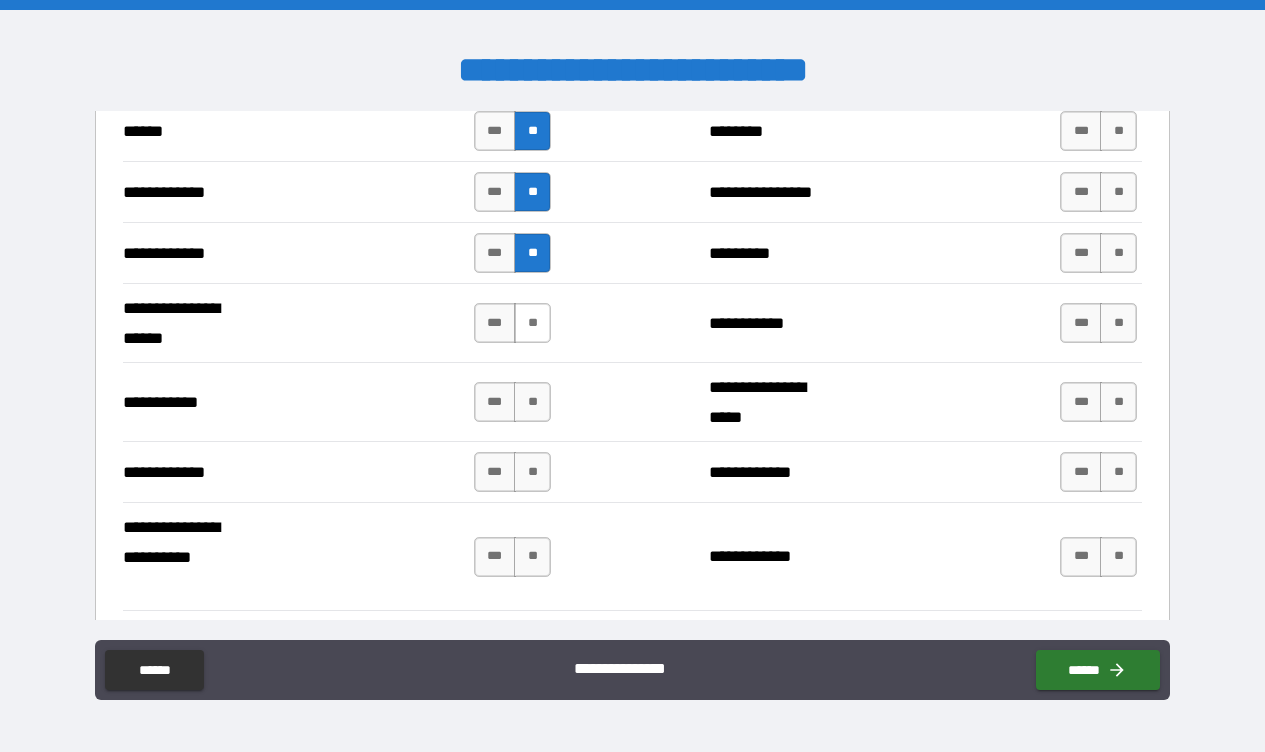 click on "**" at bounding box center (532, 323) 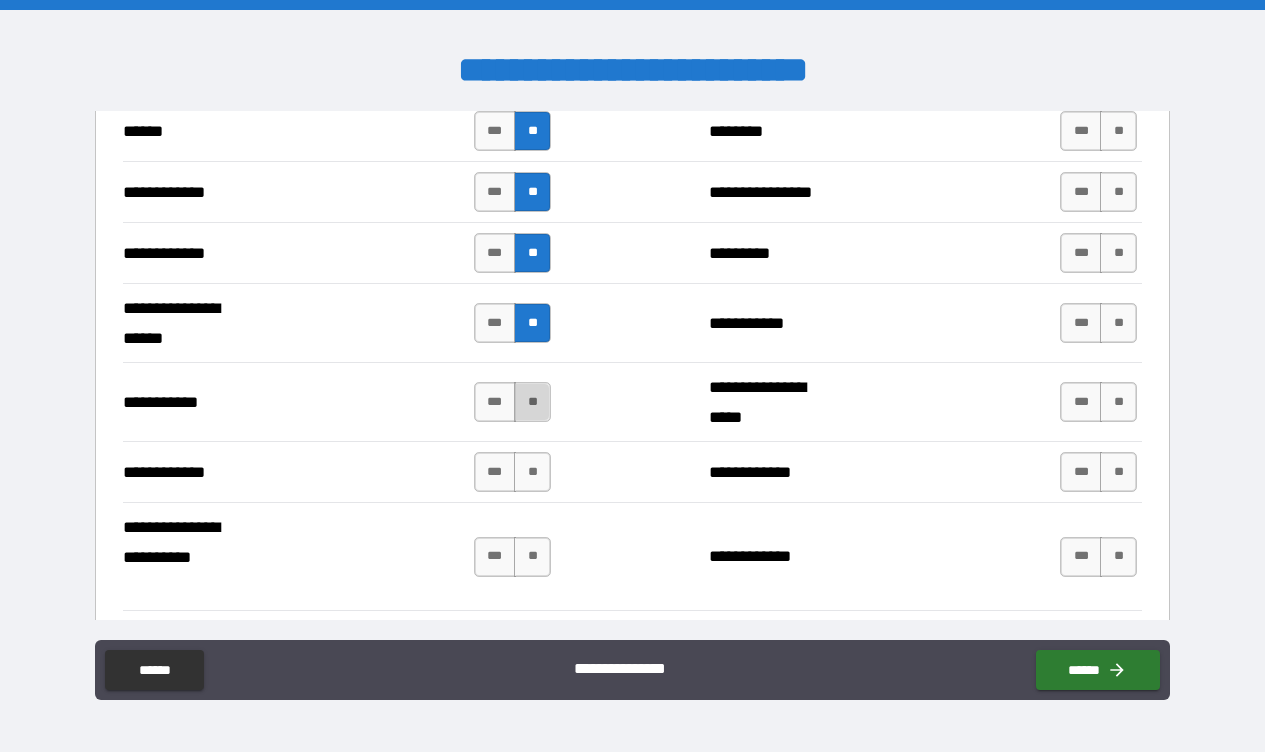 click on "**" at bounding box center [532, 402] 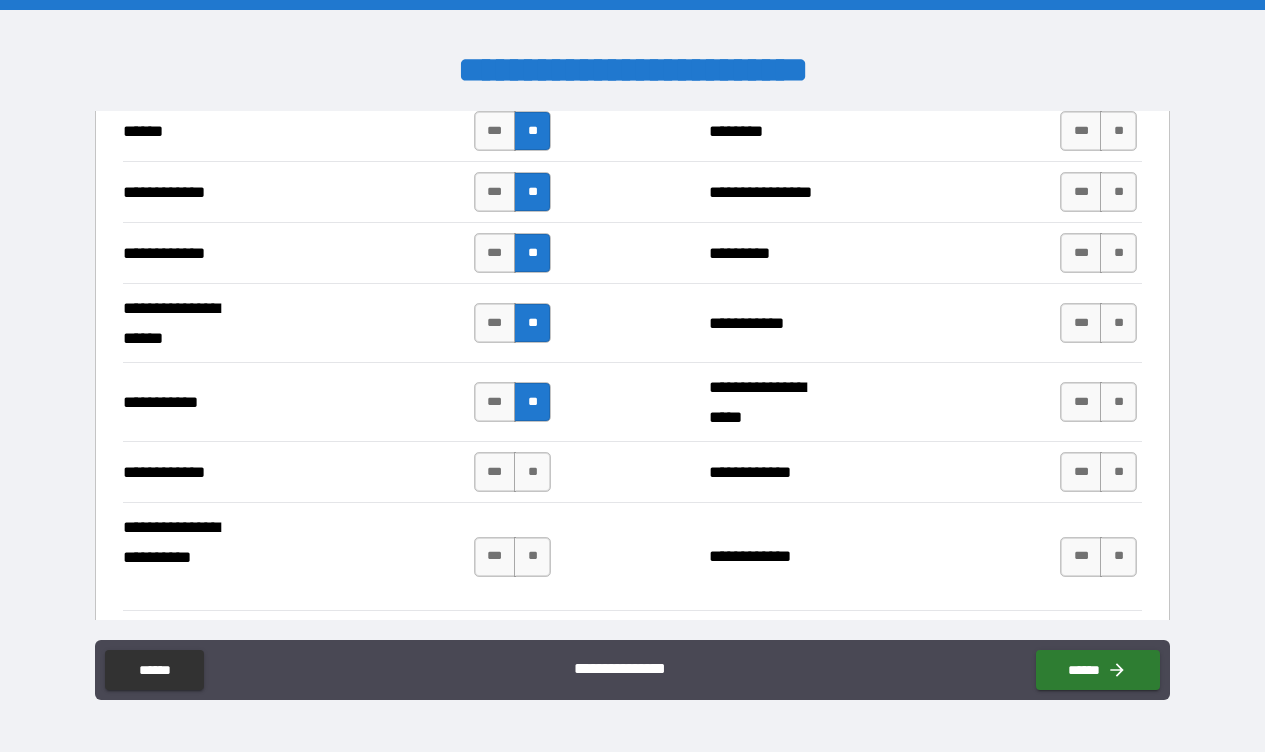 click on "**********" at bounding box center (633, 471) 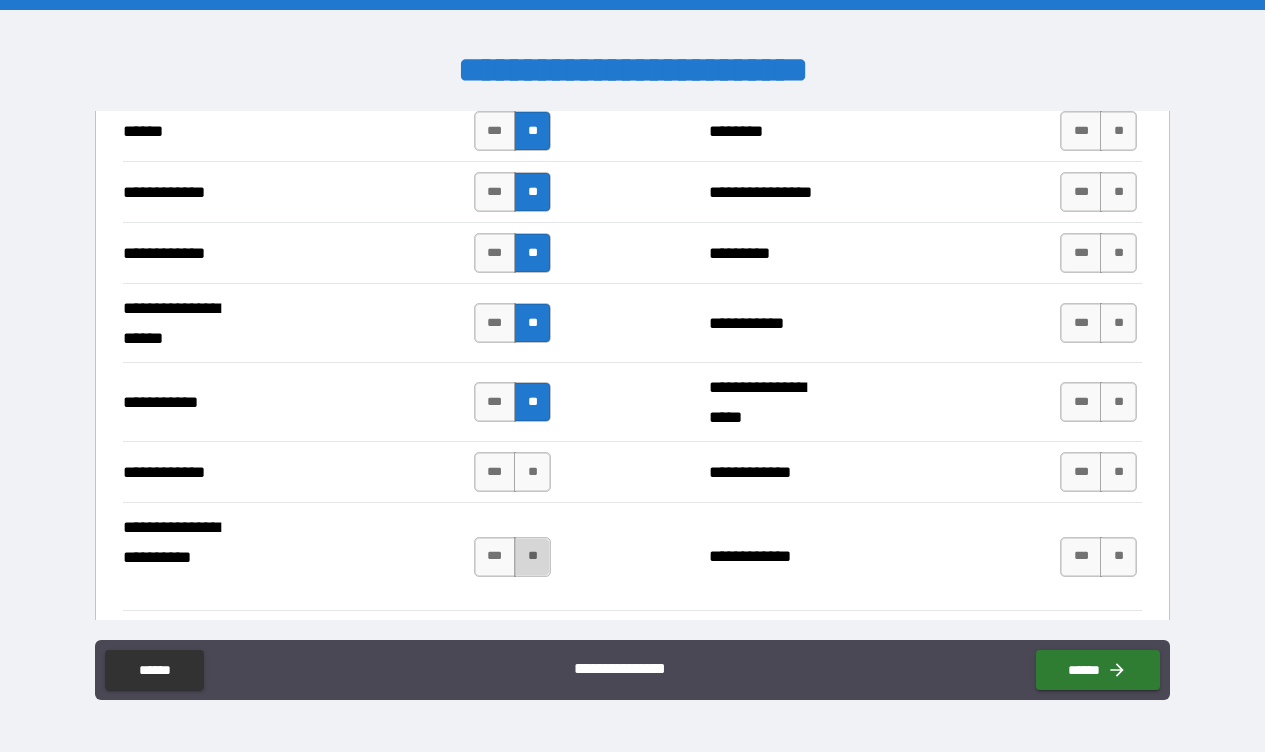 click on "**" at bounding box center [532, 557] 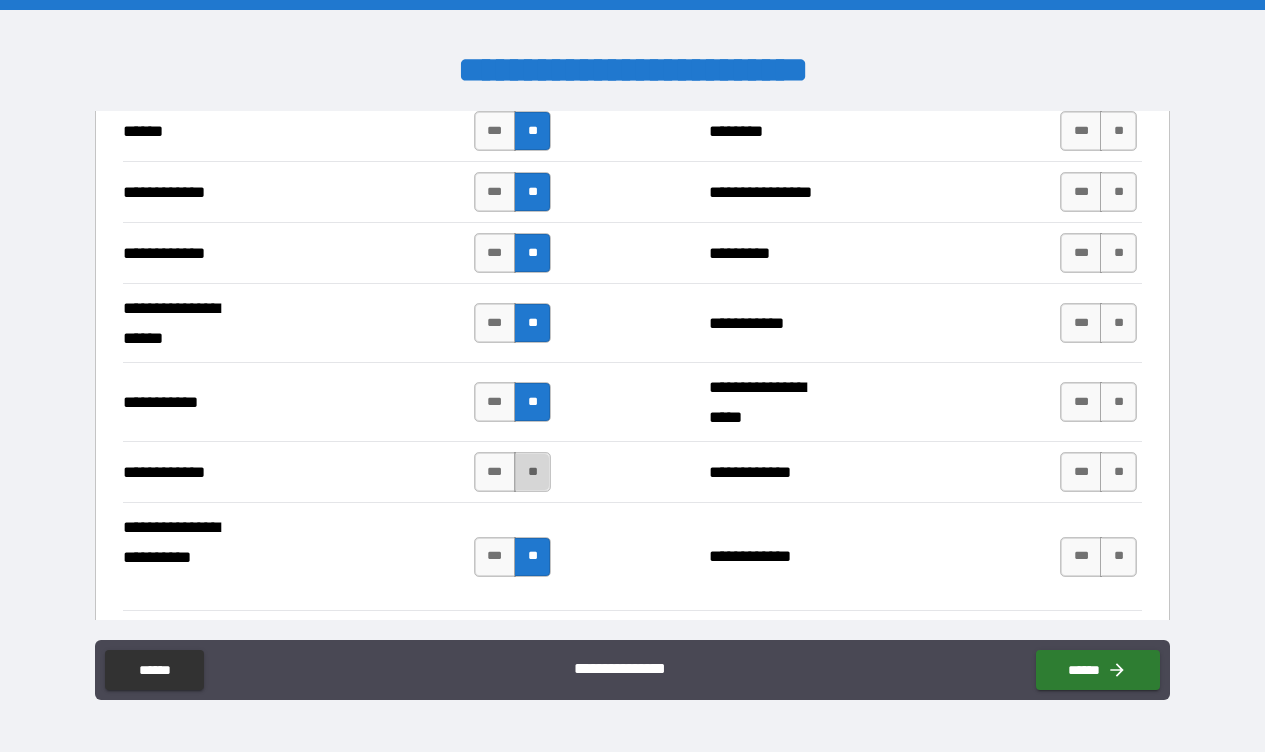 click on "**" at bounding box center (532, 472) 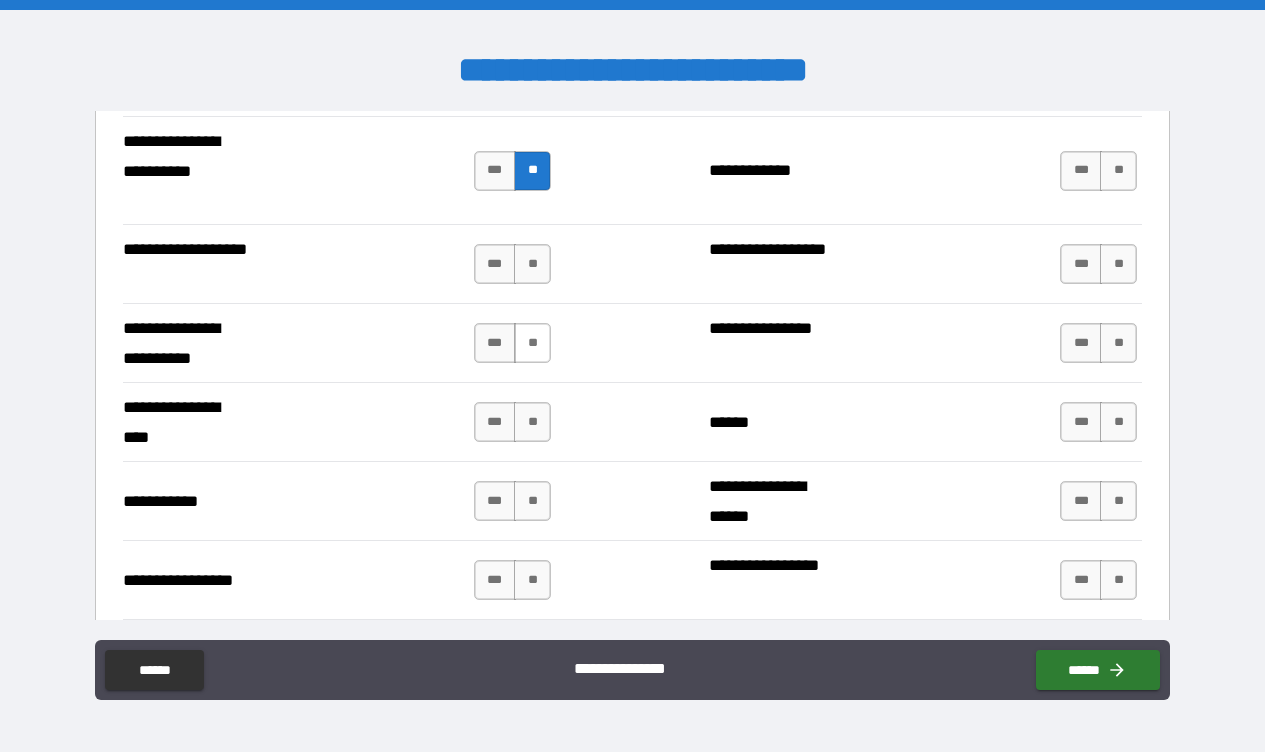 scroll, scrollTop: 4276, scrollLeft: 0, axis: vertical 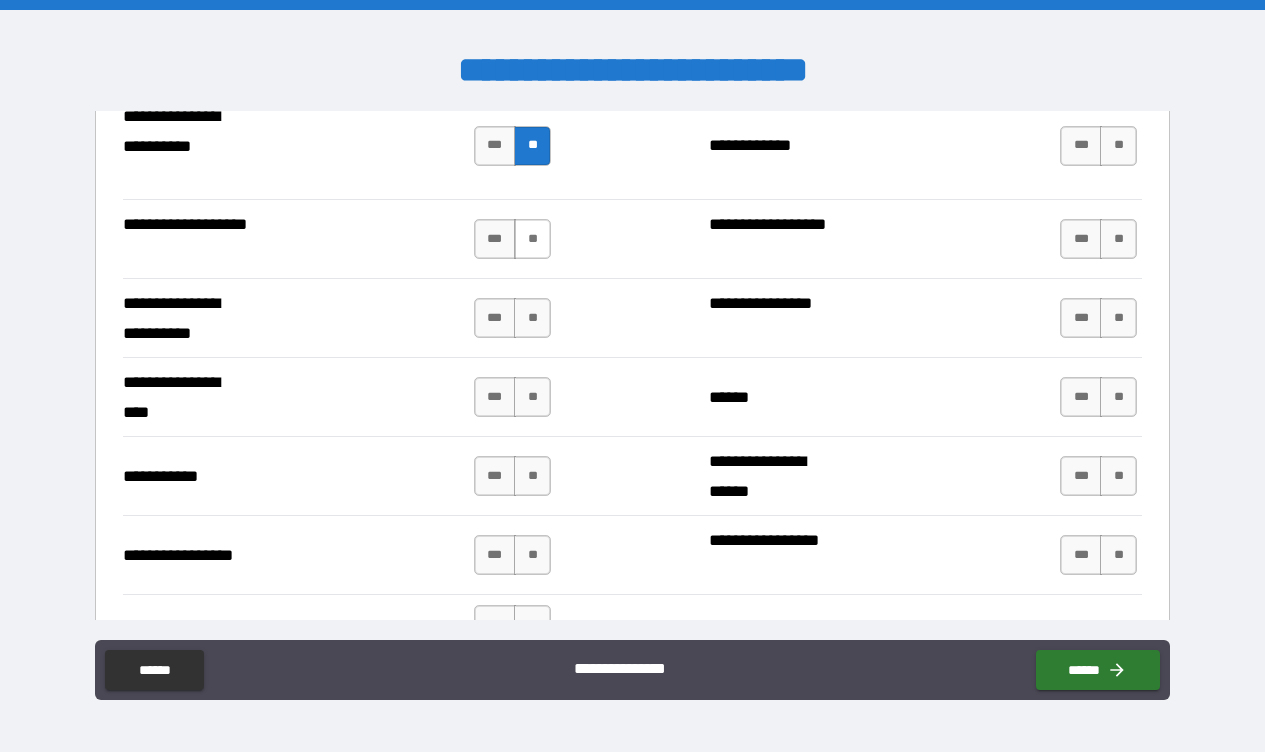 click on "**" at bounding box center [532, 239] 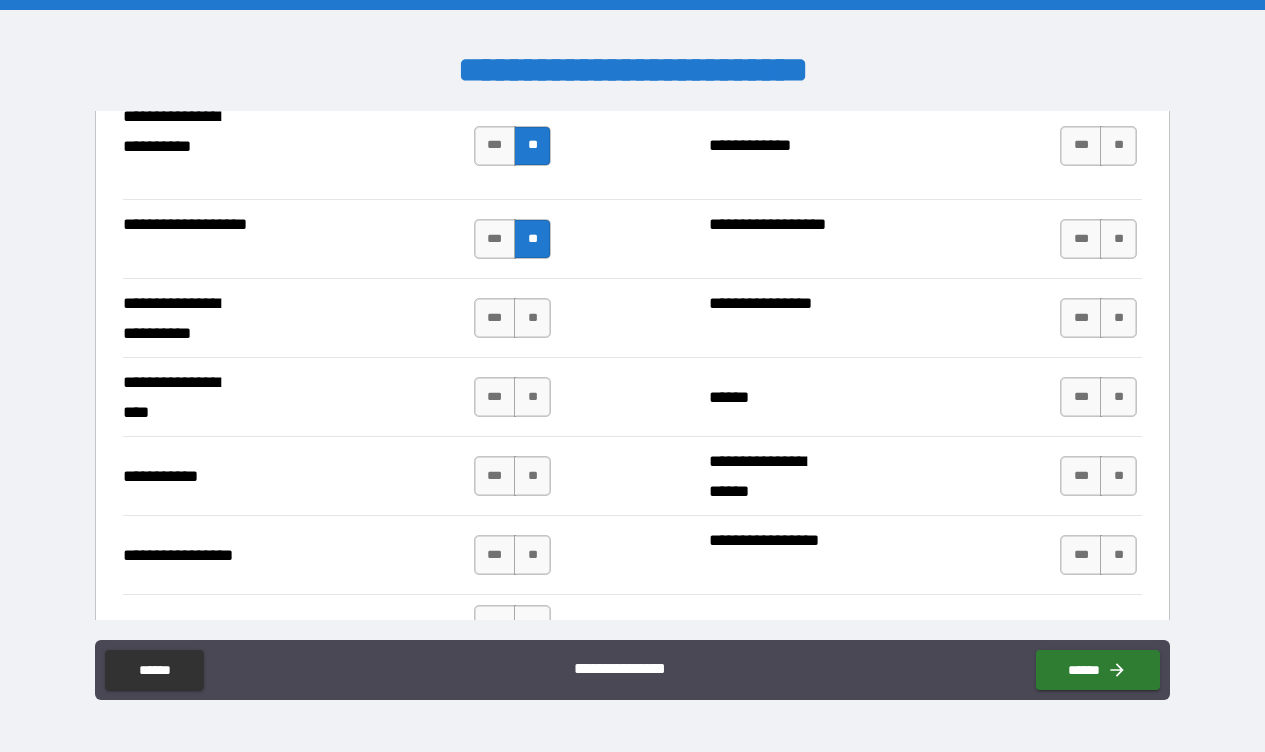 click on "*** **" at bounding box center (515, 318) 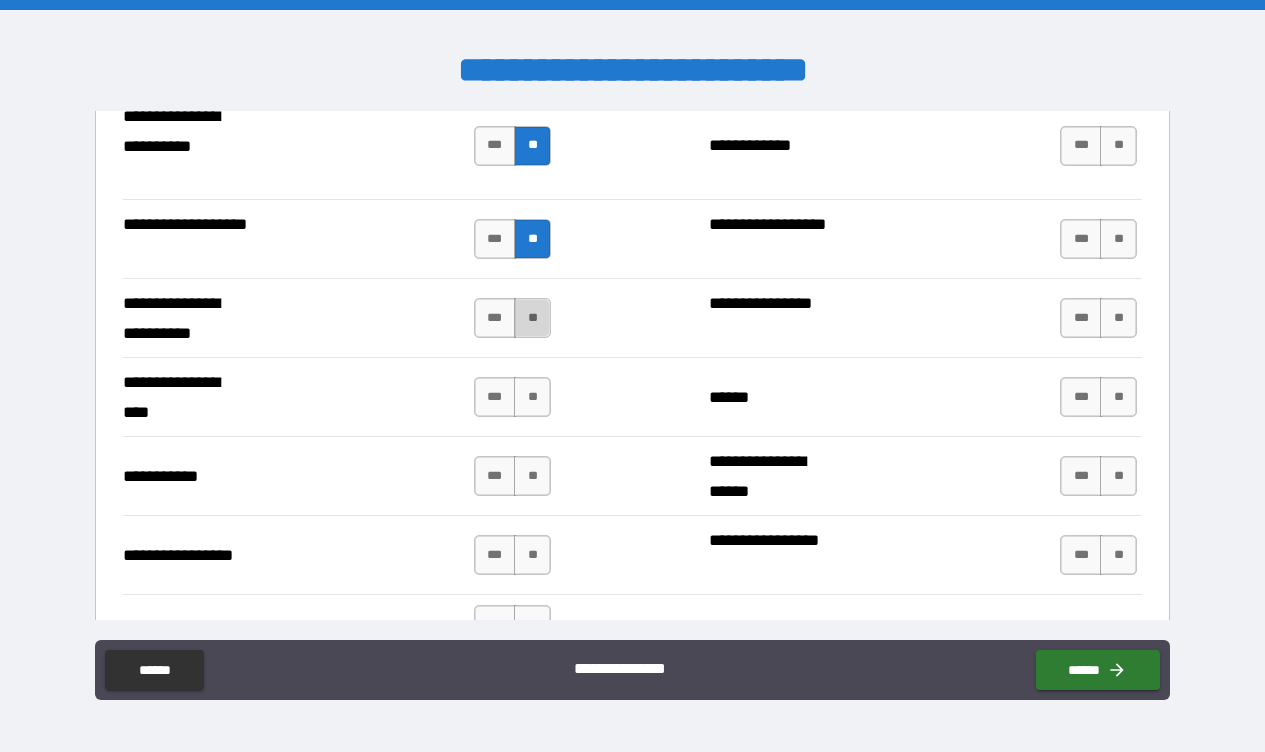 click on "**" at bounding box center (532, 318) 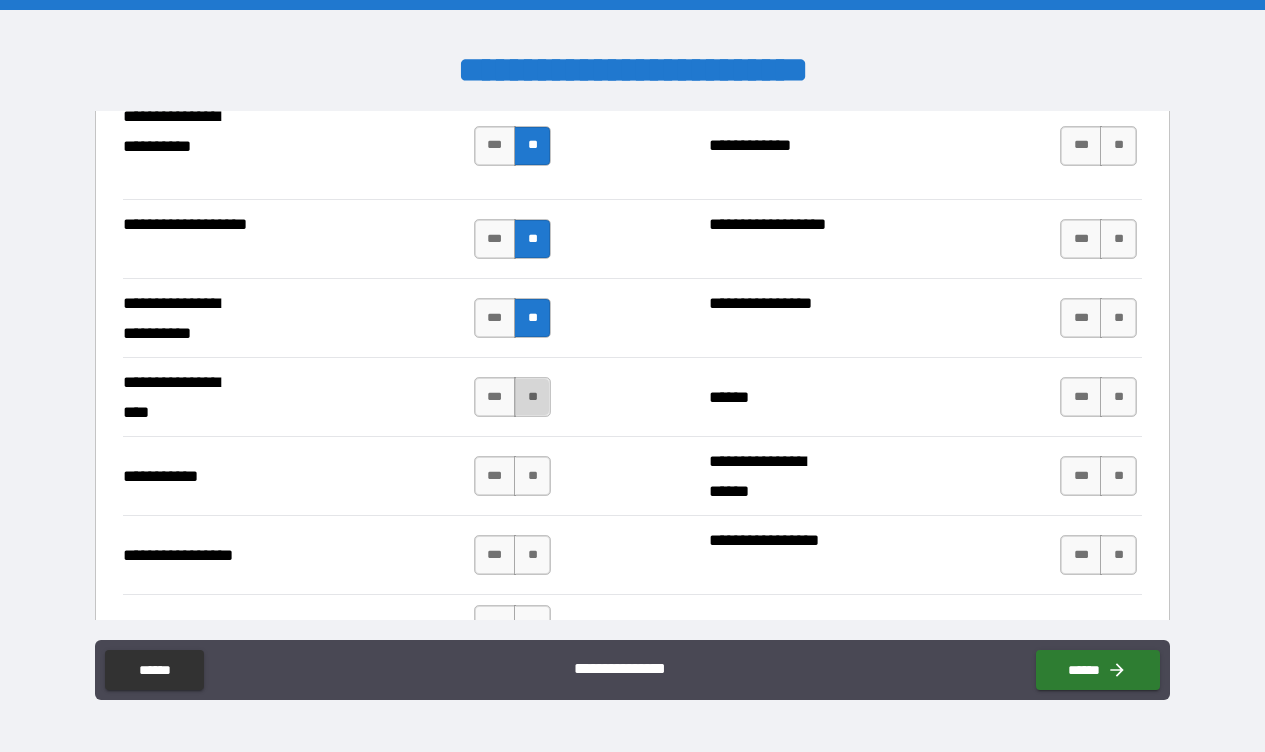 click on "**" at bounding box center (532, 397) 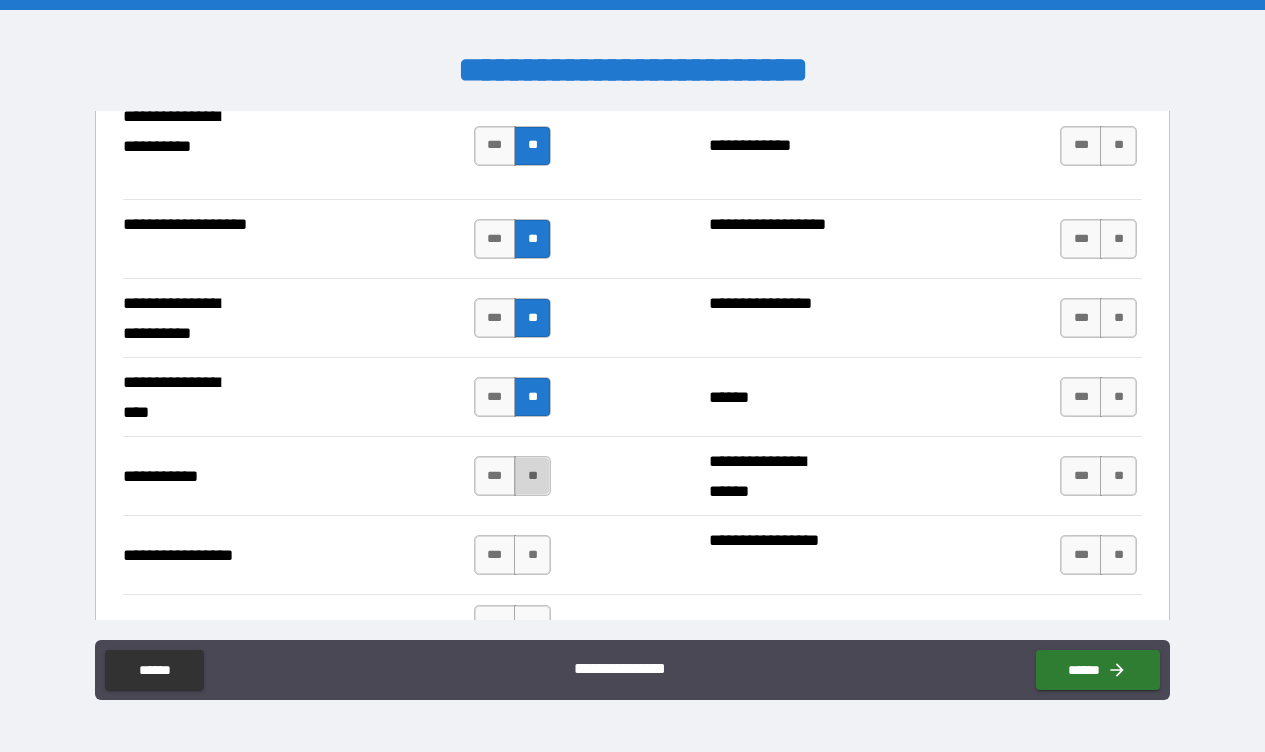 click on "**" at bounding box center (532, 476) 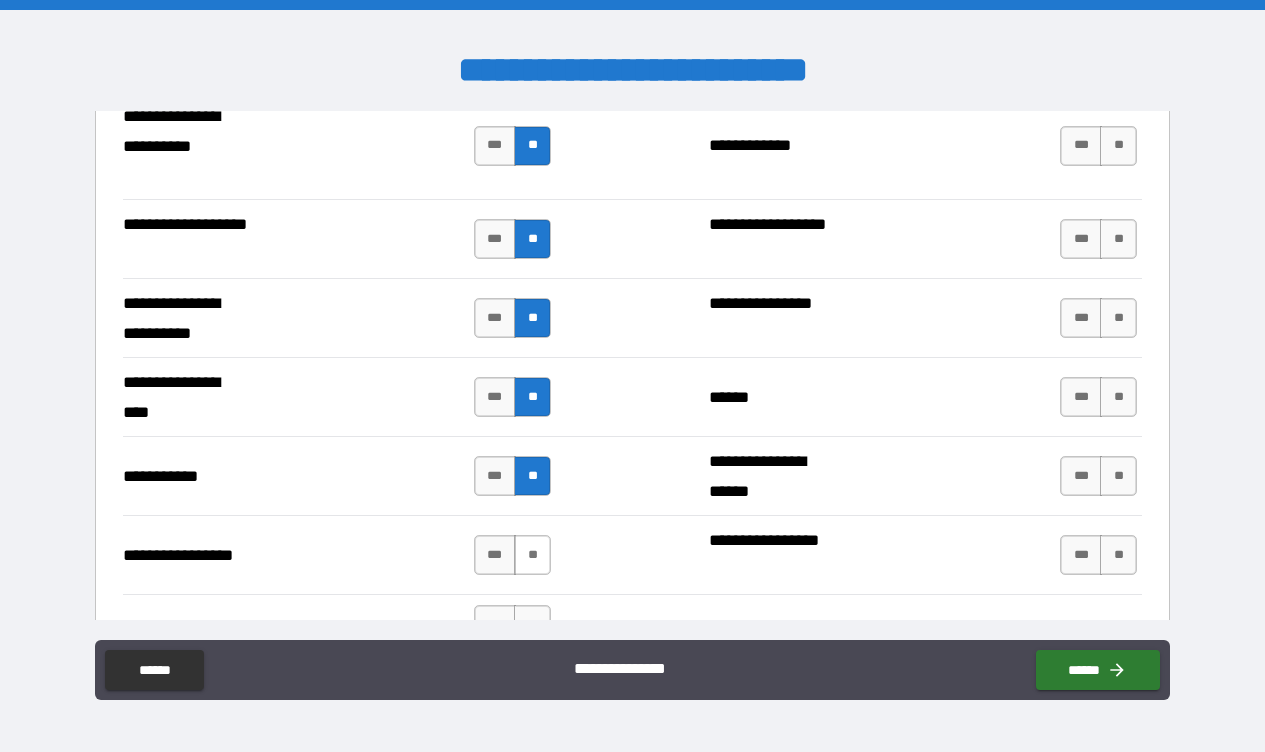 click on "**" at bounding box center (532, 555) 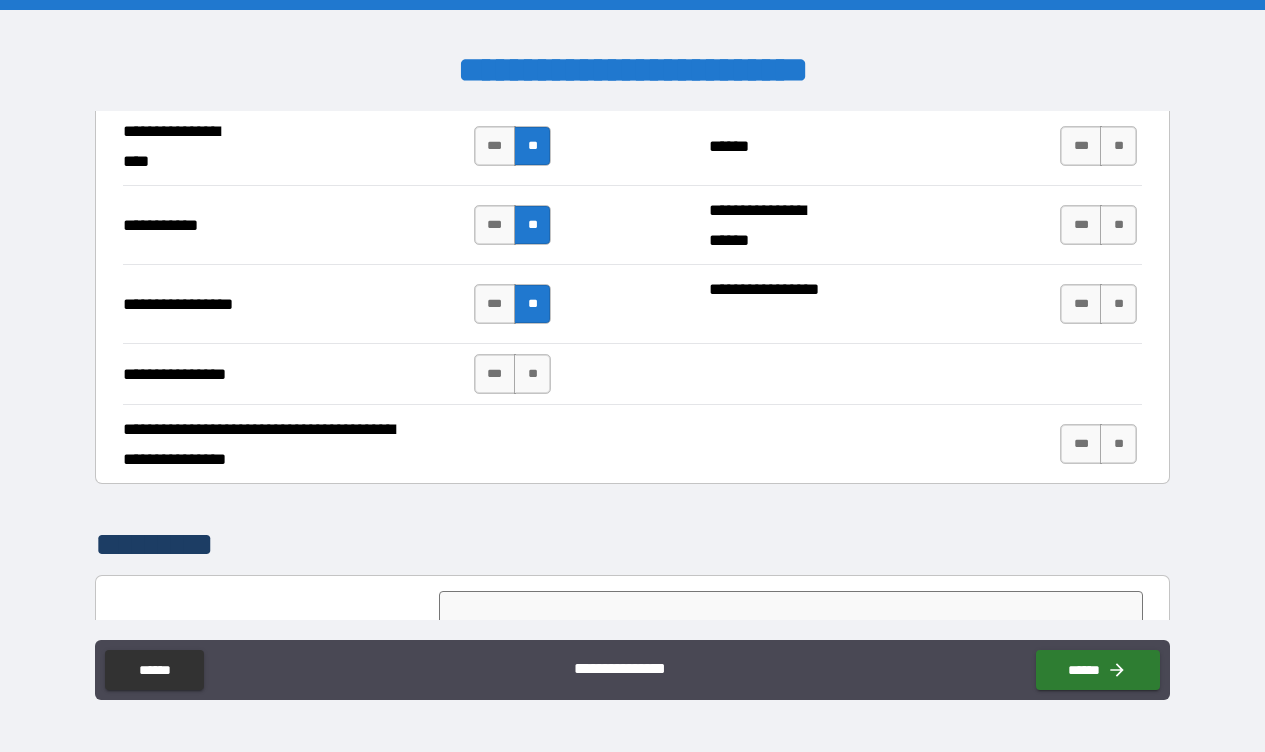 scroll, scrollTop: 4532, scrollLeft: 0, axis: vertical 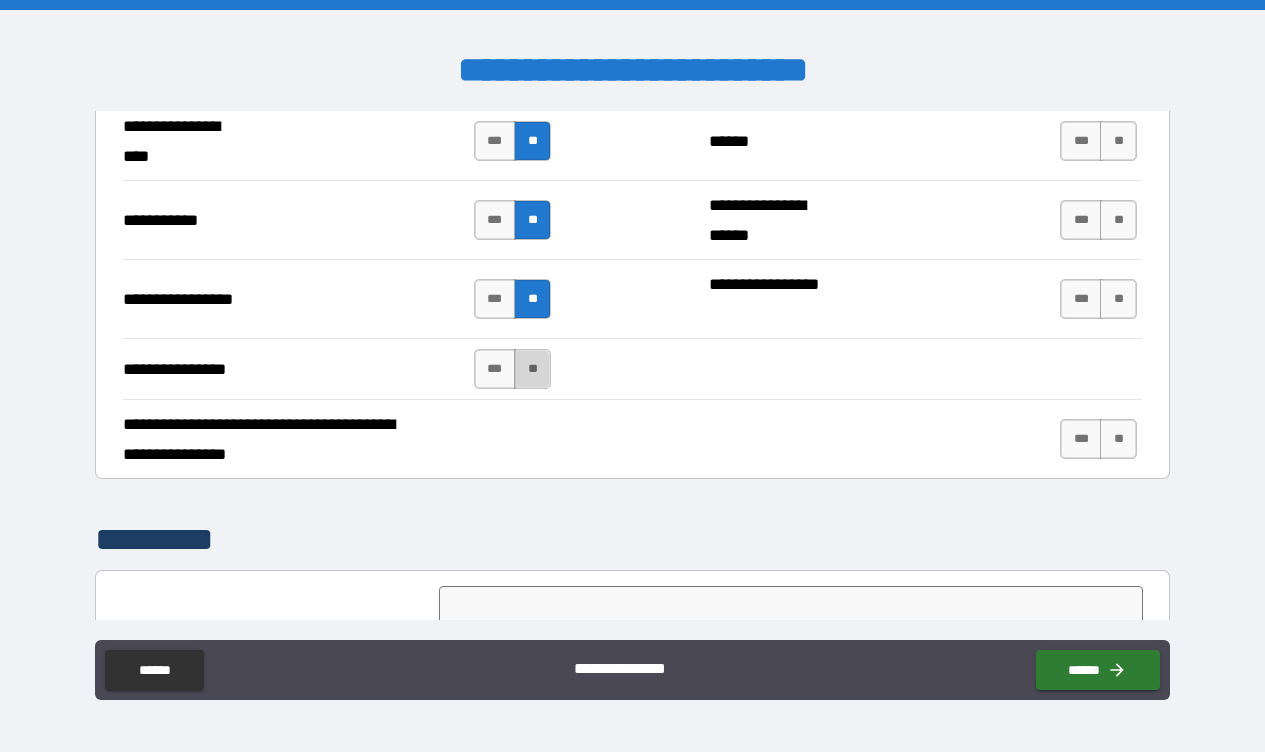 click on "**" at bounding box center (532, 369) 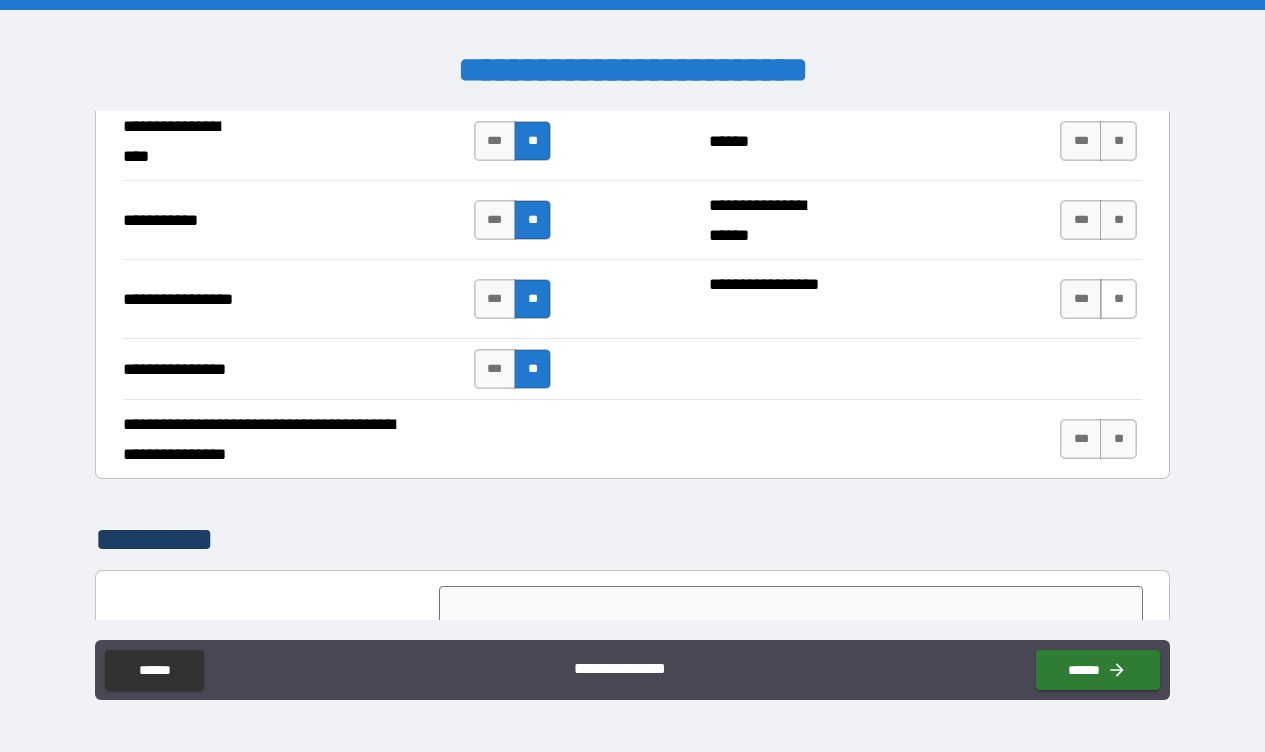 click on "**" at bounding box center (1118, 299) 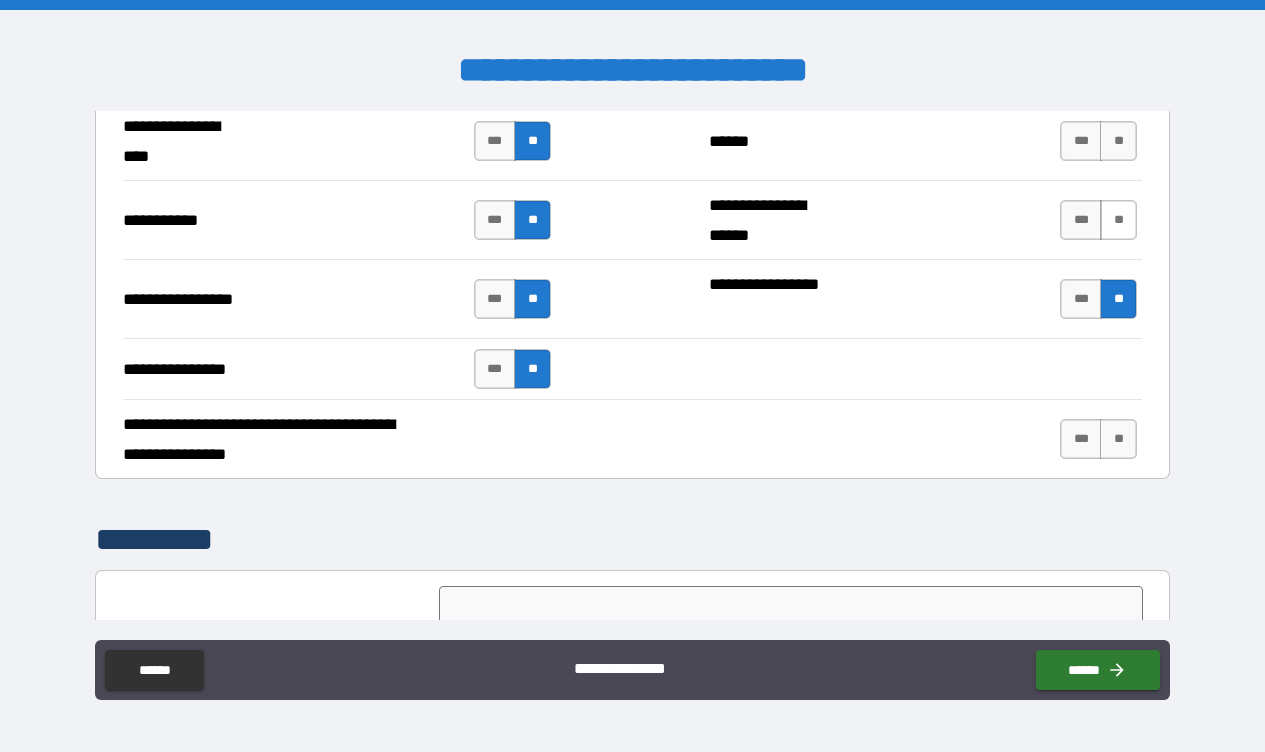click on "**" at bounding box center (1118, 220) 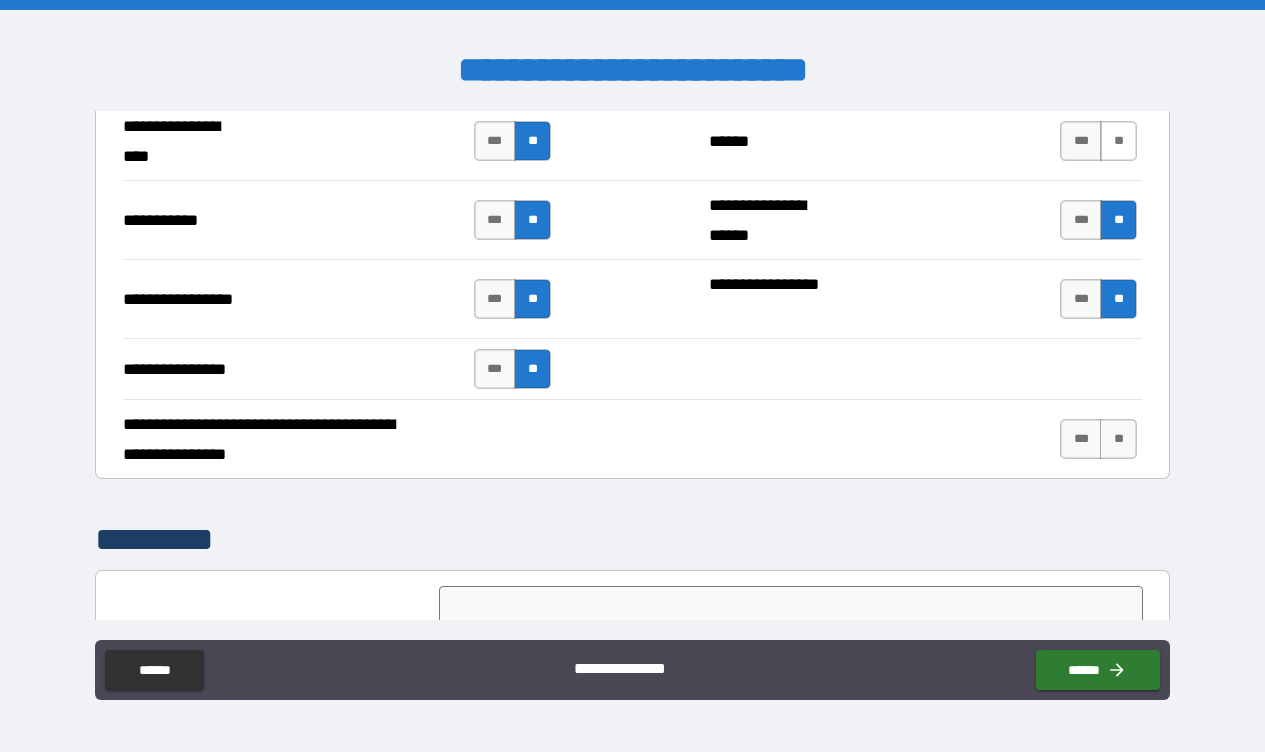 click on "**" at bounding box center (1118, 141) 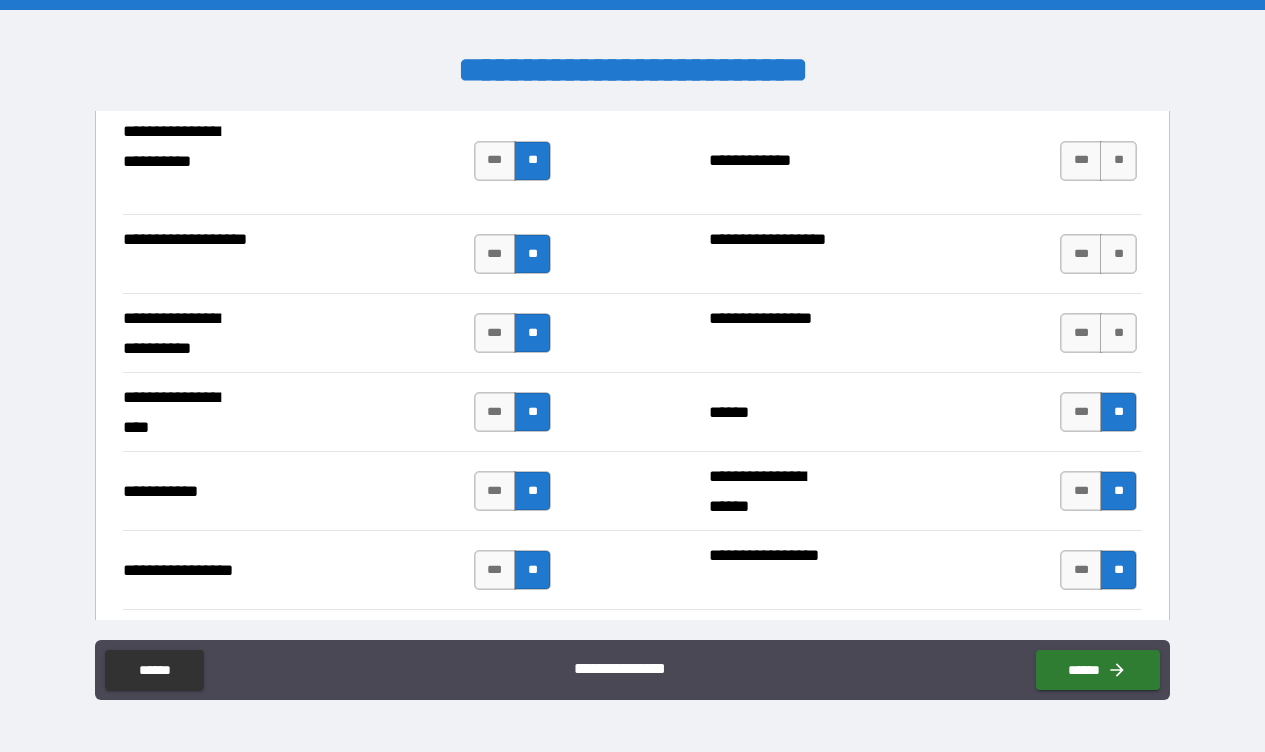 scroll, scrollTop: 4253, scrollLeft: 0, axis: vertical 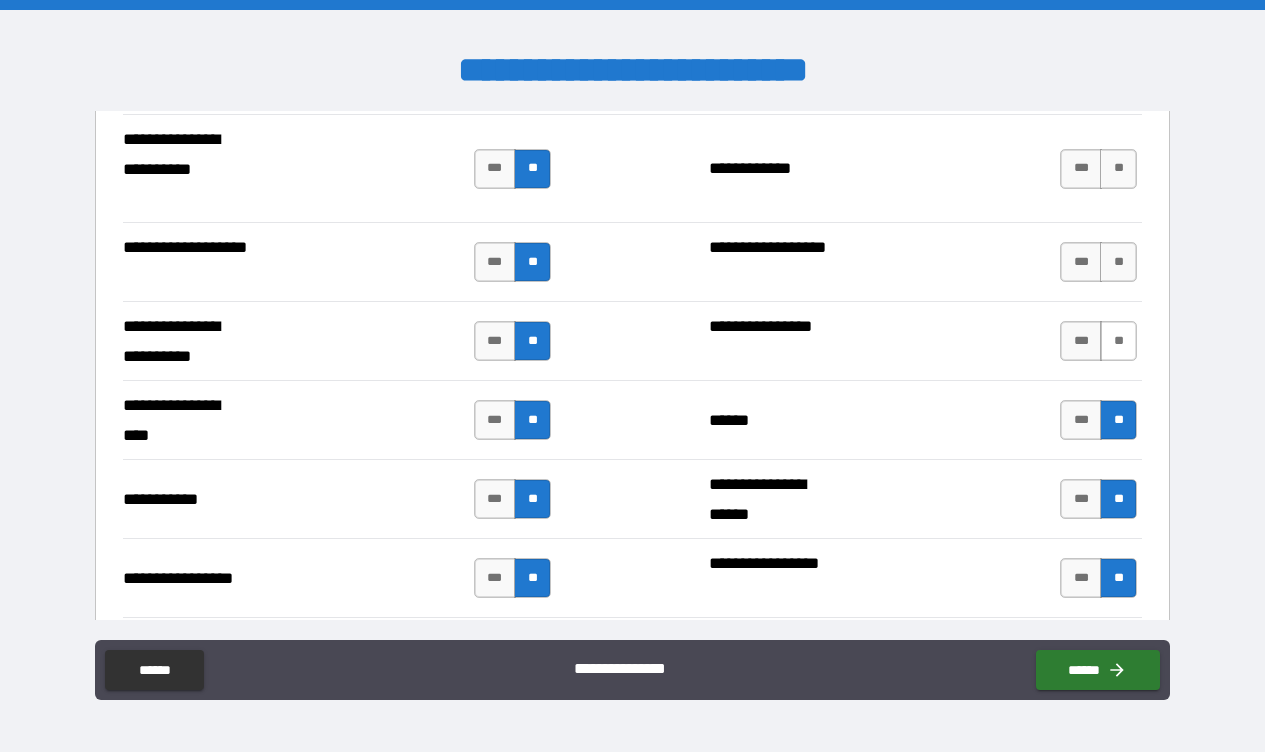 click on "**" at bounding box center [1118, 341] 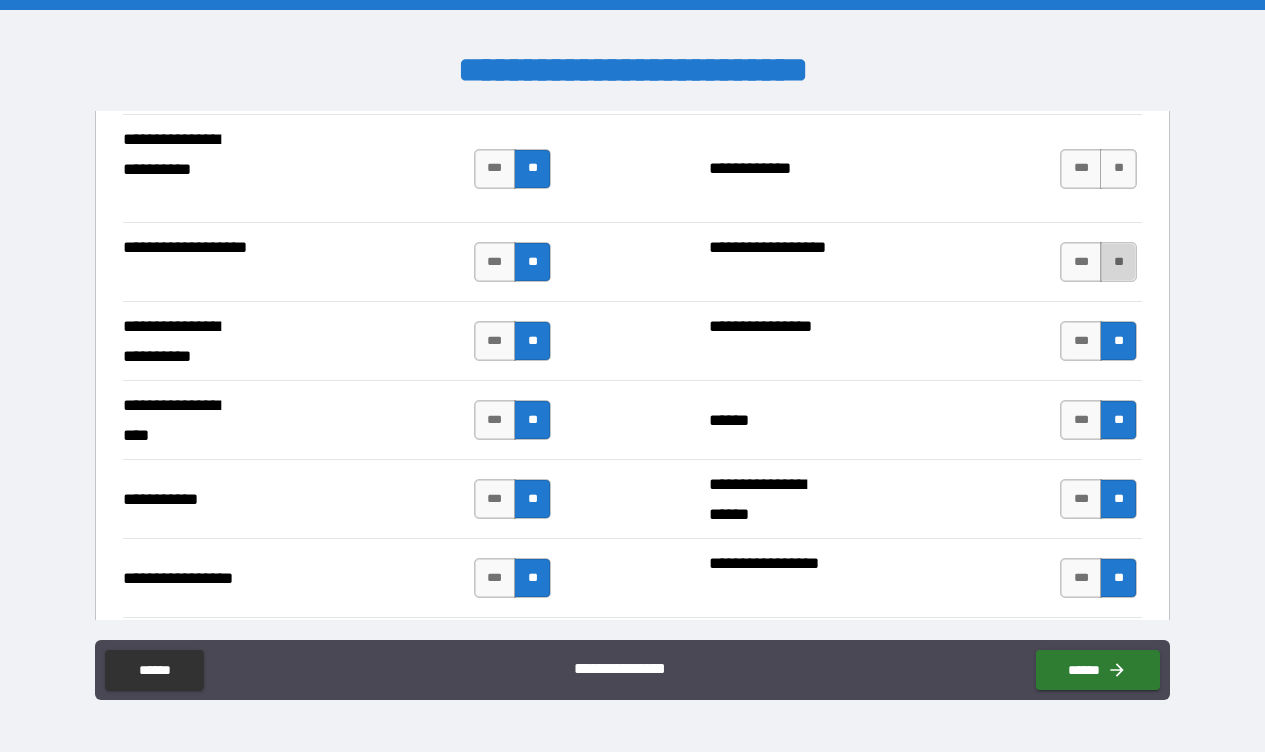 click on "**" at bounding box center [1118, 262] 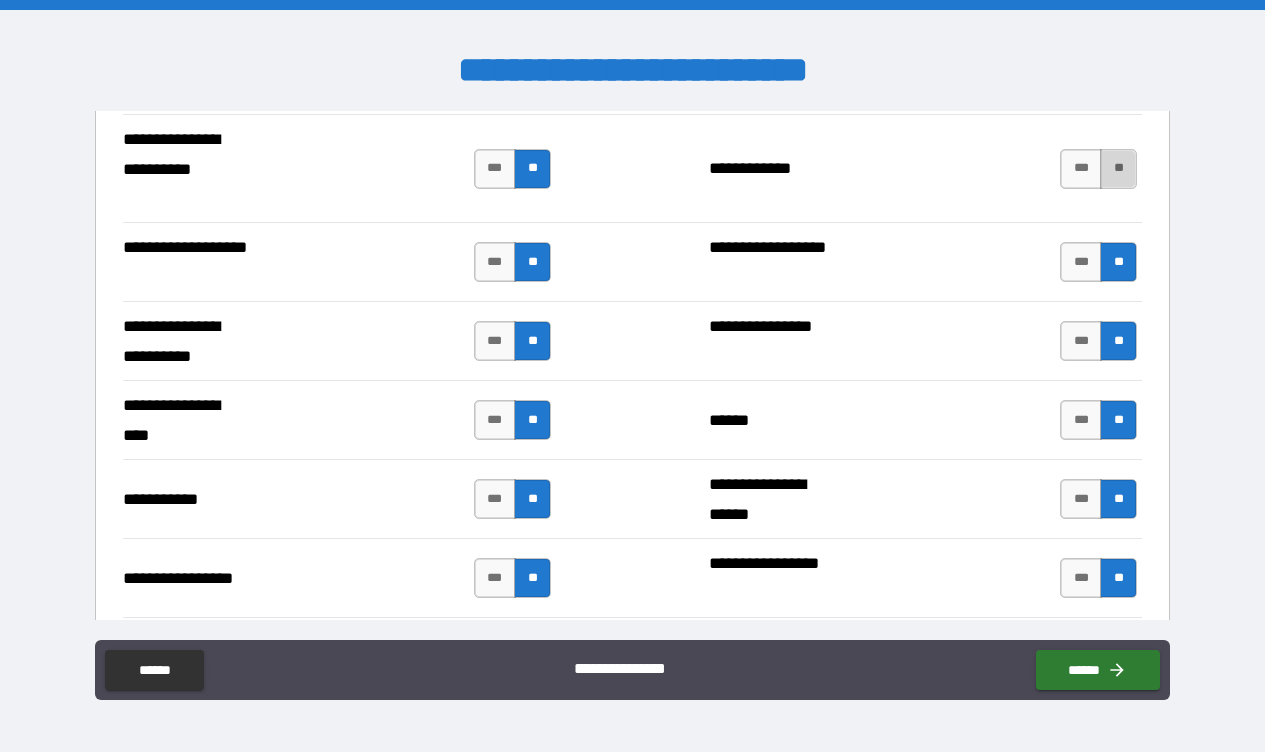 click on "**" at bounding box center [1118, 169] 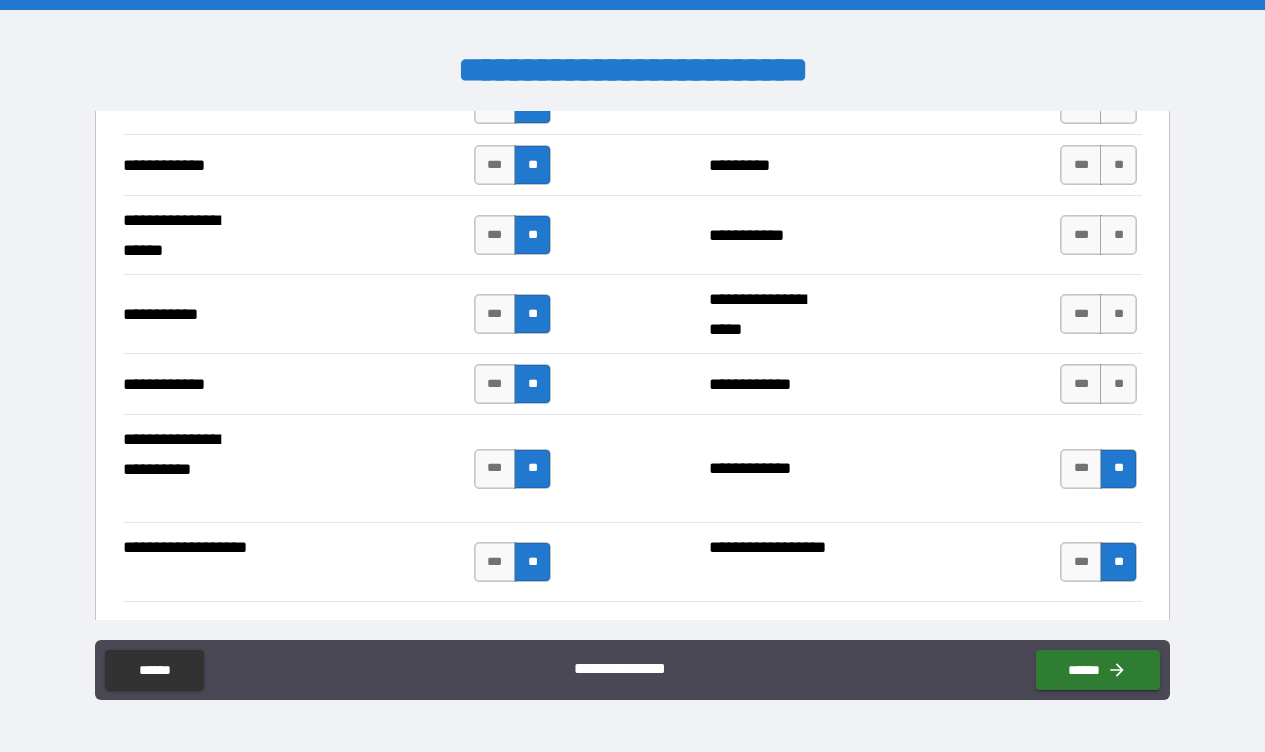 scroll, scrollTop: 3947, scrollLeft: 0, axis: vertical 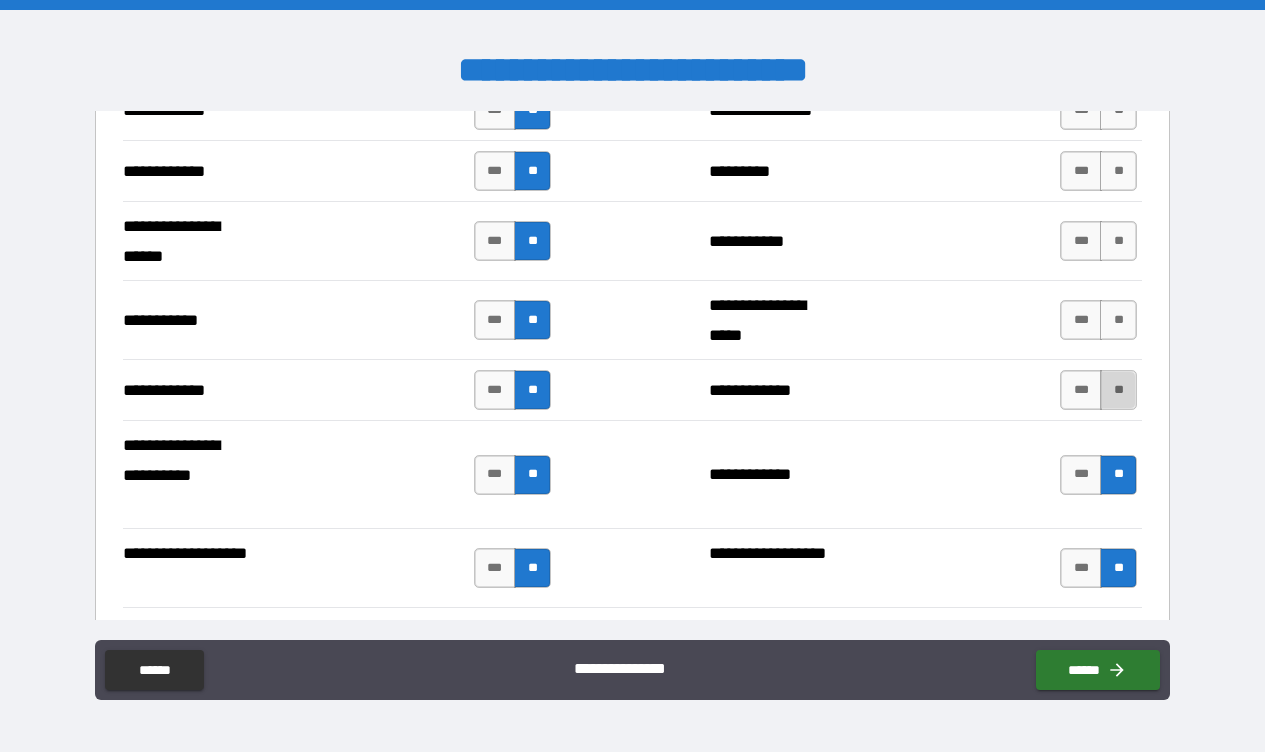 click on "**" at bounding box center [1118, 390] 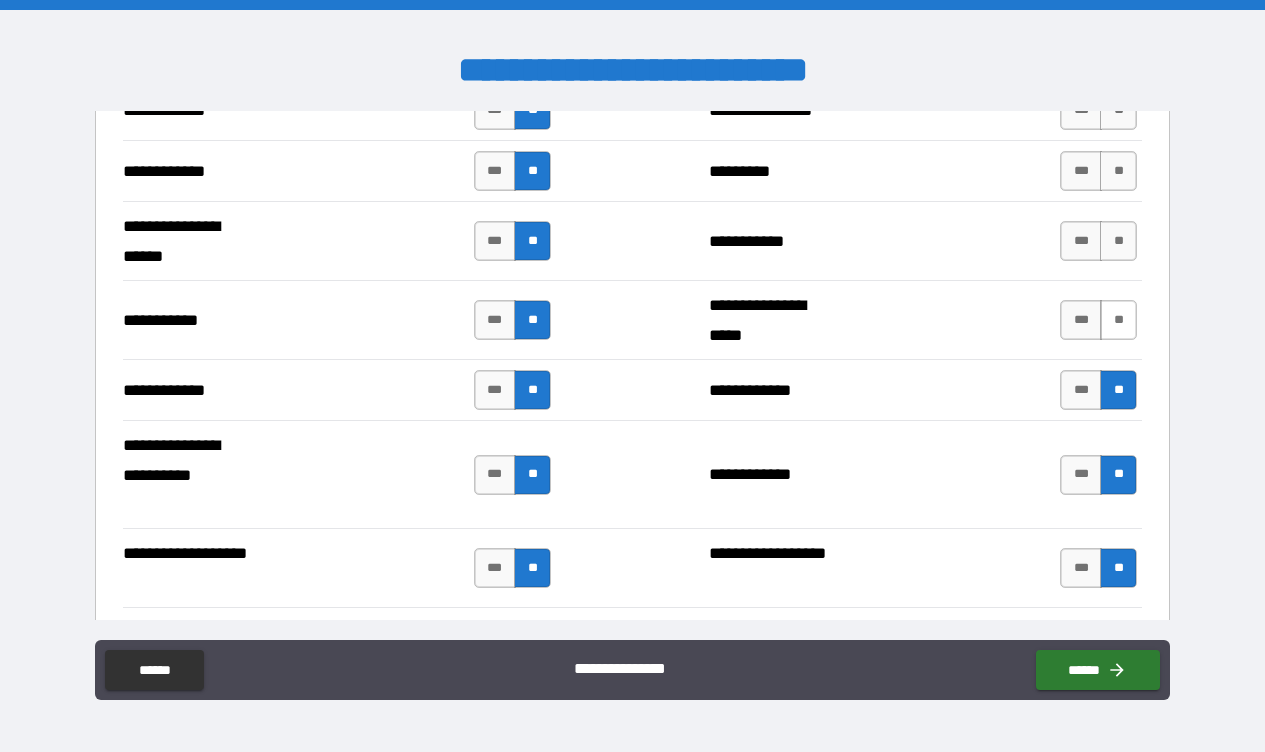 click on "**" at bounding box center (1118, 320) 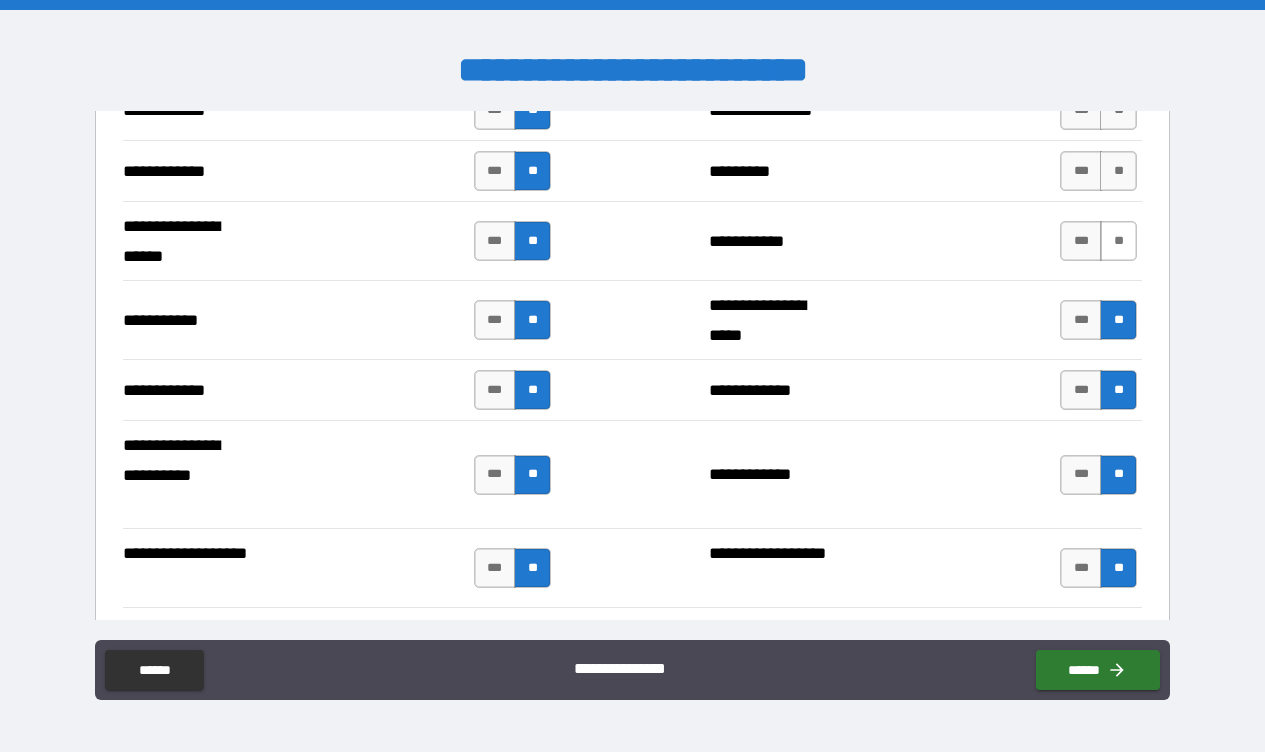click on "**" at bounding box center (1118, 241) 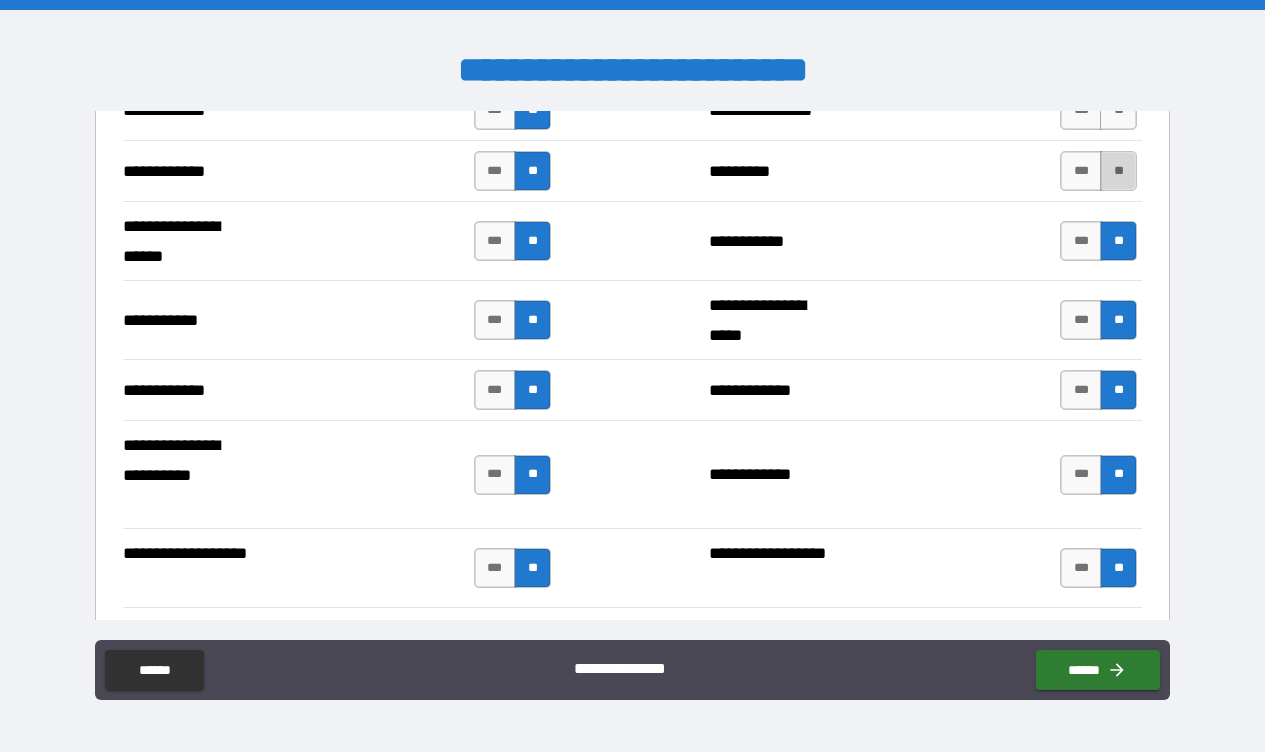 click on "**" at bounding box center [1118, 171] 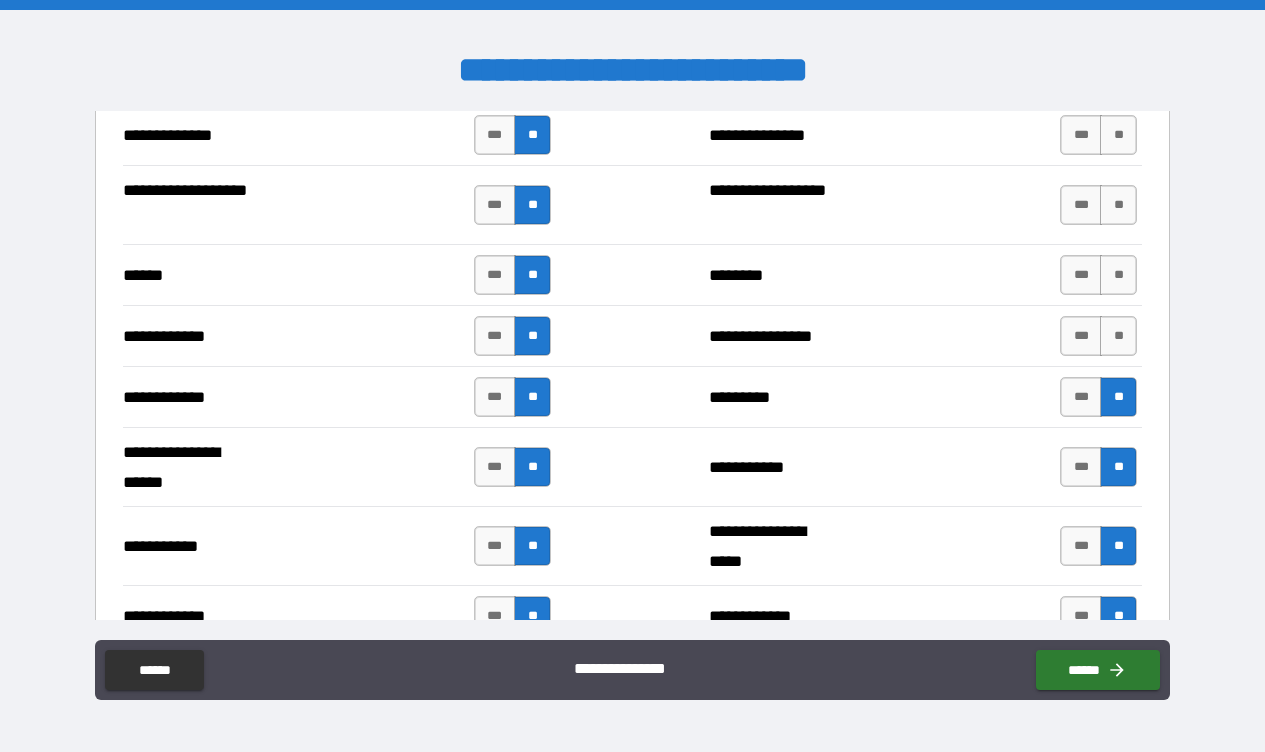 scroll, scrollTop: 3720, scrollLeft: 0, axis: vertical 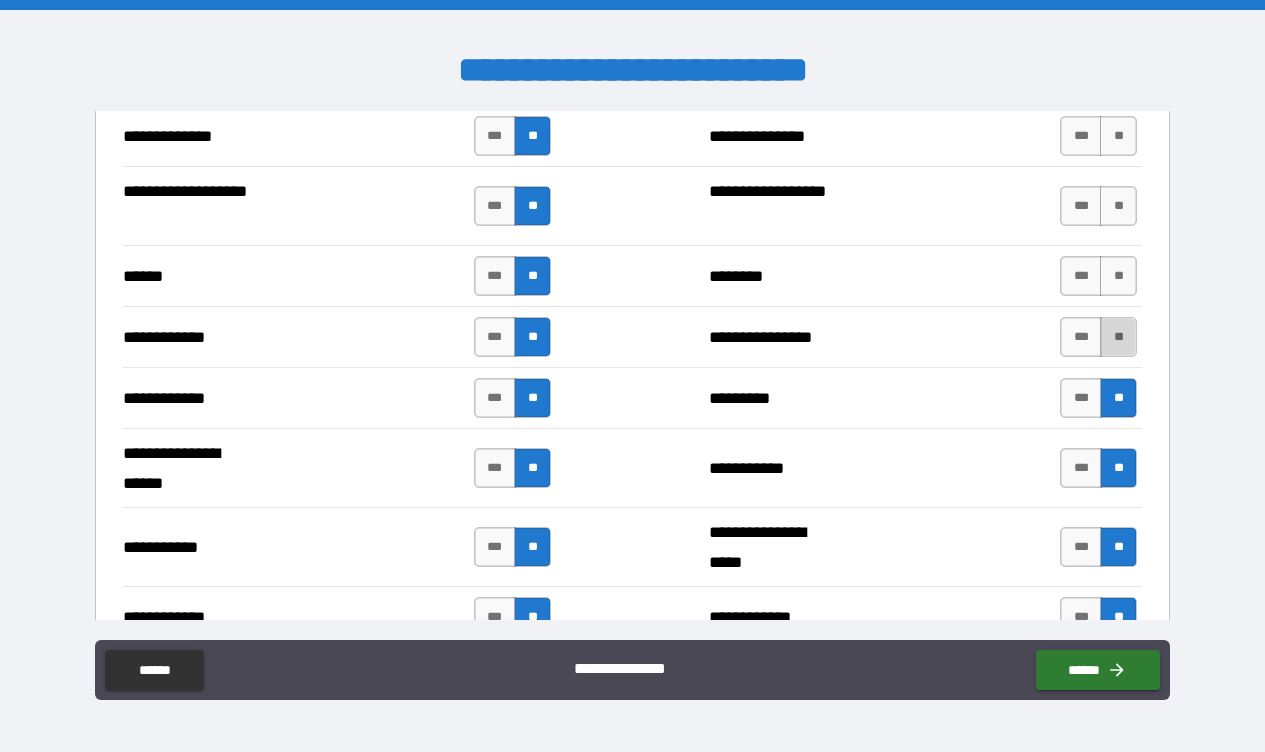 click on "**" at bounding box center [1118, 337] 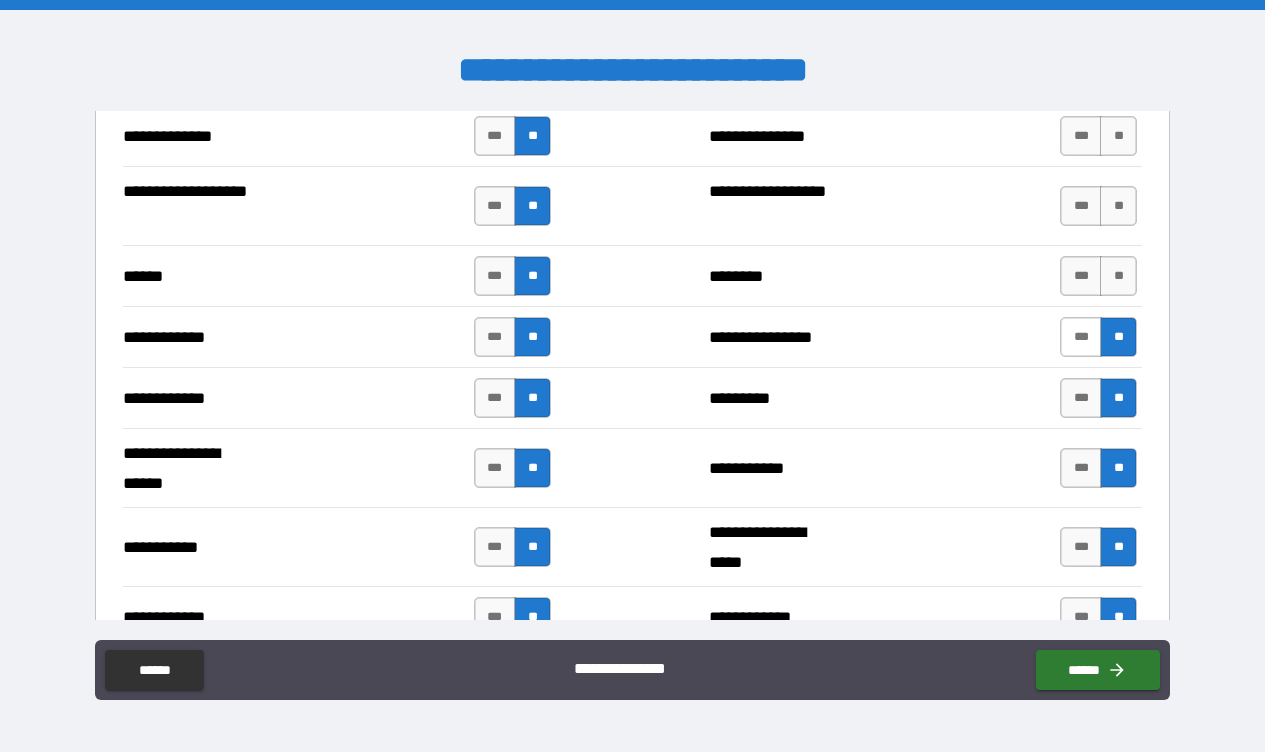 click on "***" at bounding box center [1081, 337] 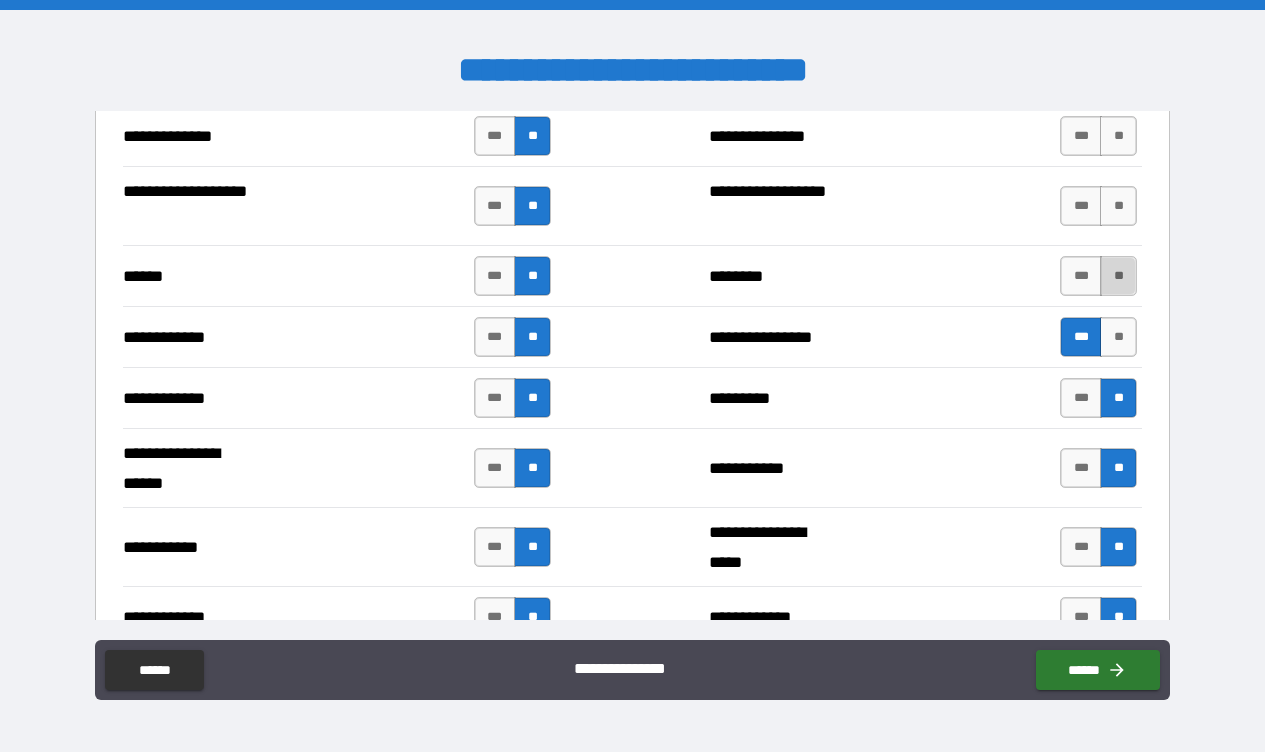click on "**" at bounding box center (1118, 276) 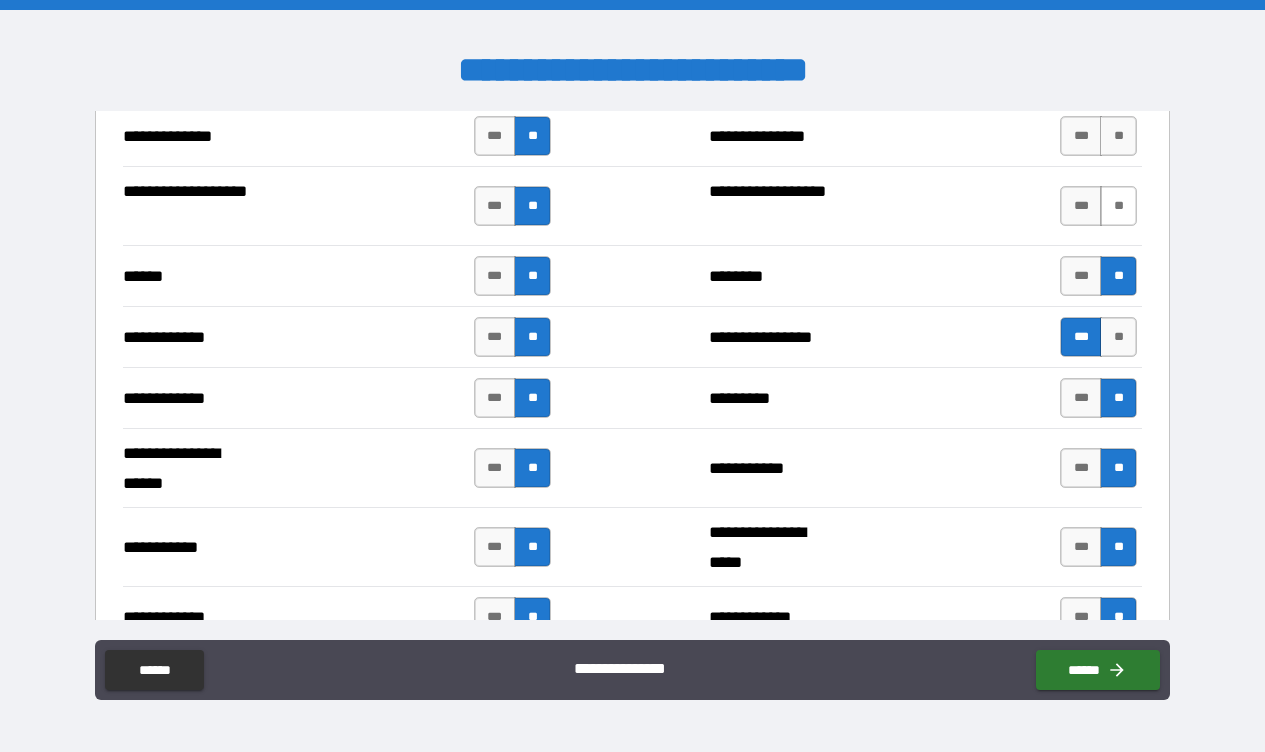 click on "**" at bounding box center (1118, 206) 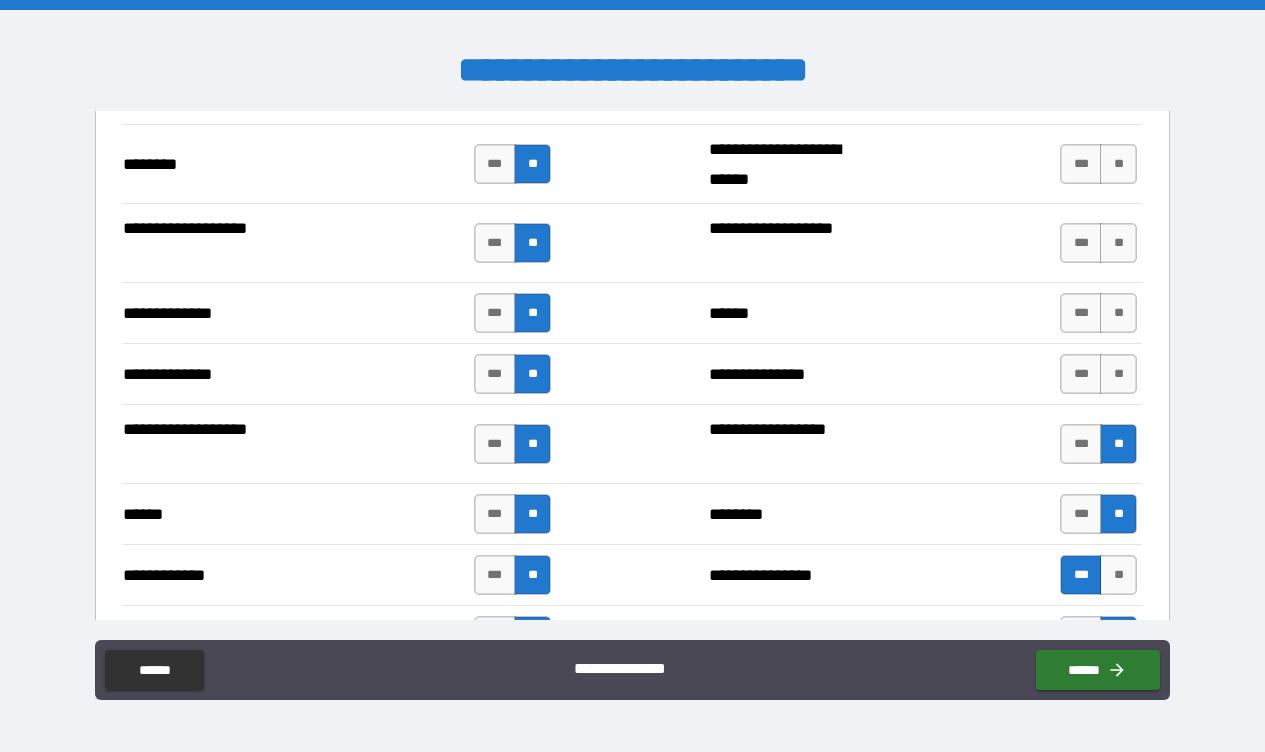 scroll, scrollTop: 3479, scrollLeft: 0, axis: vertical 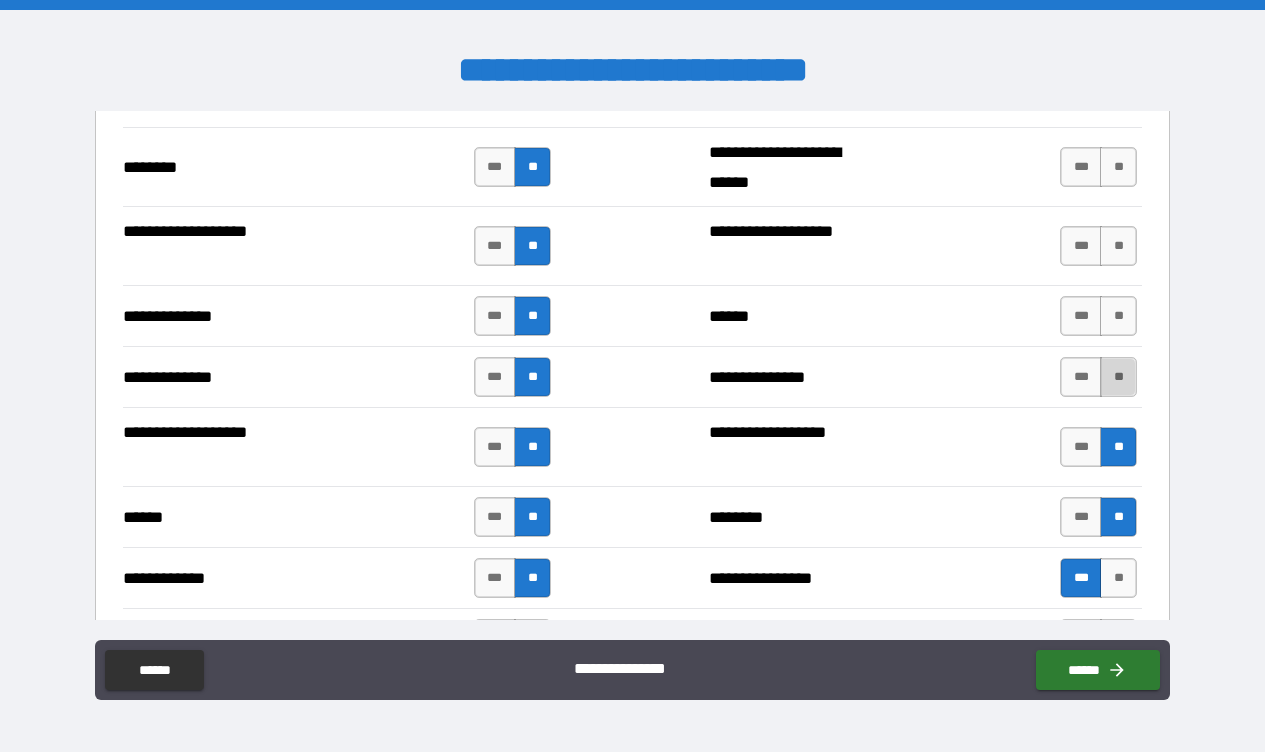 click on "**" at bounding box center [1118, 377] 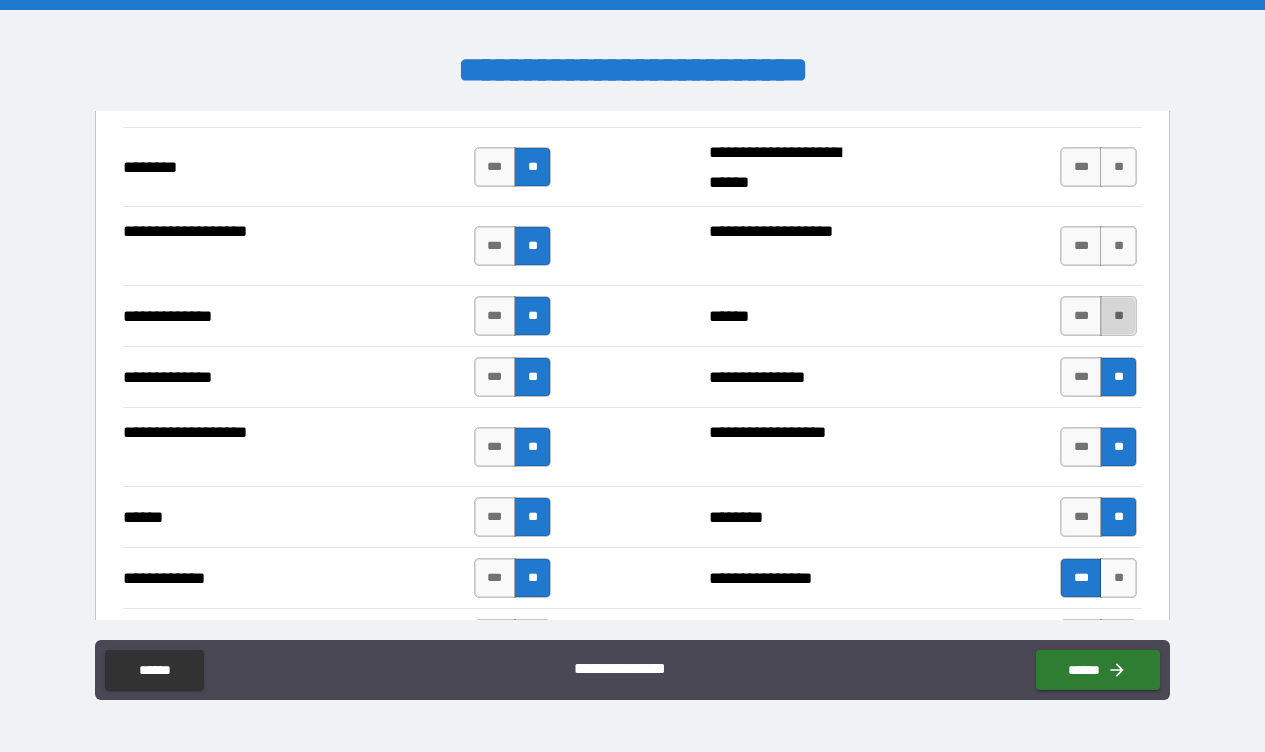 click on "**" at bounding box center [1118, 316] 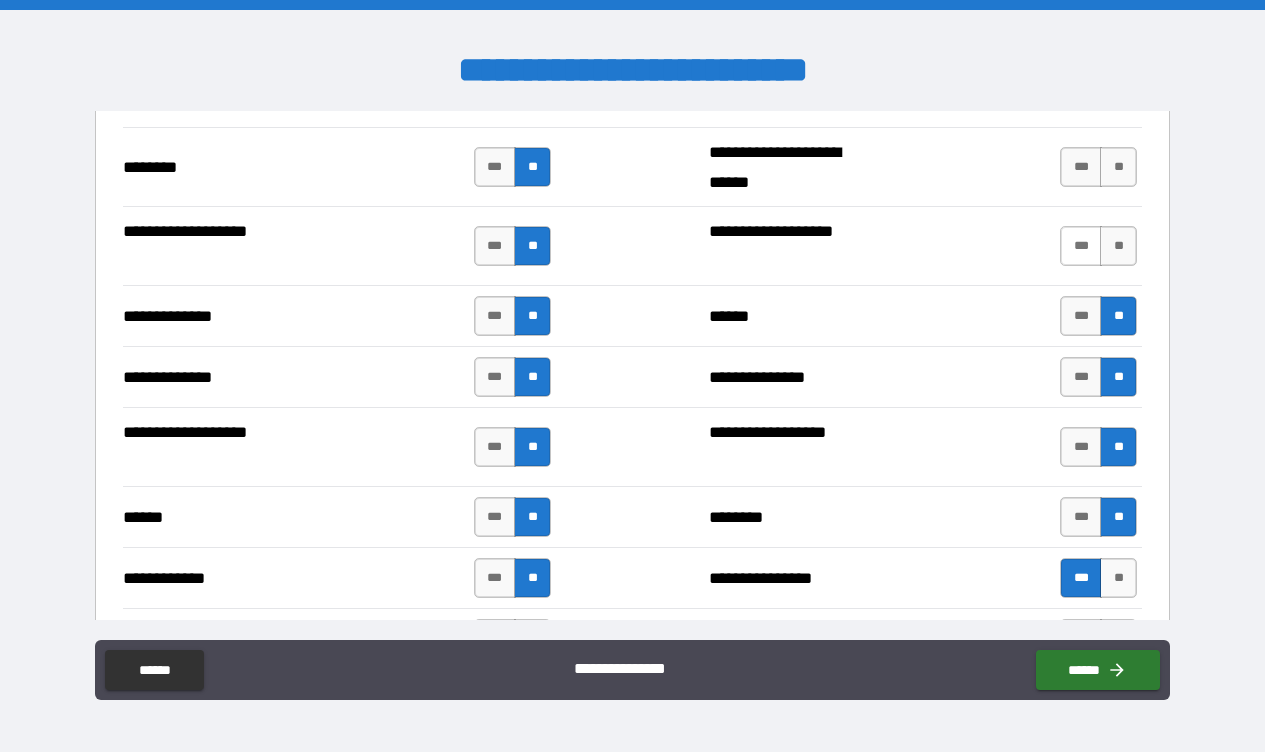 click on "***" at bounding box center [1081, 246] 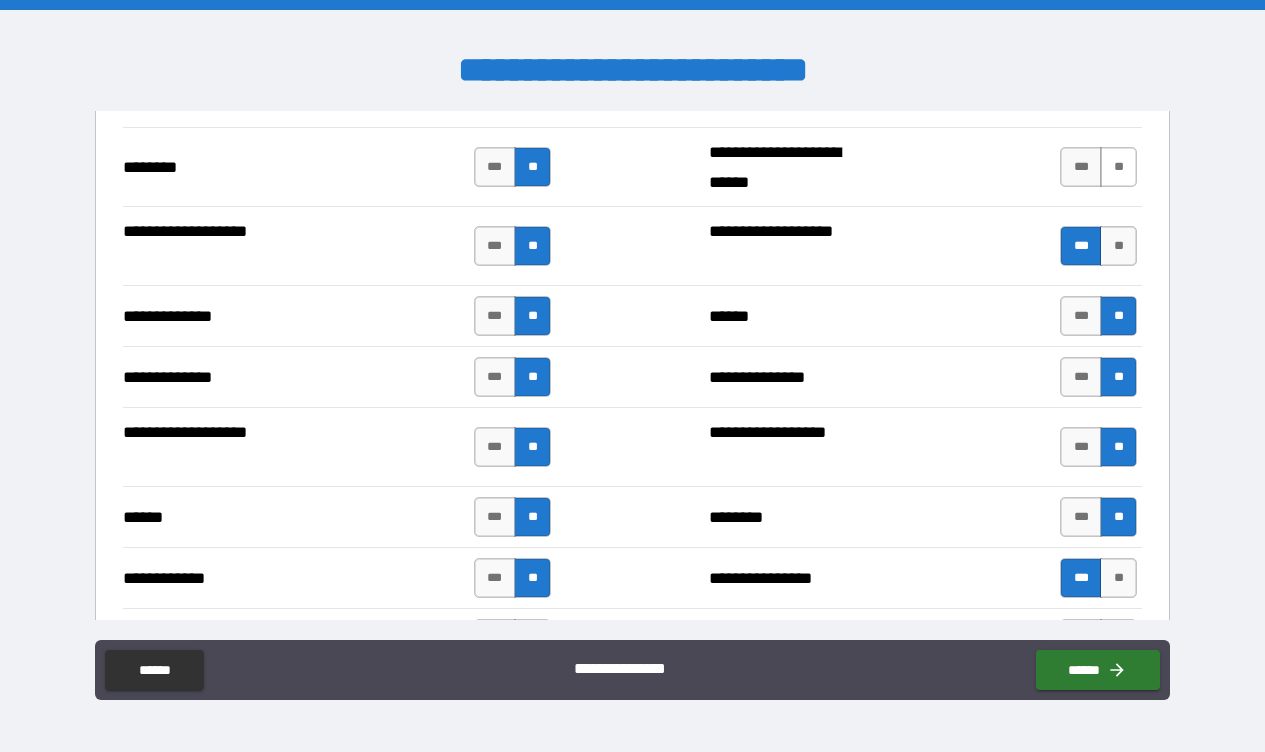 click on "**" at bounding box center (1118, 167) 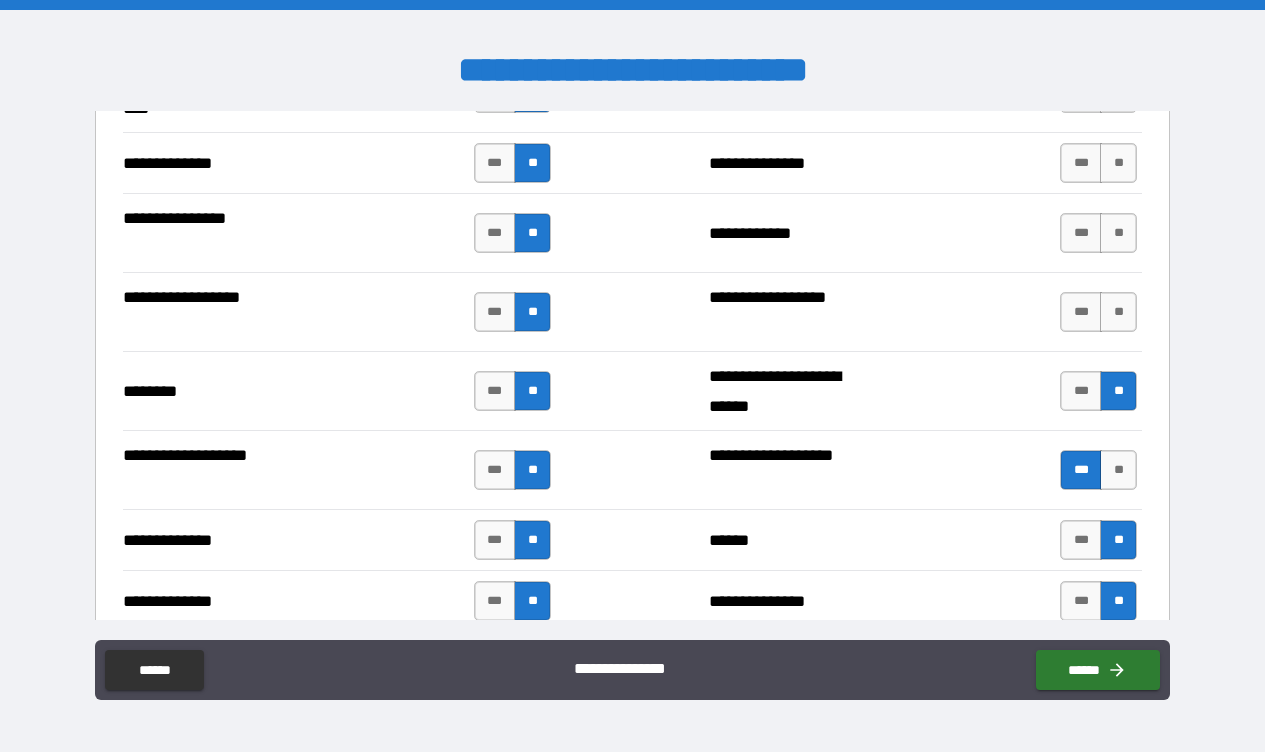 scroll, scrollTop: 3249, scrollLeft: 0, axis: vertical 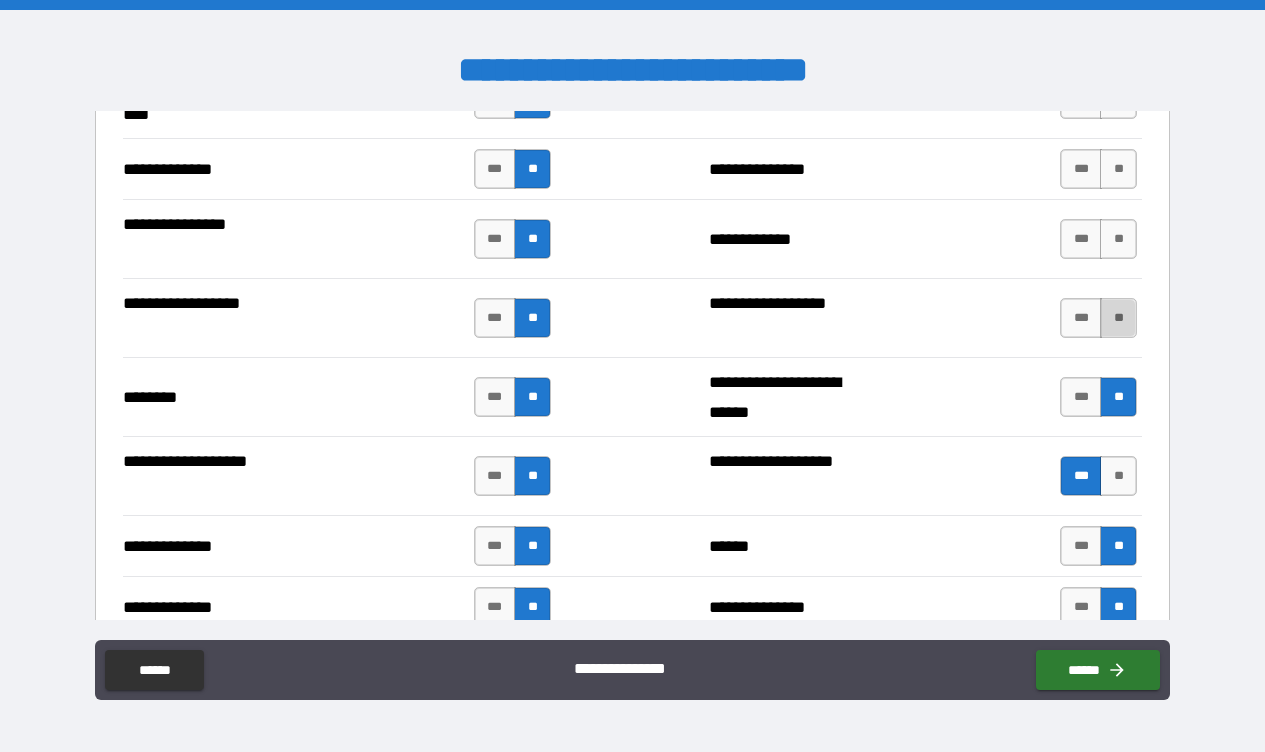 click on "**" at bounding box center [1118, 318] 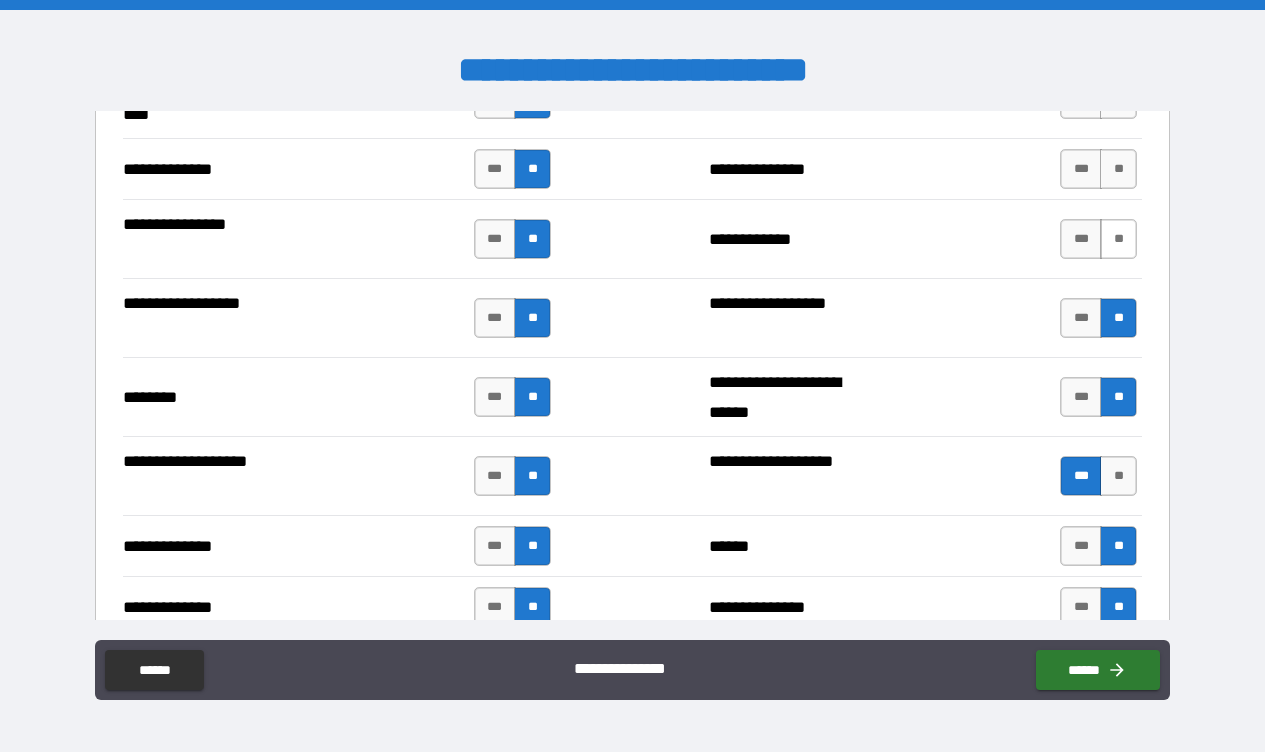 click on "**" at bounding box center [1118, 239] 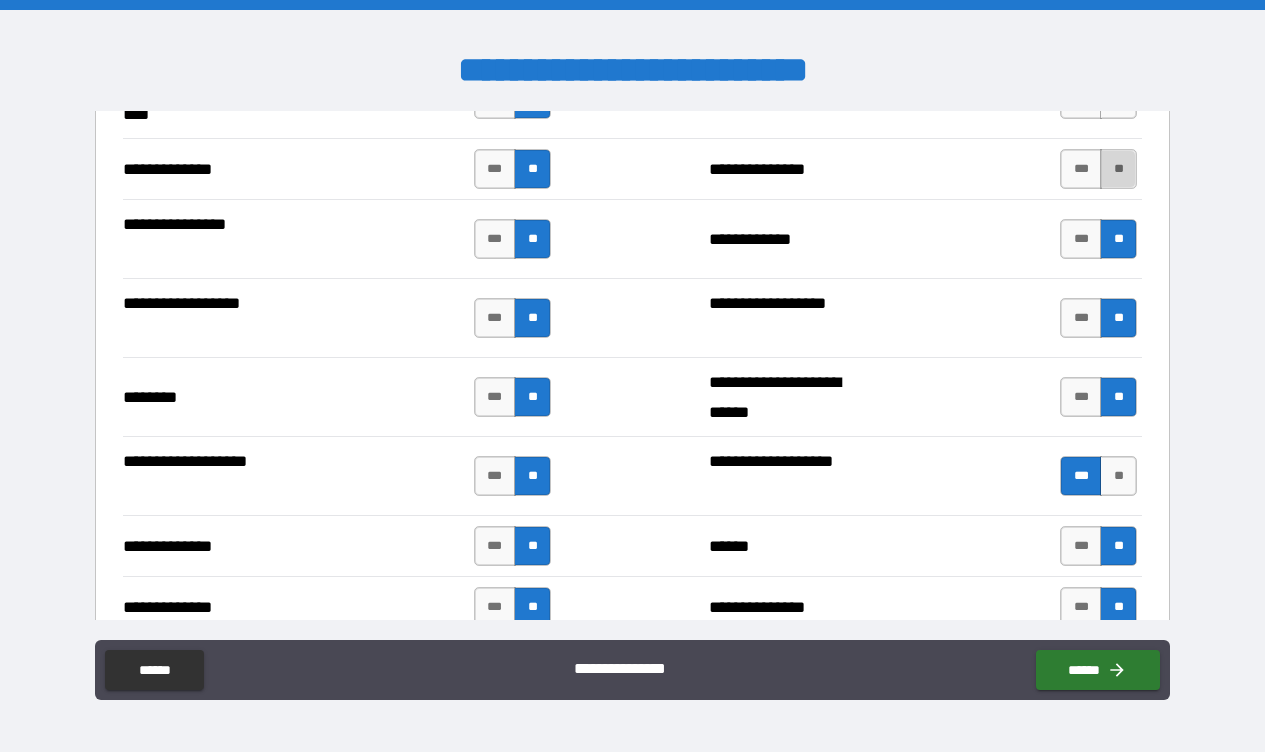 click on "**" at bounding box center [1118, 169] 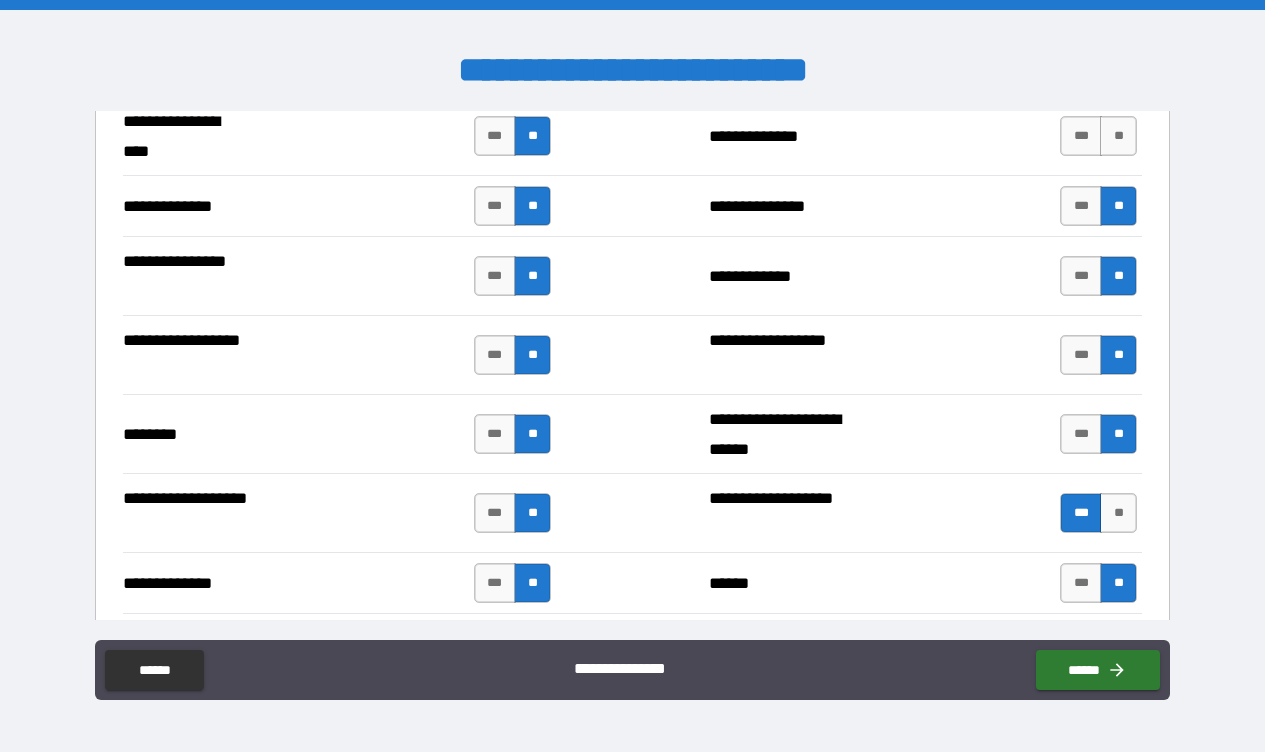scroll, scrollTop: 3214, scrollLeft: 0, axis: vertical 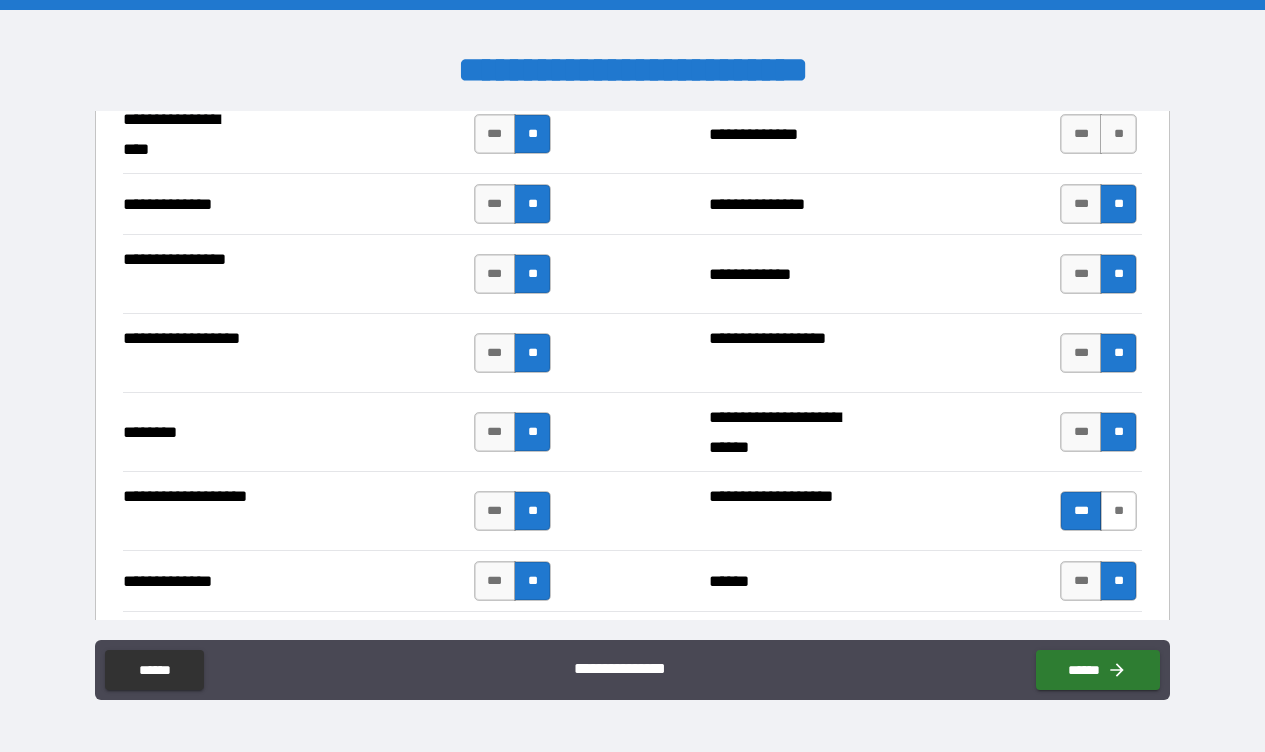 click on "**" at bounding box center (1118, 511) 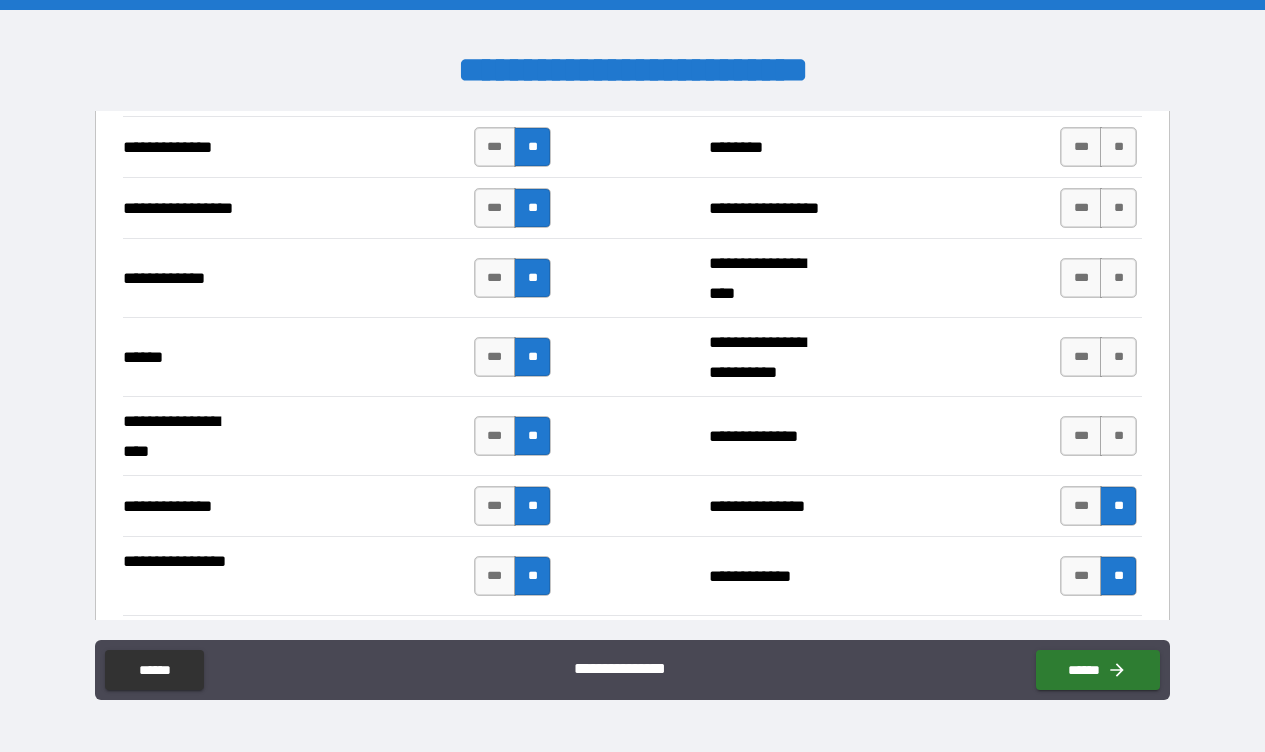 scroll, scrollTop: 2907, scrollLeft: 0, axis: vertical 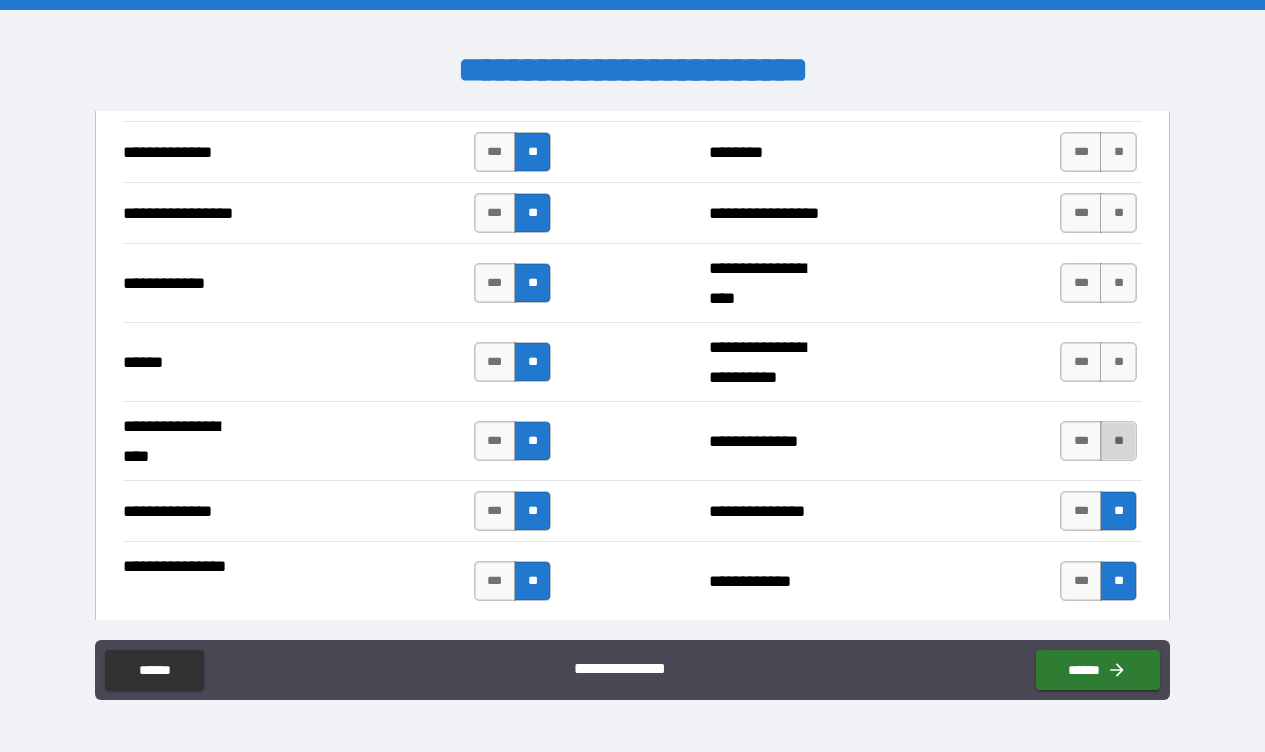click on "**" at bounding box center (1118, 441) 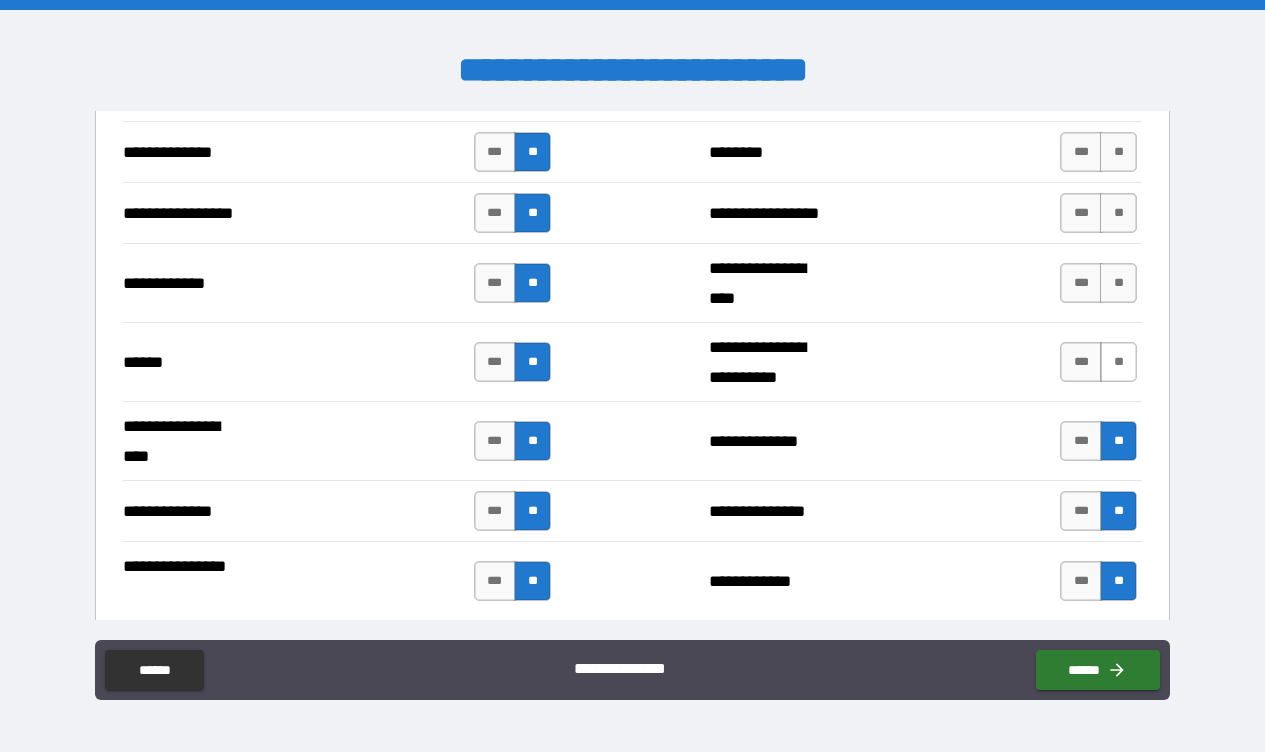click on "**" at bounding box center (1118, 362) 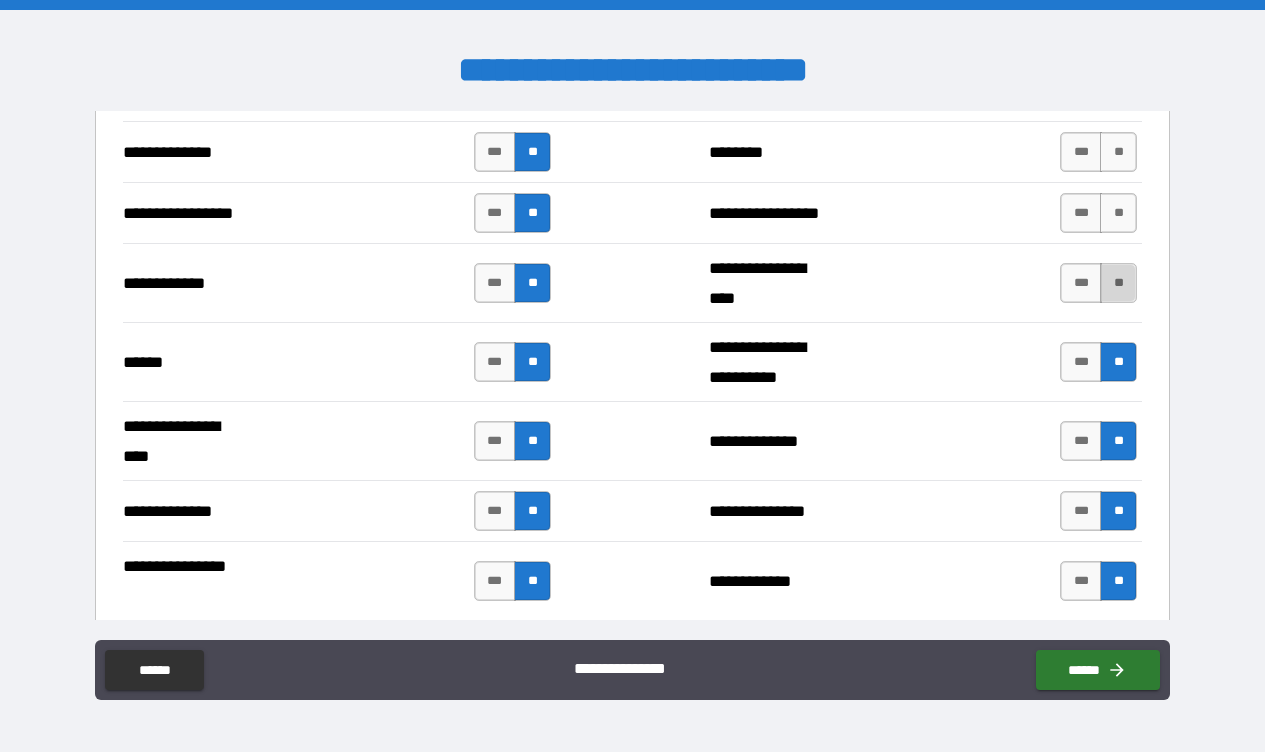 click on "**" at bounding box center [1118, 283] 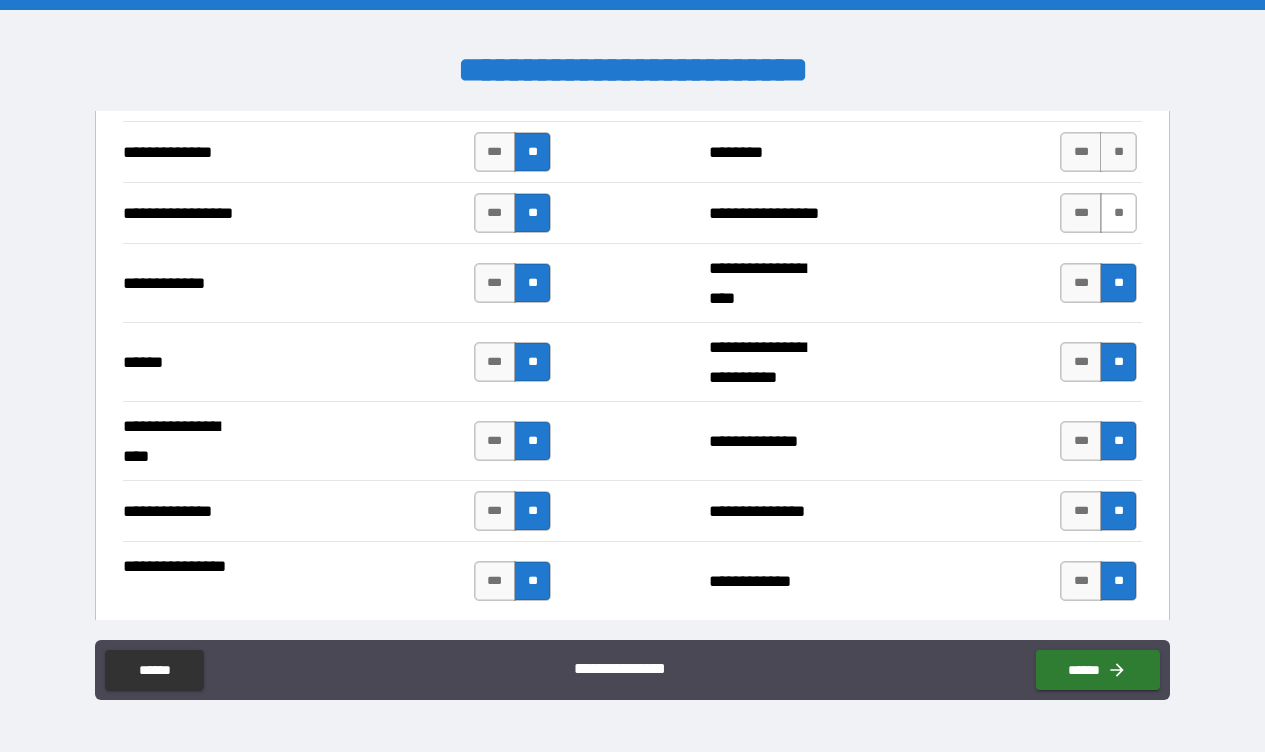 click on "**" at bounding box center [1118, 213] 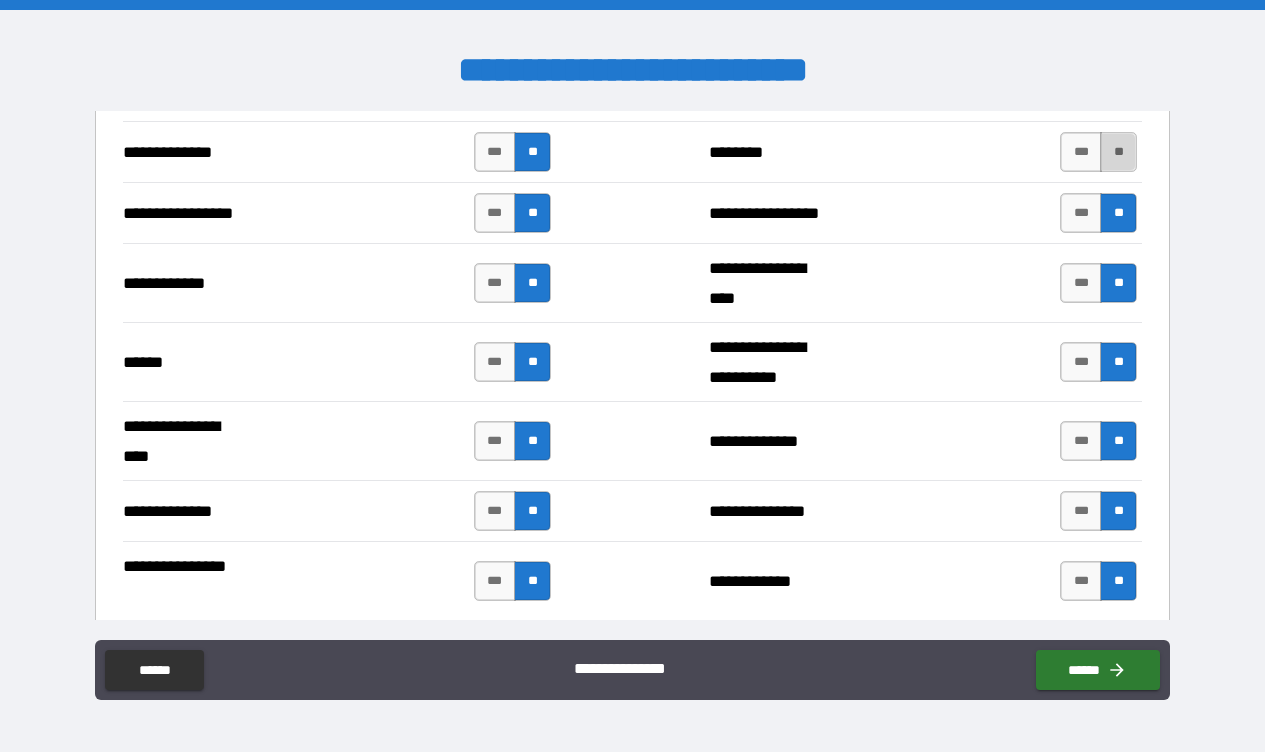 click on "**" at bounding box center [1118, 152] 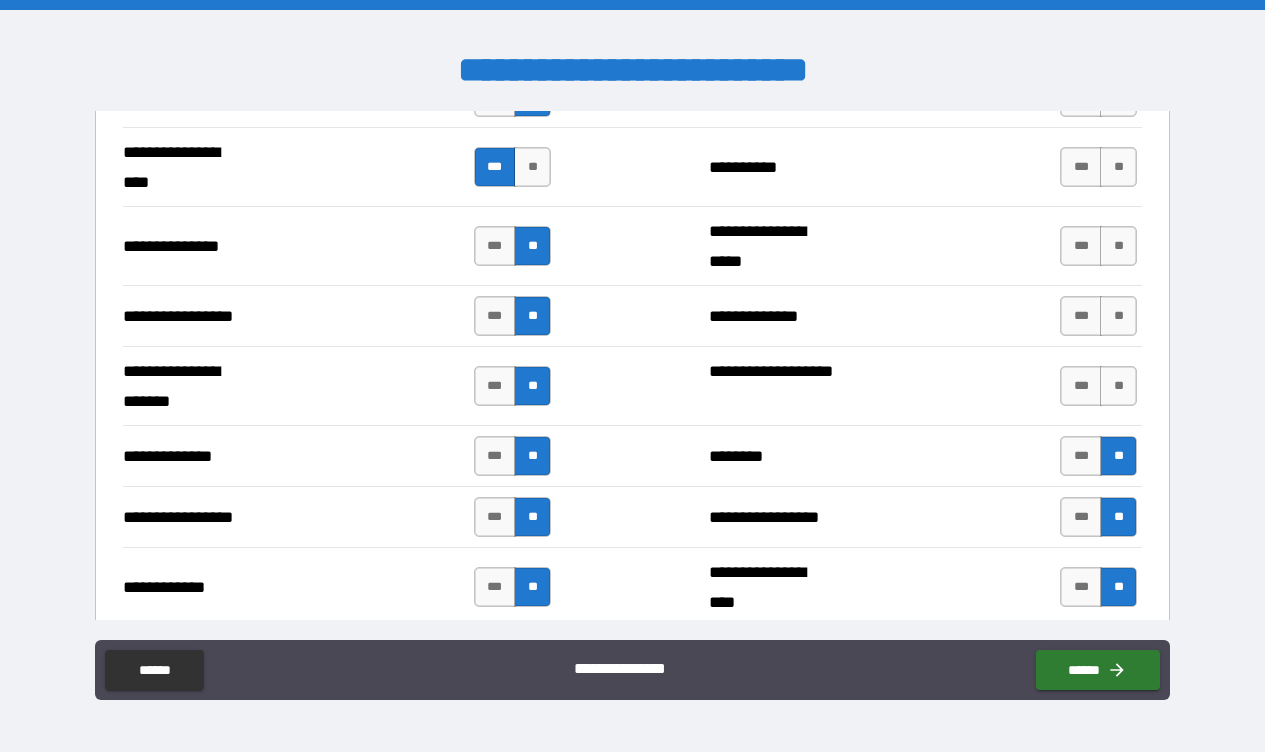 scroll, scrollTop: 2585, scrollLeft: 0, axis: vertical 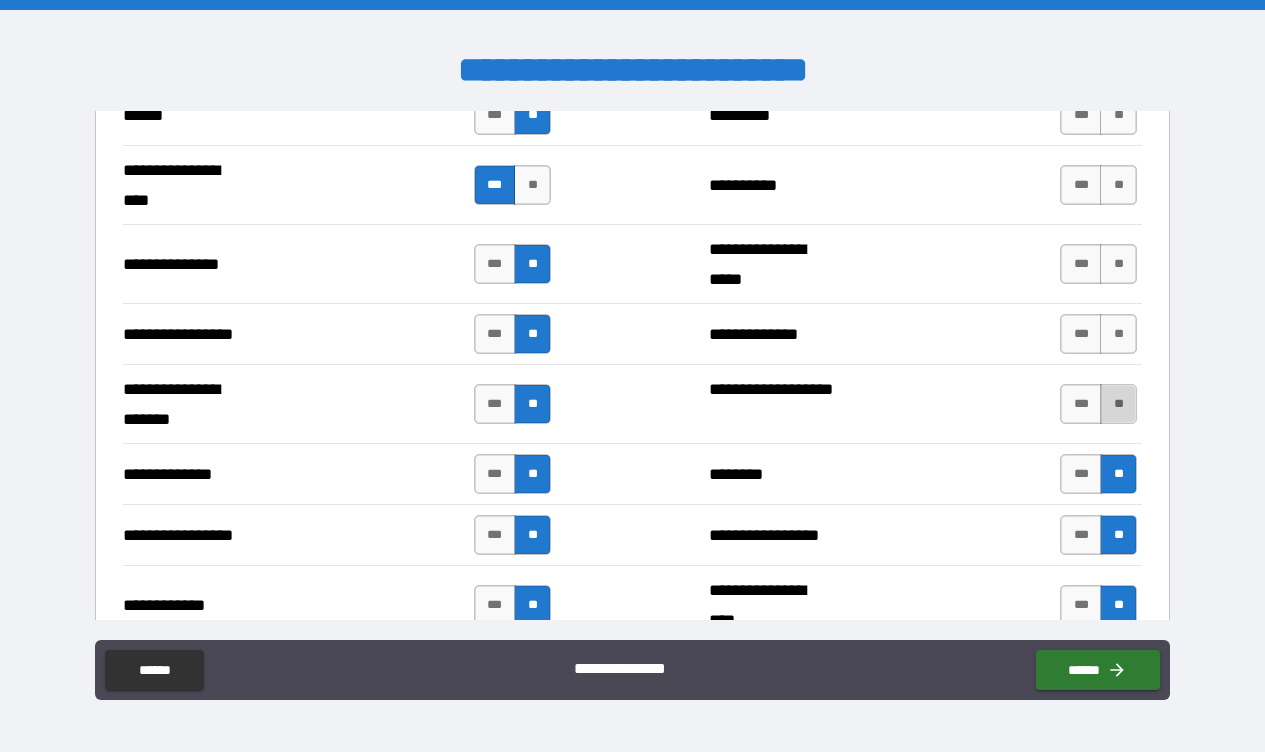click on "**" at bounding box center [1118, 404] 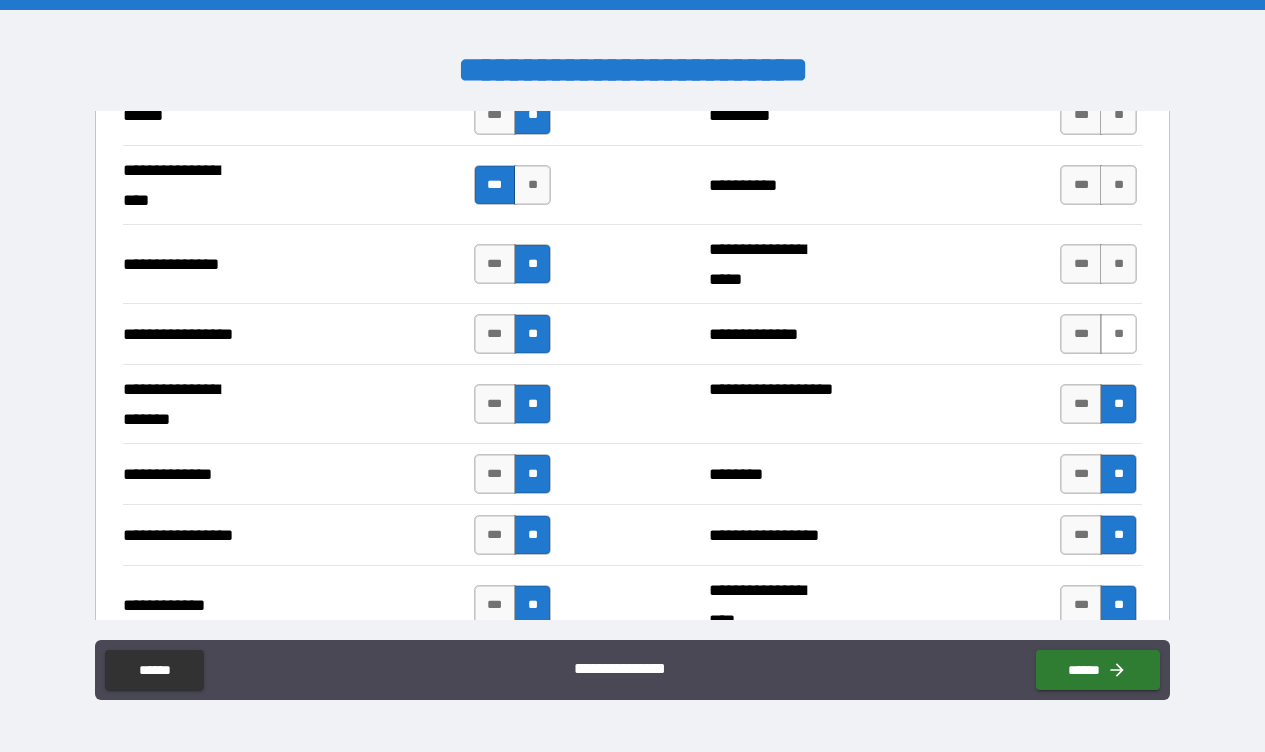 click on "**" at bounding box center (1118, 334) 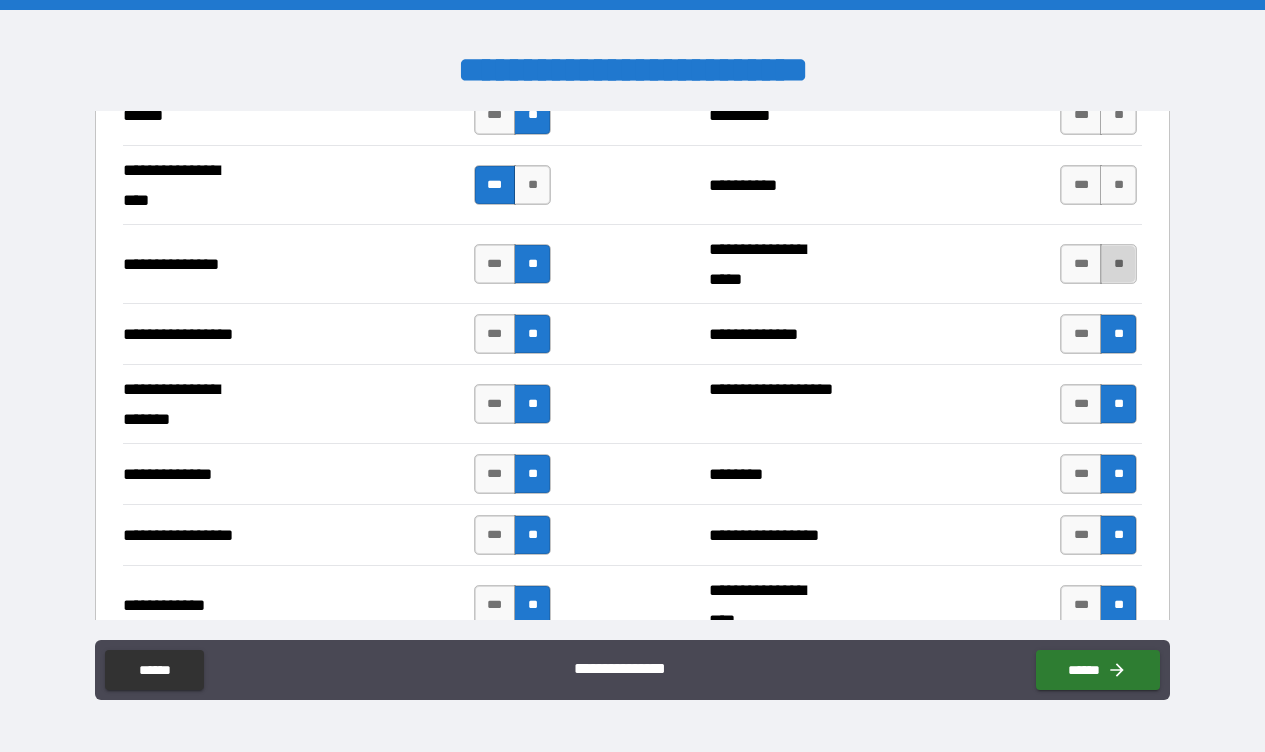 click on "**" at bounding box center (1118, 264) 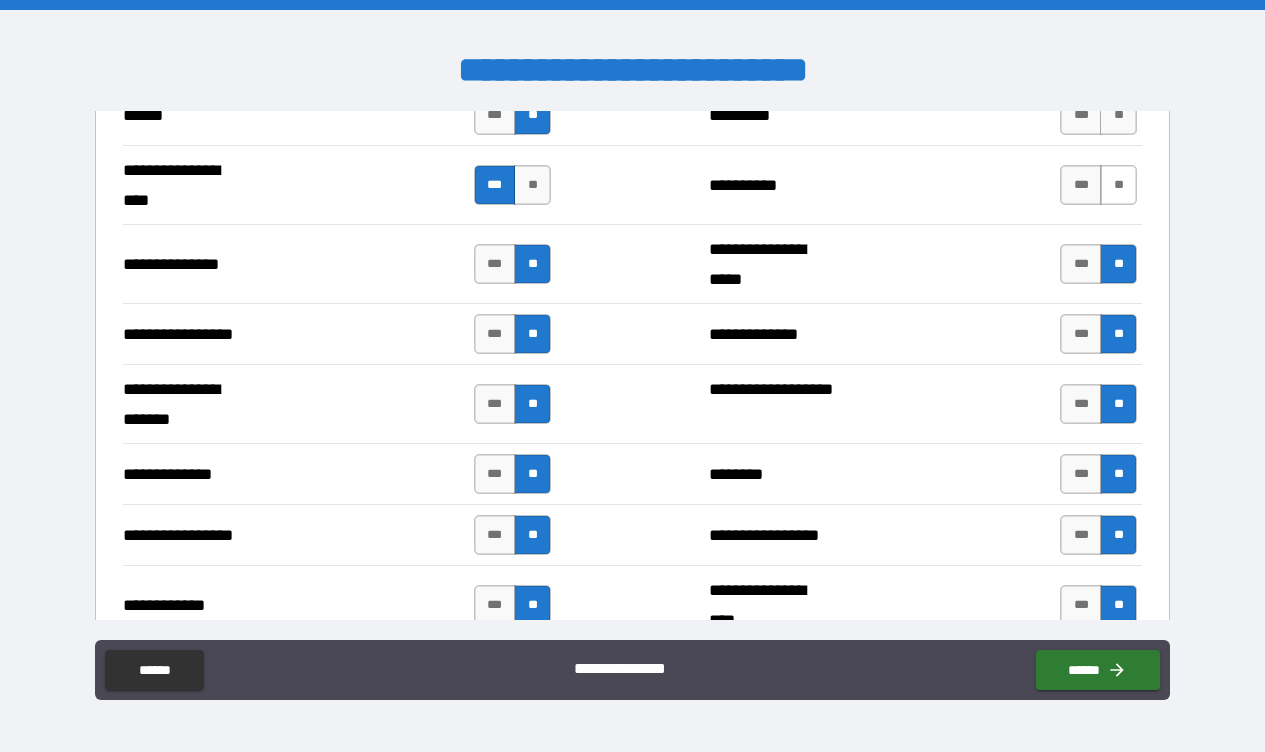 click on "**" at bounding box center [1118, 185] 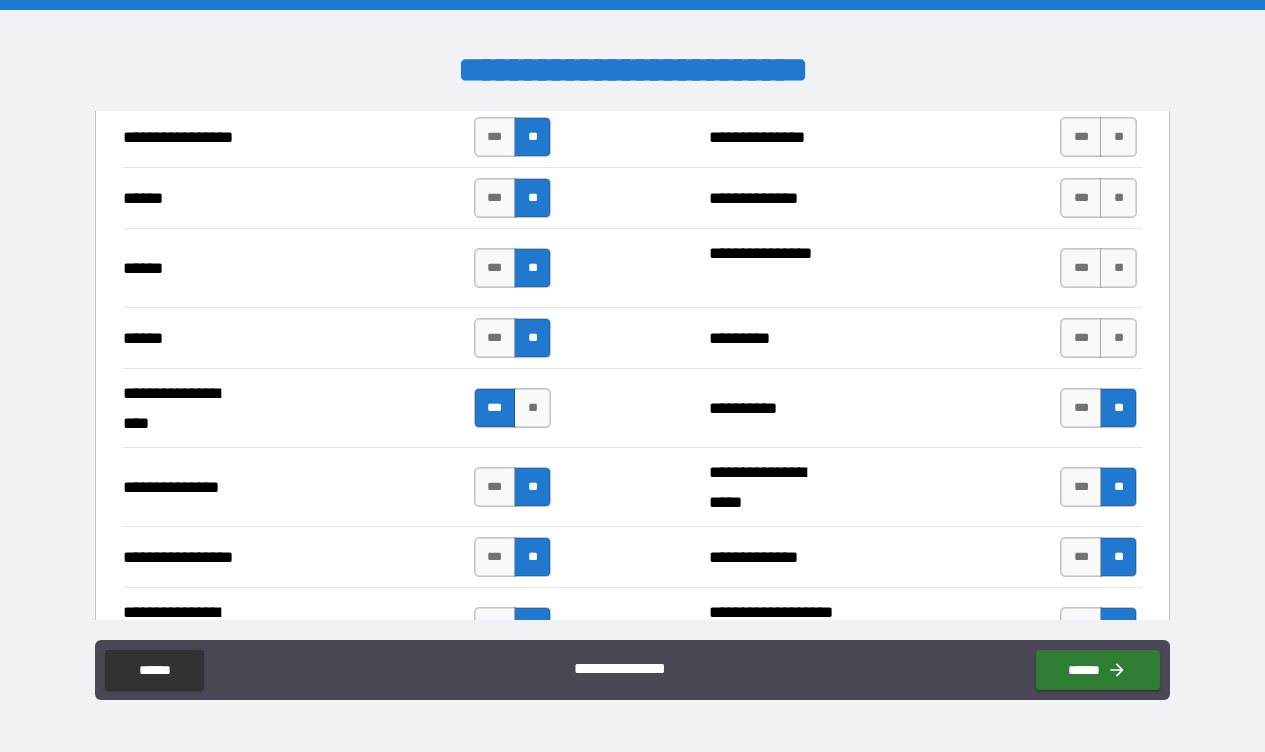 scroll, scrollTop: 2353, scrollLeft: 0, axis: vertical 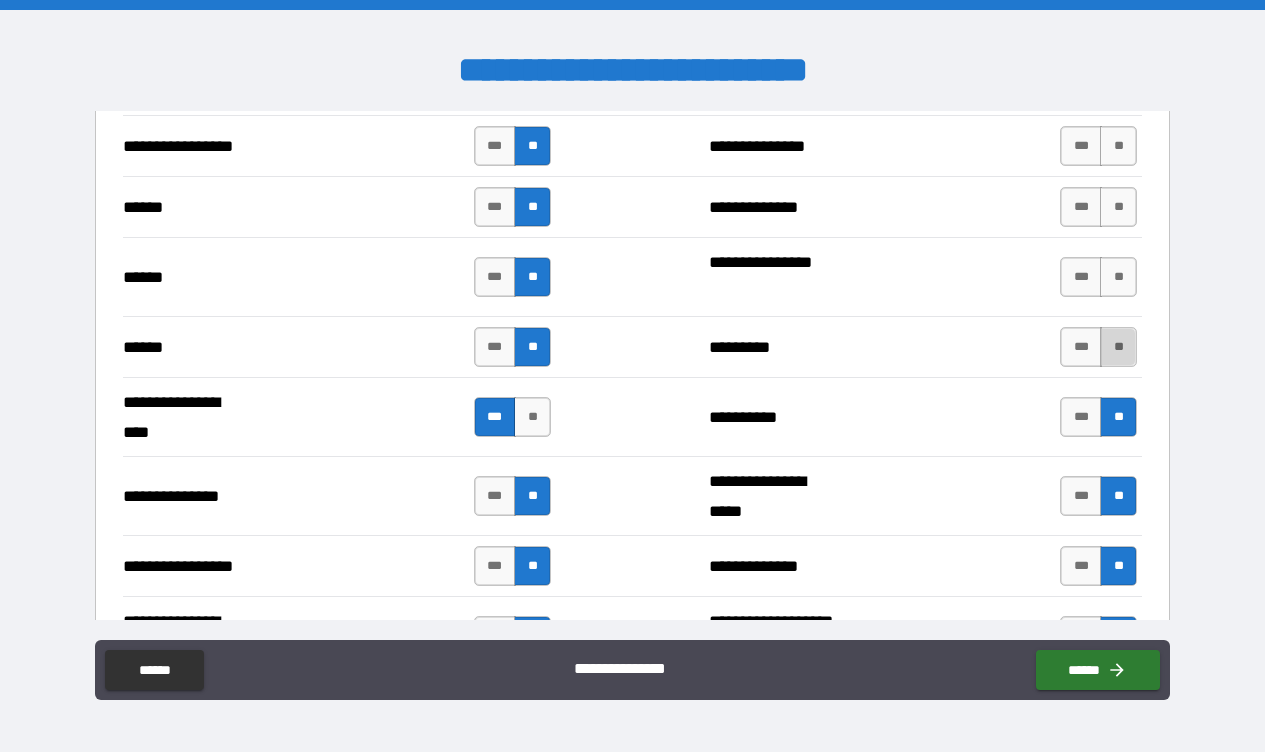 click on "**" at bounding box center [1118, 347] 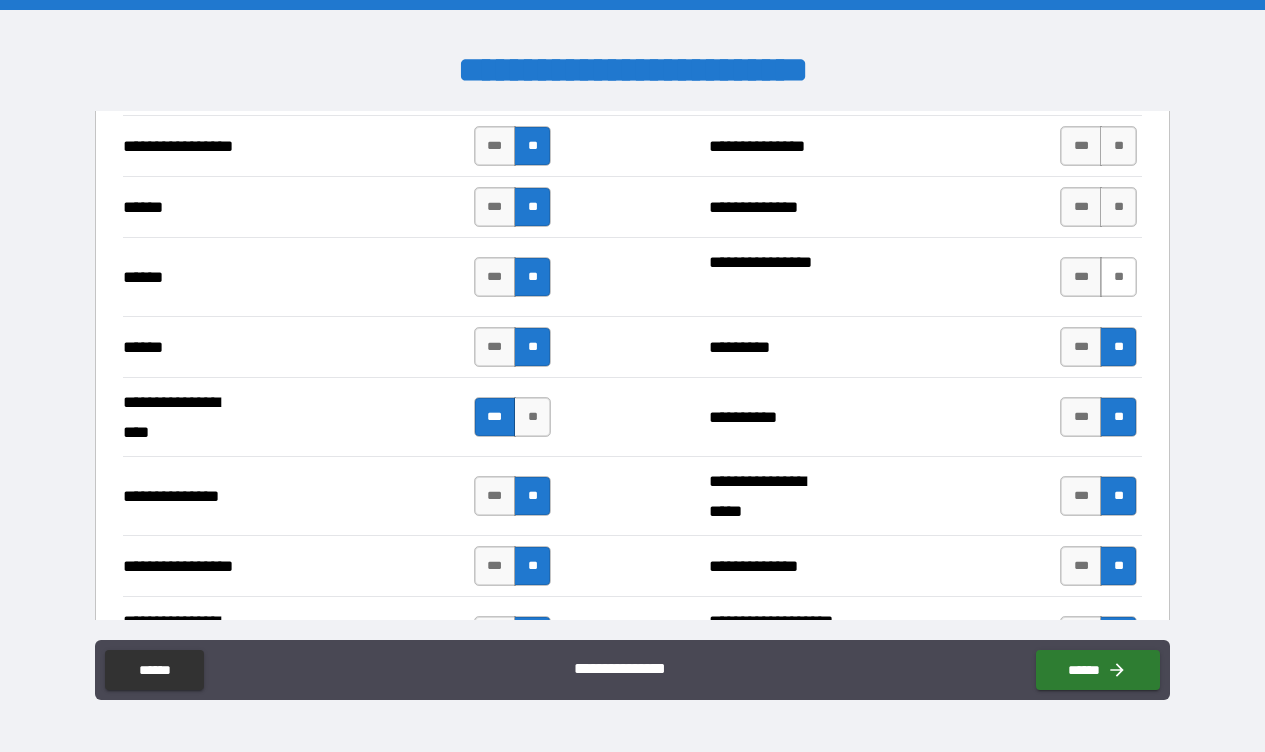 click on "**" at bounding box center [1118, 277] 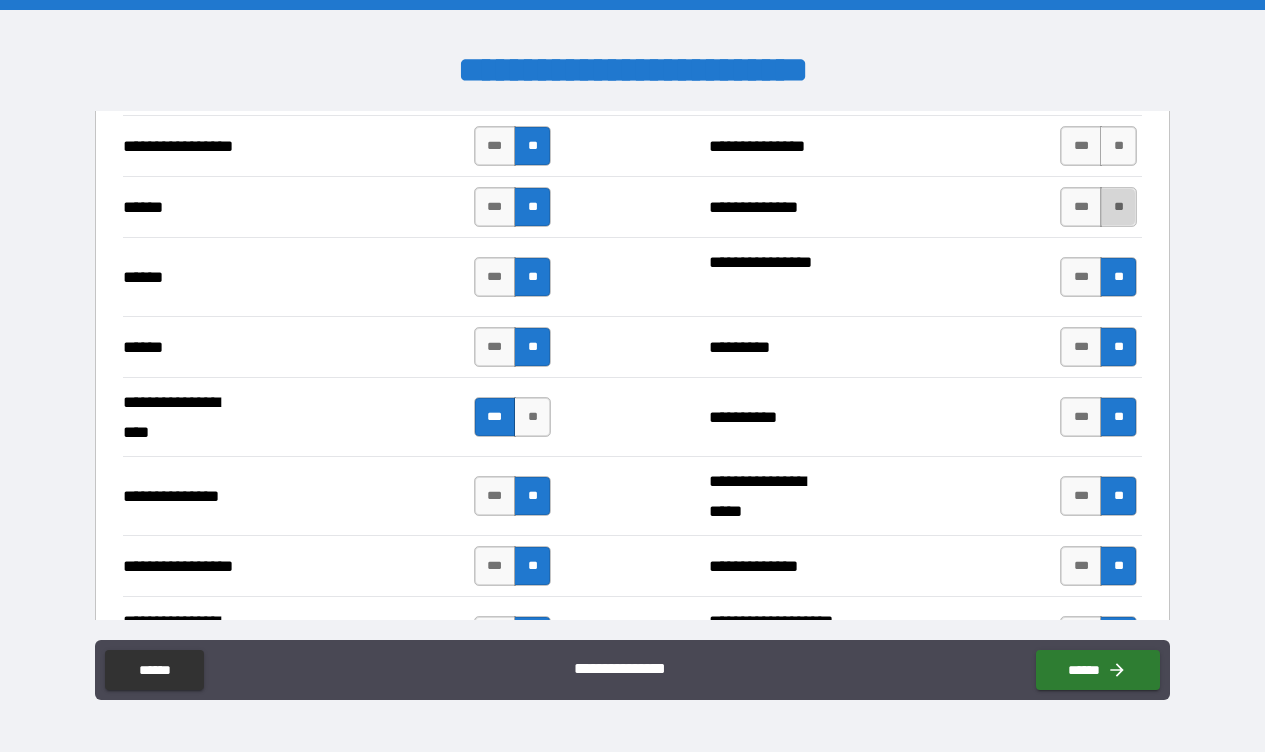 click on "**" at bounding box center [1118, 207] 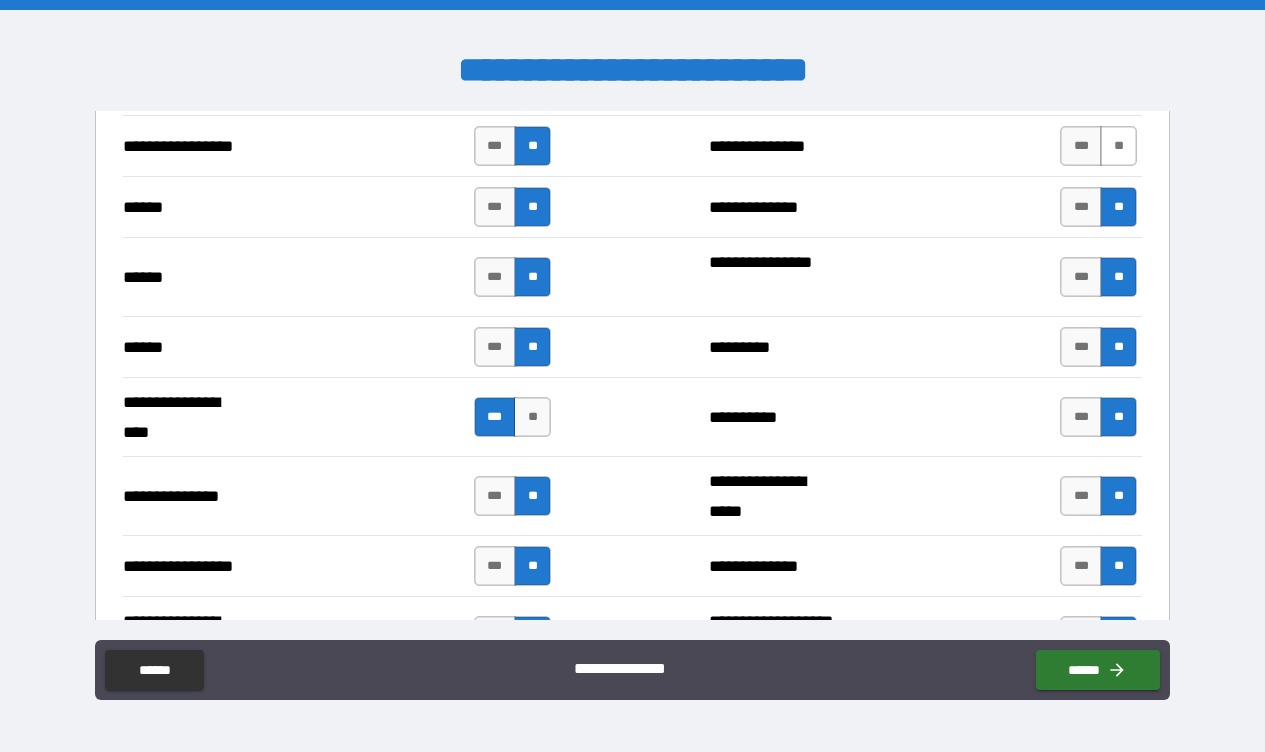 click on "**" at bounding box center [1118, 146] 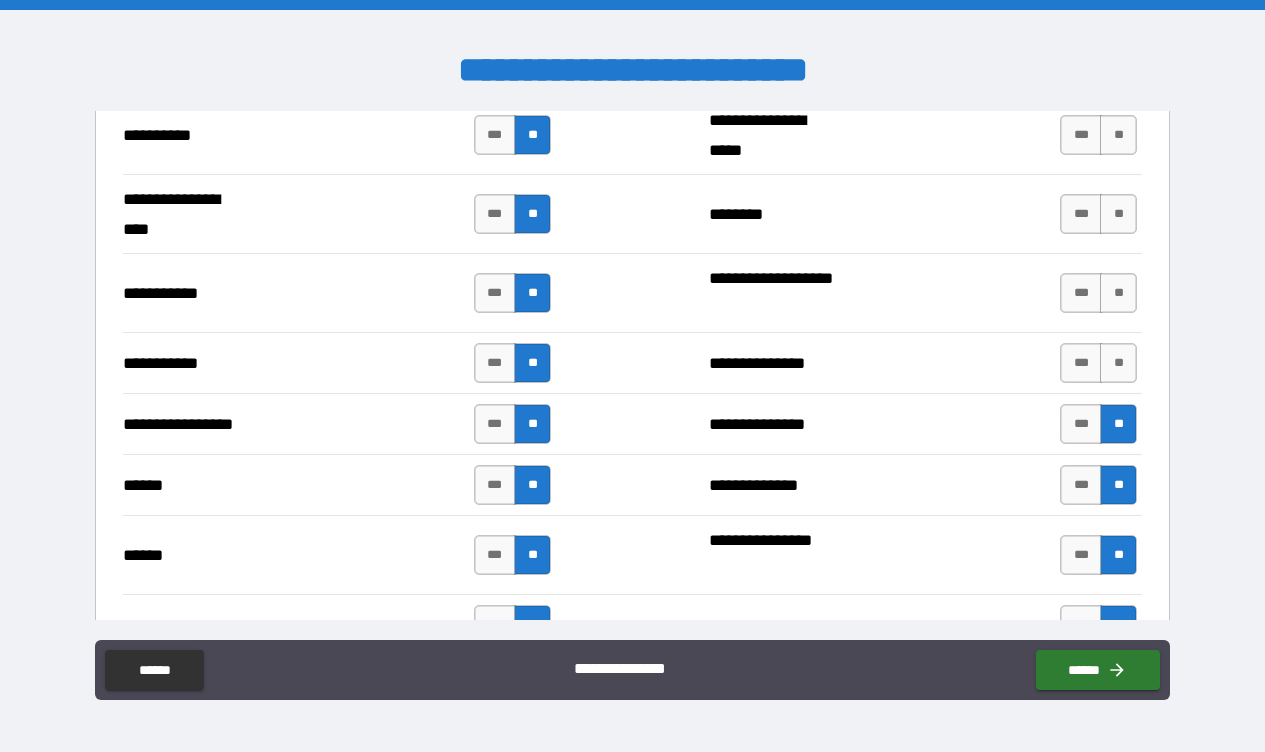 scroll, scrollTop: 2063, scrollLeft: 0, axis: vertical 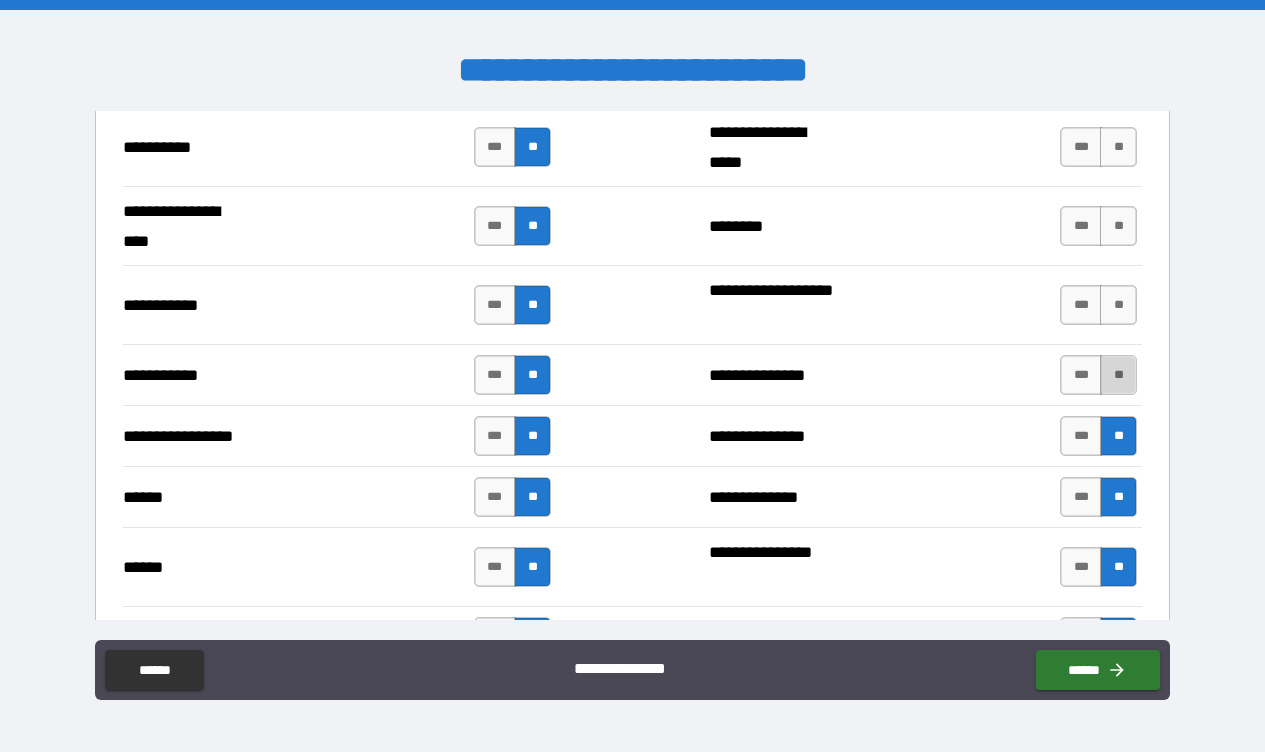 click on "**" at bounding box center (1118, 375) 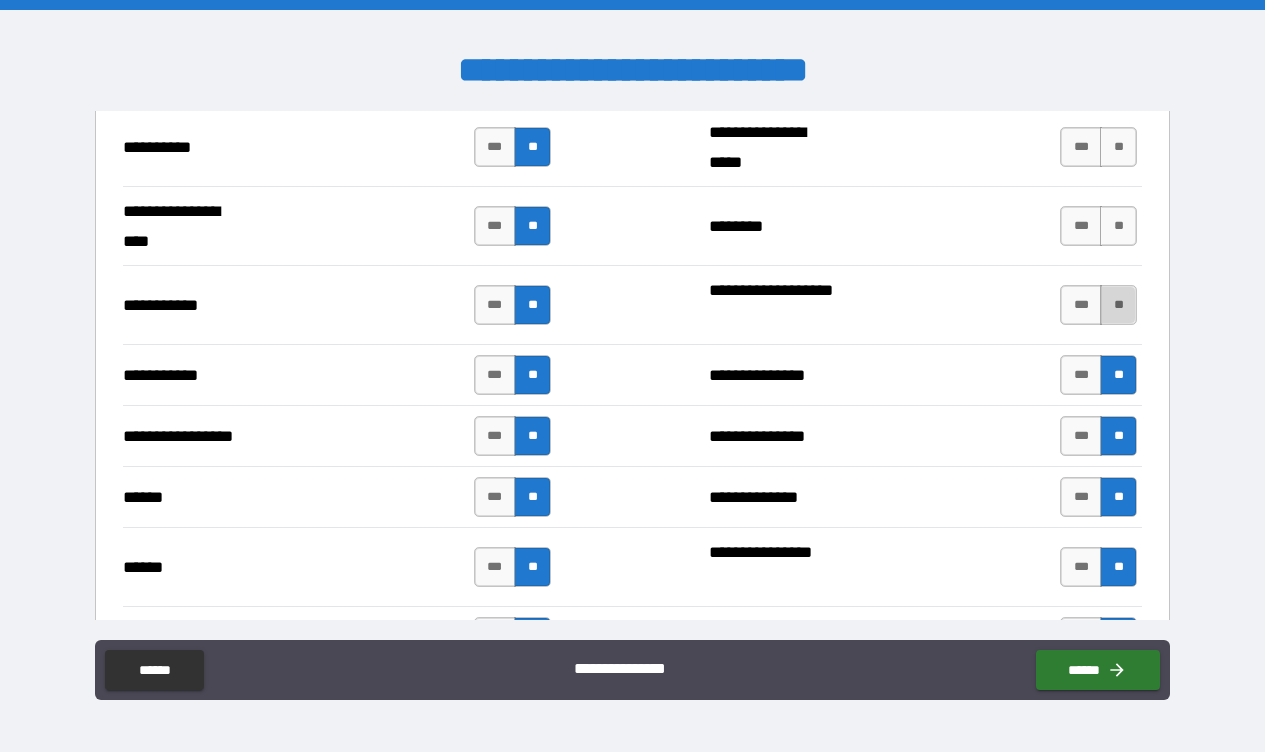 click on "**" at bounding box center [1118, 305] 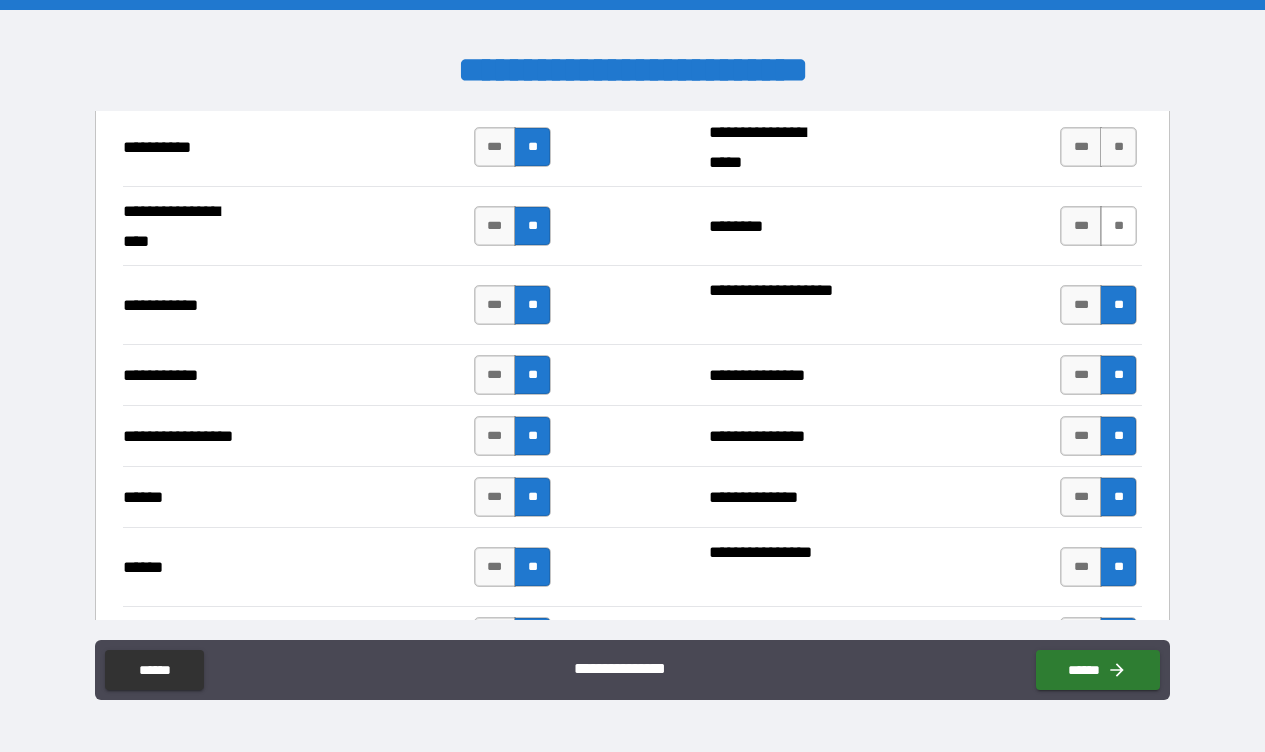 click on "**" at bounding box center [1118, 226] 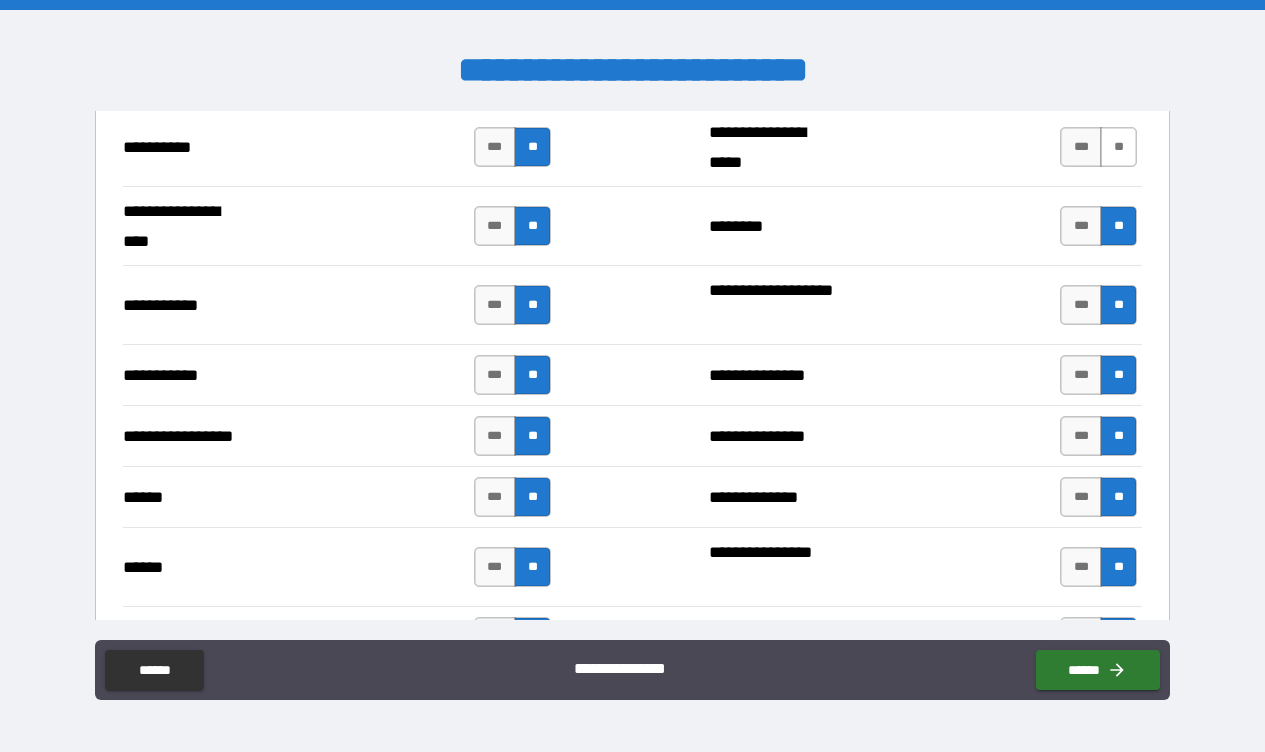 click on "**" at bounding box center (1118, 147) 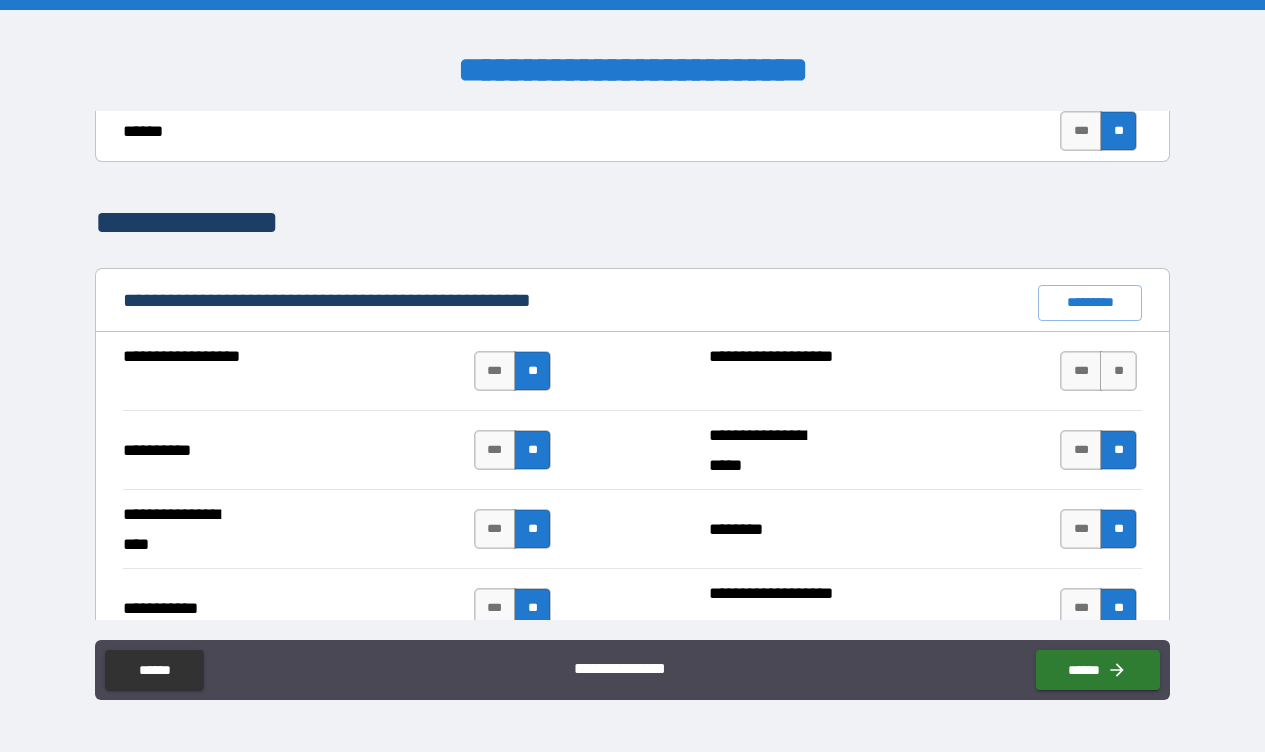 scroll, scrollTop: 1757, scrollLeft: 0, axis: vertical 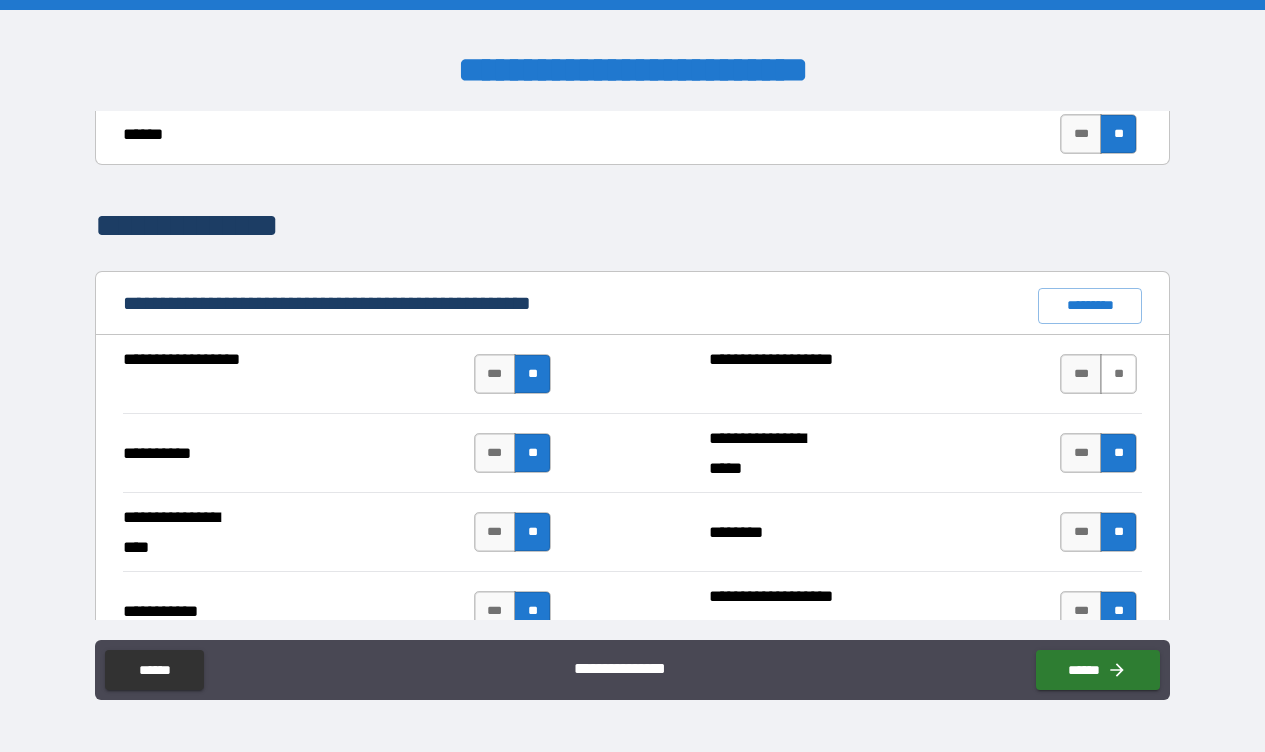 click on "**" at bounding box center (1118, 374) 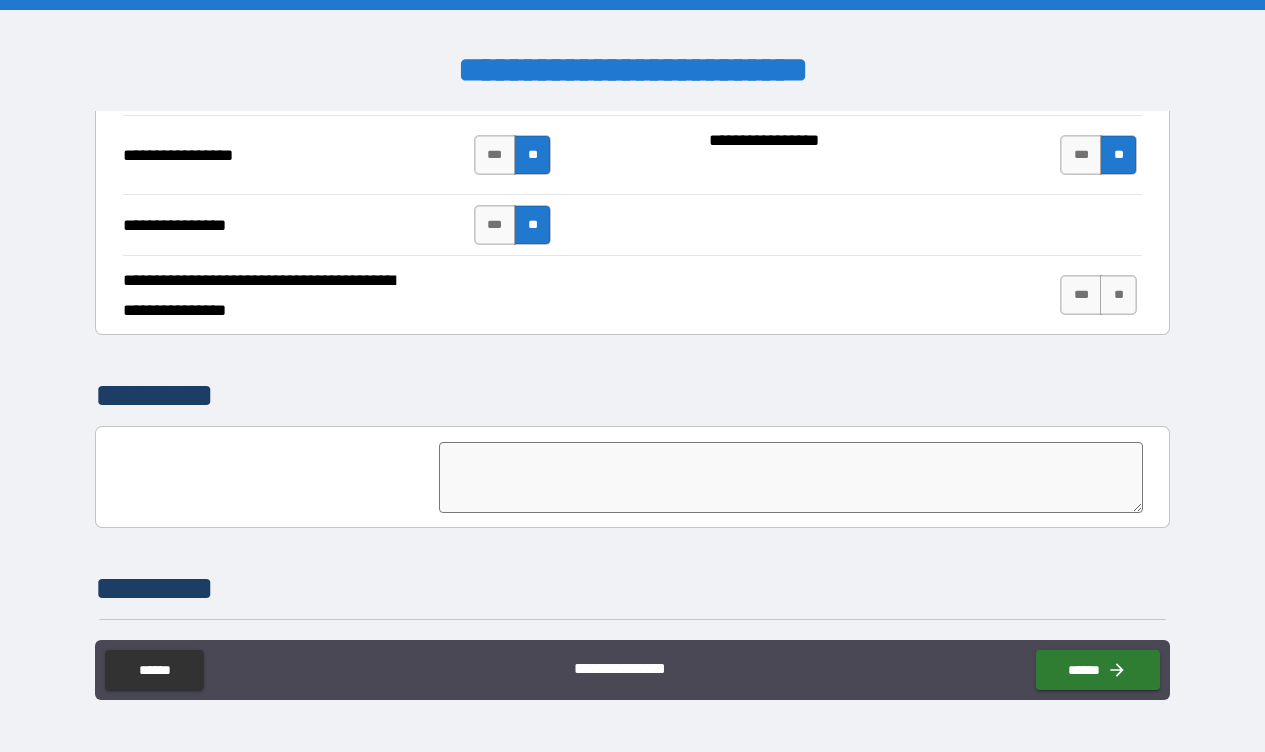 scroll, scrollTop: 4674, scrollLeft: 0, axis: vertical 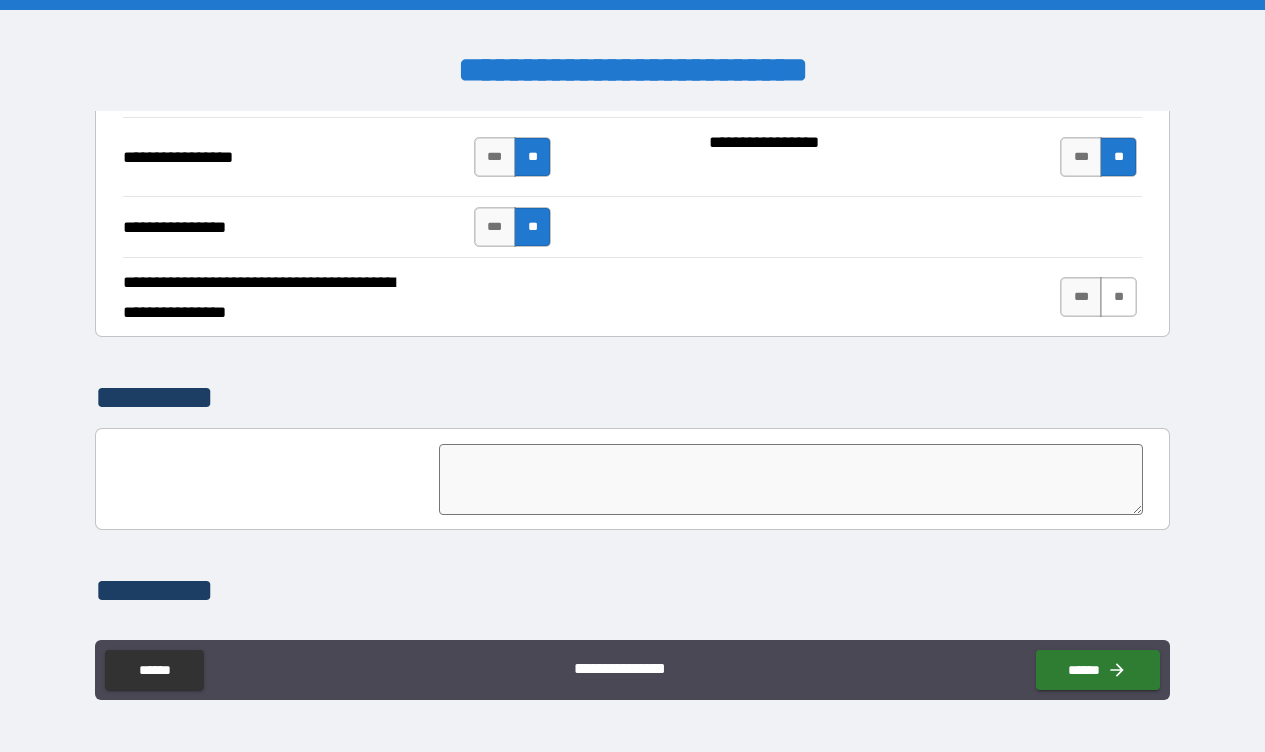 click on "**" at bounding box center [1118, 297] 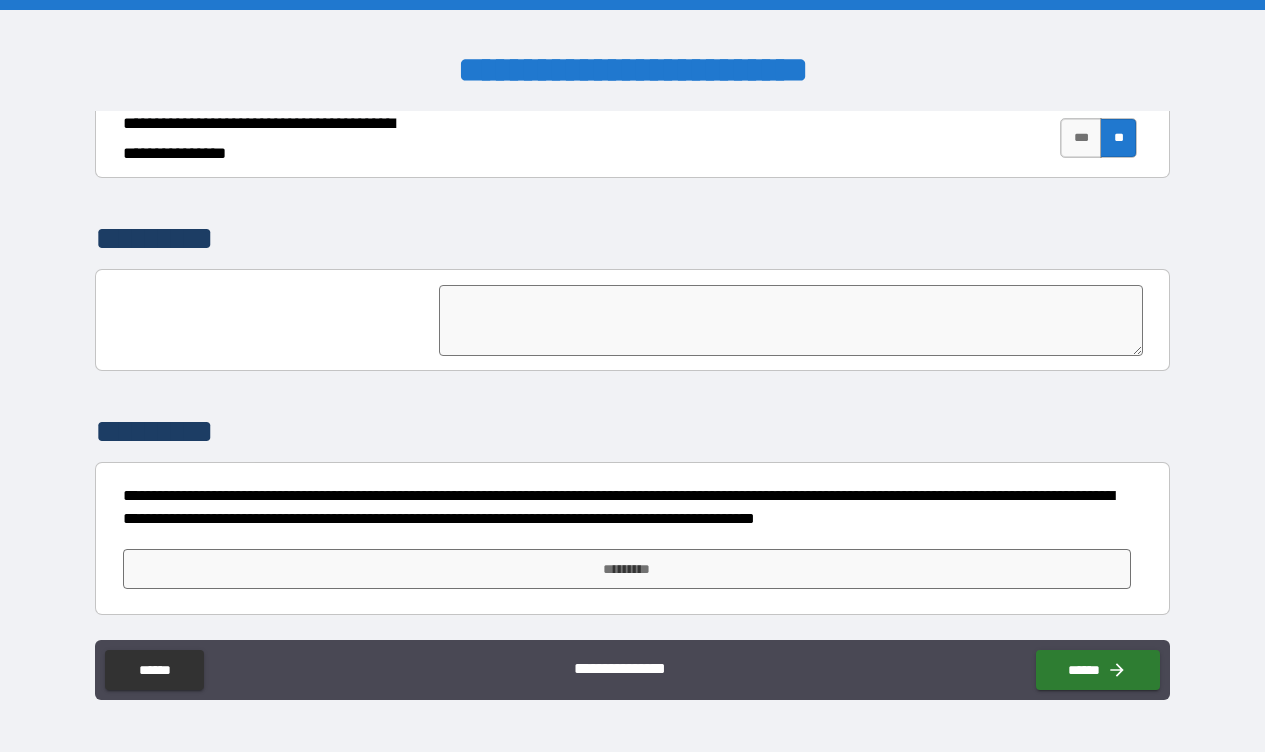 scroll, scrollTop: 4833, scrollLeft: 0, axis: vertical 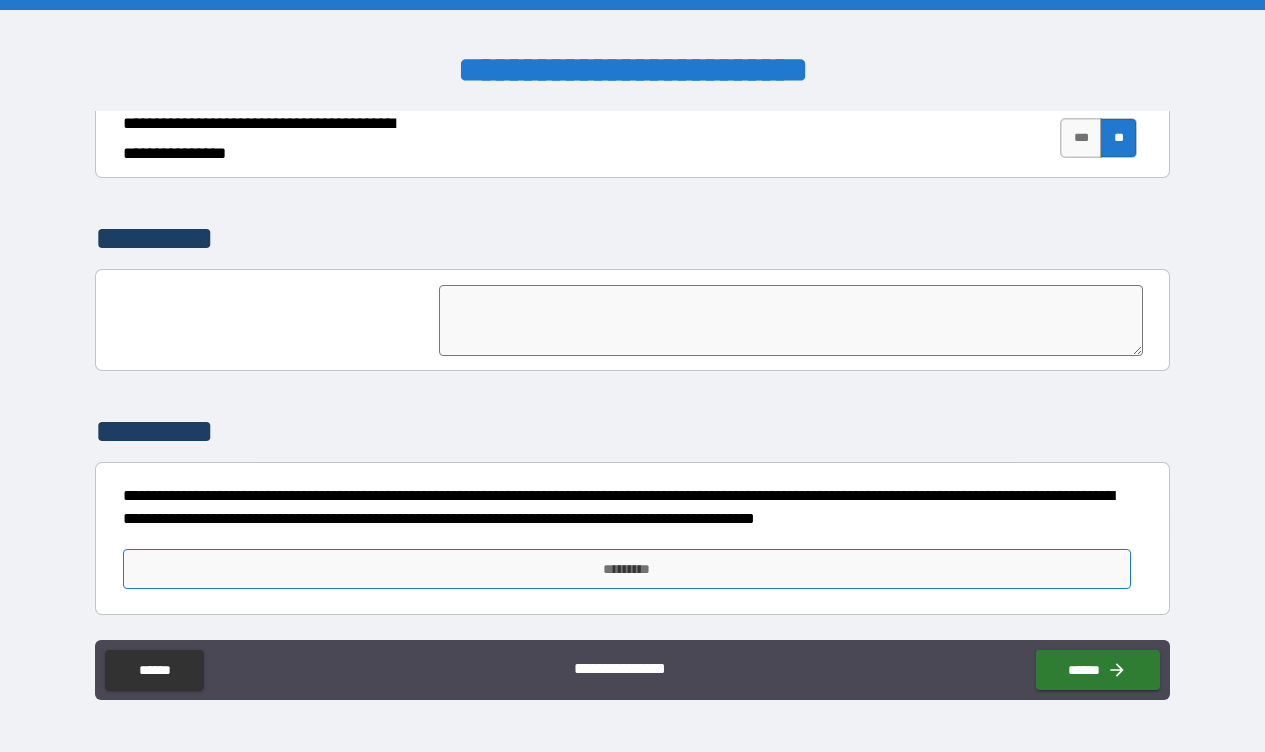 click on "*********" at bounding box center [627, 569] 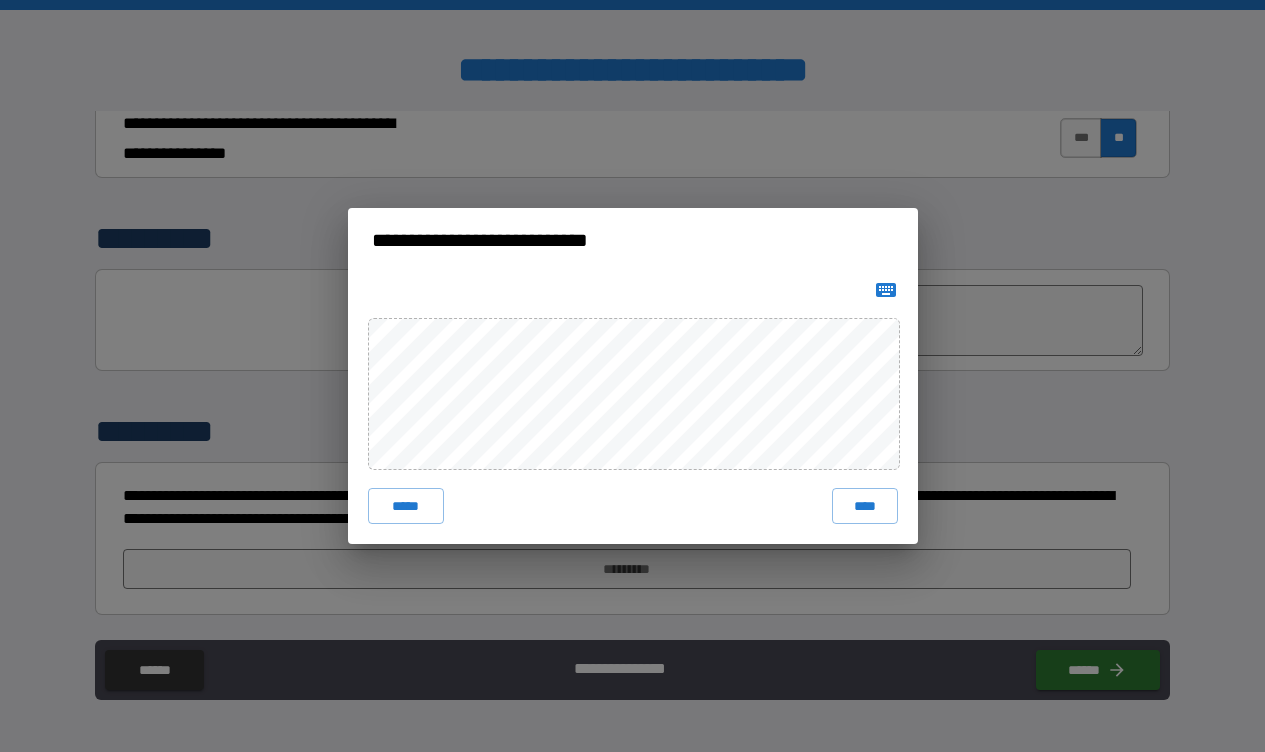 click at bounding box center (633, 290) 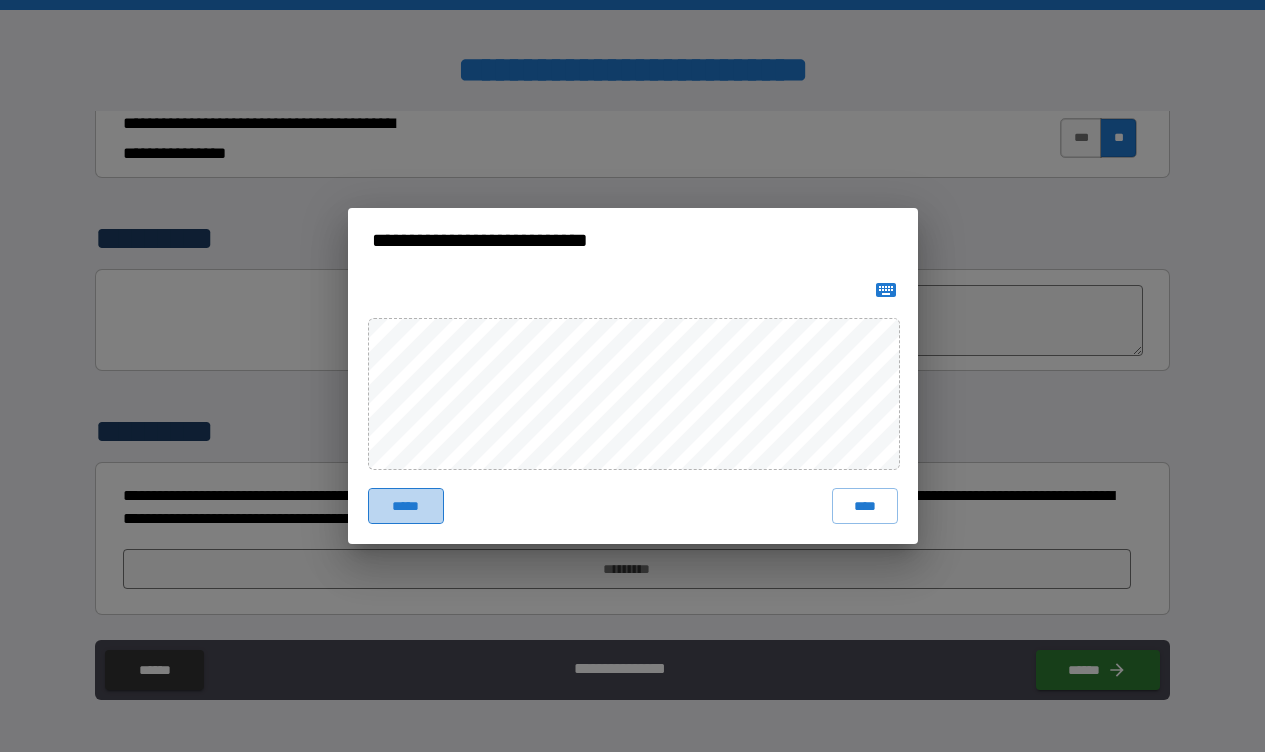 click on "*****" at bounding box center (406, 506) 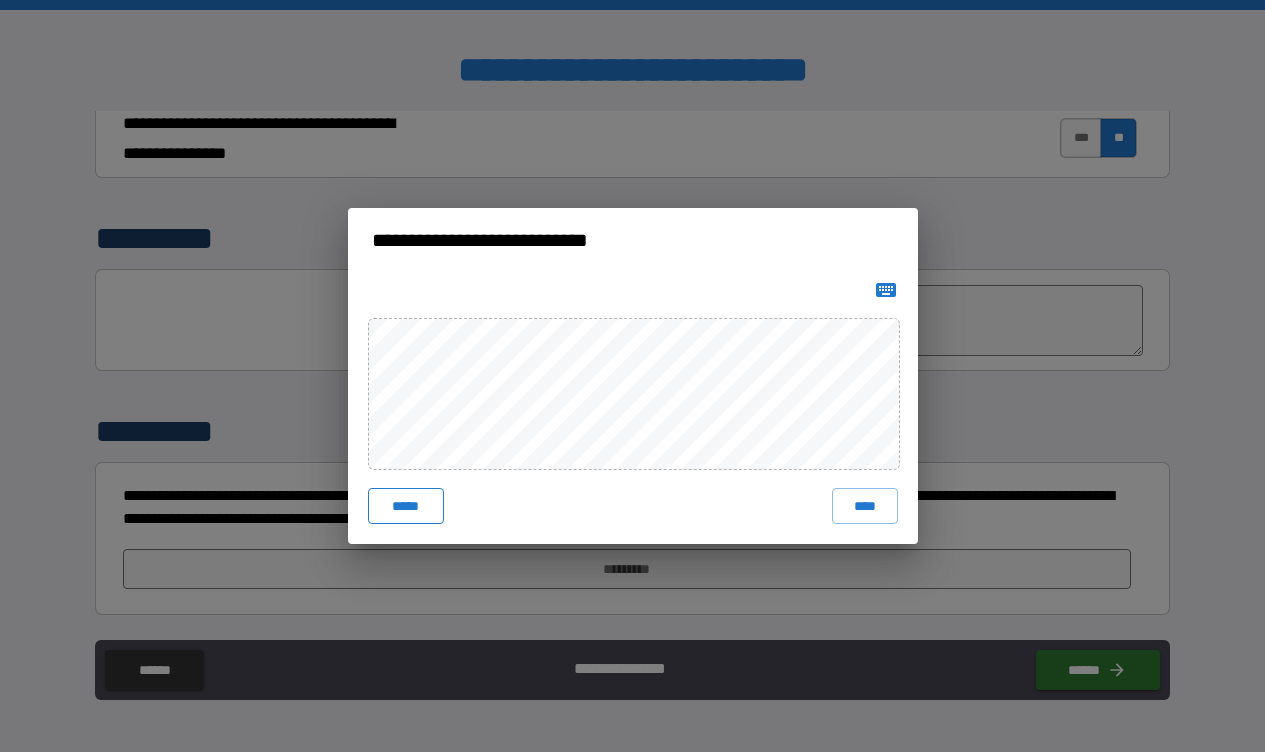 type 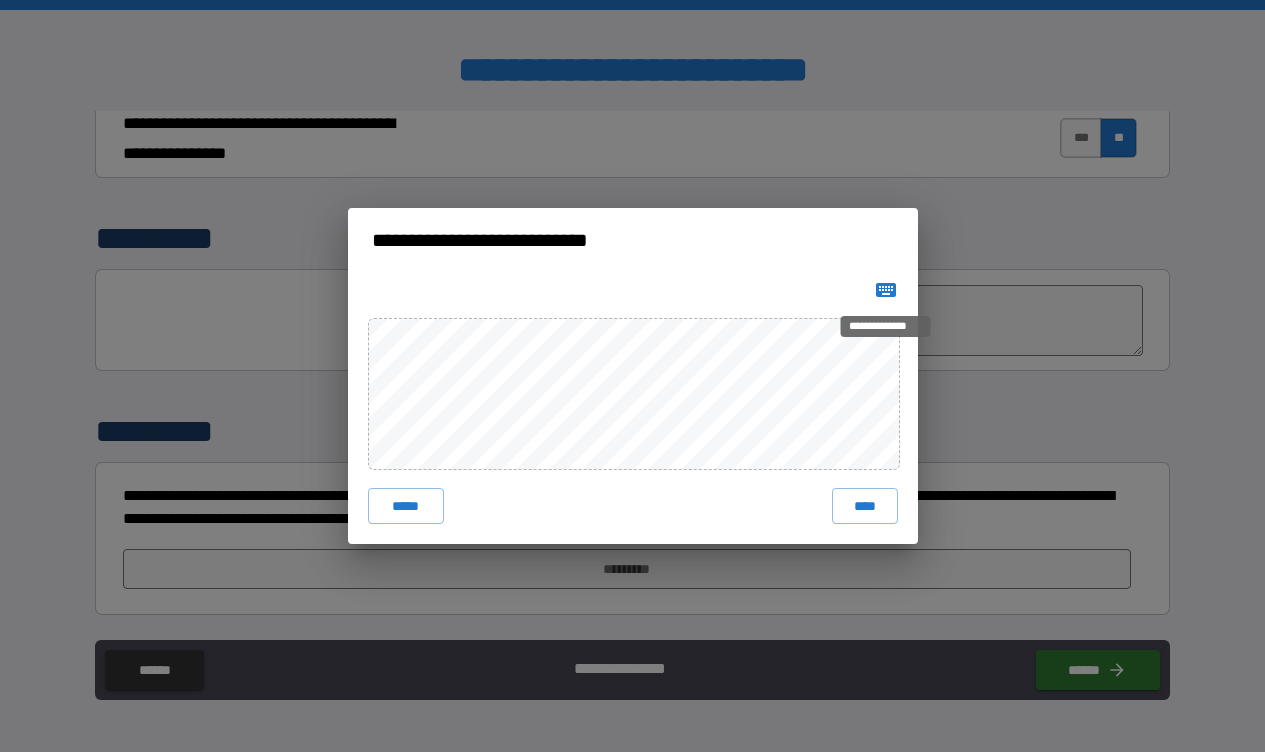 click 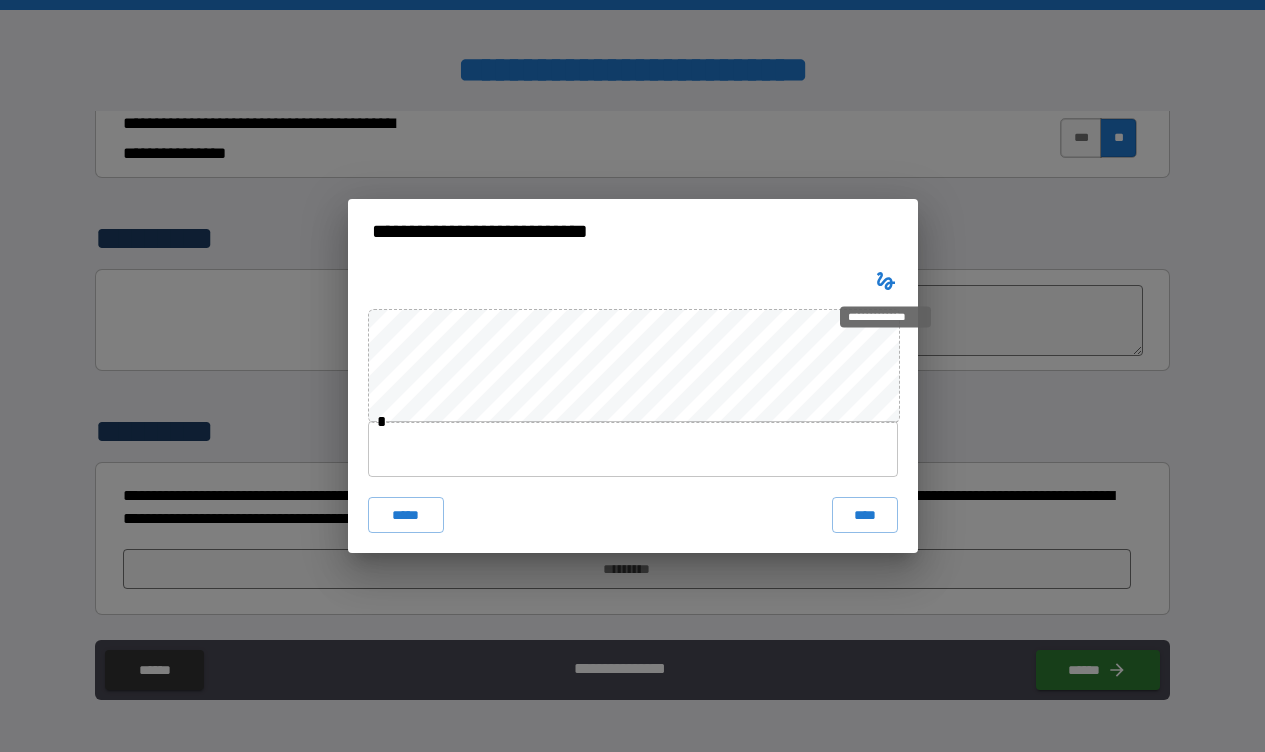 type 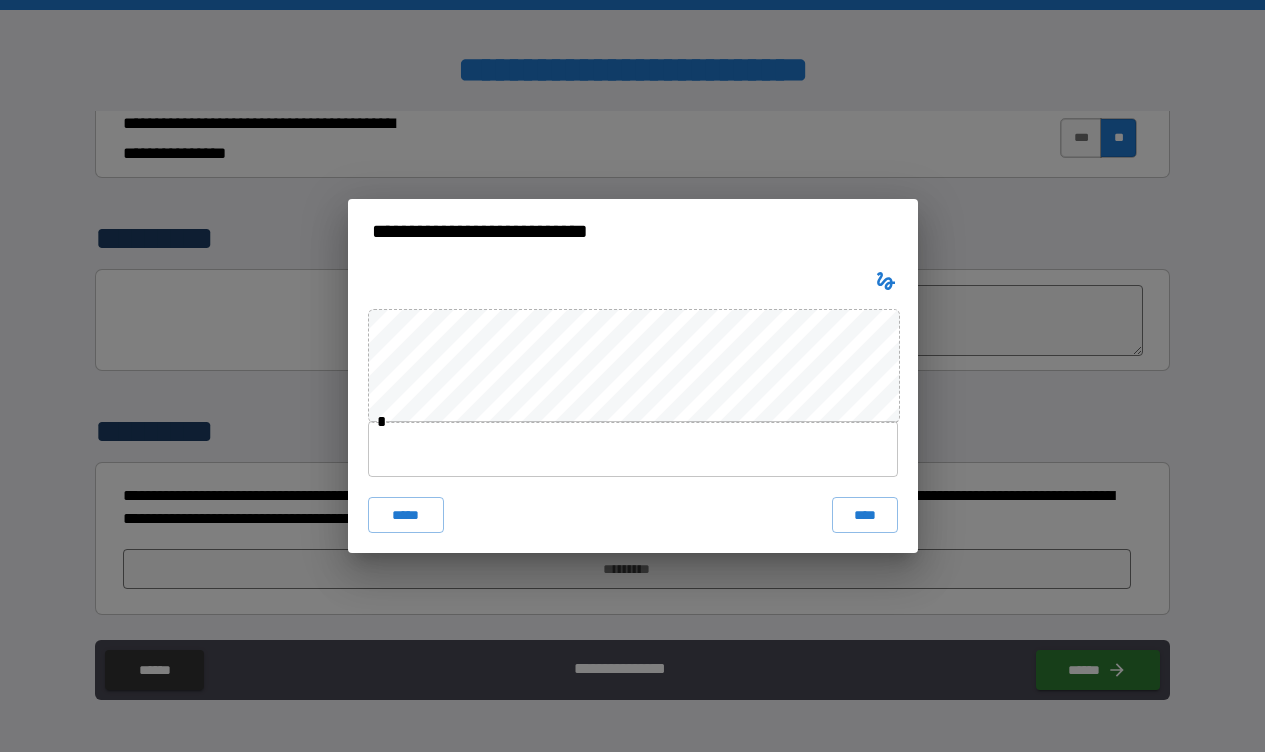 click 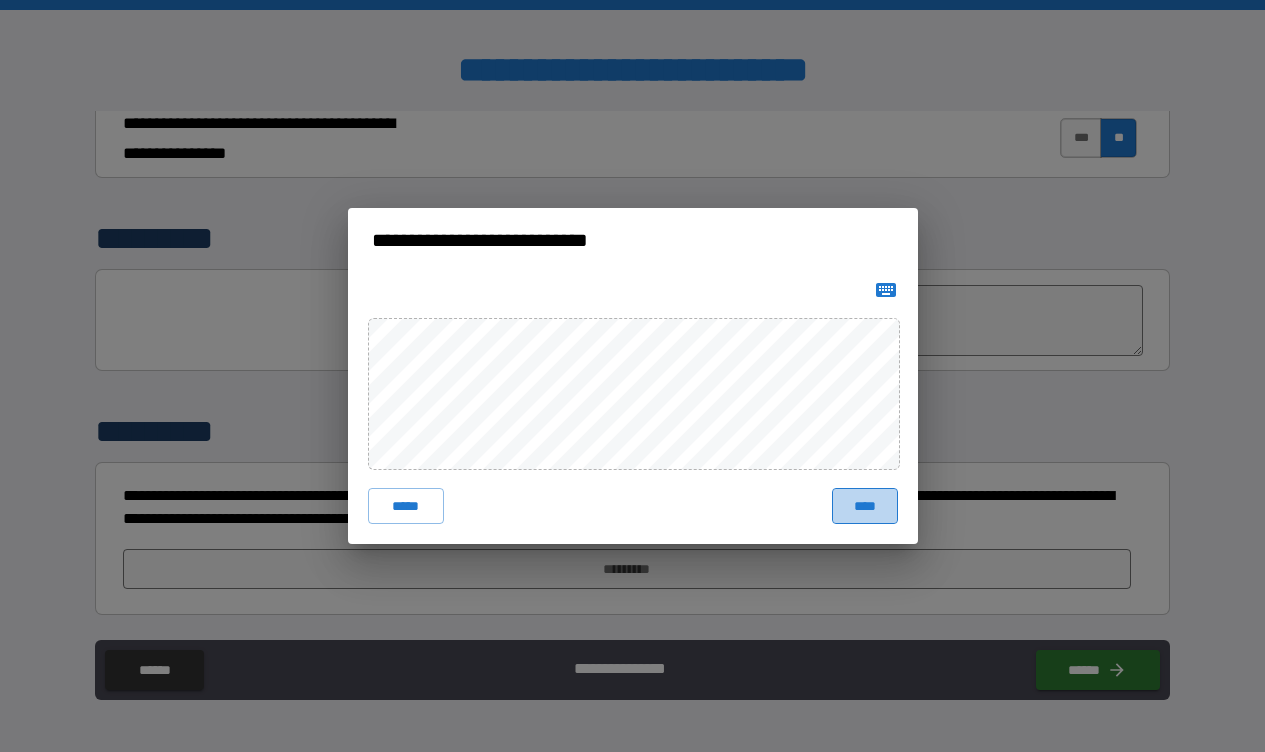 click on "****" at bounding box center [865, 506] 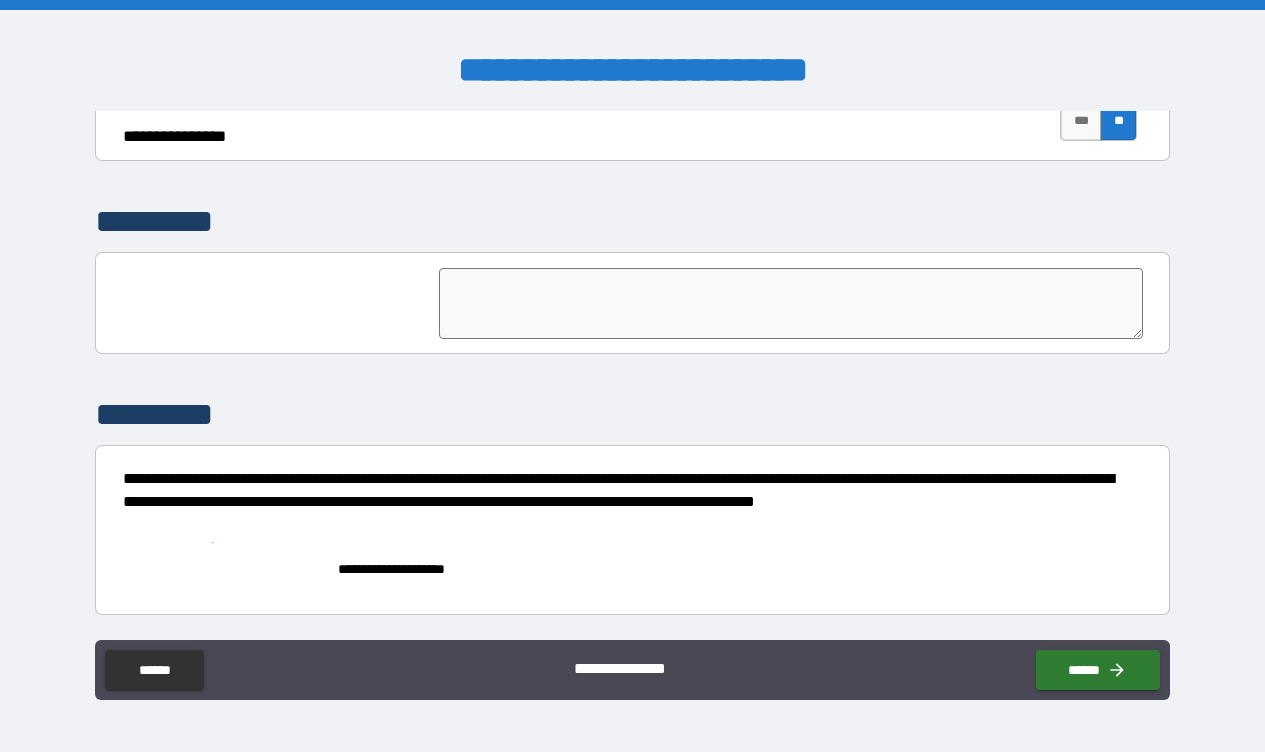 scroll, scrollTop: 4850, scrollLeft: 0, axis: vertical 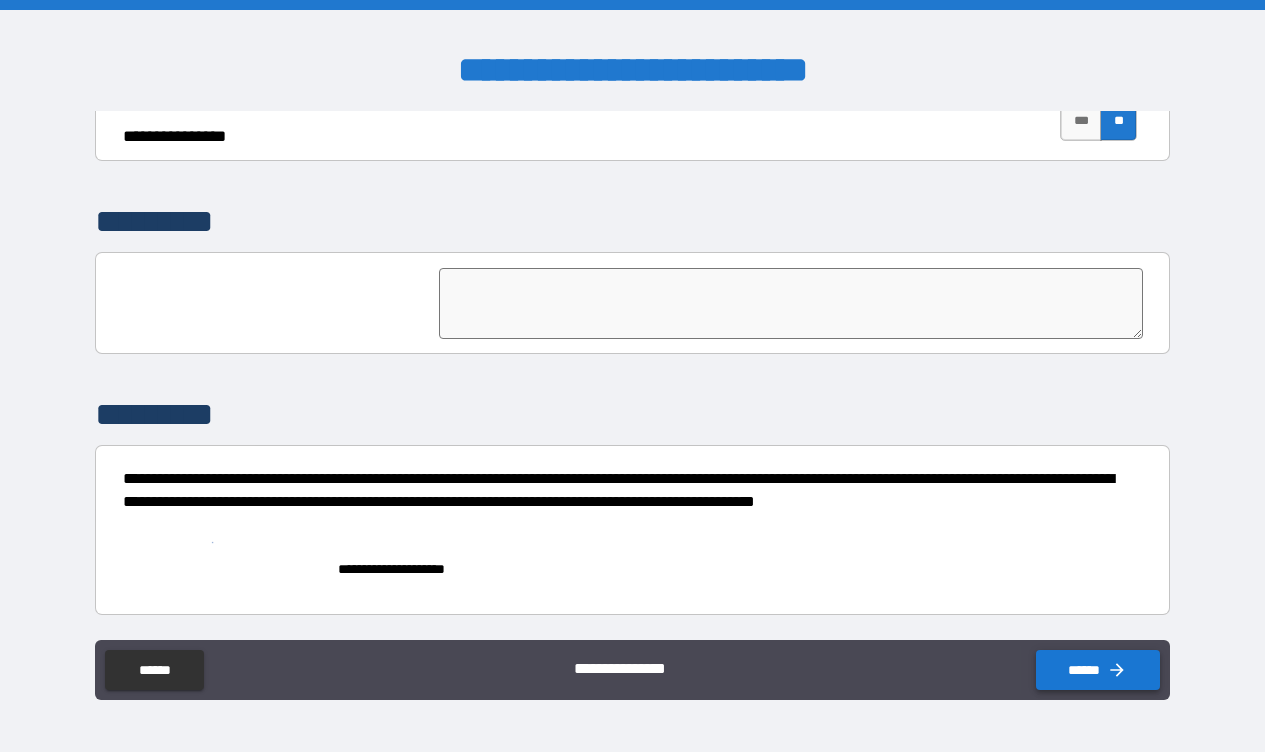 click on "******" at bounding box center [1098, 670] 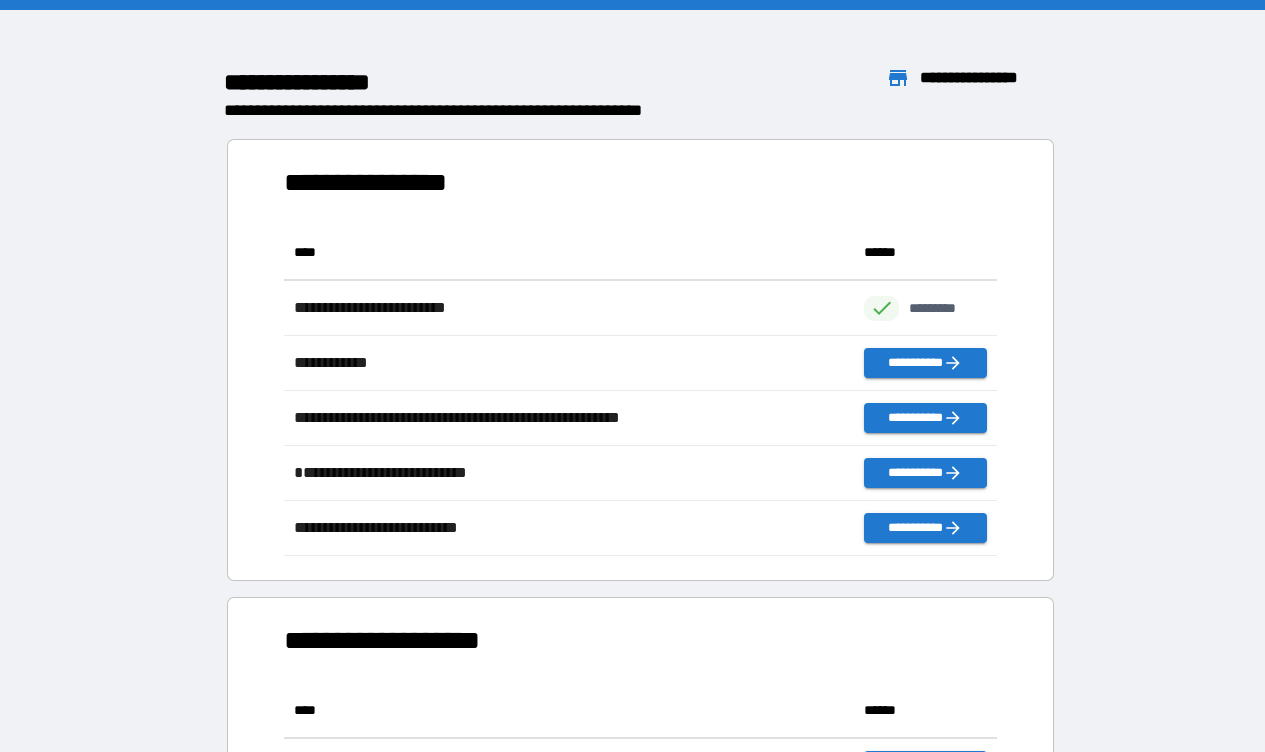 scroll, scrollTop: 1, scrollLeft: 1, axis: both 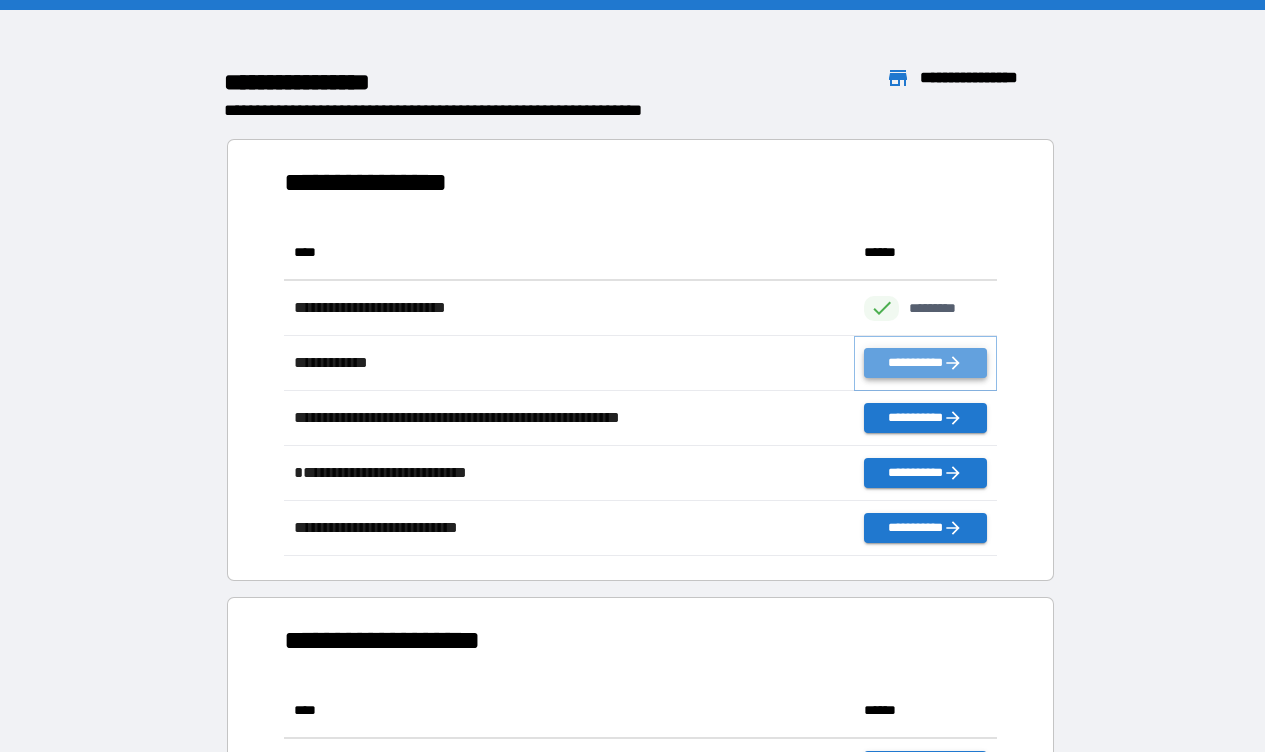 click 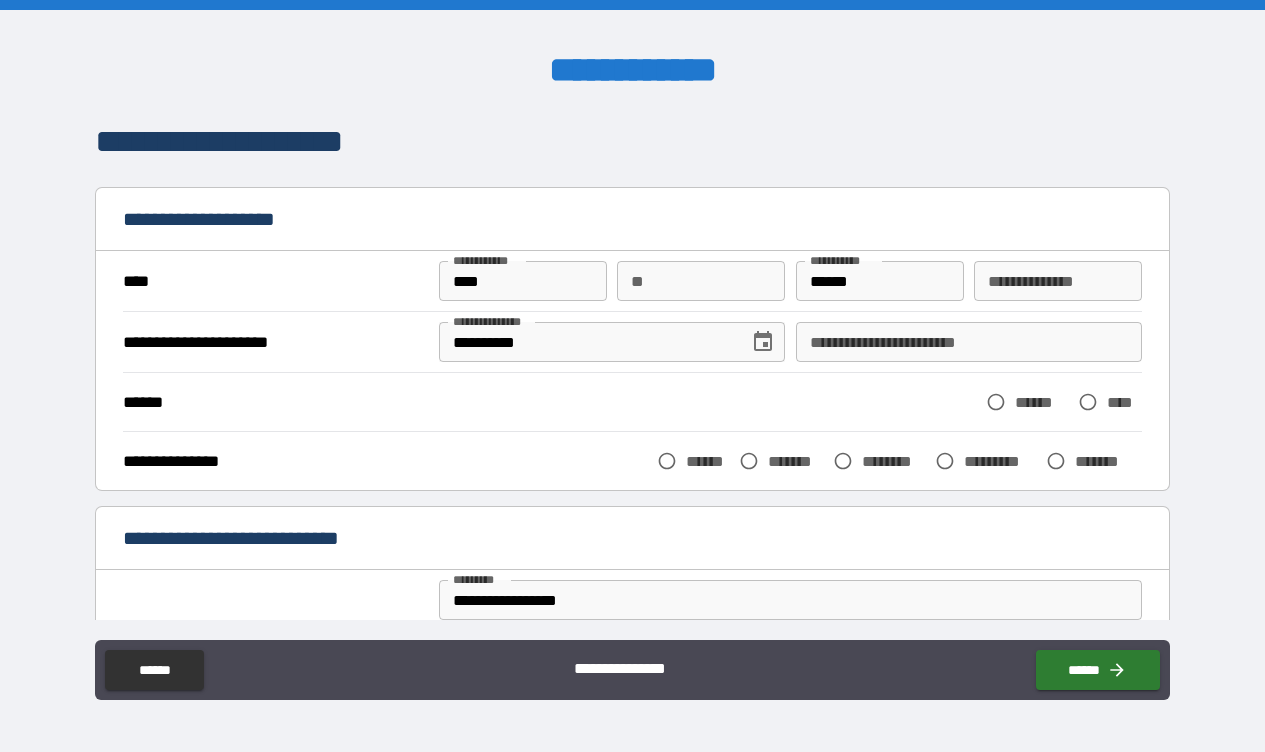click on "**********" at bounding box center [969, 342] 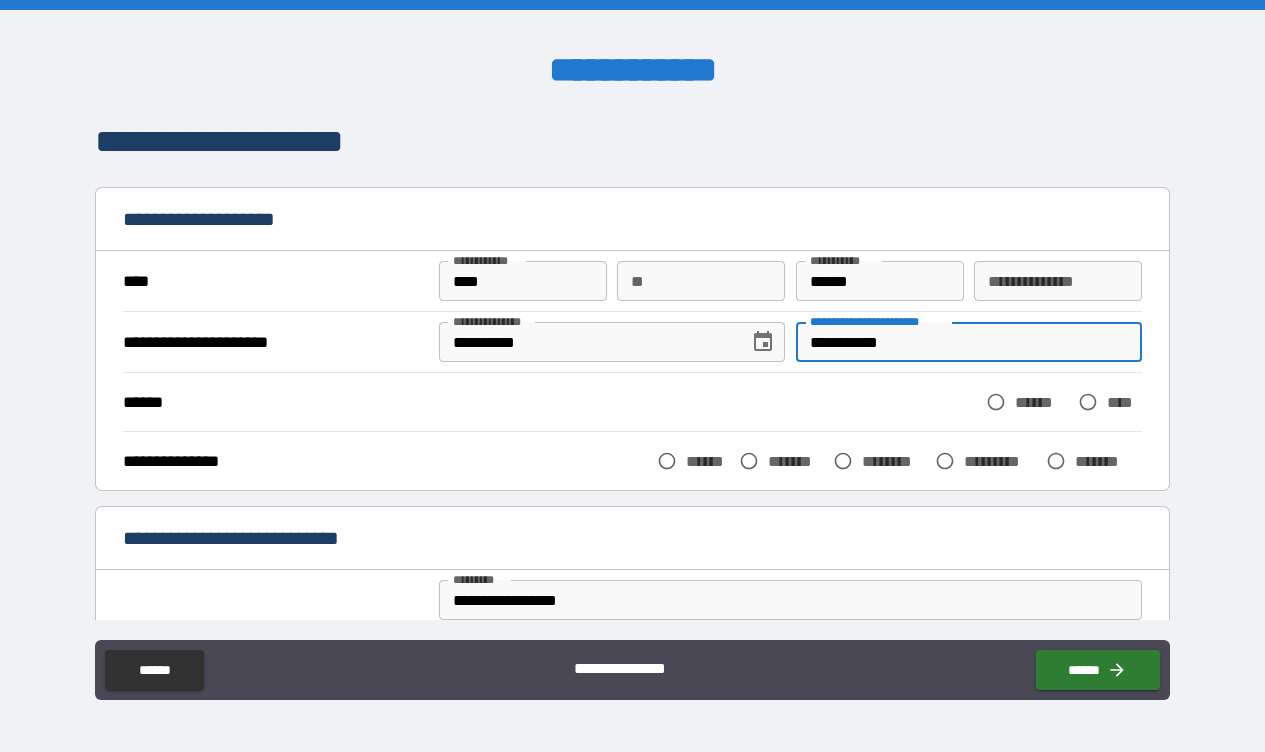 type on "**********" 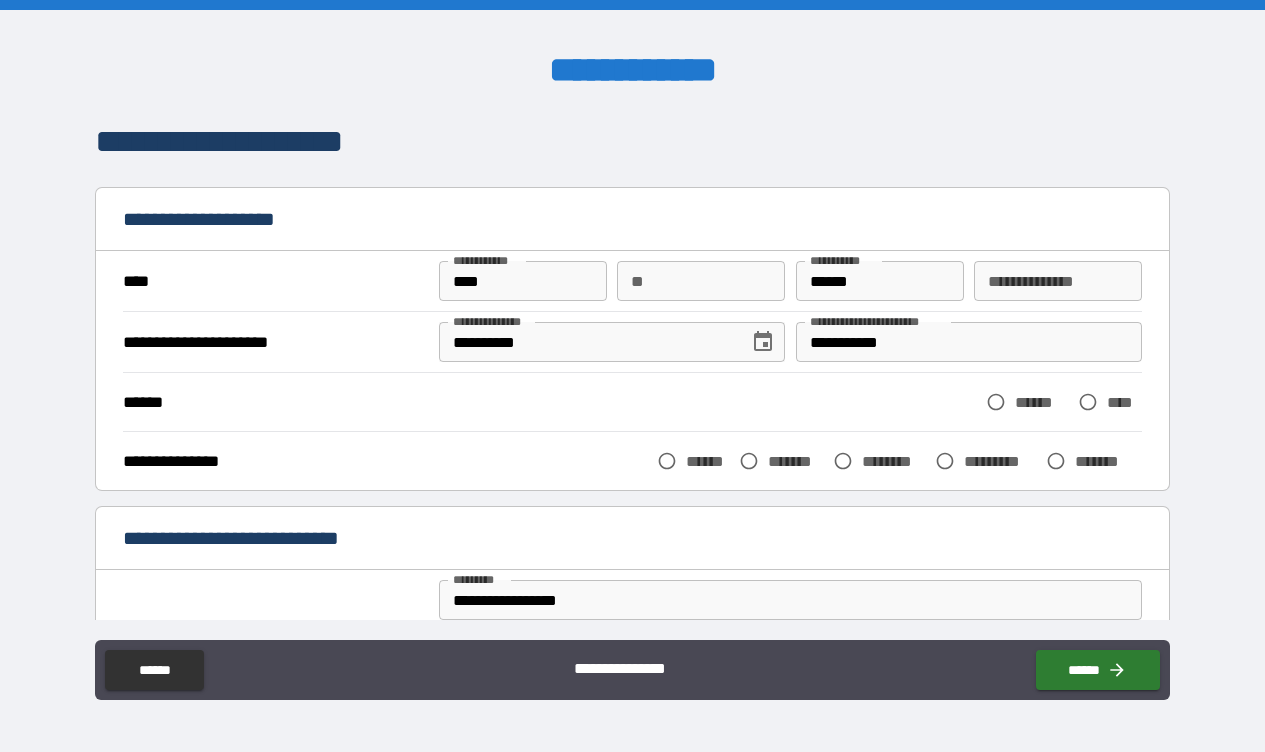 click on "*******" at bounding box center (796, 461) 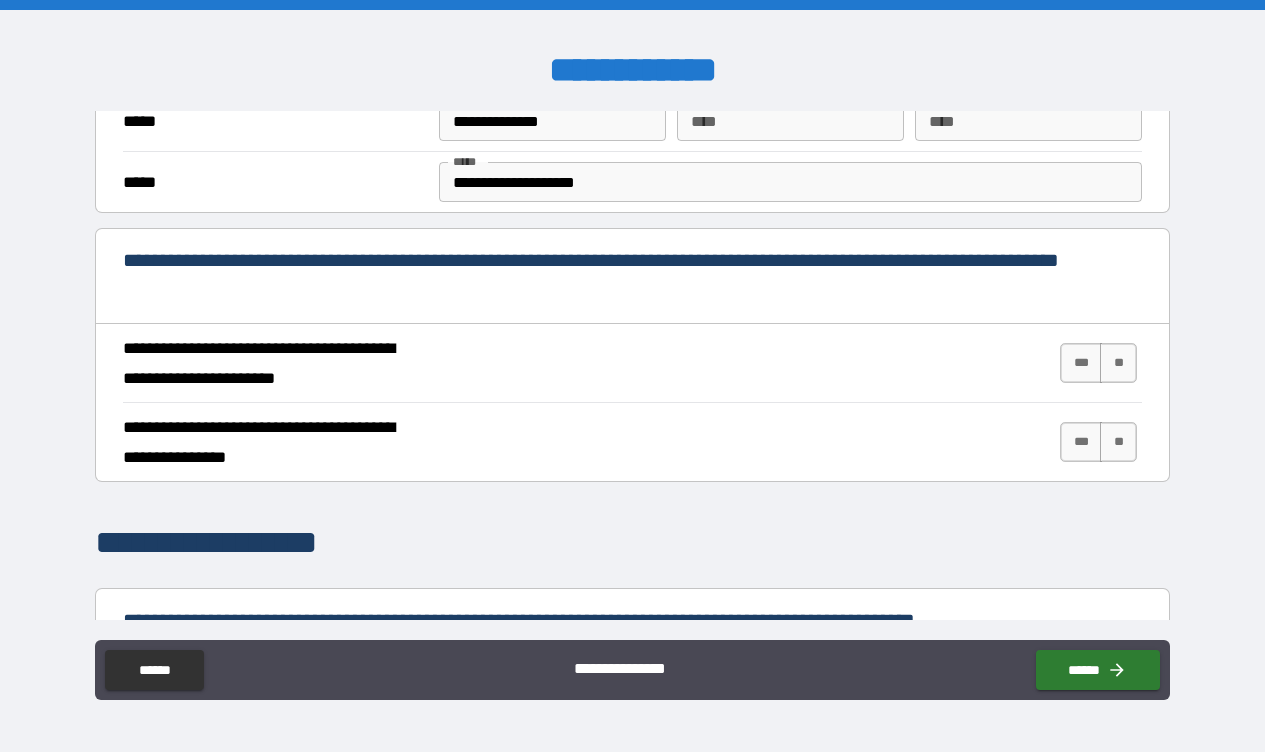 scroll, scrollTop: 660, scrollLeft: 0, axis: vertical 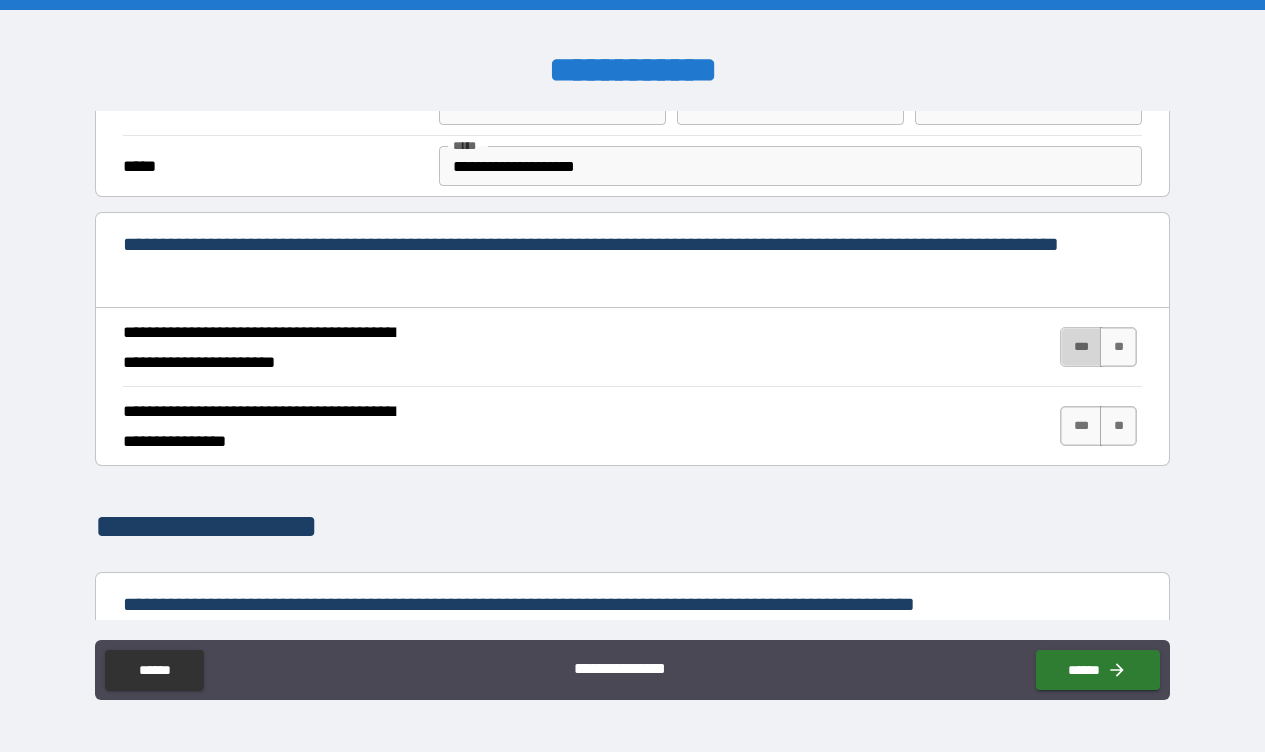 click on "***" at bounding box center [1081, 347] 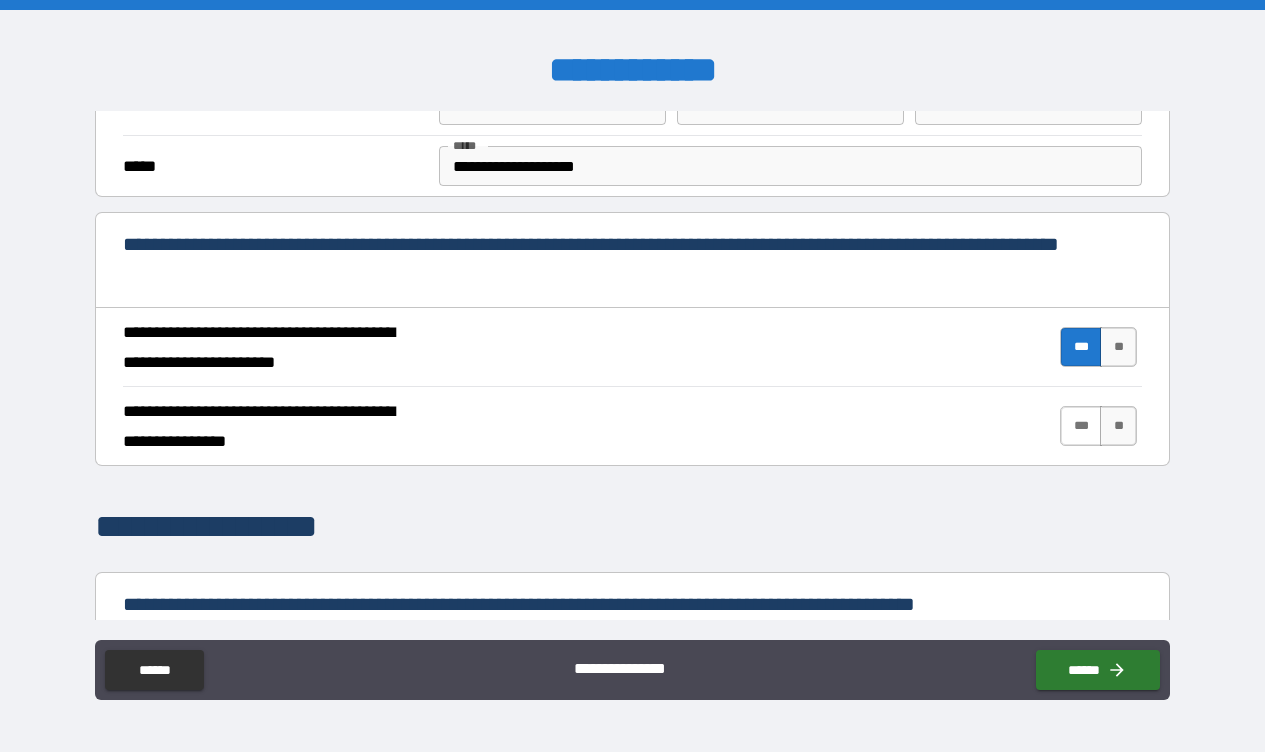 click on "***" at bounding box center [1081, 426] 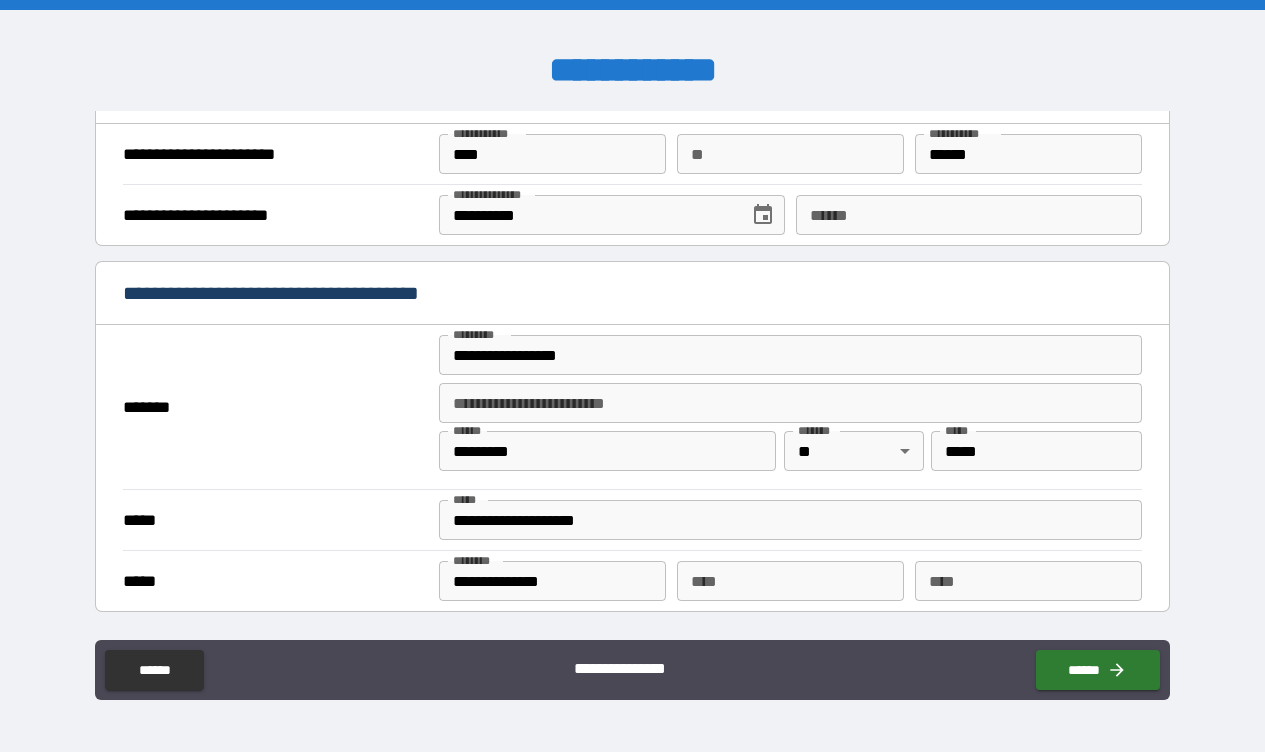scroll, scrollTop: 1324, scrollLeft: 0, axis: vertical 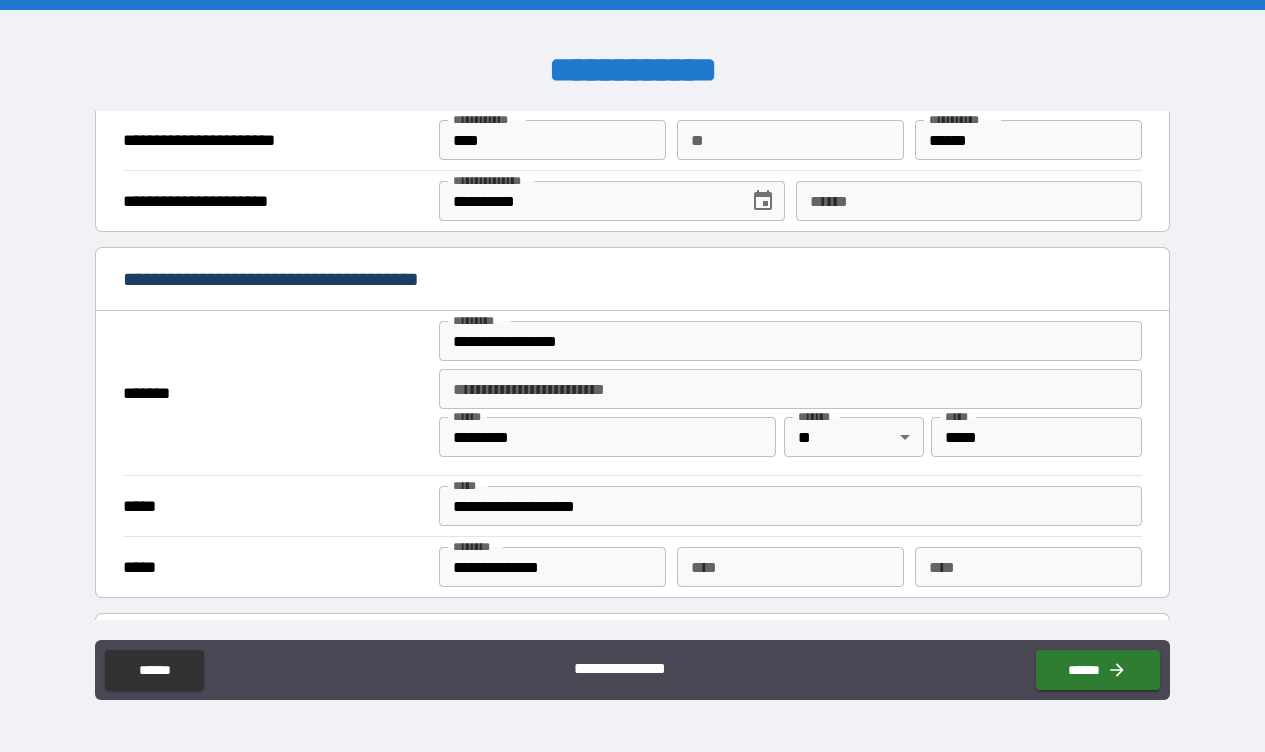 click on "****   *" at bounding box center (969, 201) 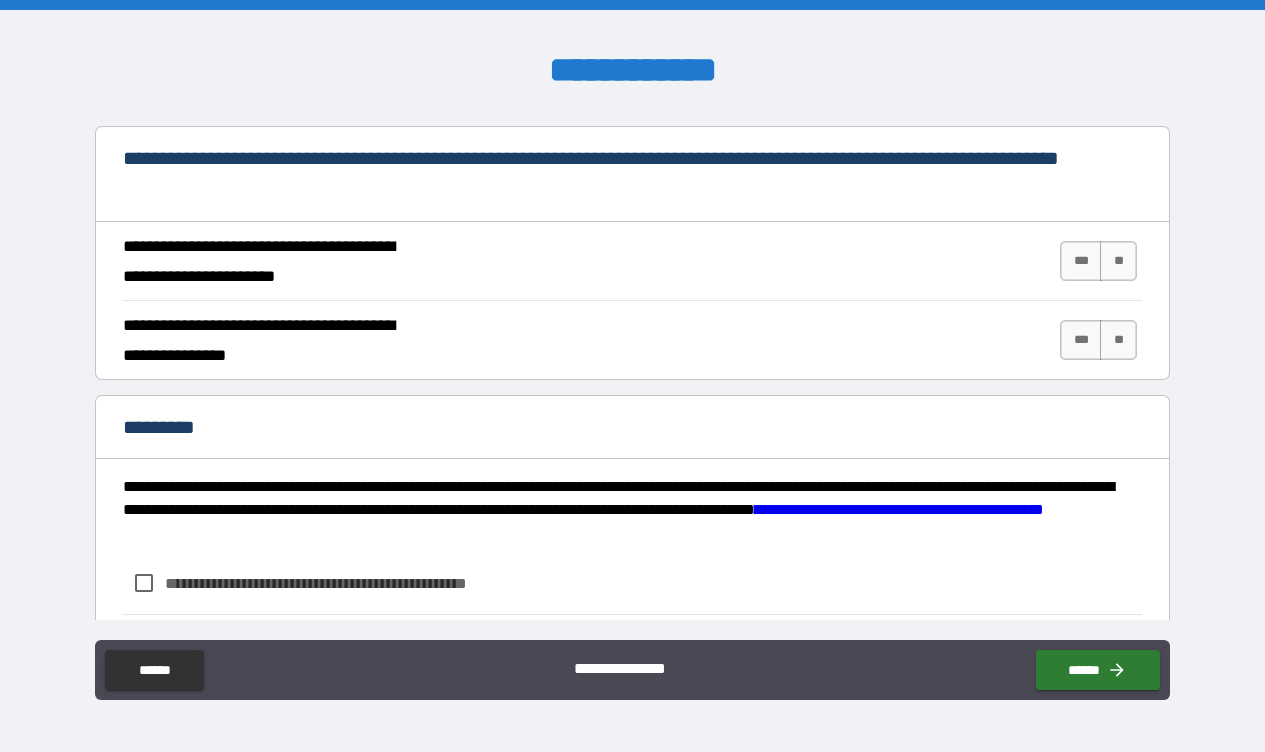 scroll, scrollTop: 1868, scrollLeft: 0, axis: vertical 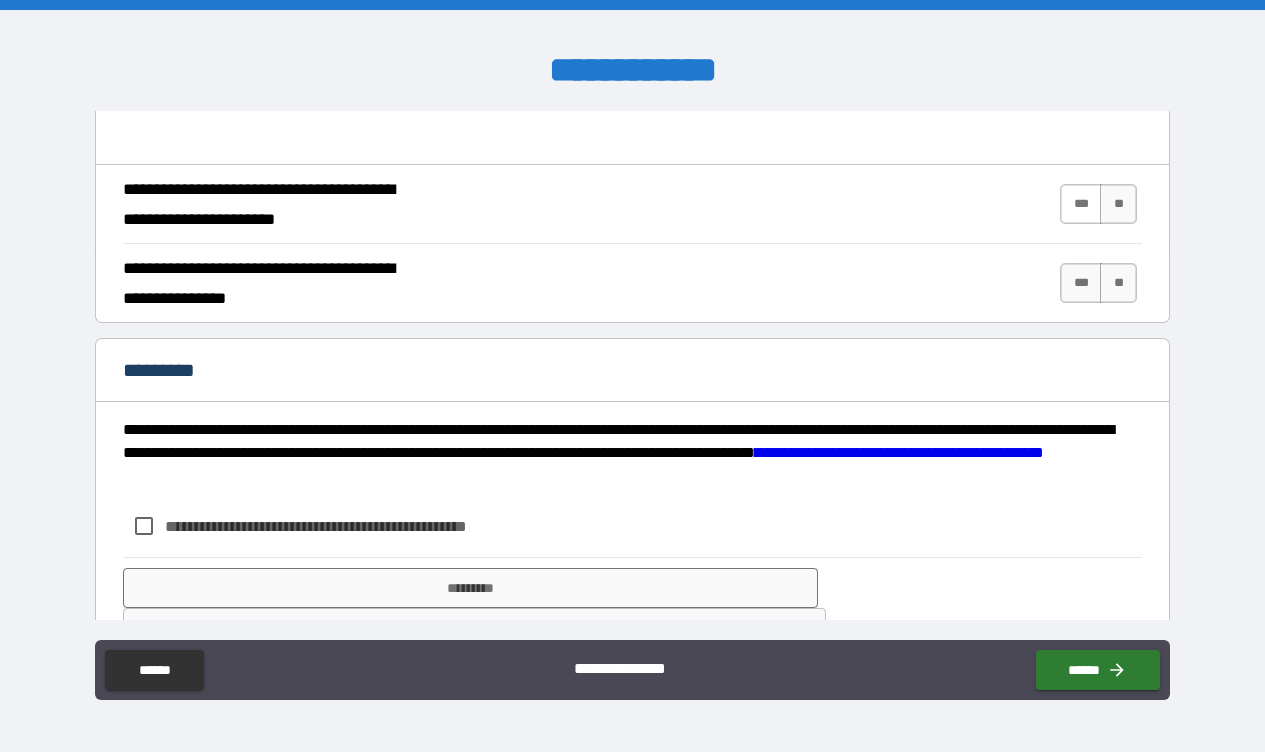 type on "**********" 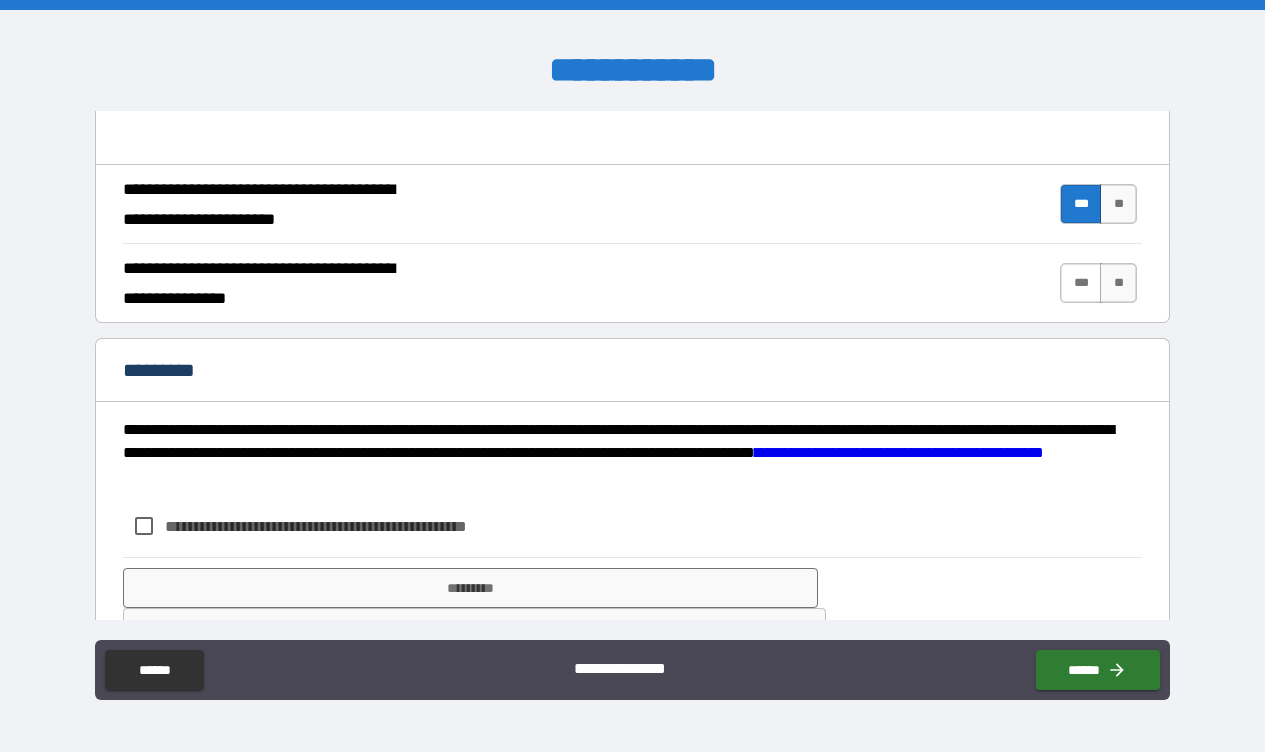 click on "***" at bounding box center (1081, 283) 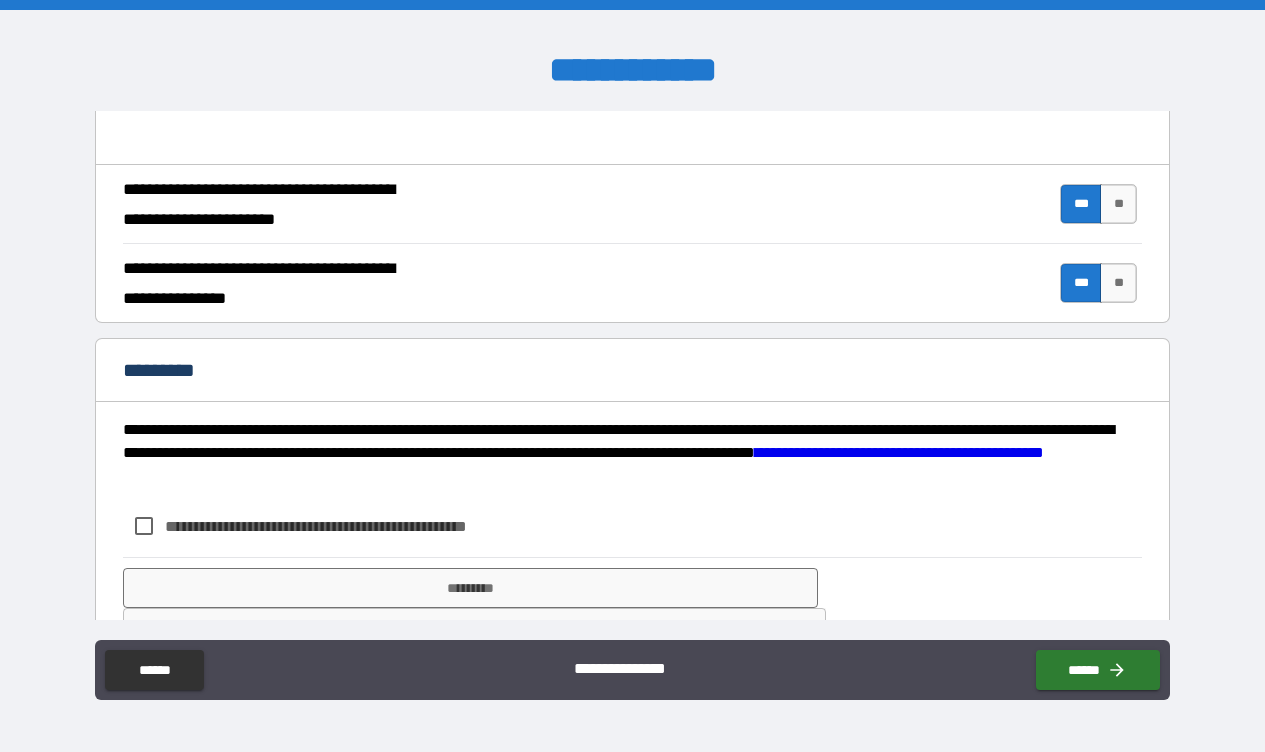 click on "**********" at bounding box center (349, 526) 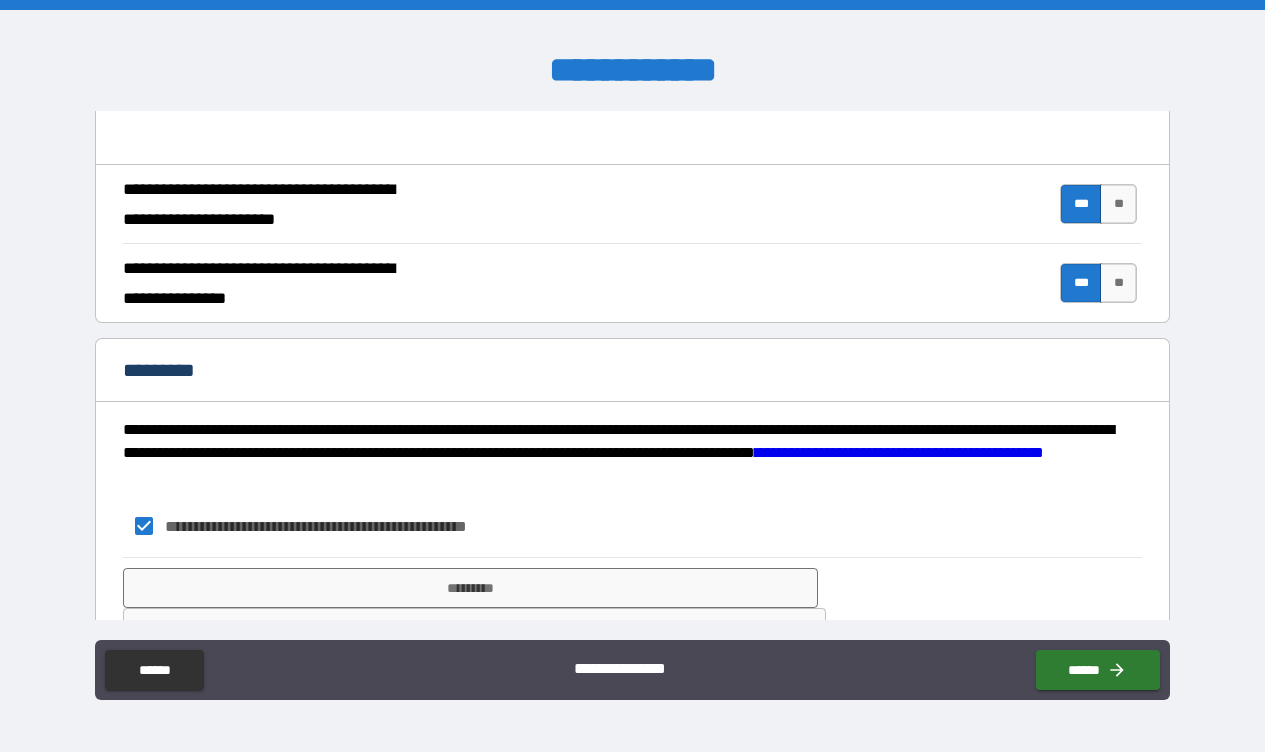 scroll, scrollTop: 1927, scrollLeft: 0, axis: vertical 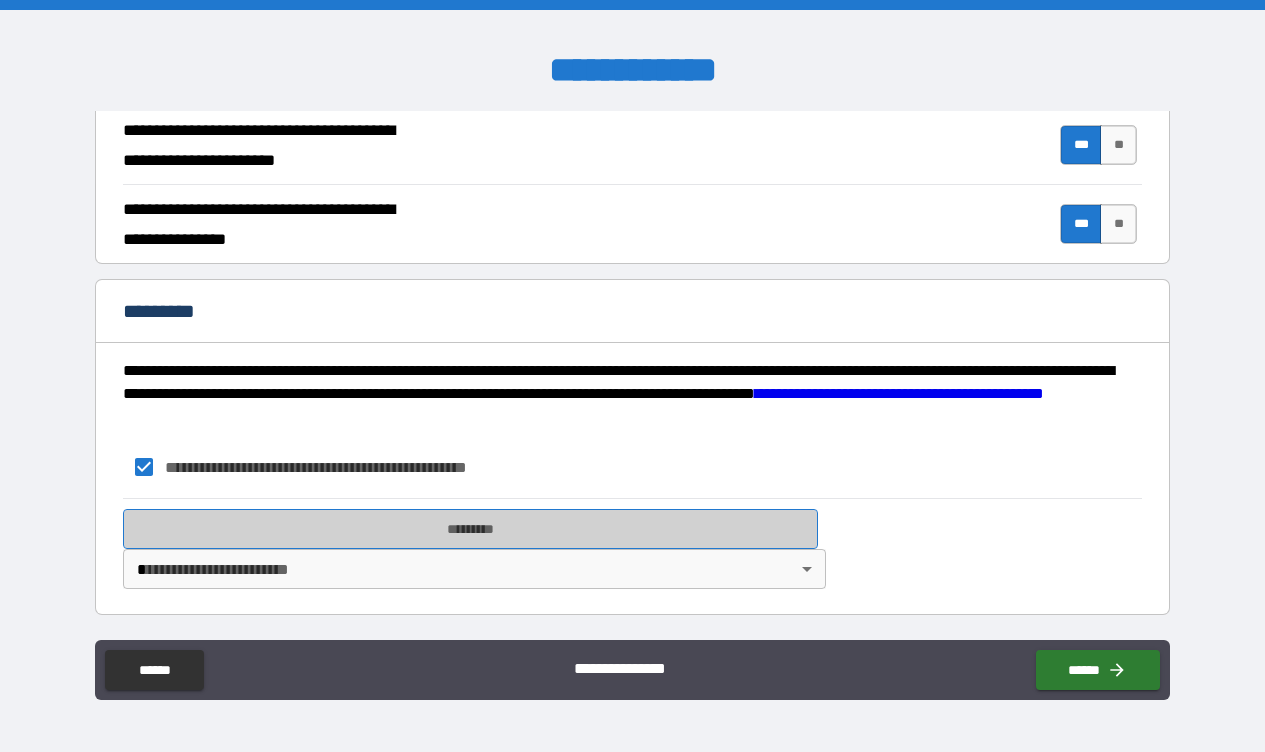 click on "*********" at bounding box center [471, 529] 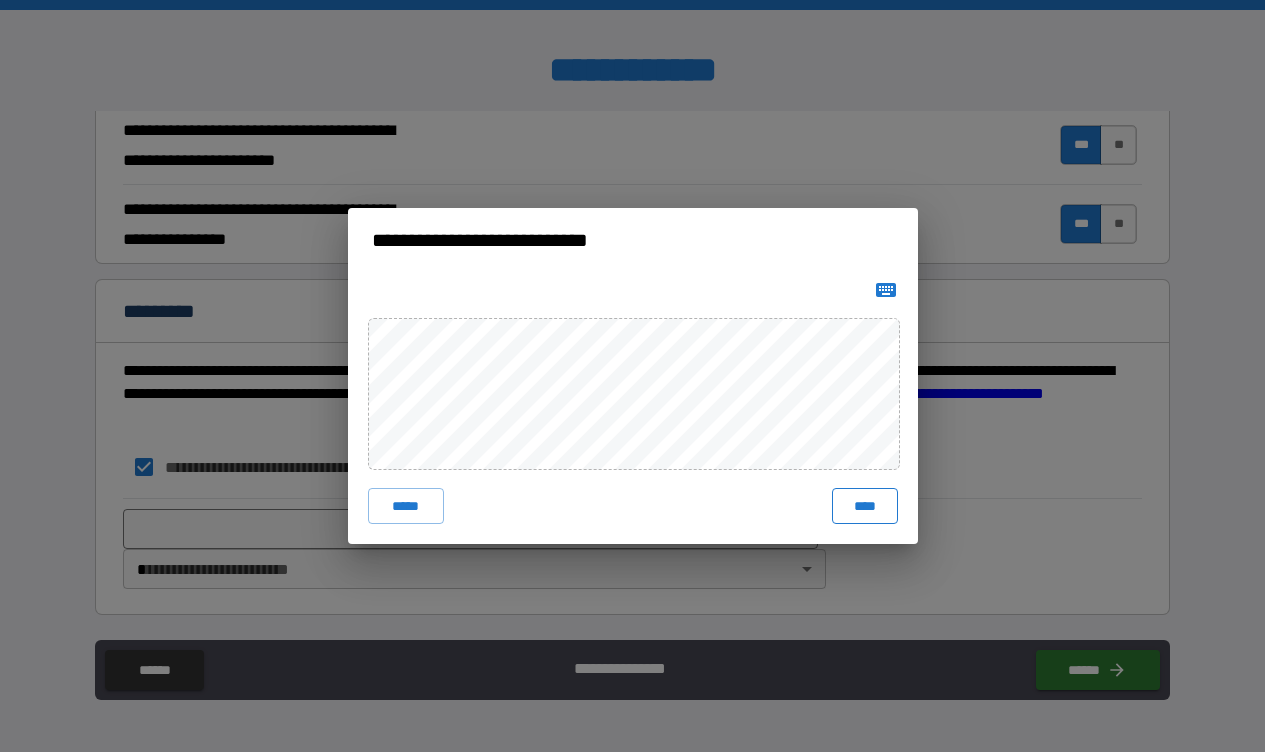 click on "****" at bounding box center (865, 506) 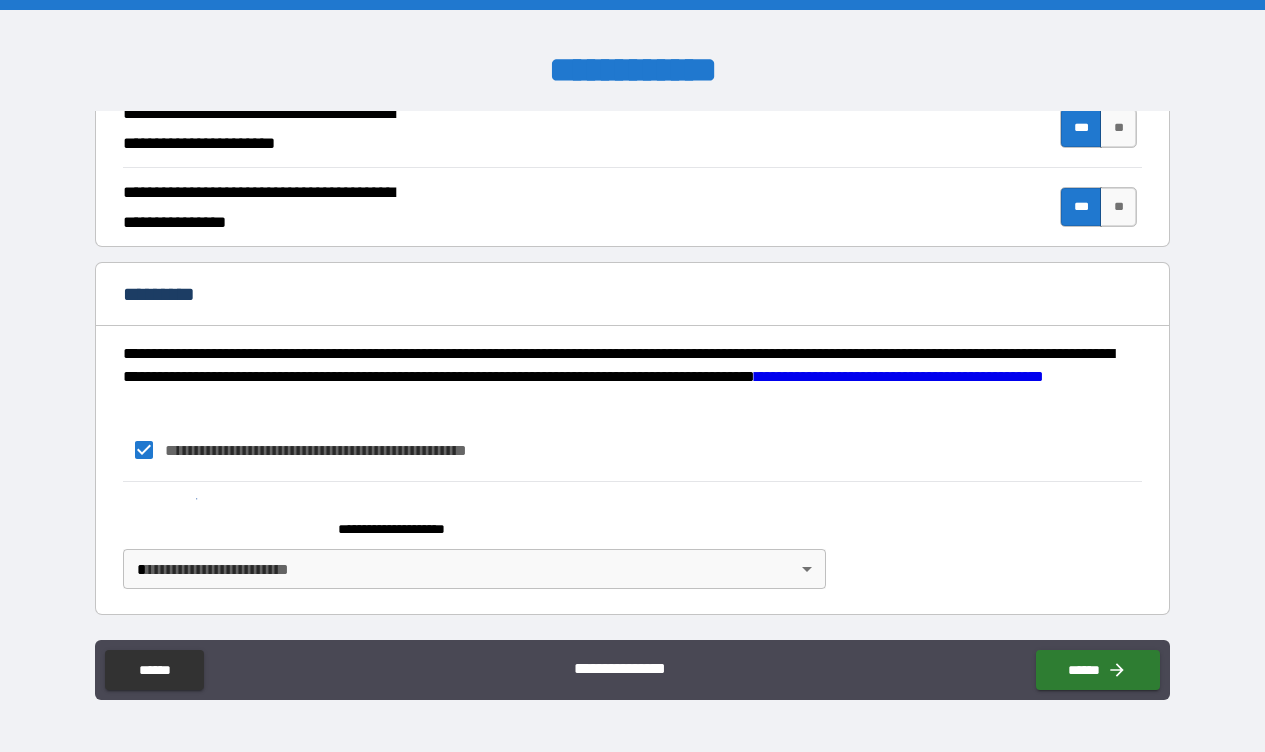 scroll, scrollTop: 1944, scrollLeft: 0, axis: vertical 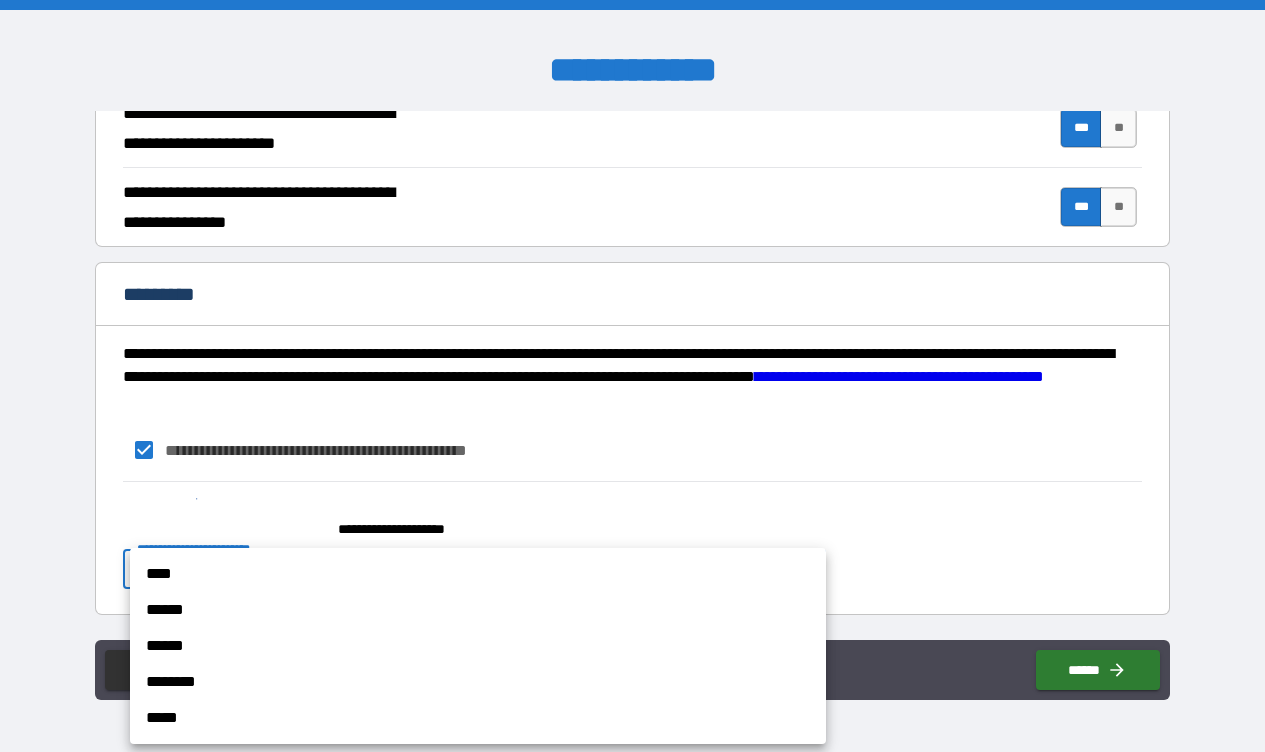click on "**********" at bounding box center [632, 376] 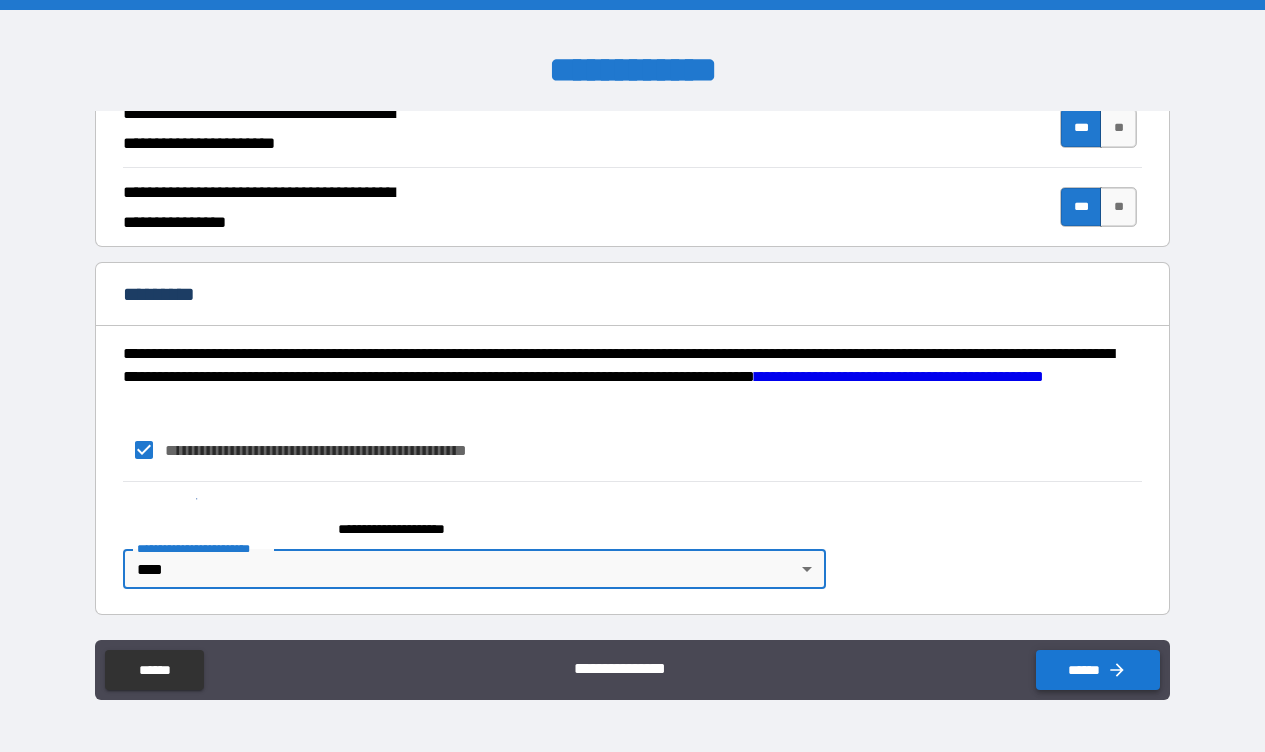 click on "******" at bounding box center [1098, 670] 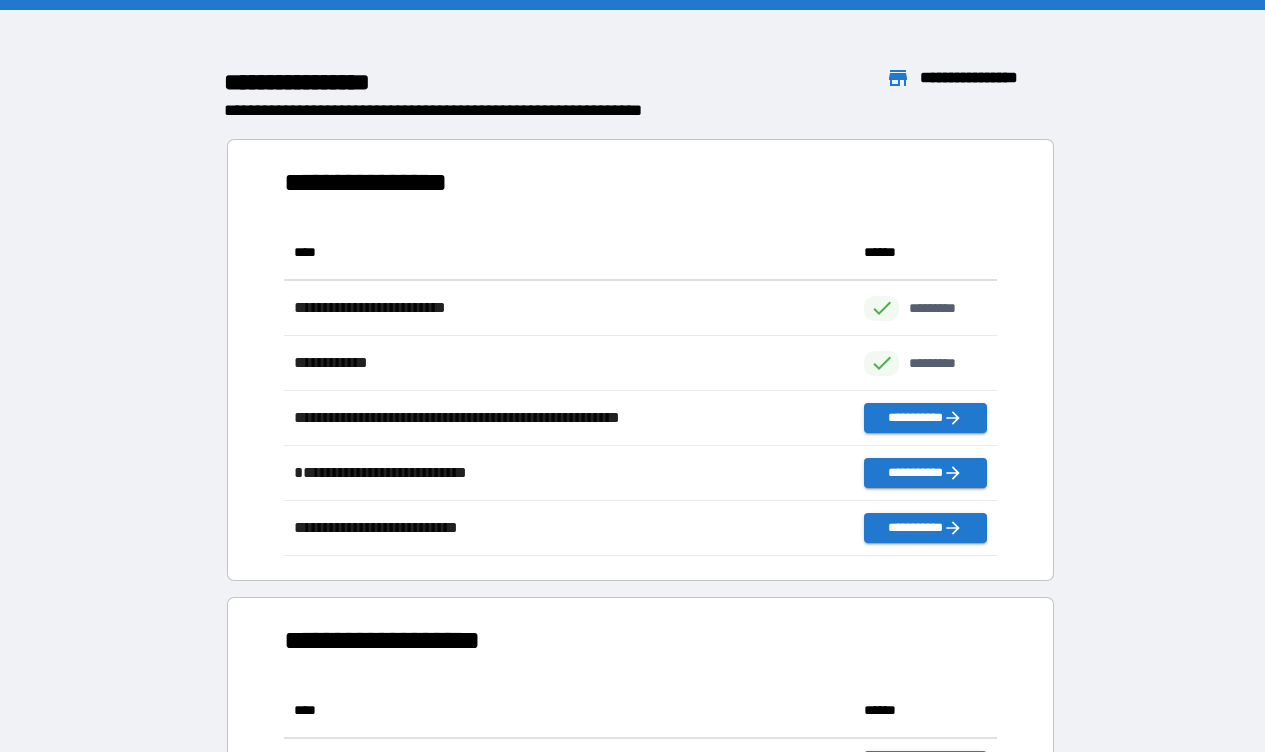 scroll, scrollTop: 331, scrollLeft: 714, axis: both 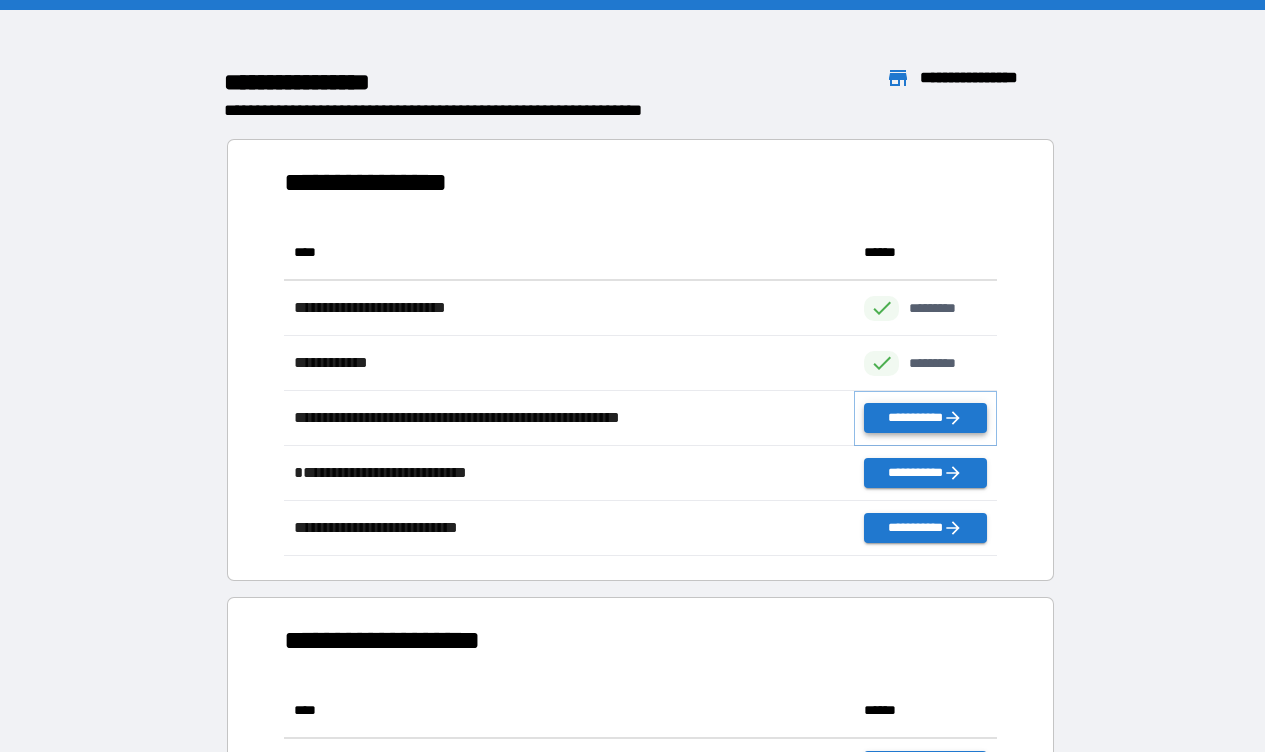 click on "**********" at bounding box center (925, 418) 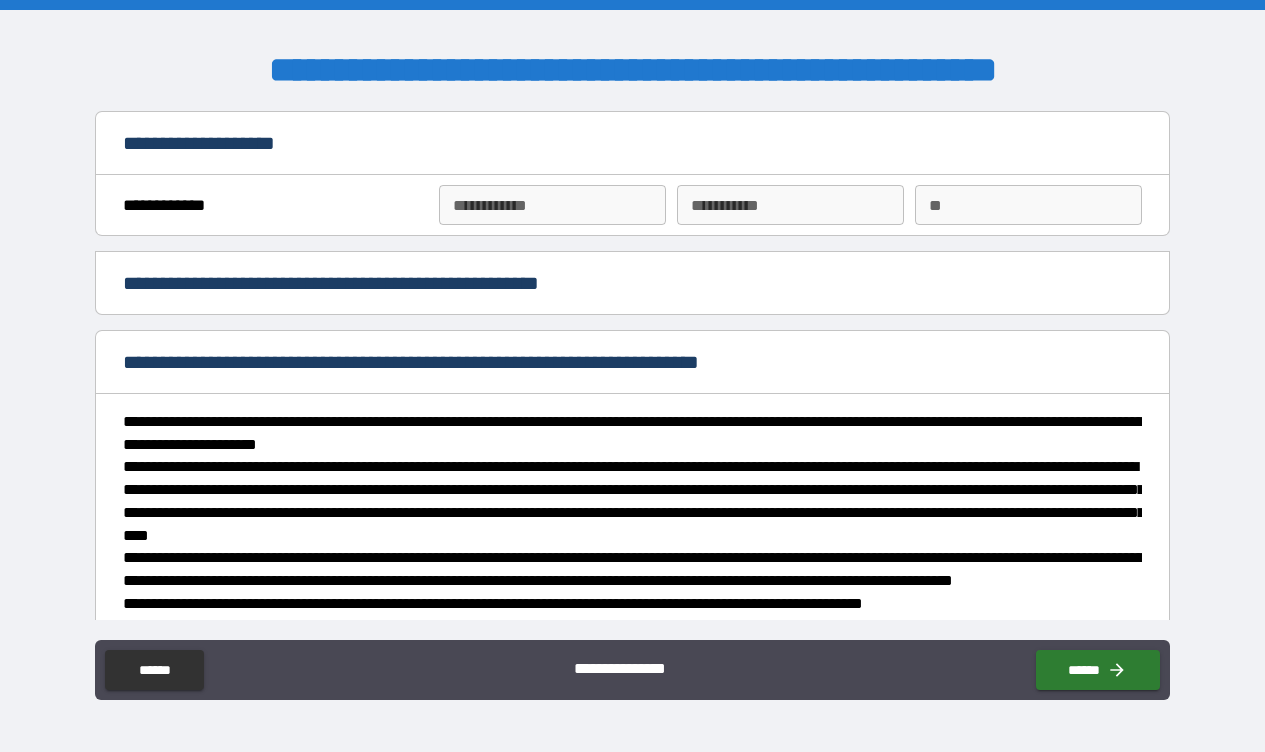 type on "*" 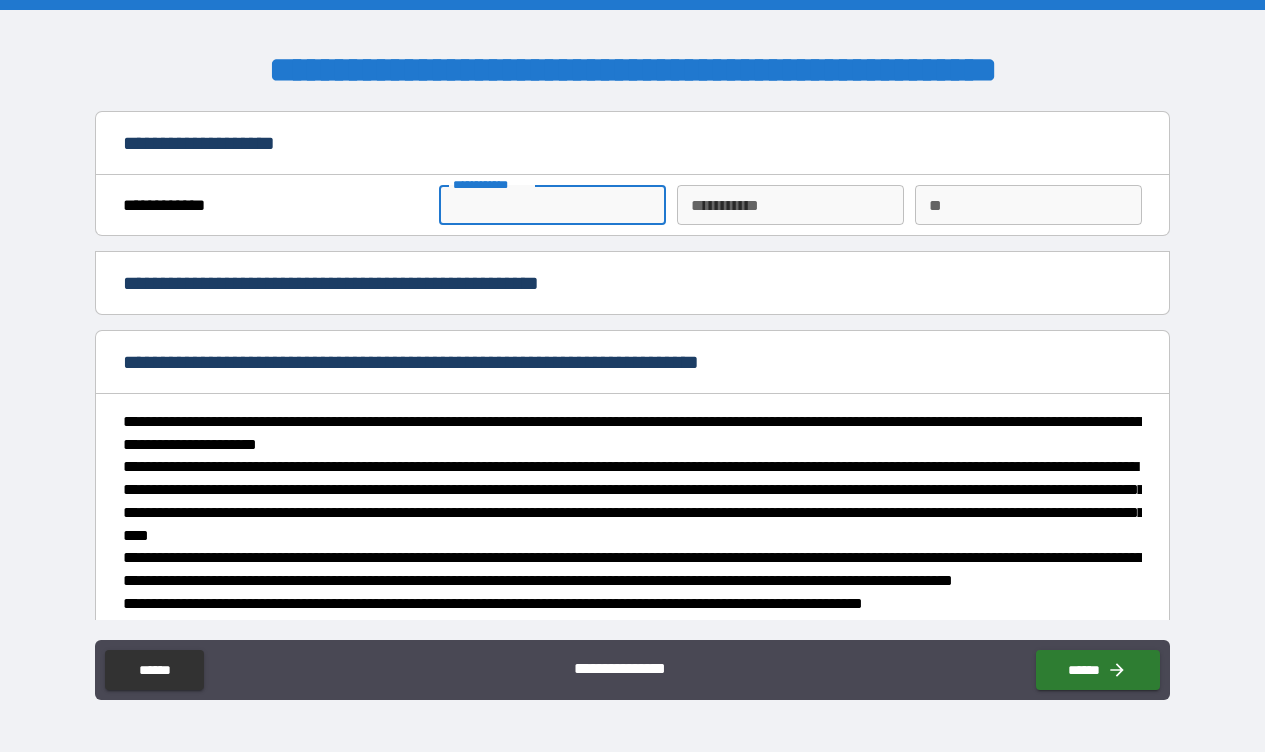 type on "*" 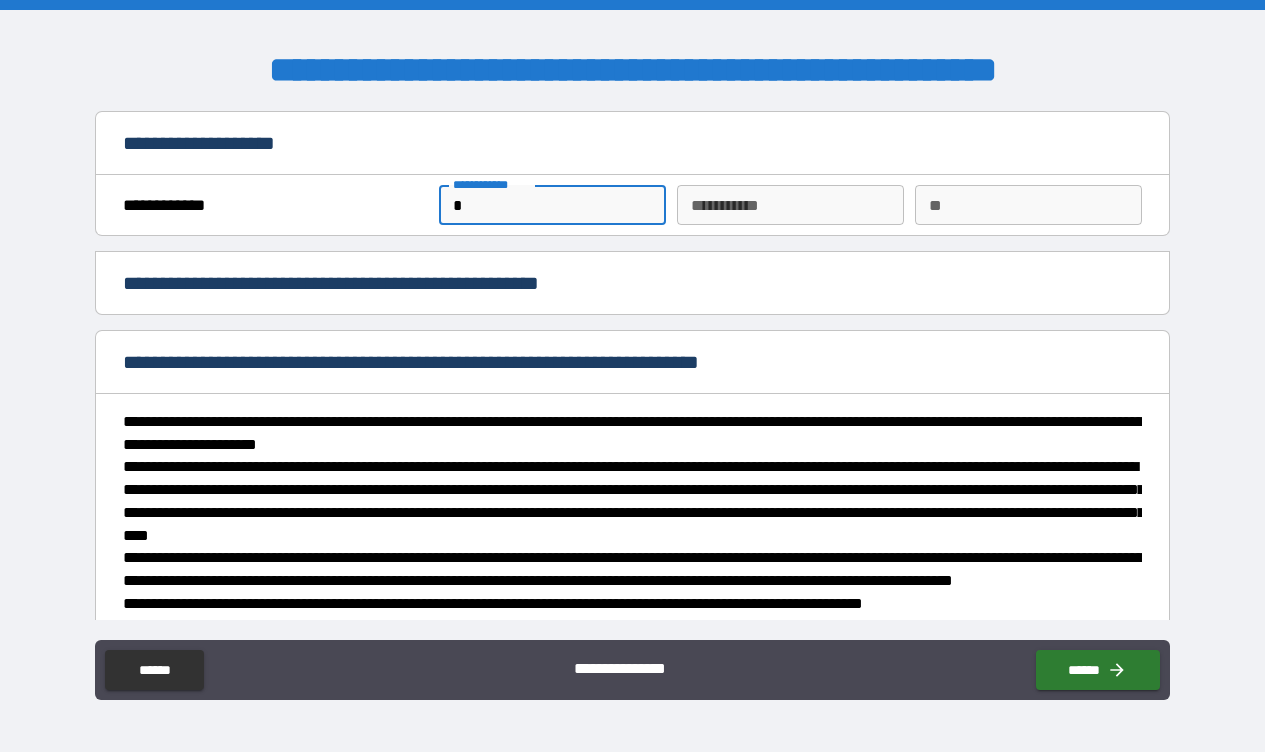 type on "**" 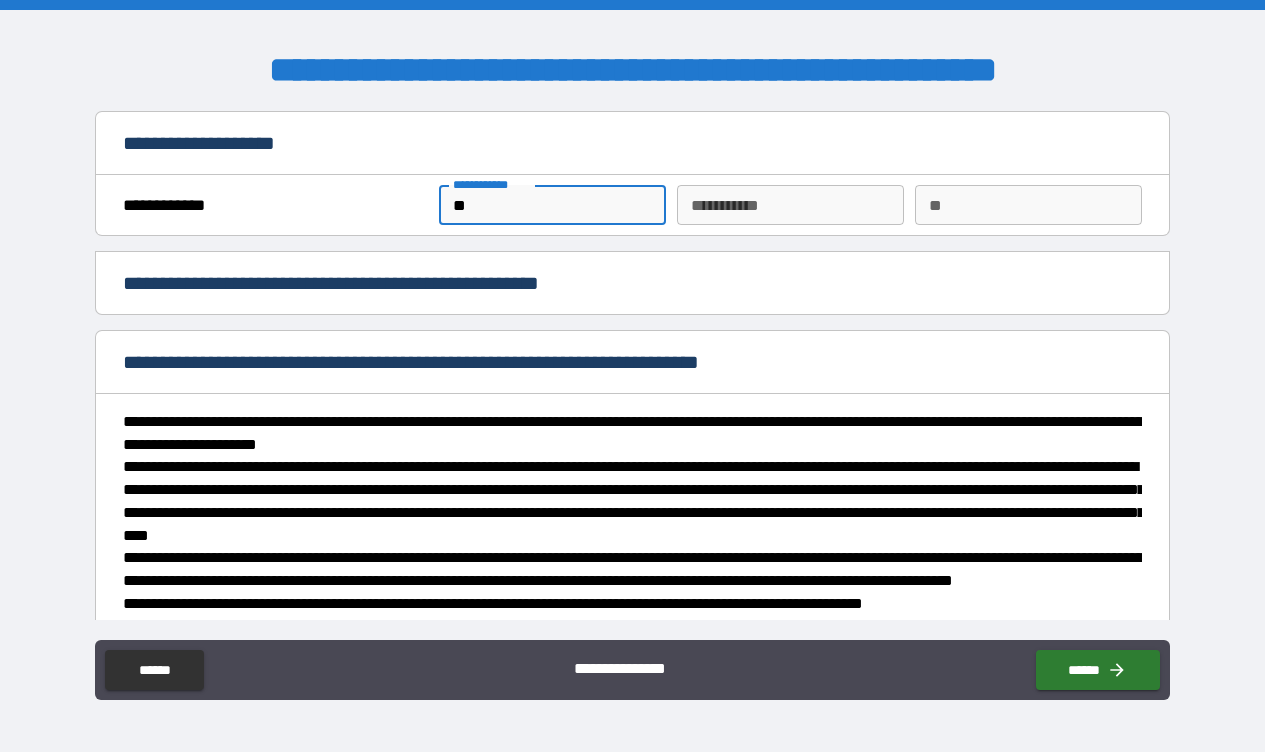 type on "*" 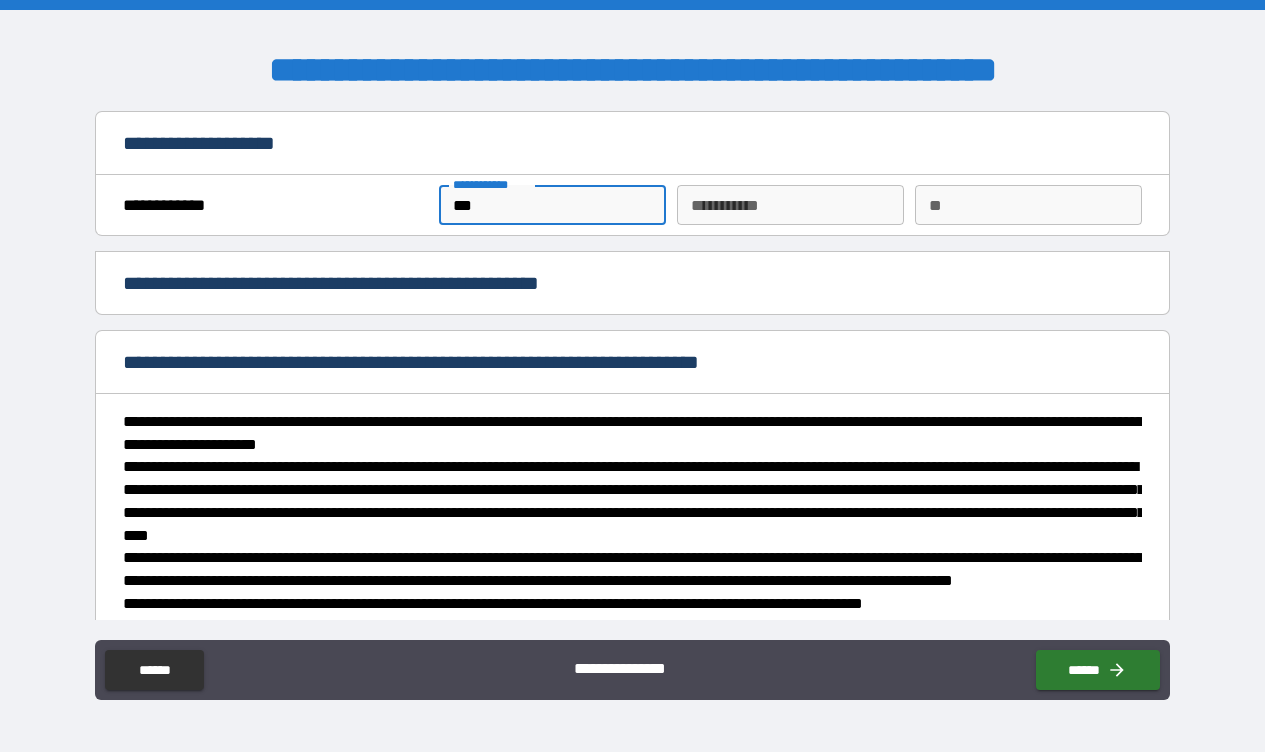 type on "****" 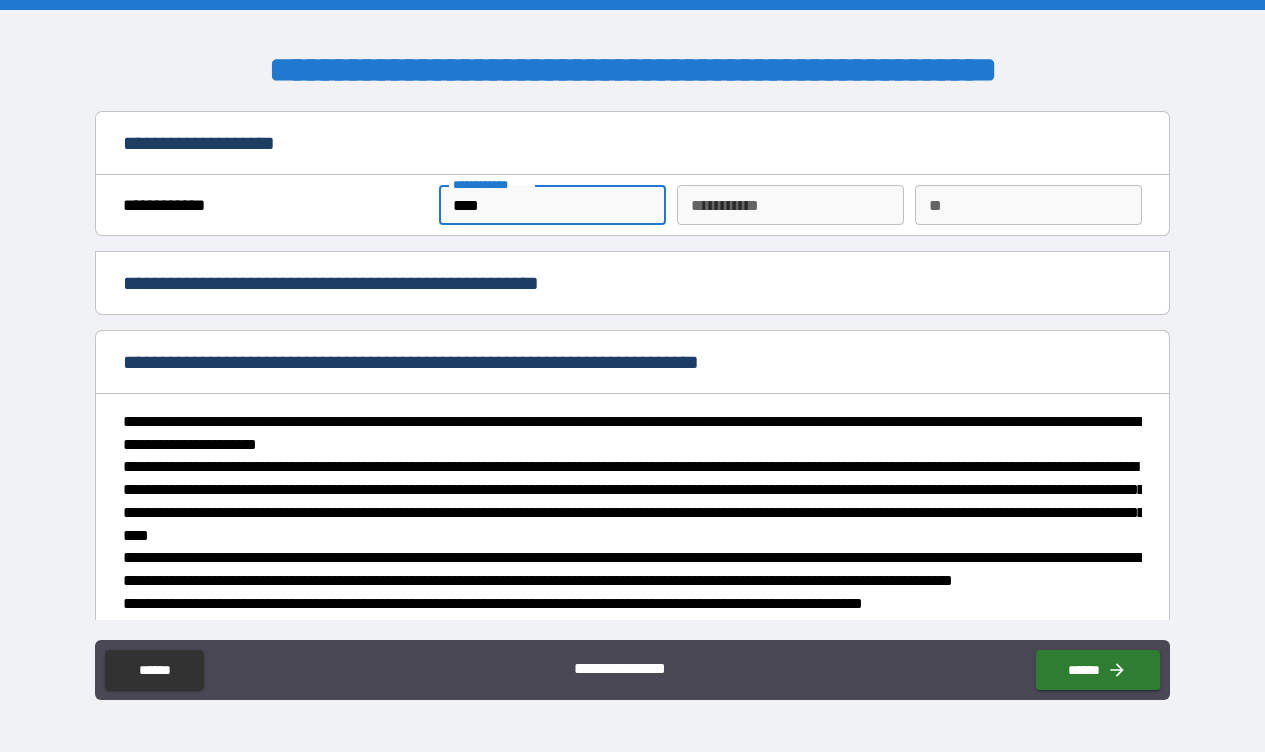 type on "****" 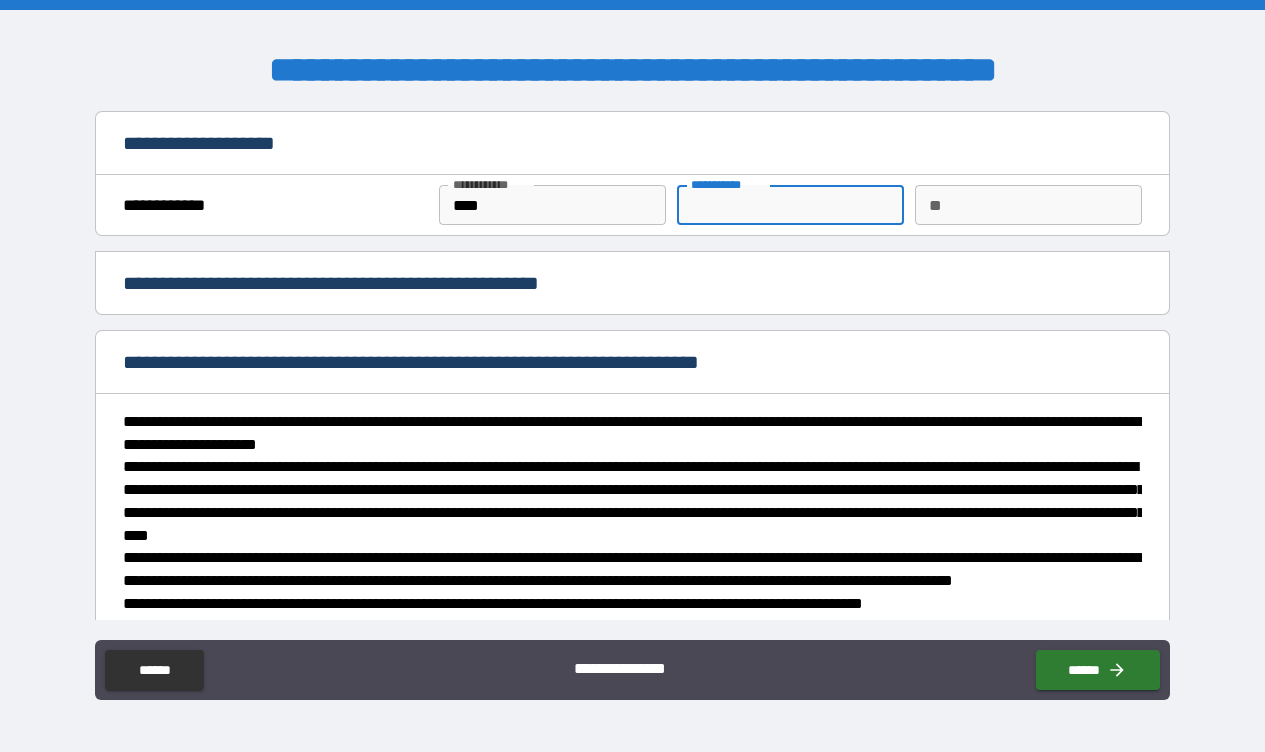 type on "*" 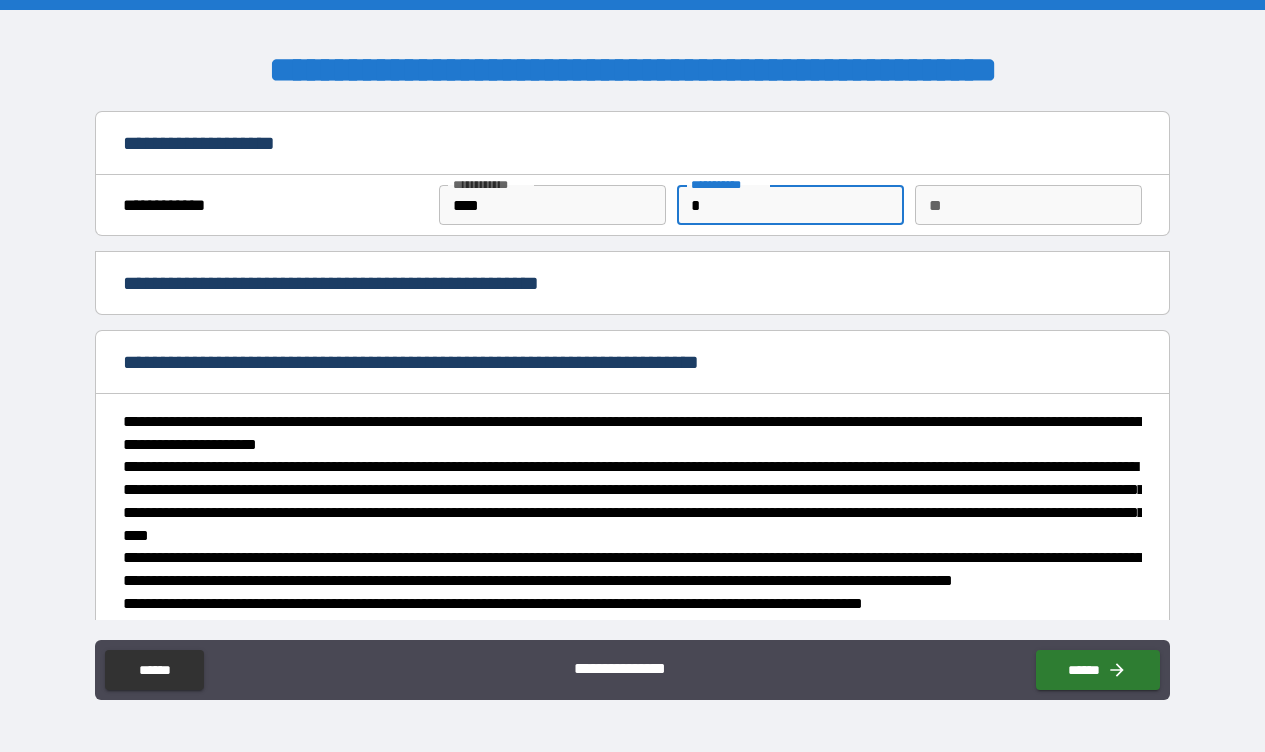 type on "**" 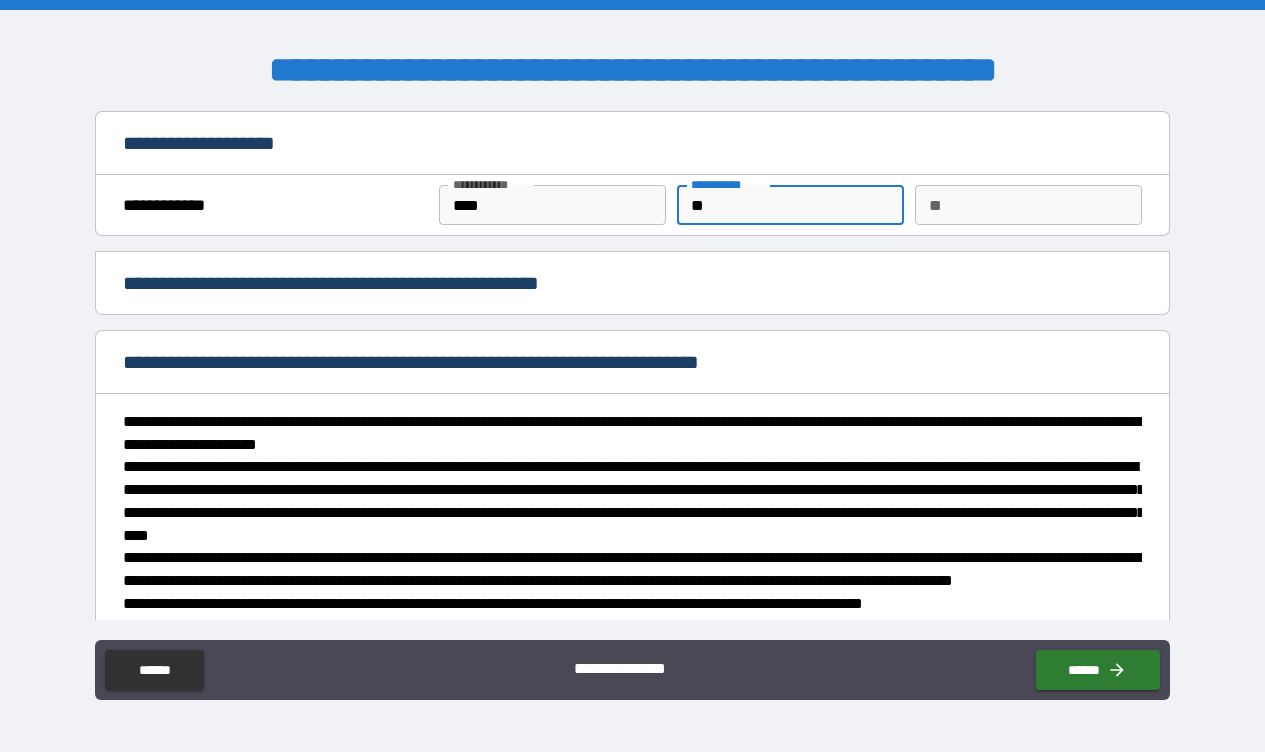 type on "***" 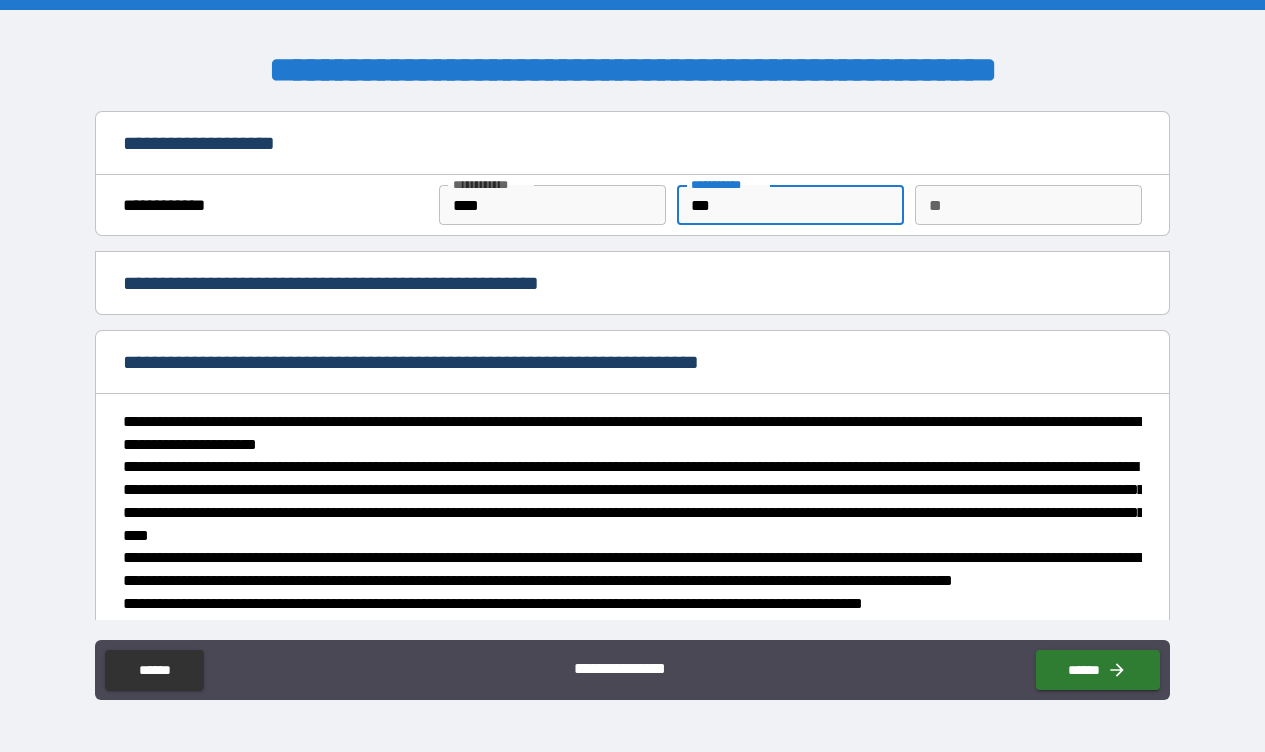 type on "****" 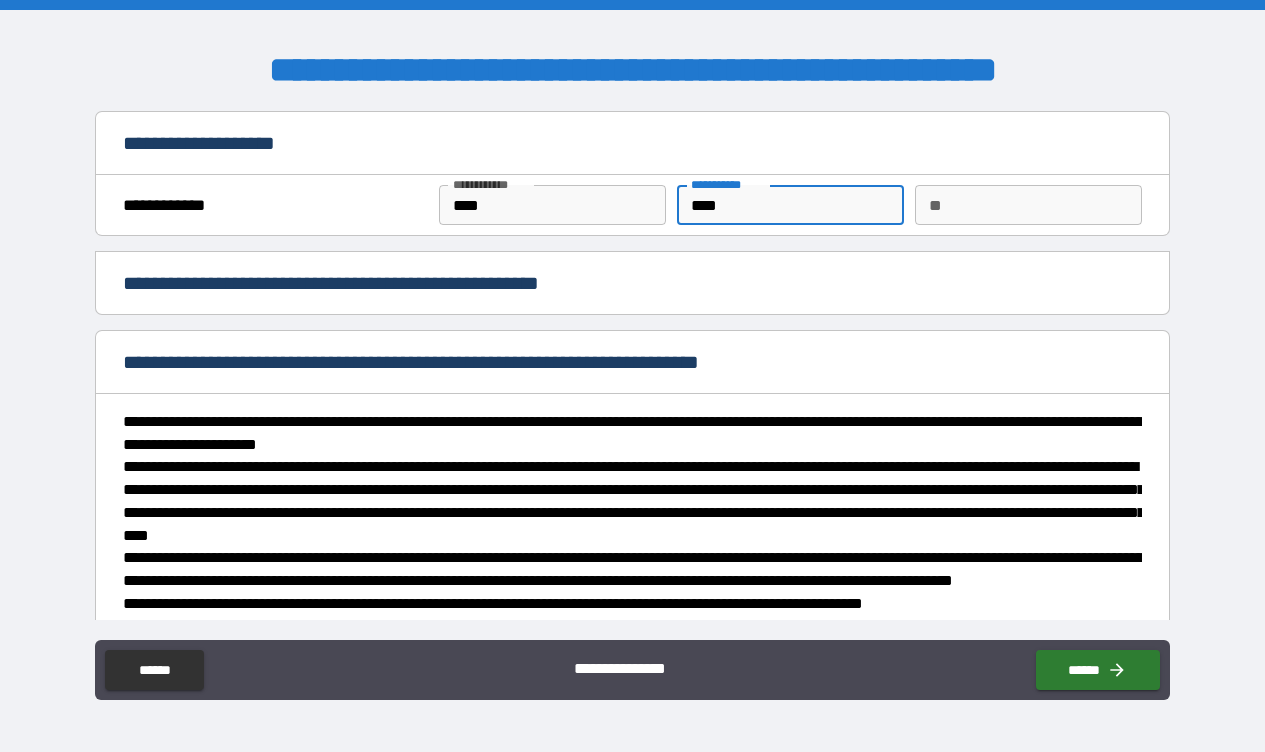 type on "*****" 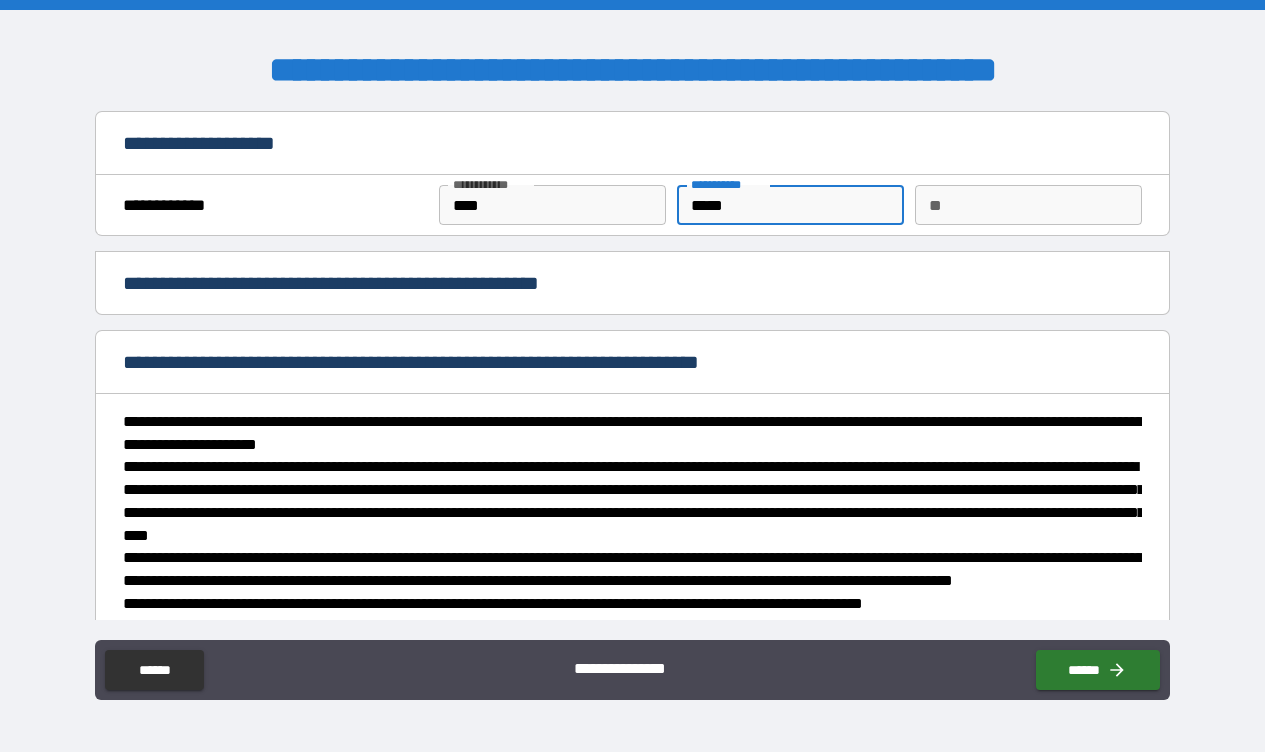 type on "******" 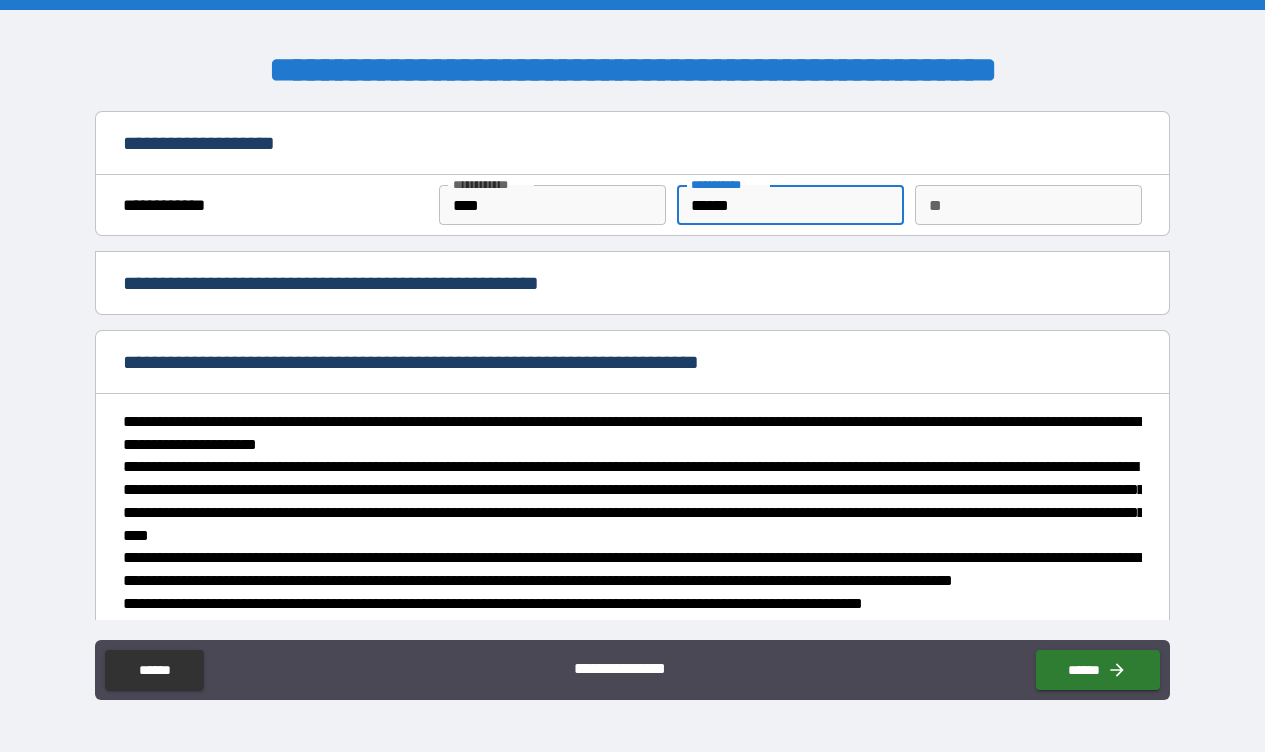 type on "*" 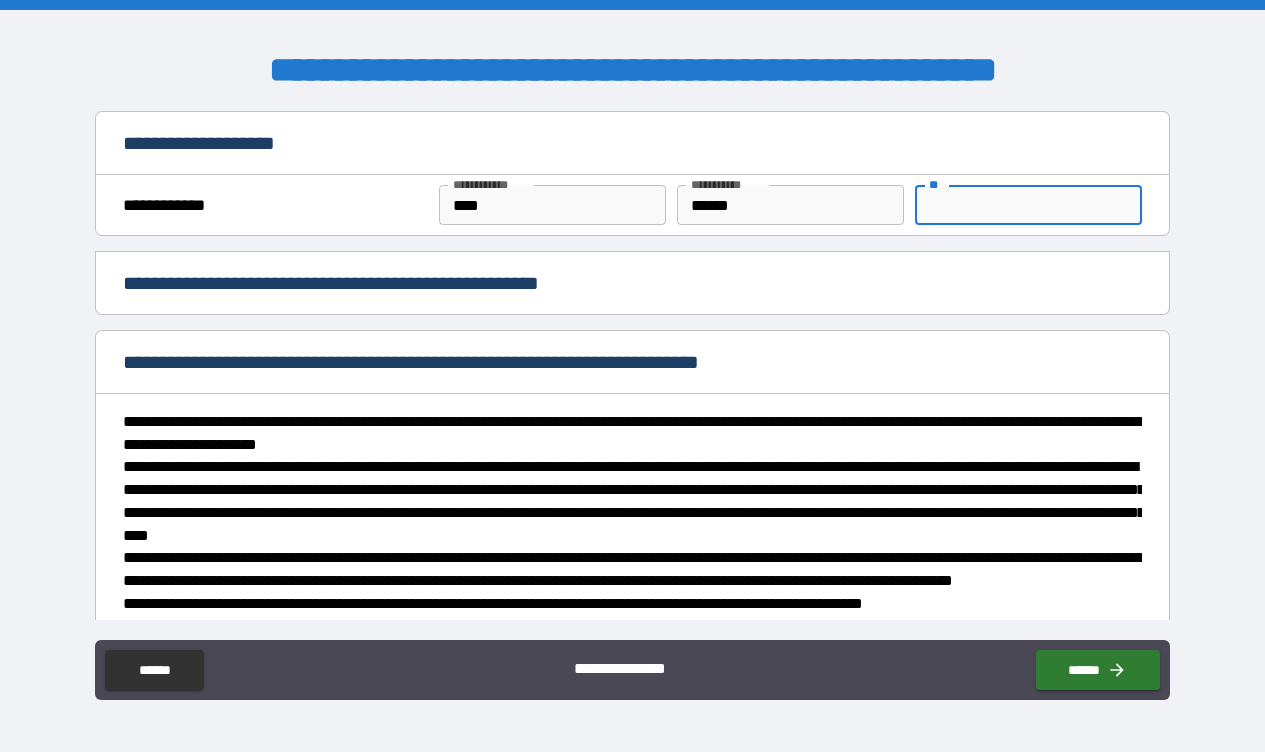 type on "*" 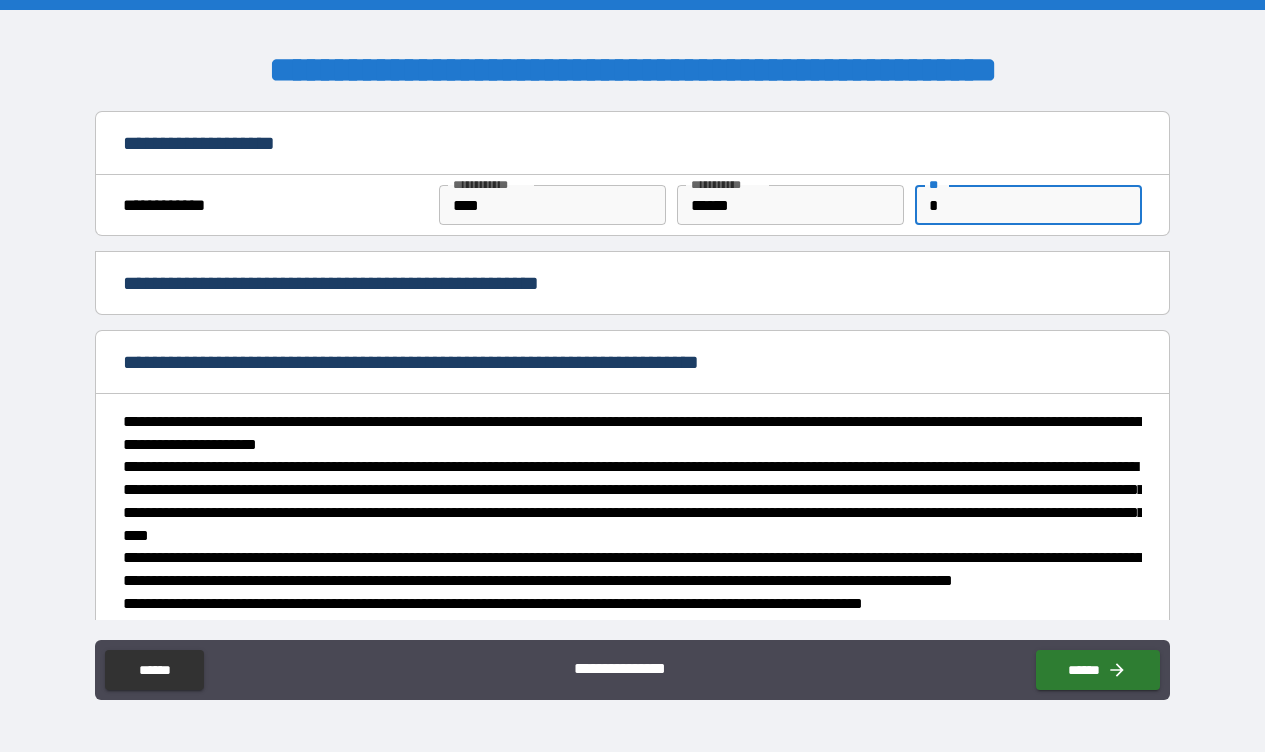 type on "*" 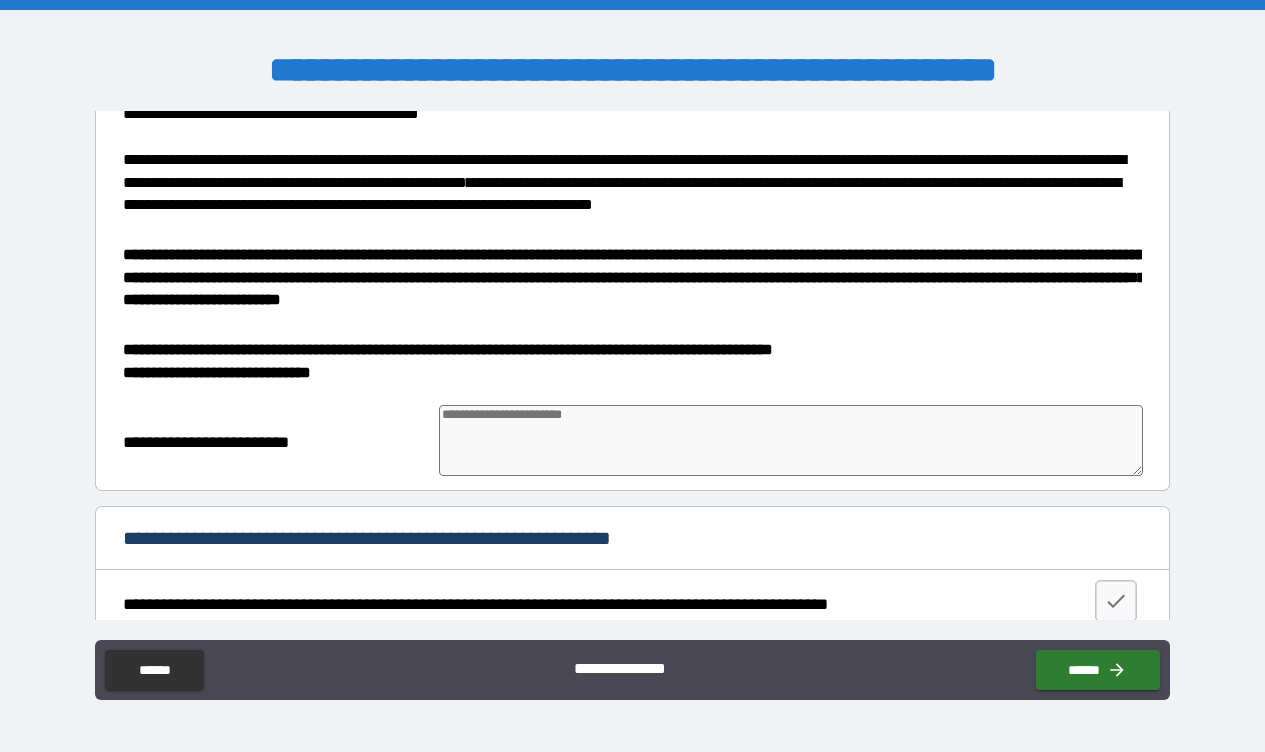 scroll, scrollTop: 606, scrollLeft: 0, axis: vertical 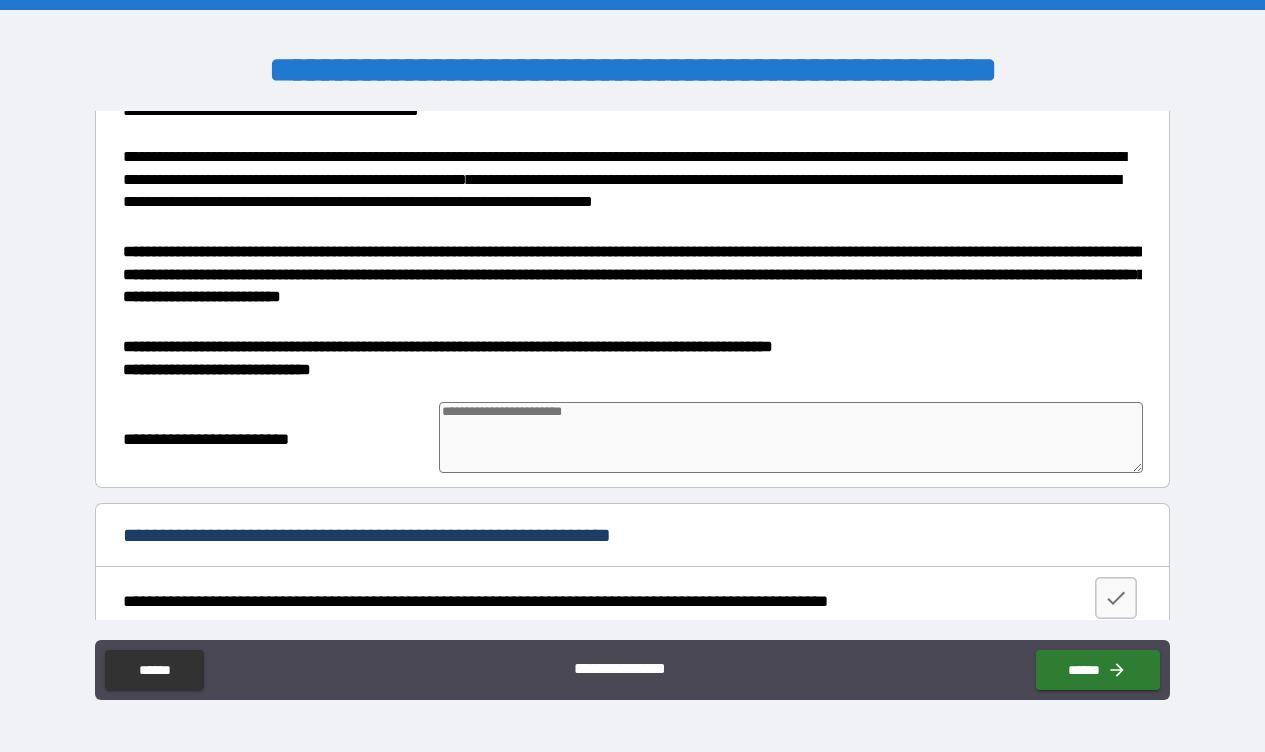 type on "*" 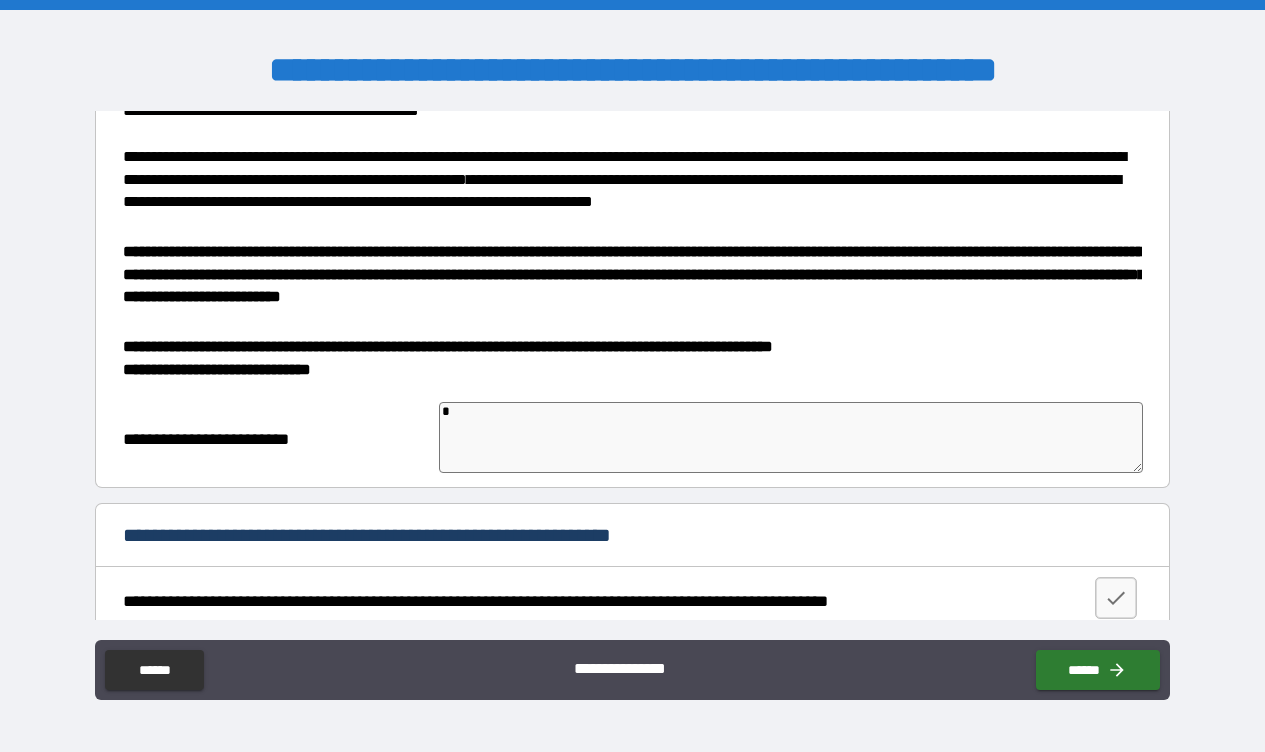 type on "**" 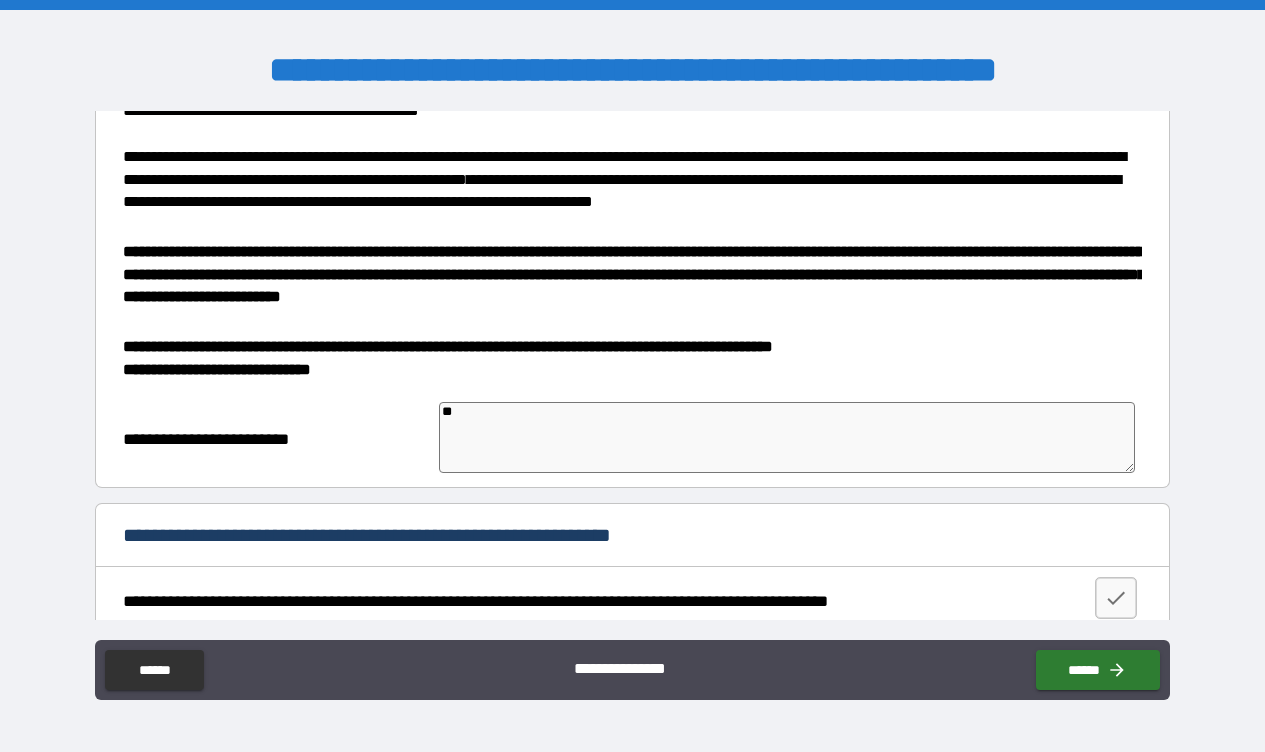 type on "***" 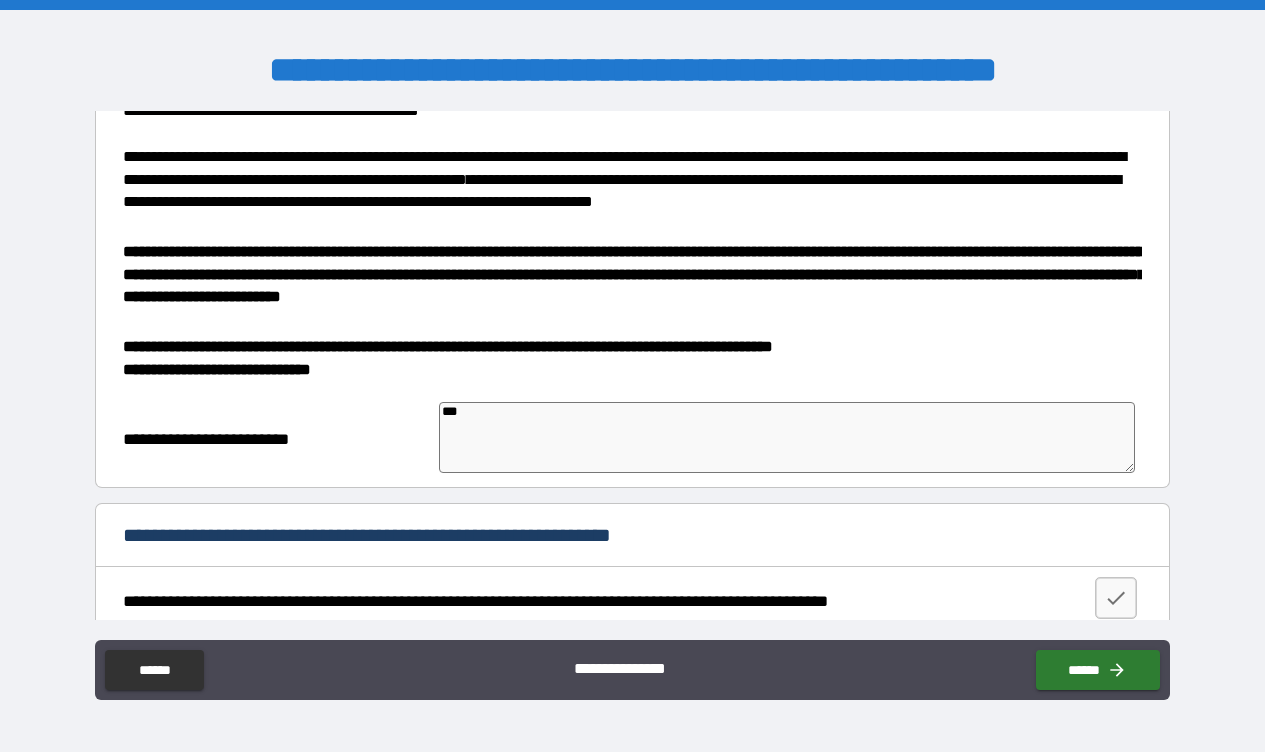 type on "****" 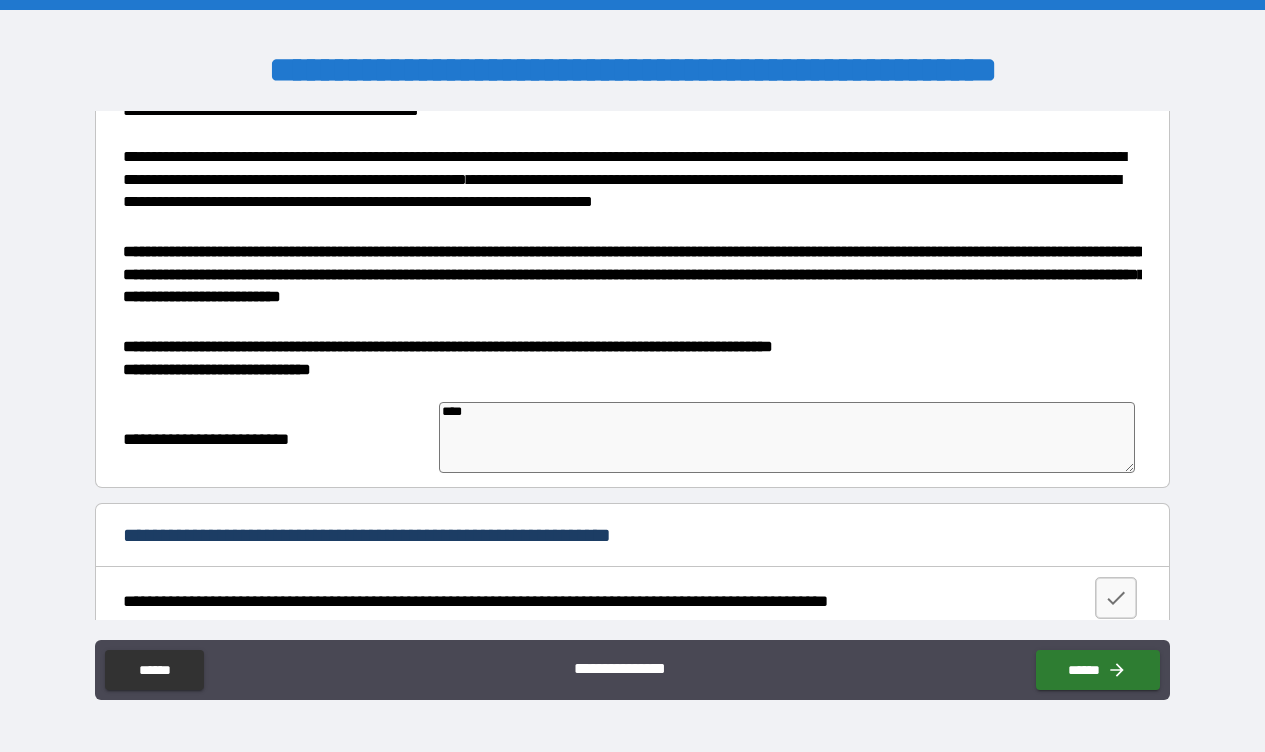 type on "*" 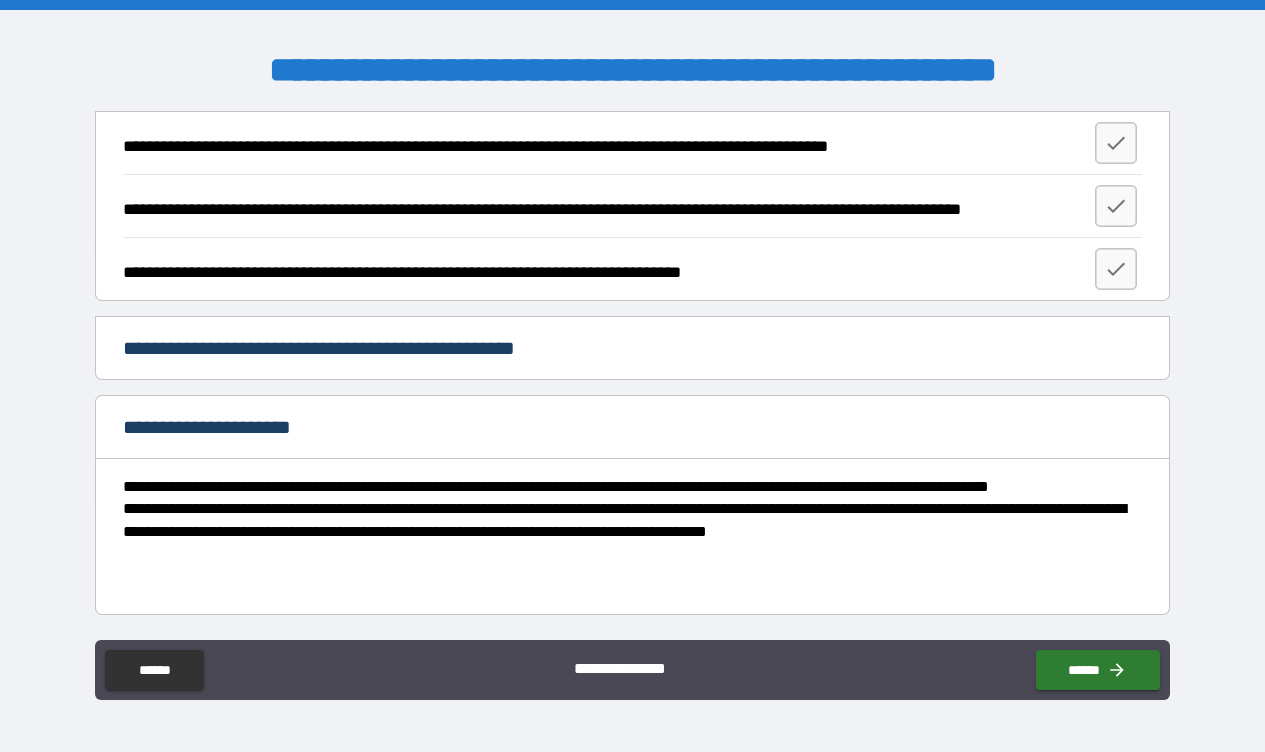 scroll, scrollTop: 1085, scrollLeft: 0, axis: vertical 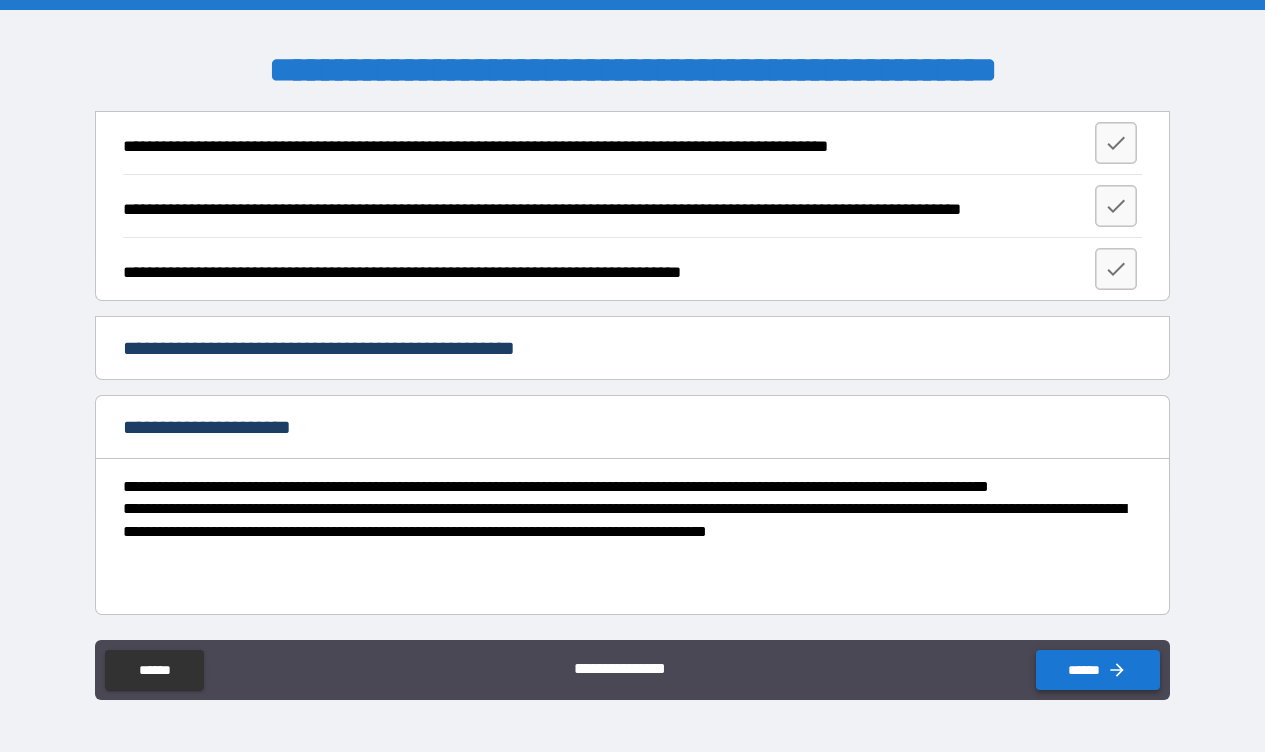 type on "****" 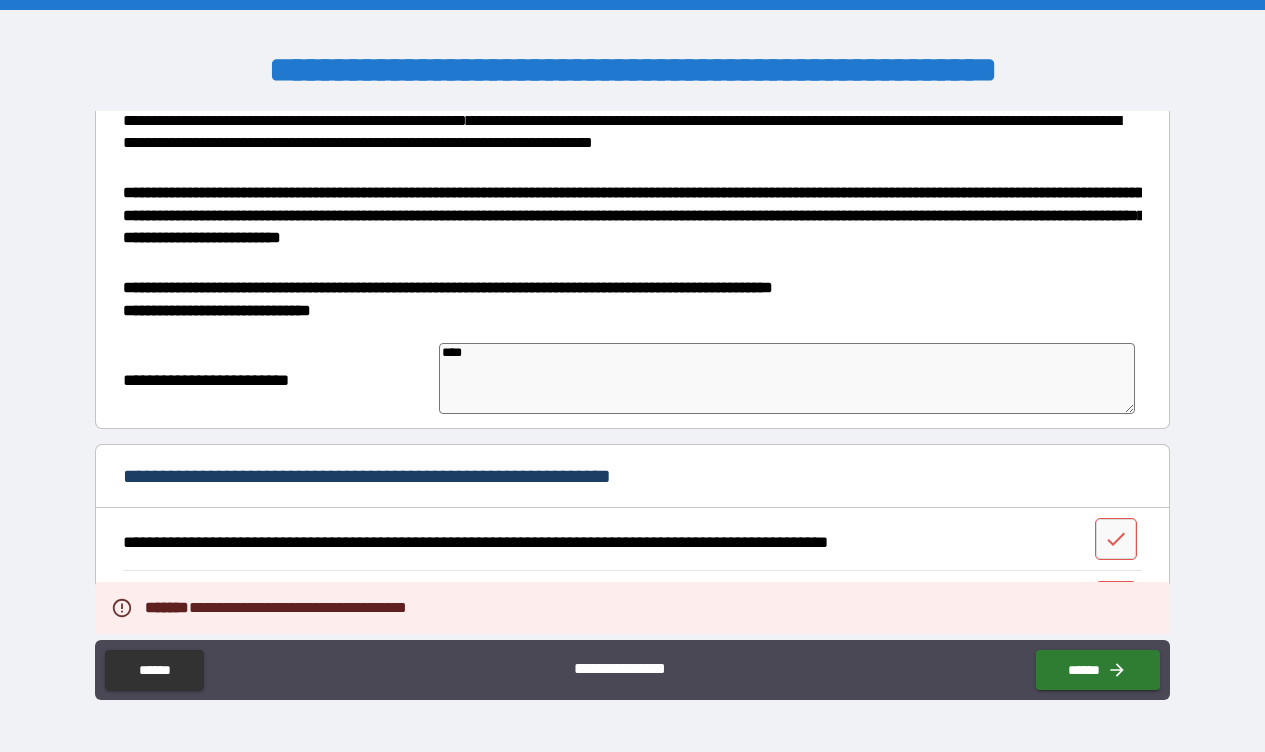 scroll, scrollTop: 685, scrollLeft: 0, axis: vertical 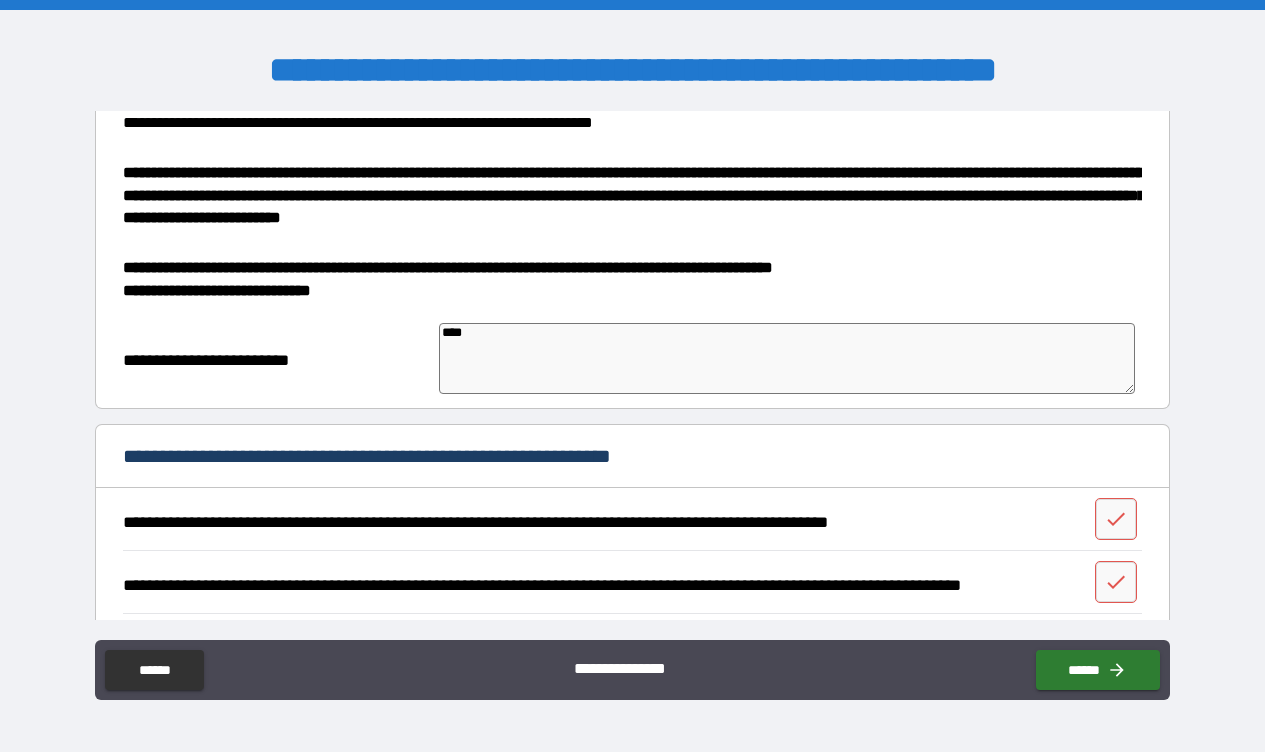 click on "**********" at bounding box center (634, 195) 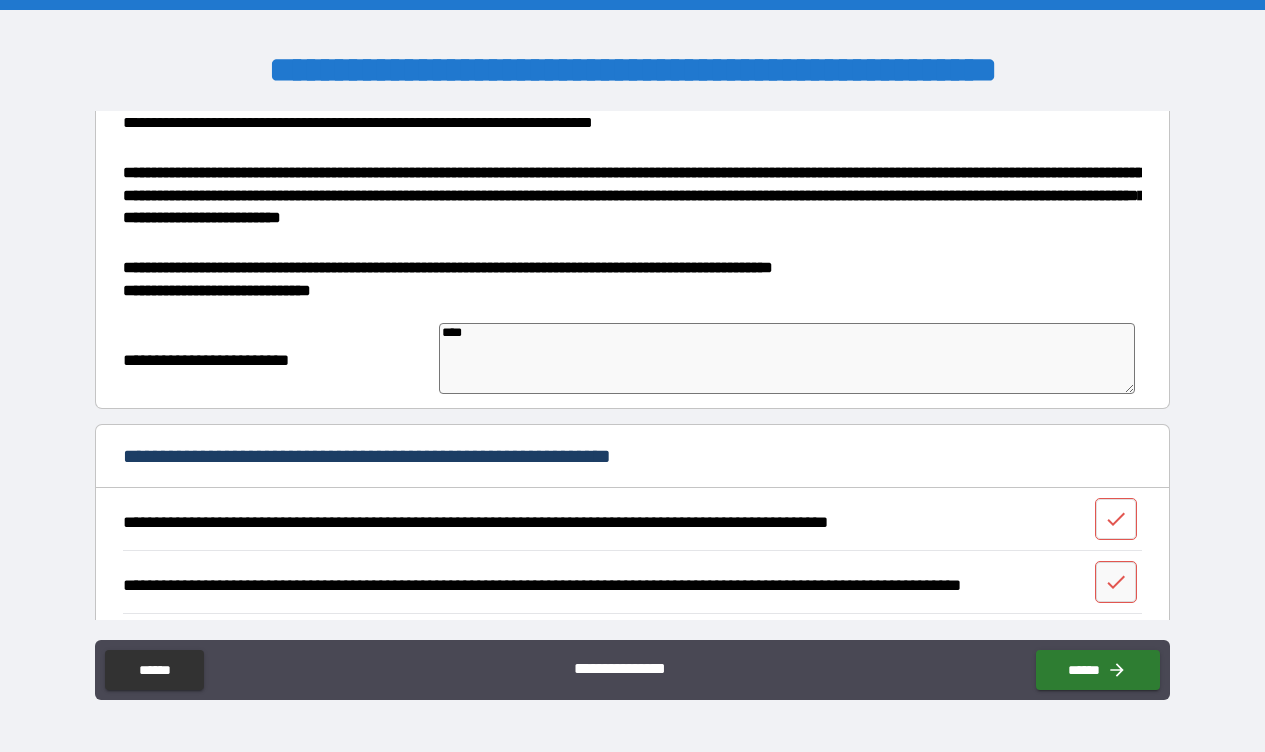 click 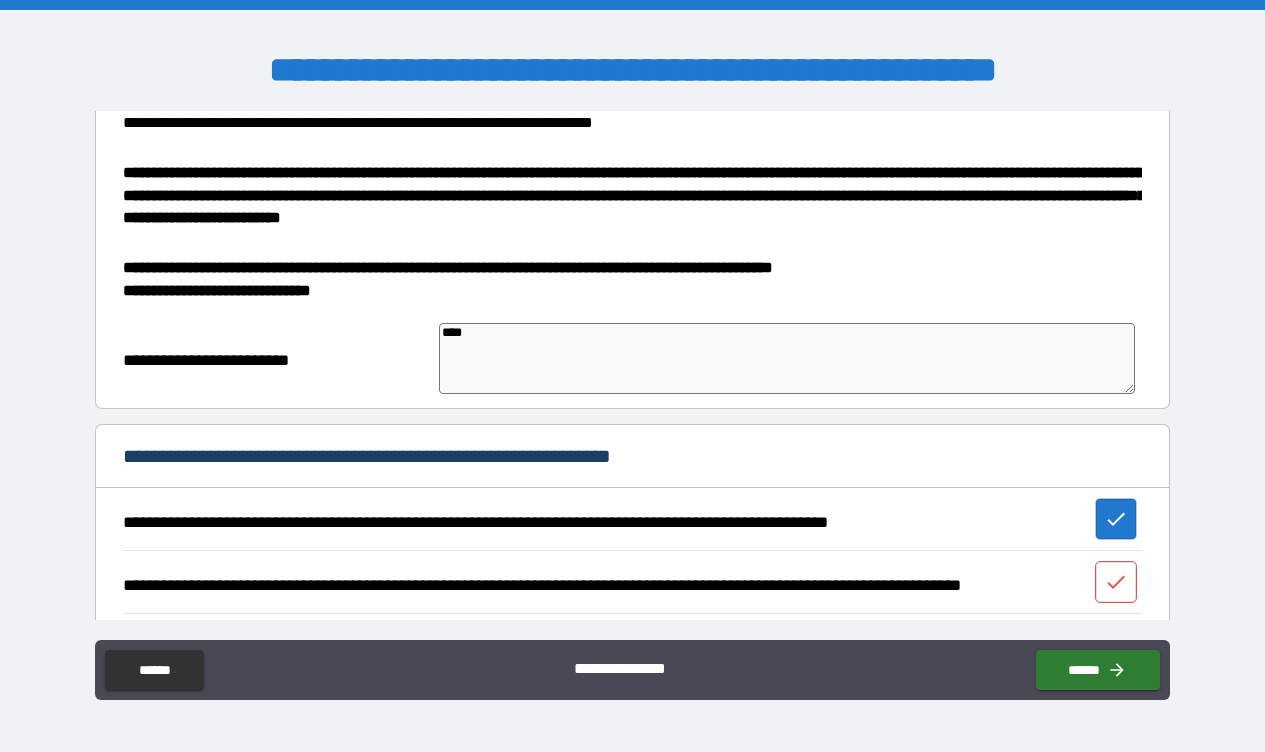 click 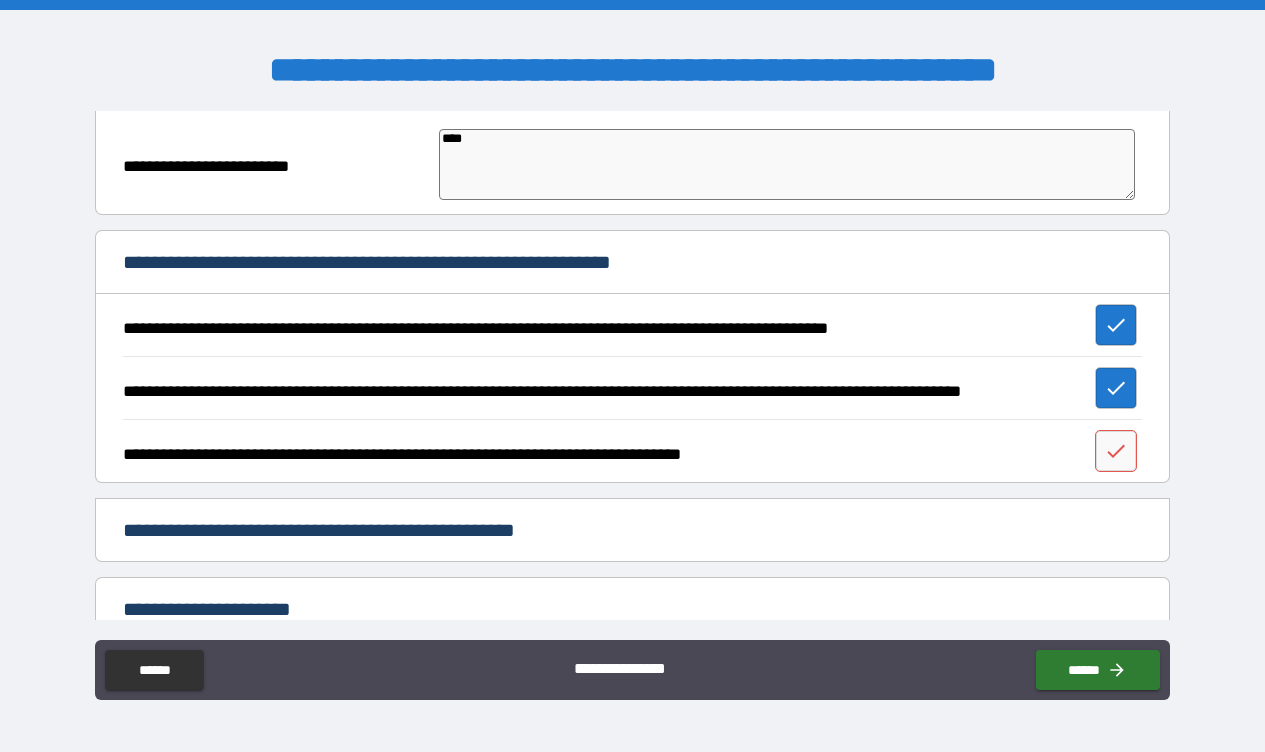 scroll, scrollTop: 908, scrollLeft: 0, axis: vertical 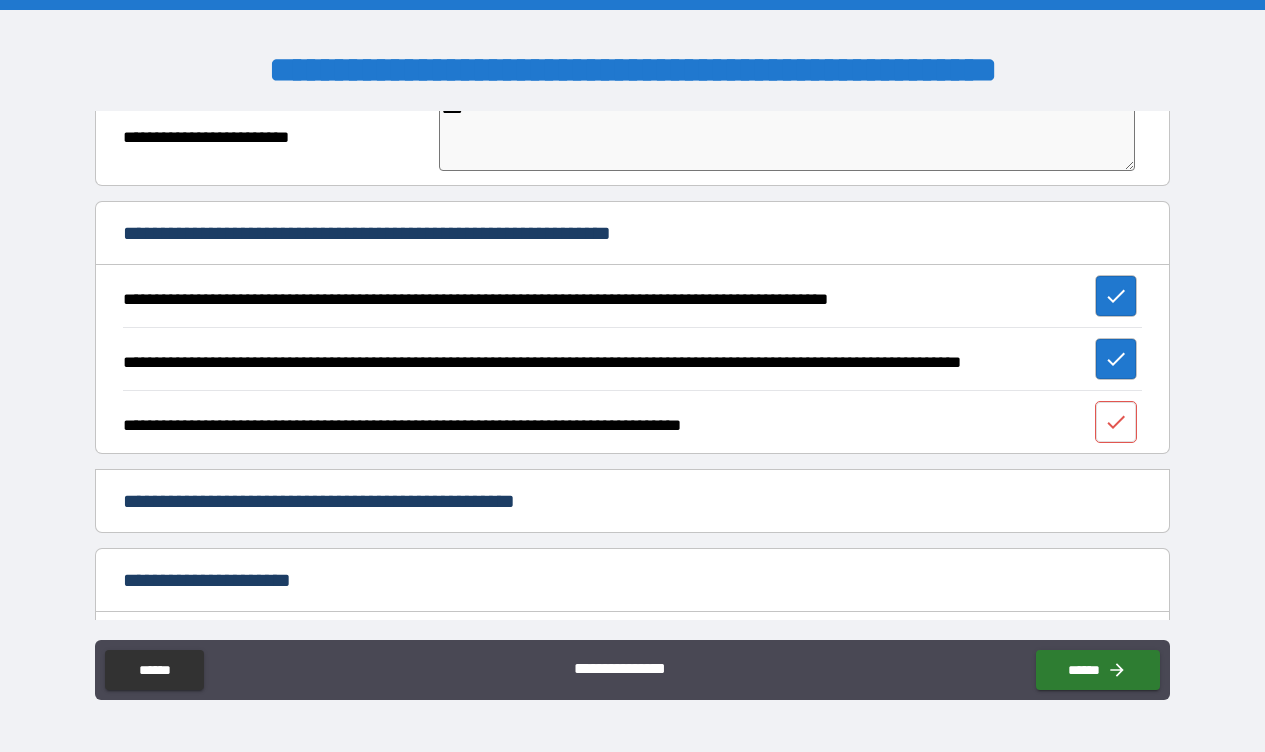 click 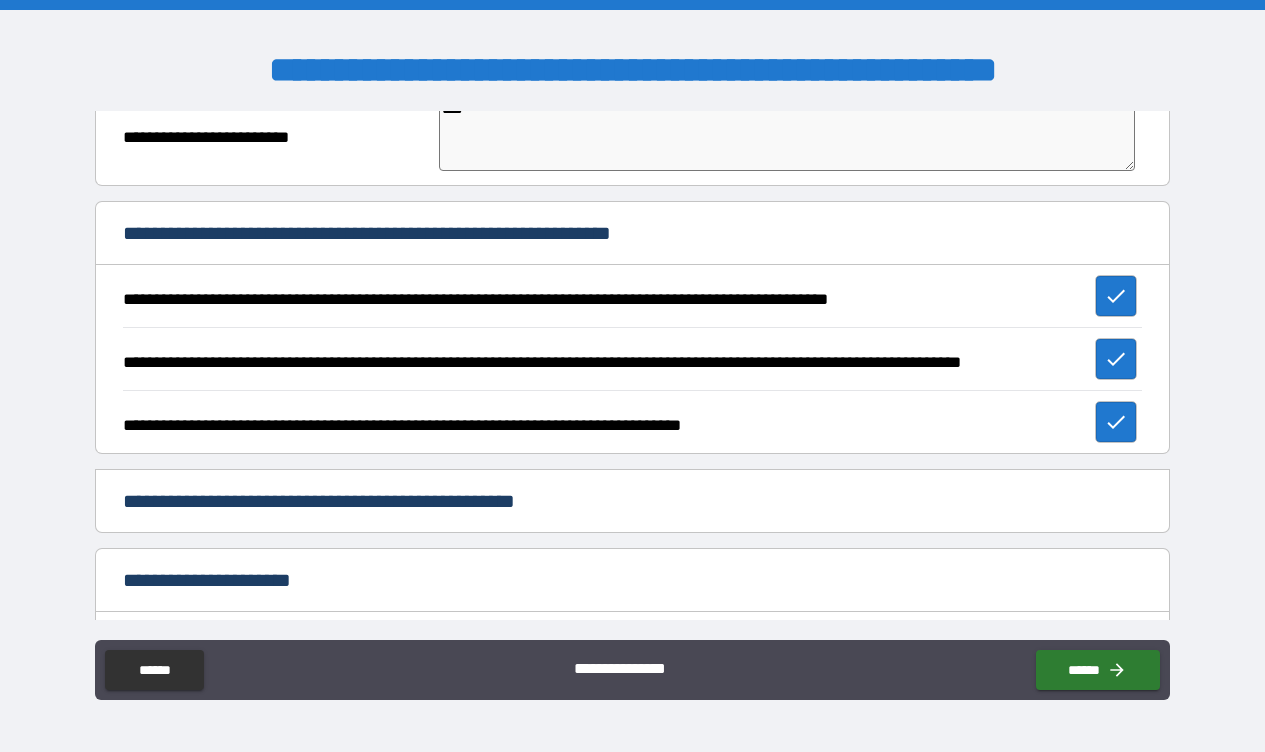 type on "*" 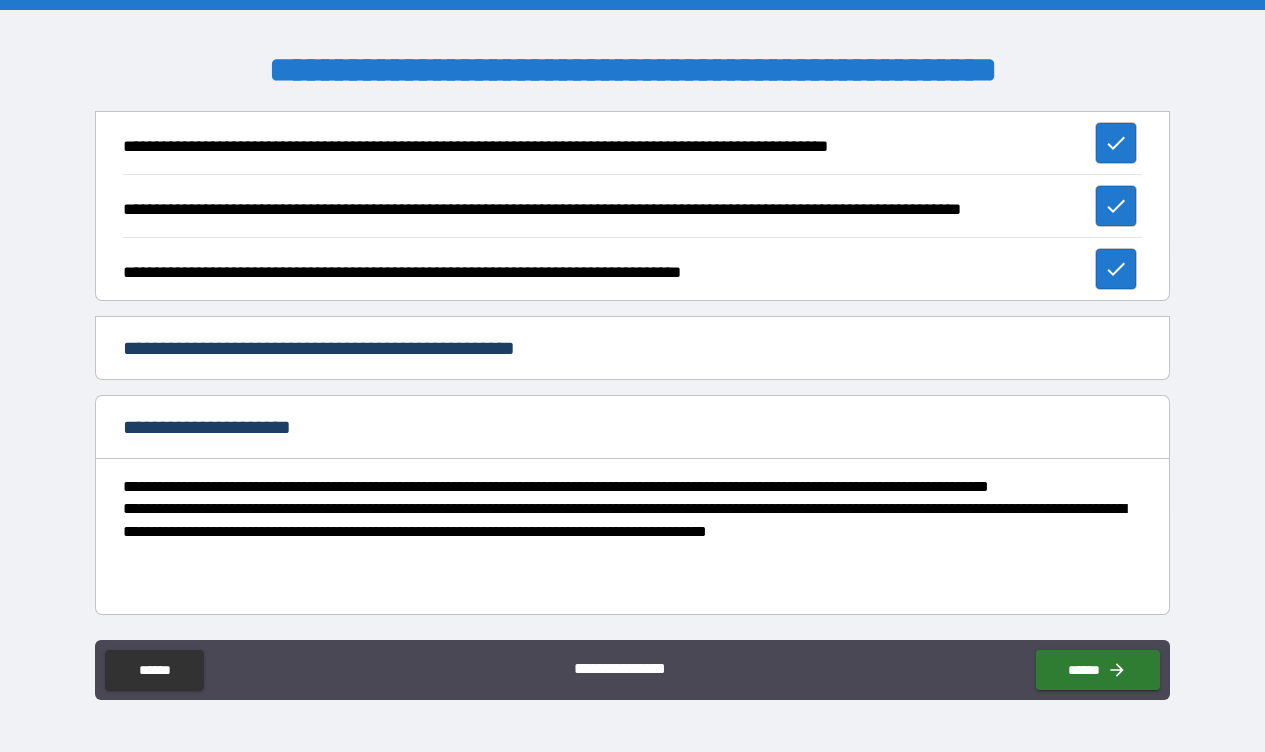 scroll, scrollTop: 1085, scrollLeft: 0, axis: vertical 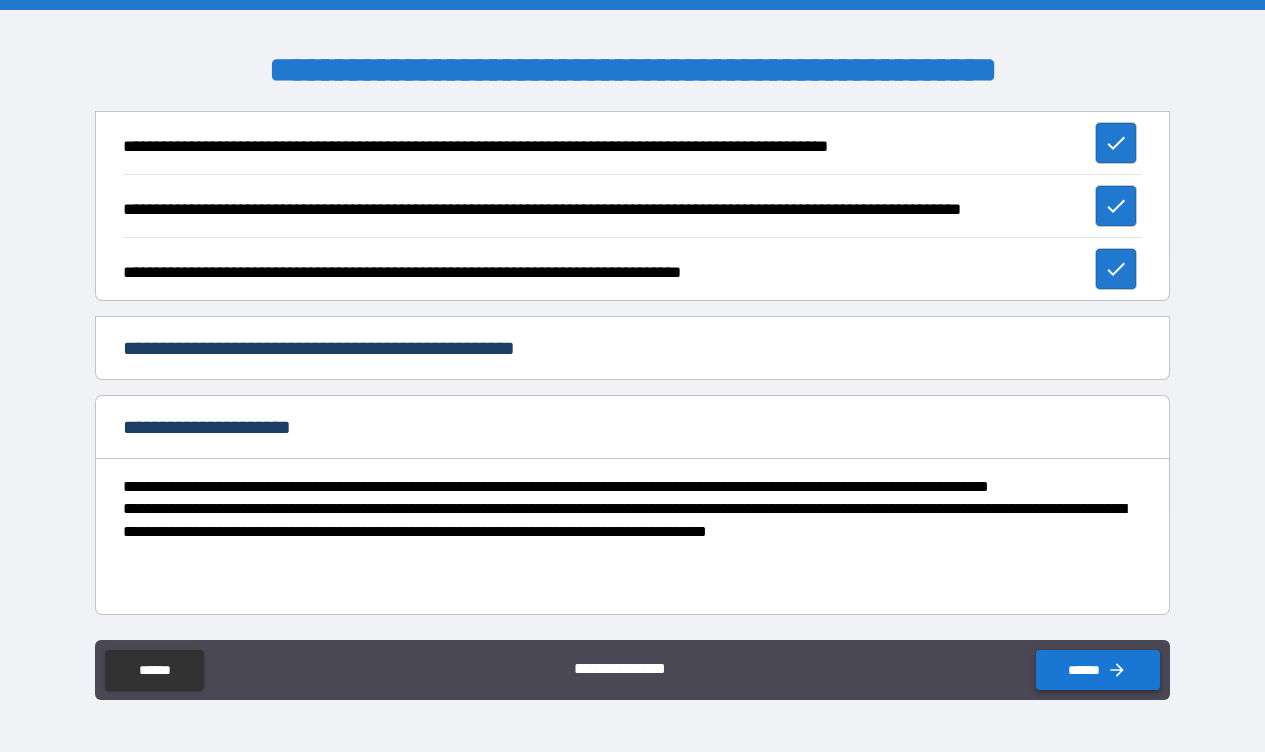 click on "******" at bounding box center (1098, 670) 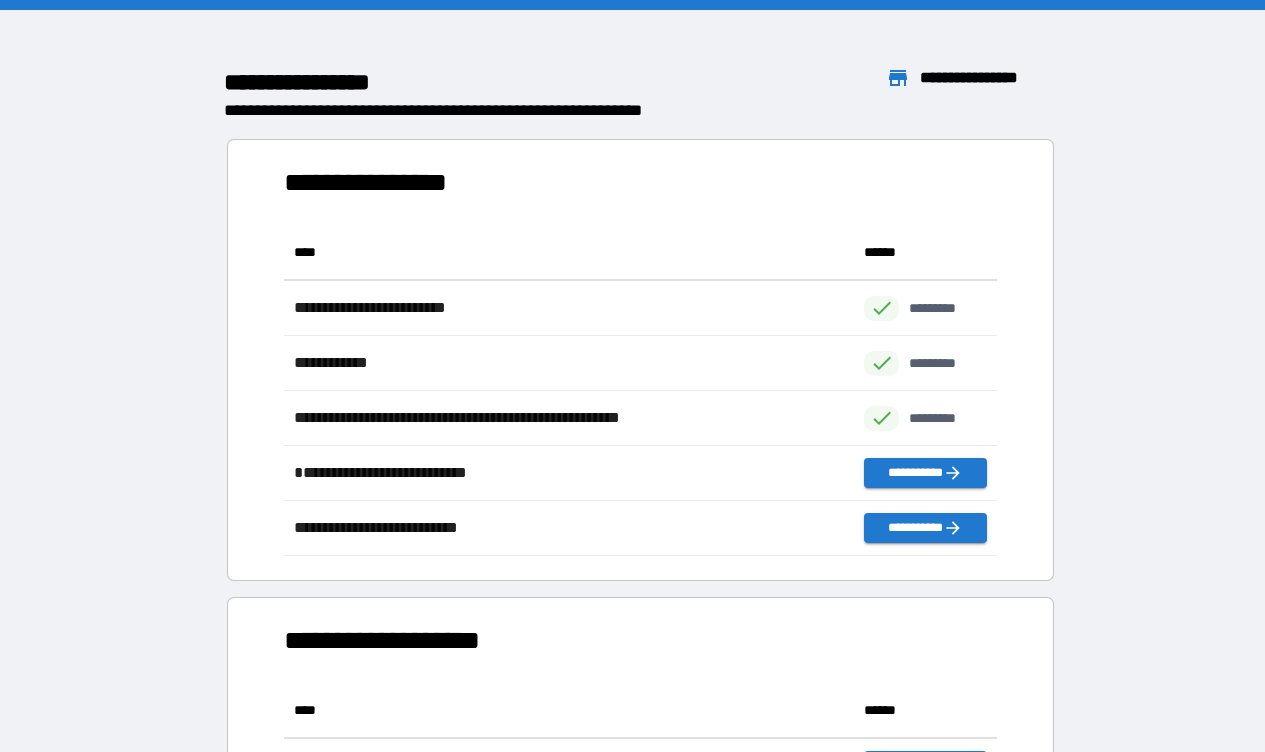 scroll, scrollTop: 1, scrollLeft: 1, axis: both 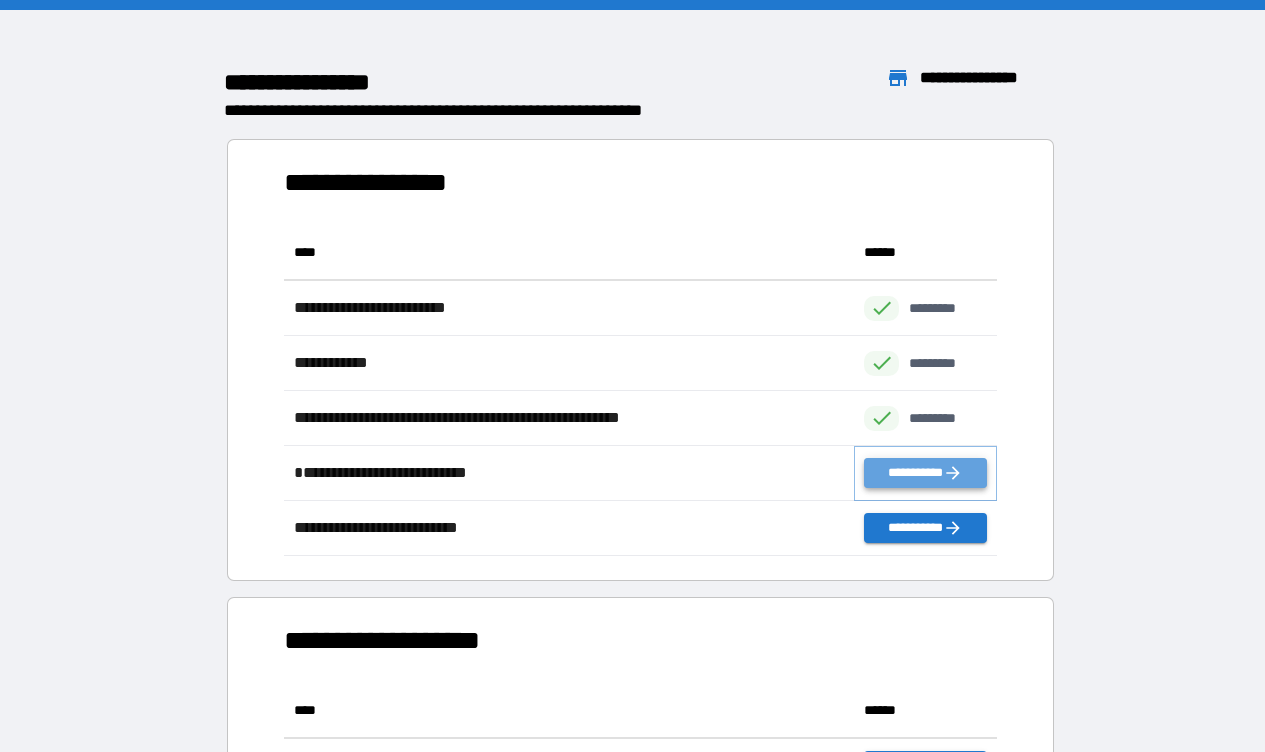 click on "**********" at bounding box center [925, 473] 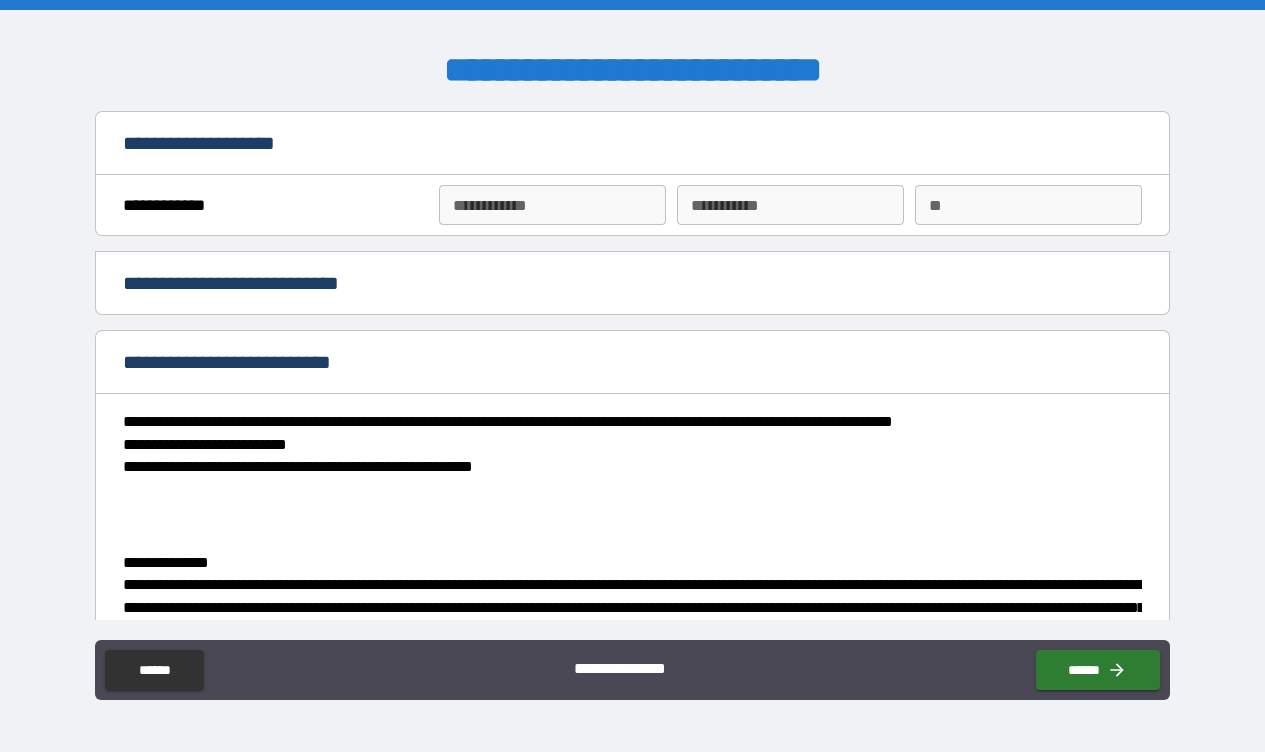 click on "**********" at bounding box center [553, 205] 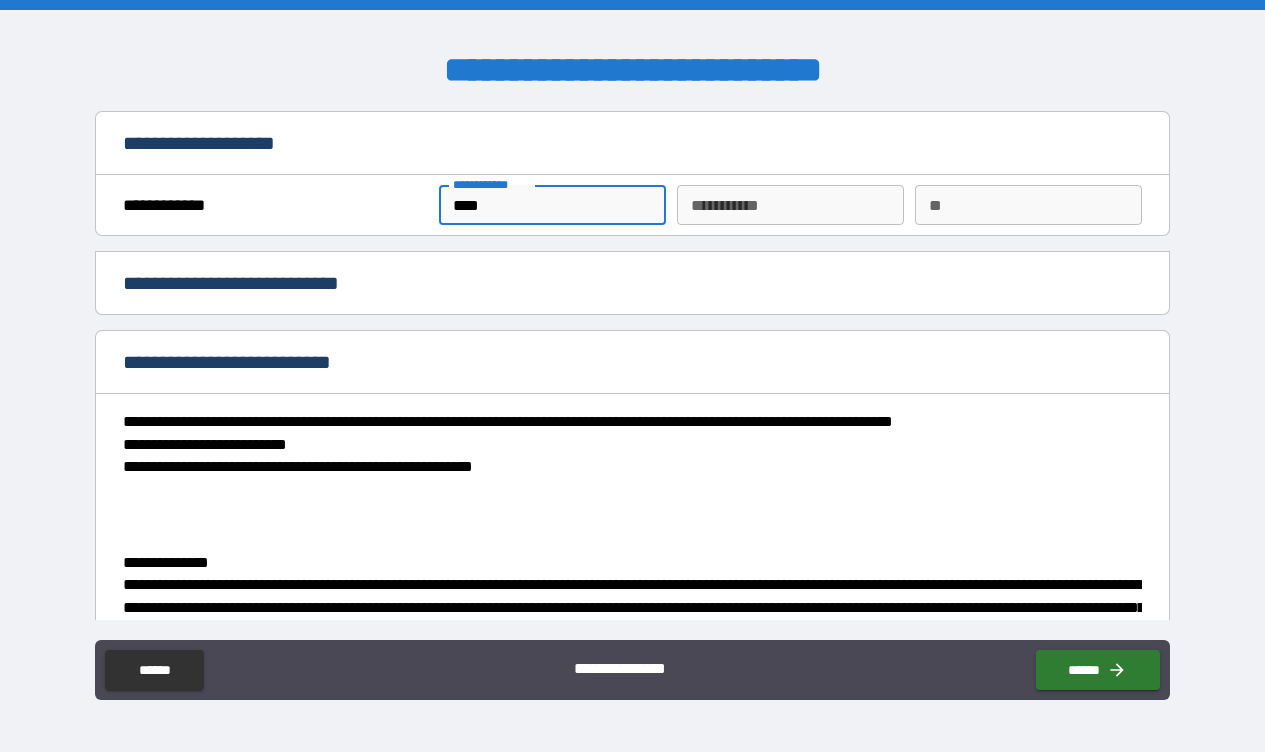 type on "****" 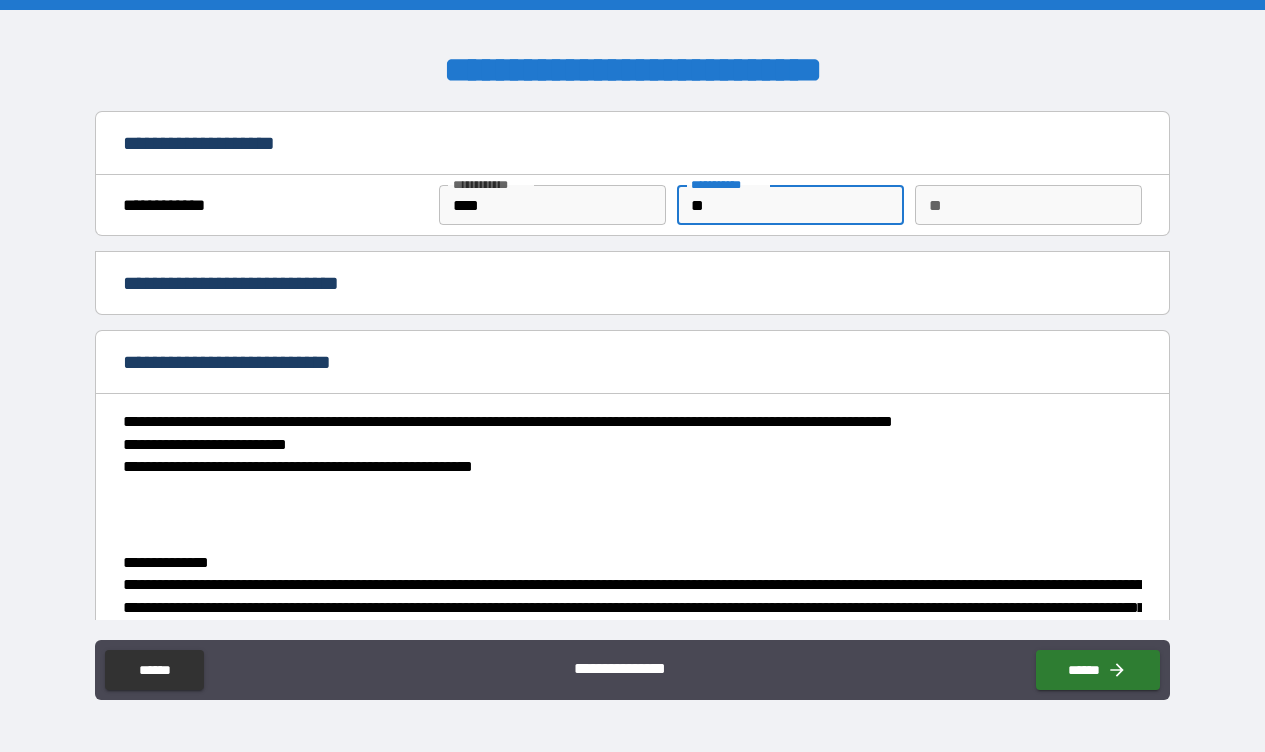 type on "*" 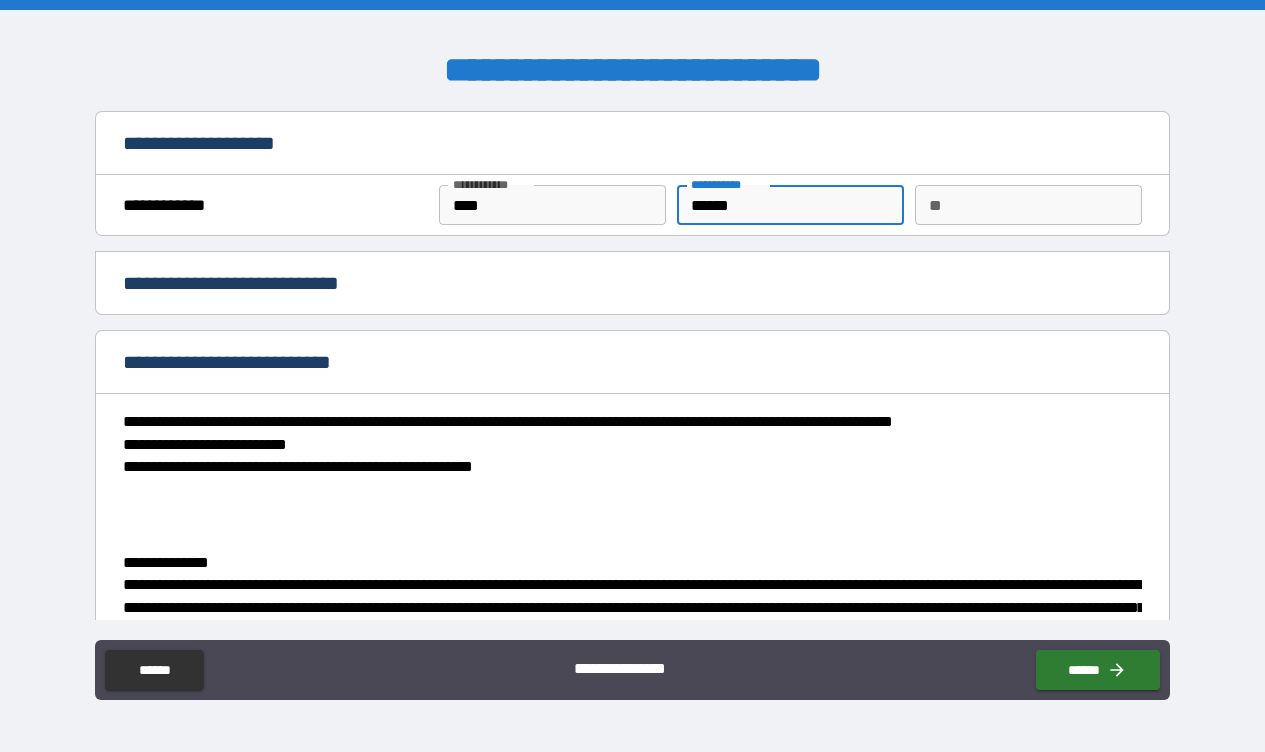type on "******" 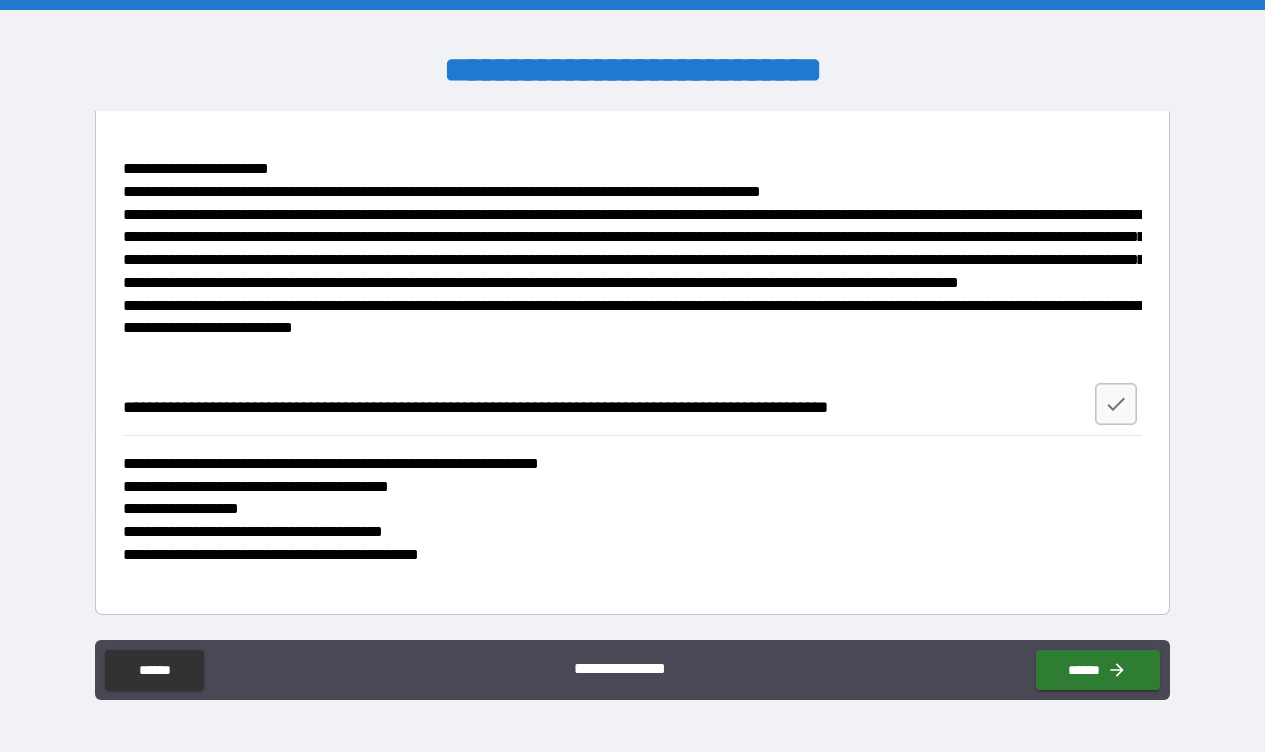 scroll, scrollTop: 2181, scrollLeft: 0, axis: vertical 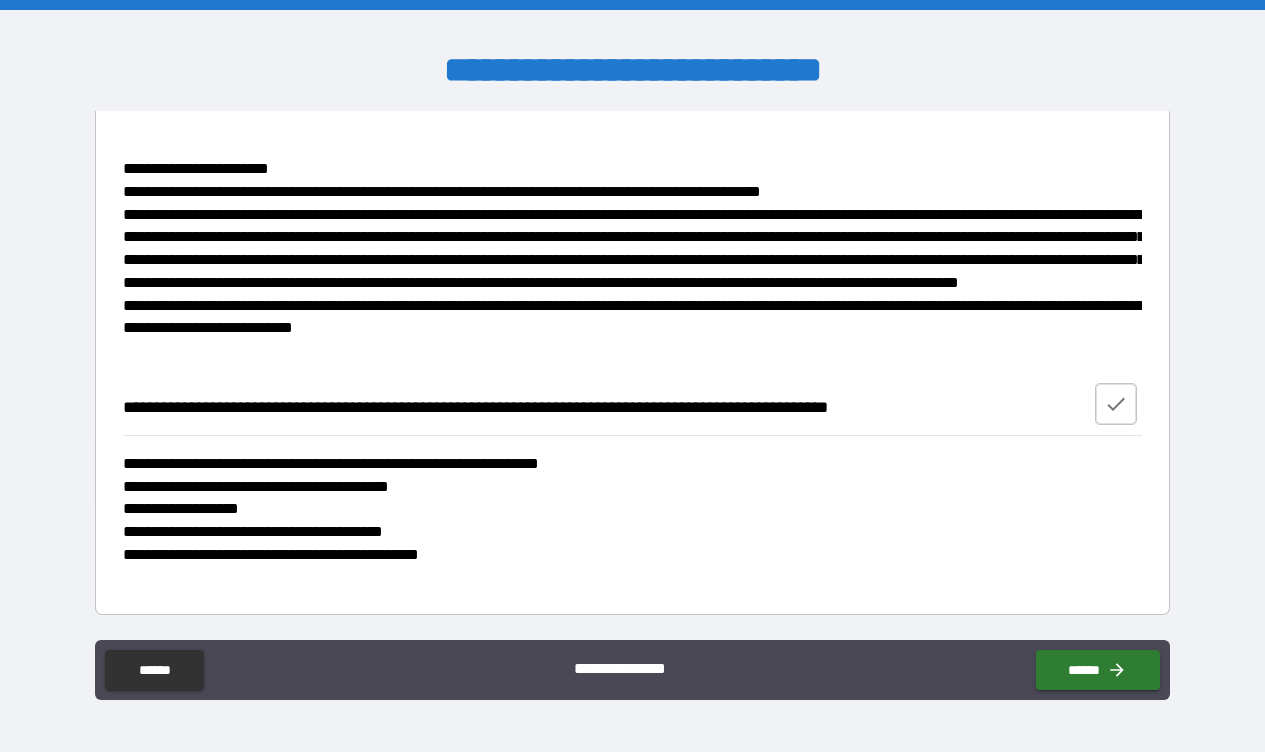 type on "*" 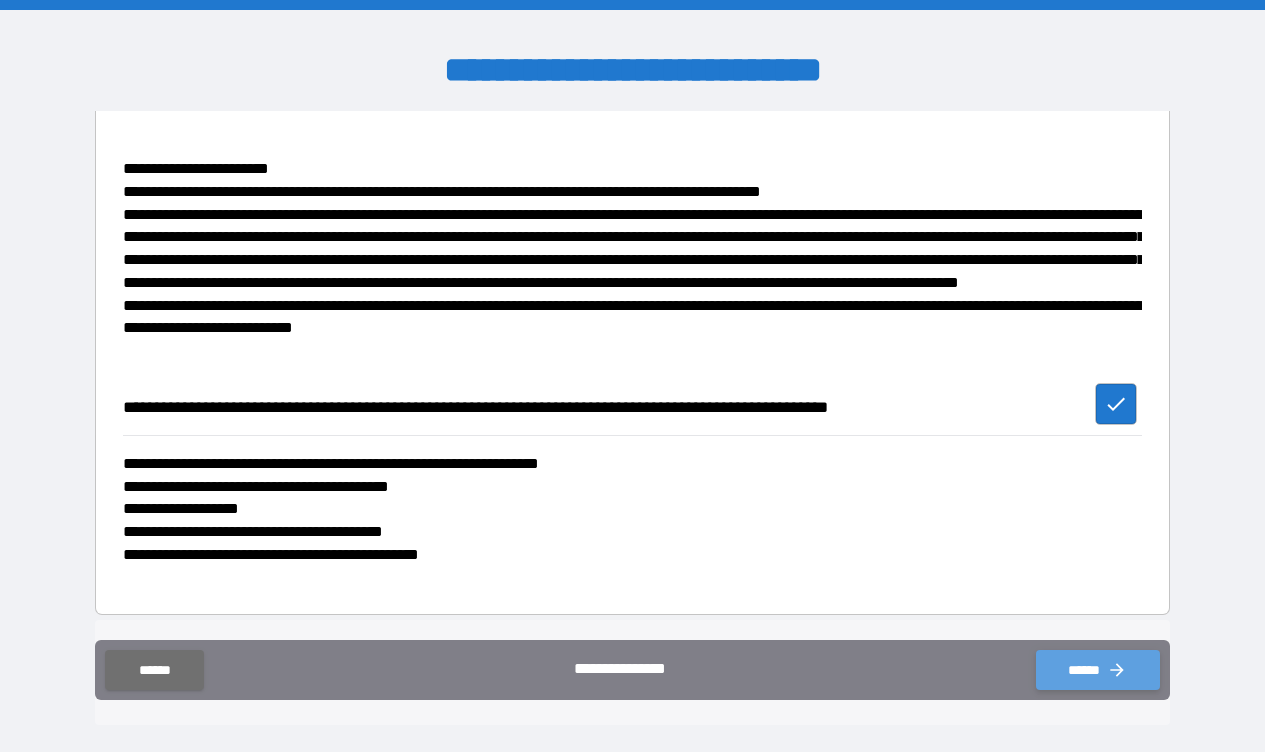 click on "******" at bounding box center (1098, 670) 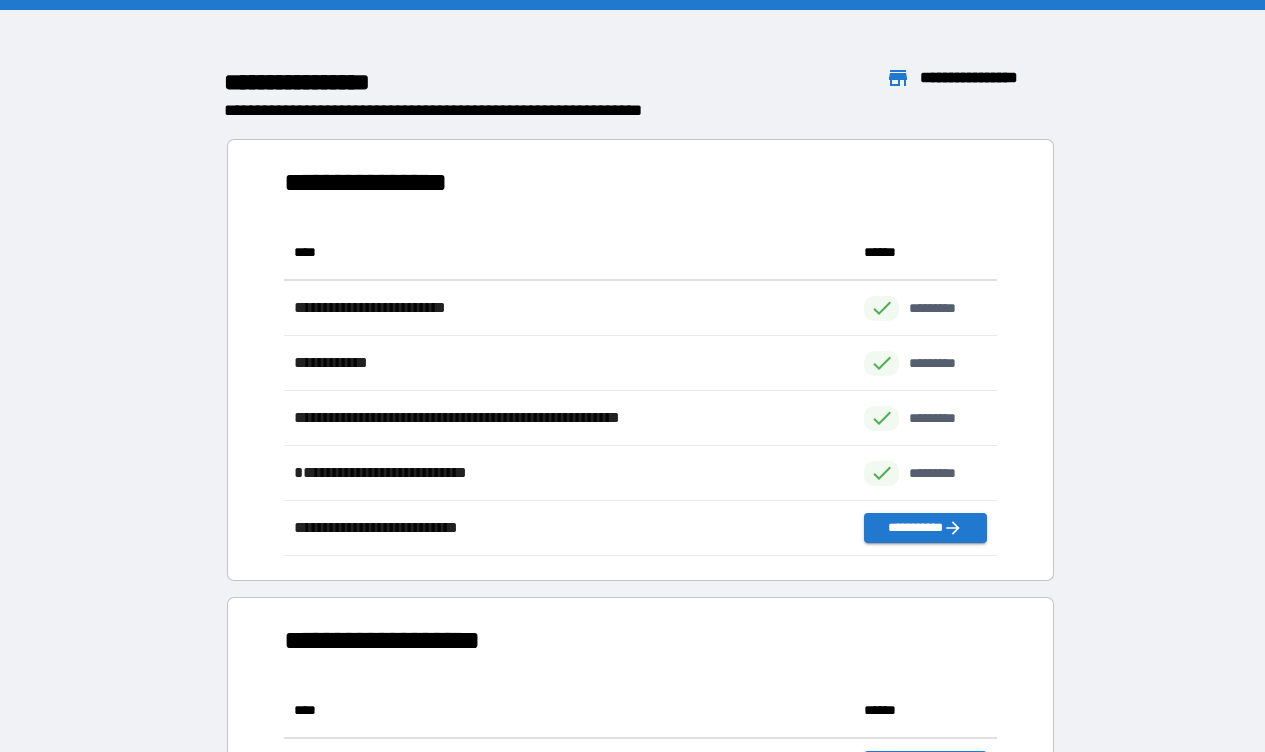 scroll, scrollTop: 1, scrollLeft: 1, axis: both 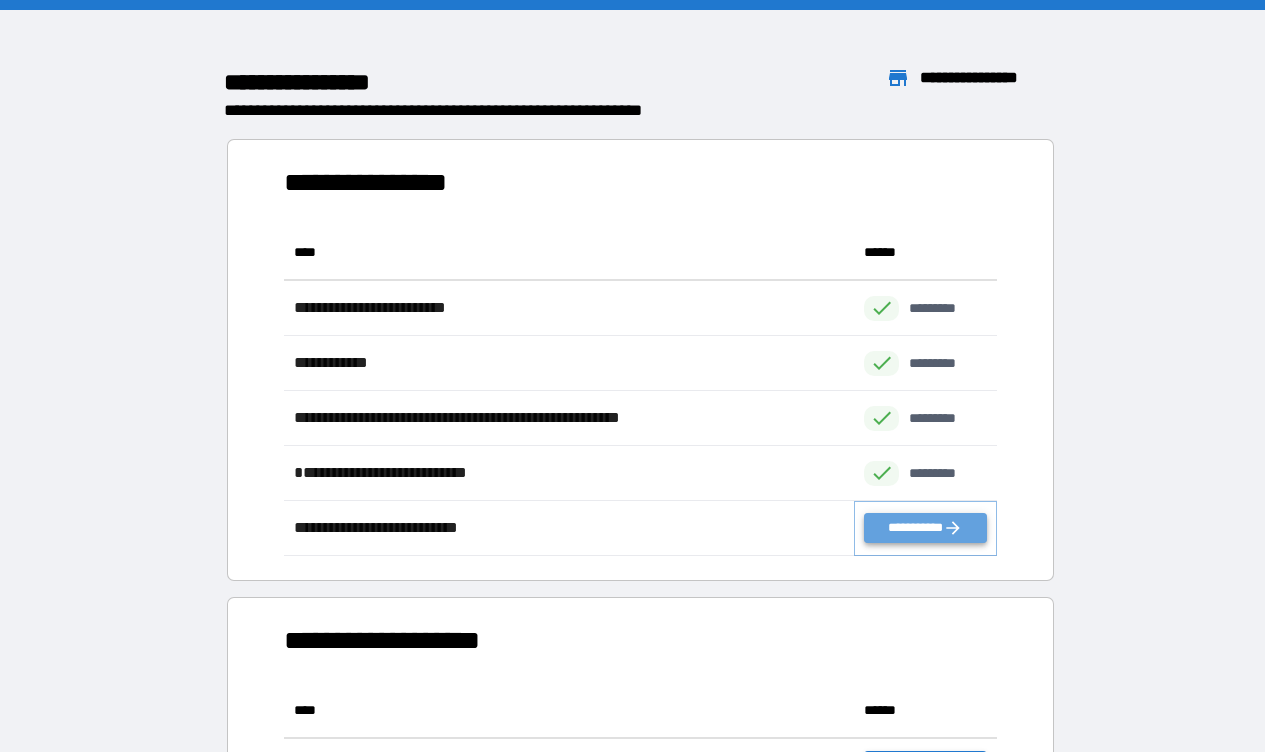 click on "**********" at bounding box center (925, 528) 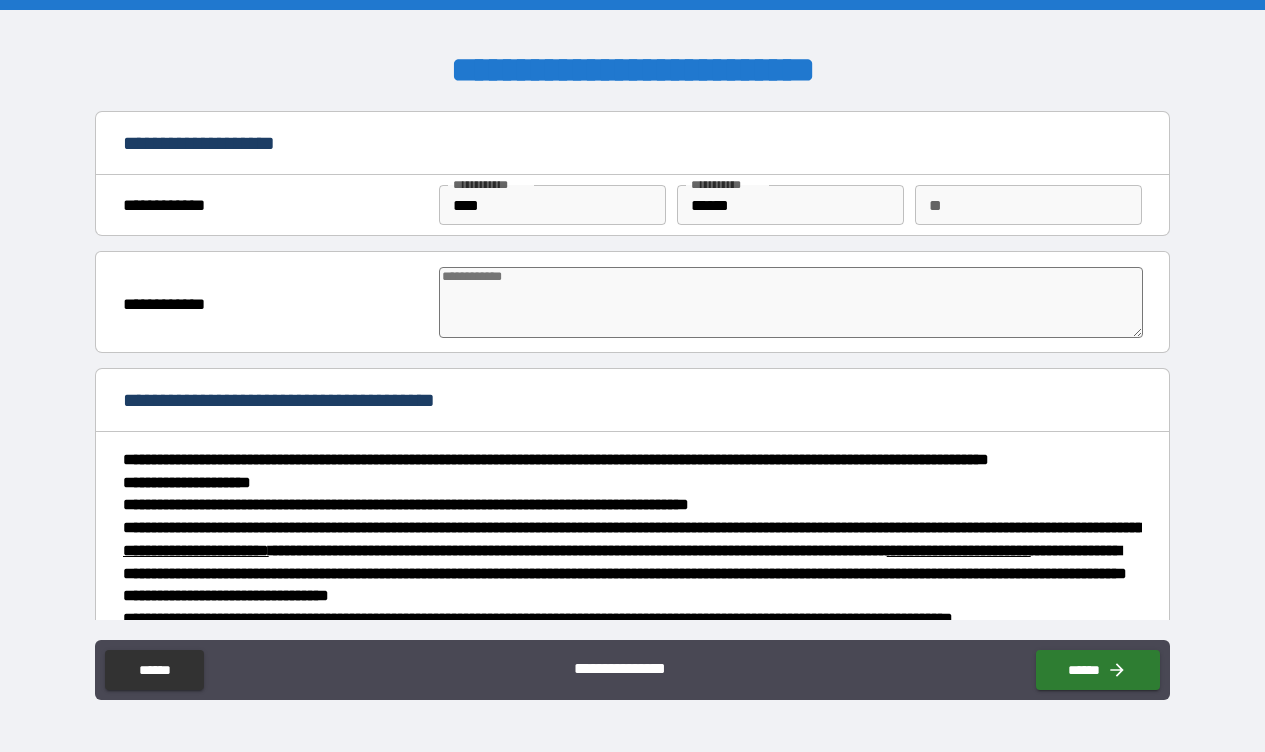 click on "**" at bounding box center (1029, 205) 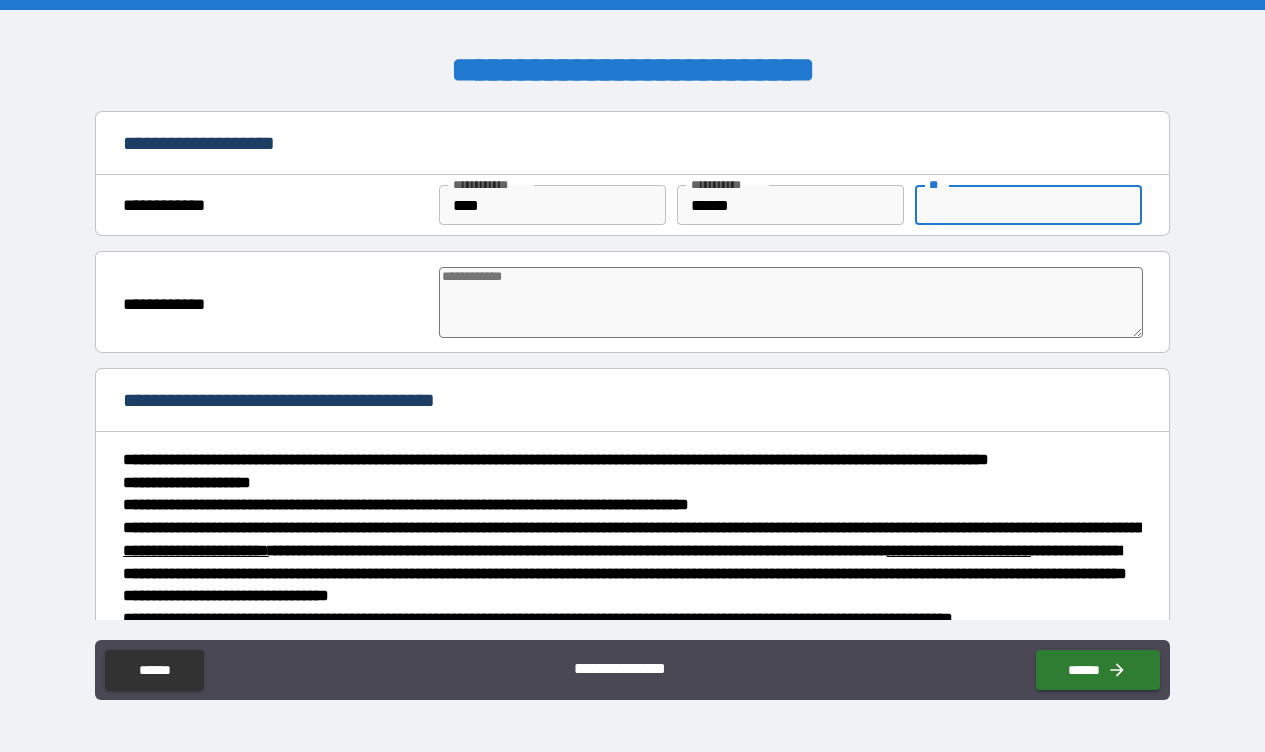 type on "*" 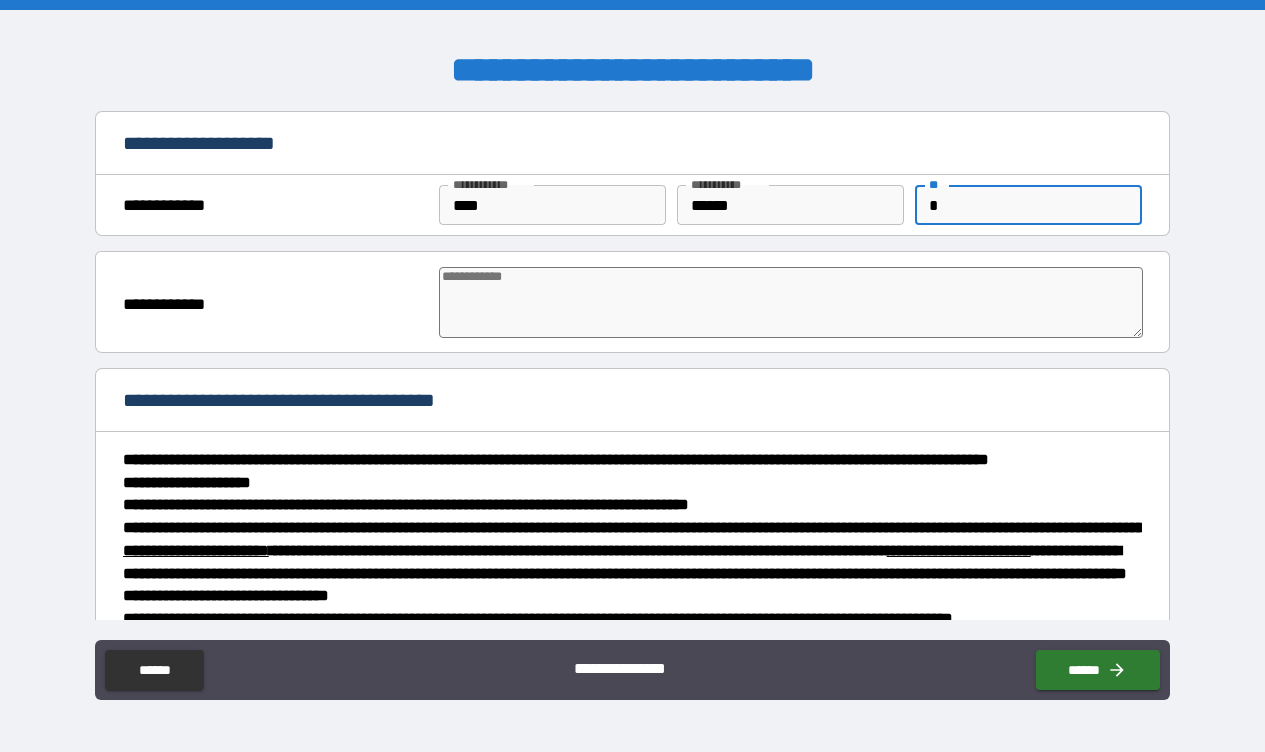 type on "*" 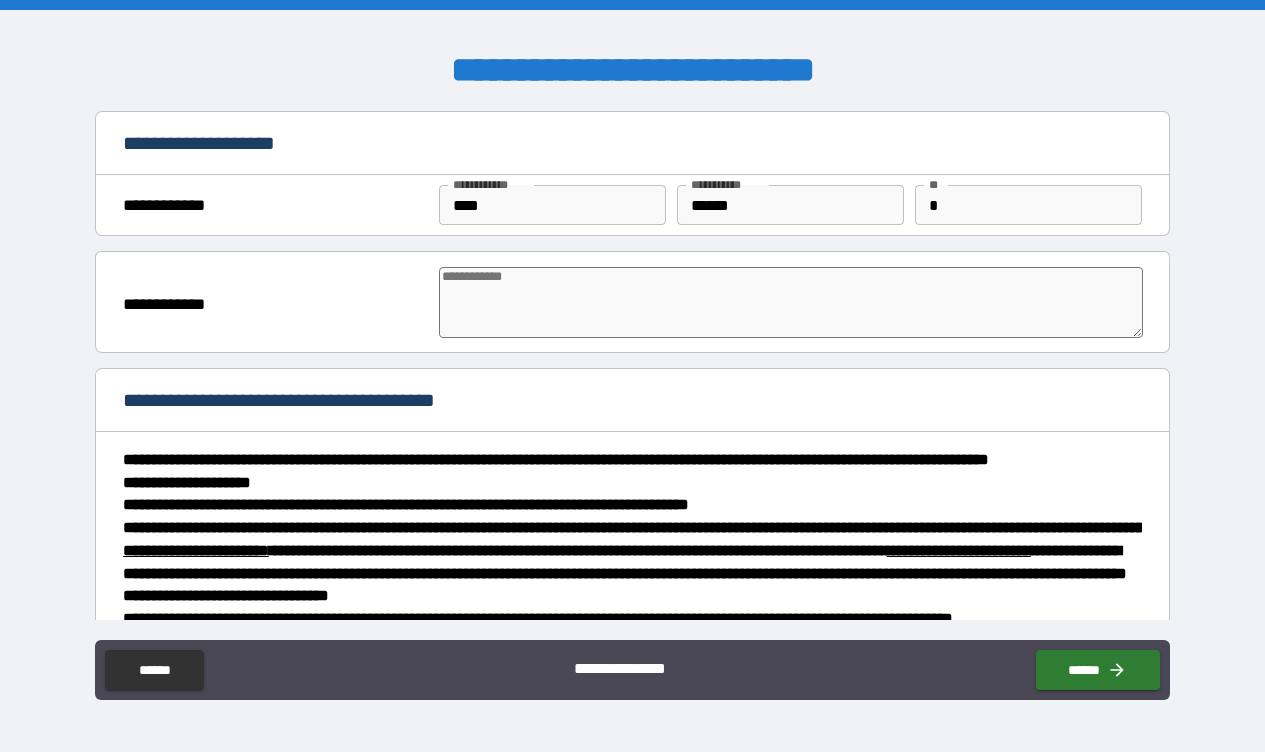 click at bounding box center (791, 302) 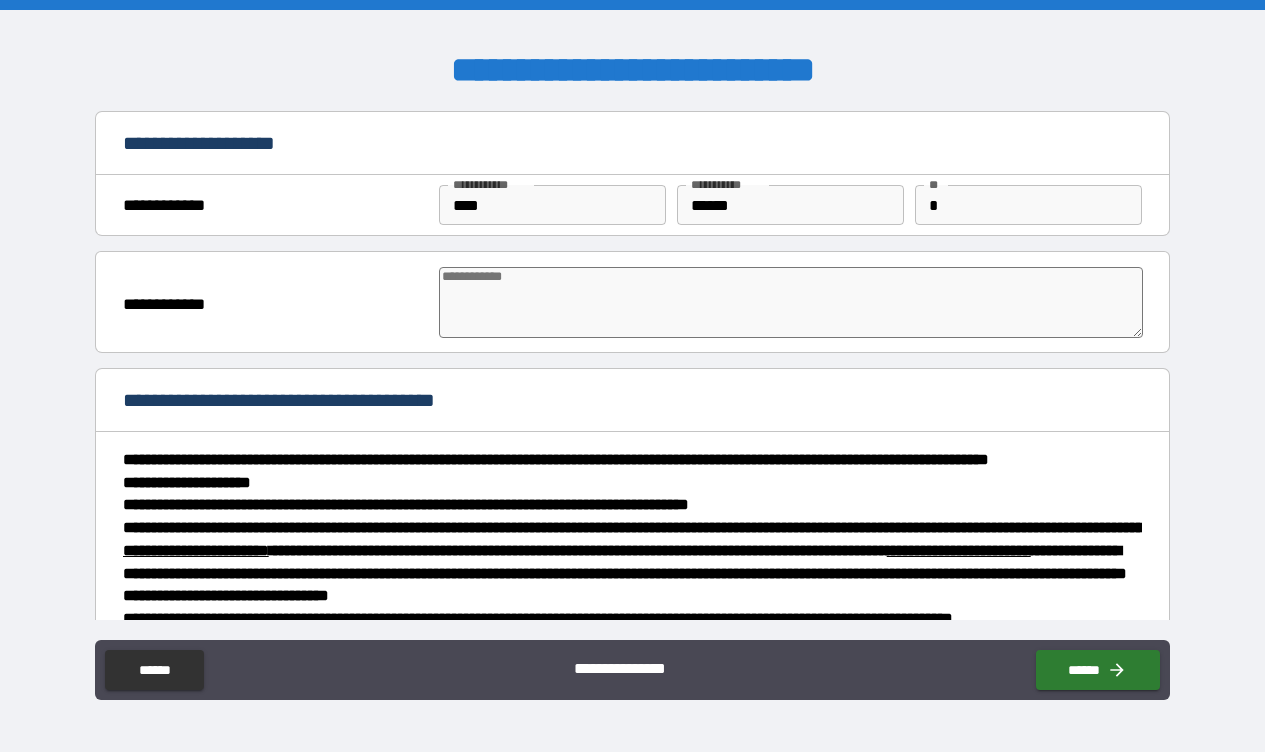 type on "*" 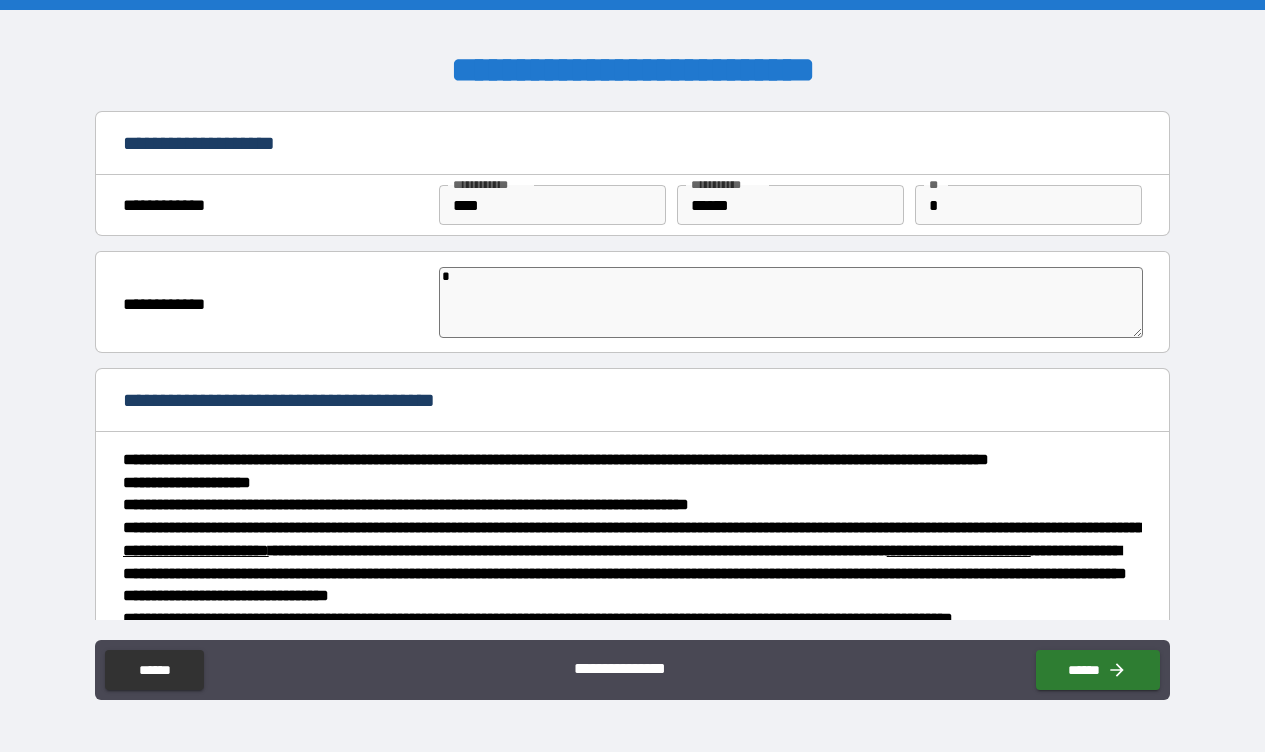 type on "**" 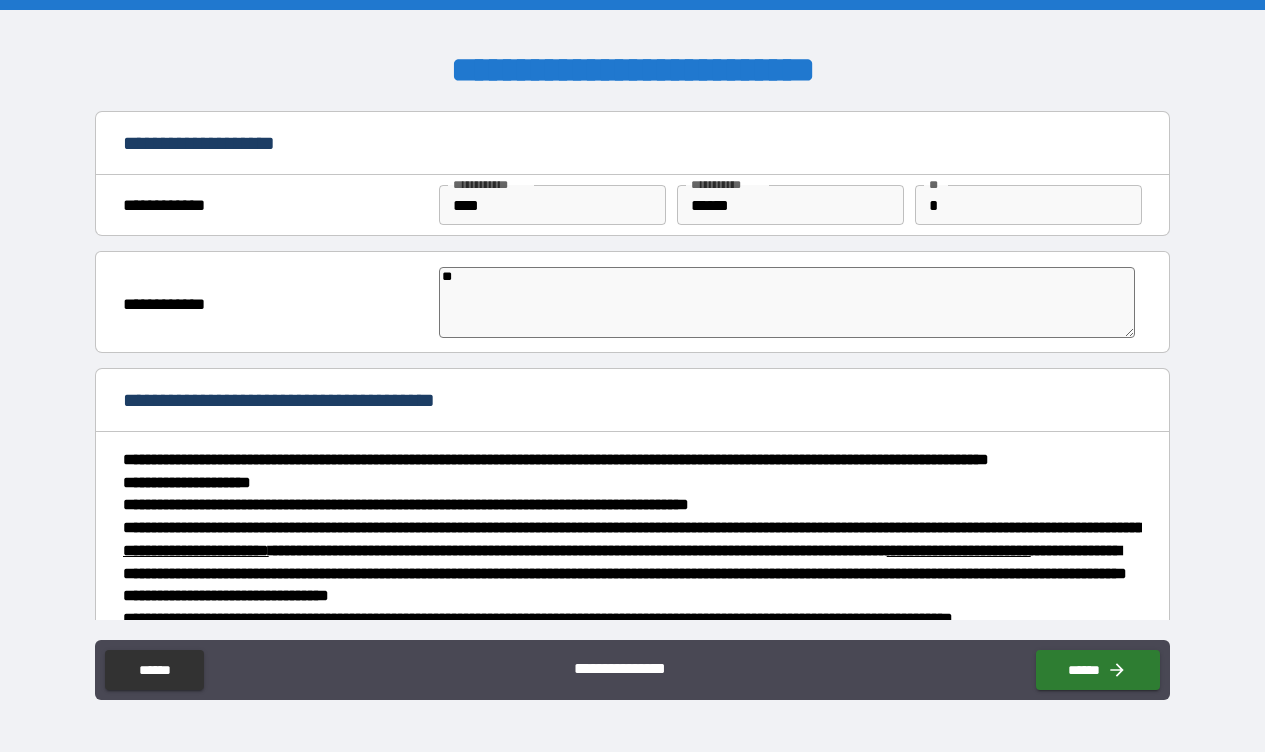 type on "*" 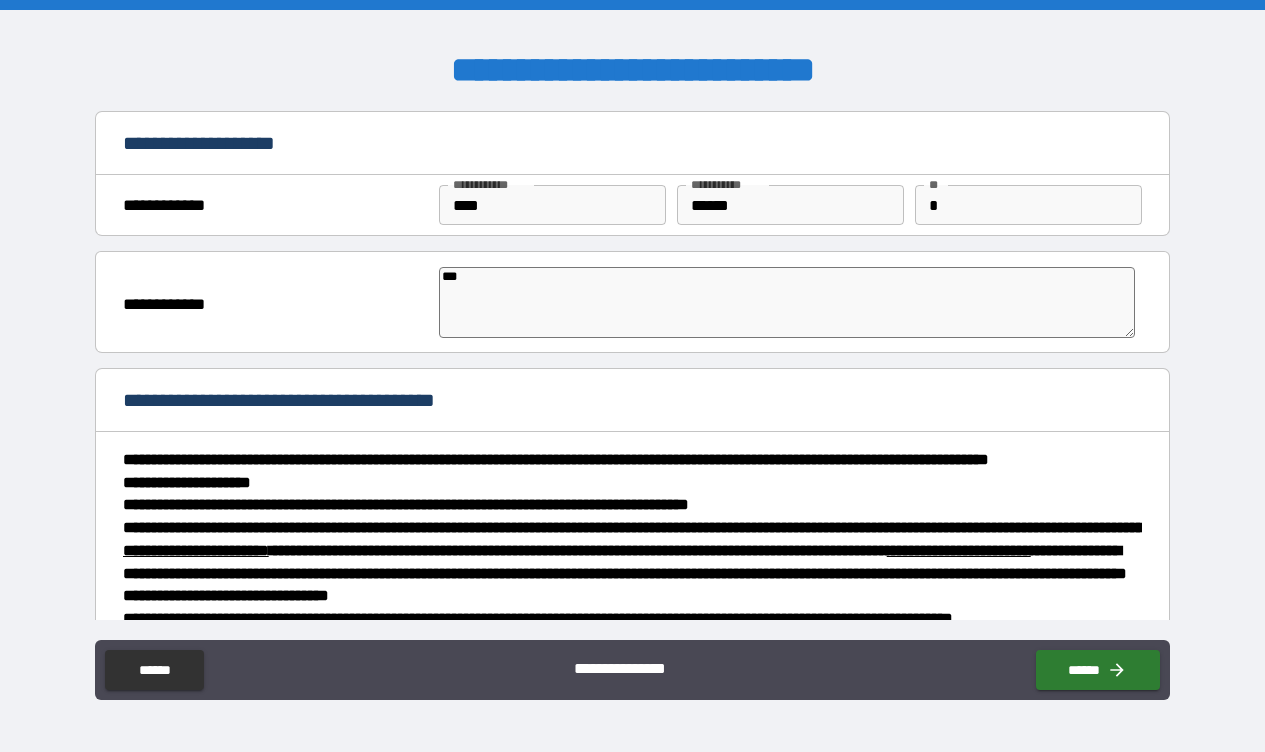 type on "****" 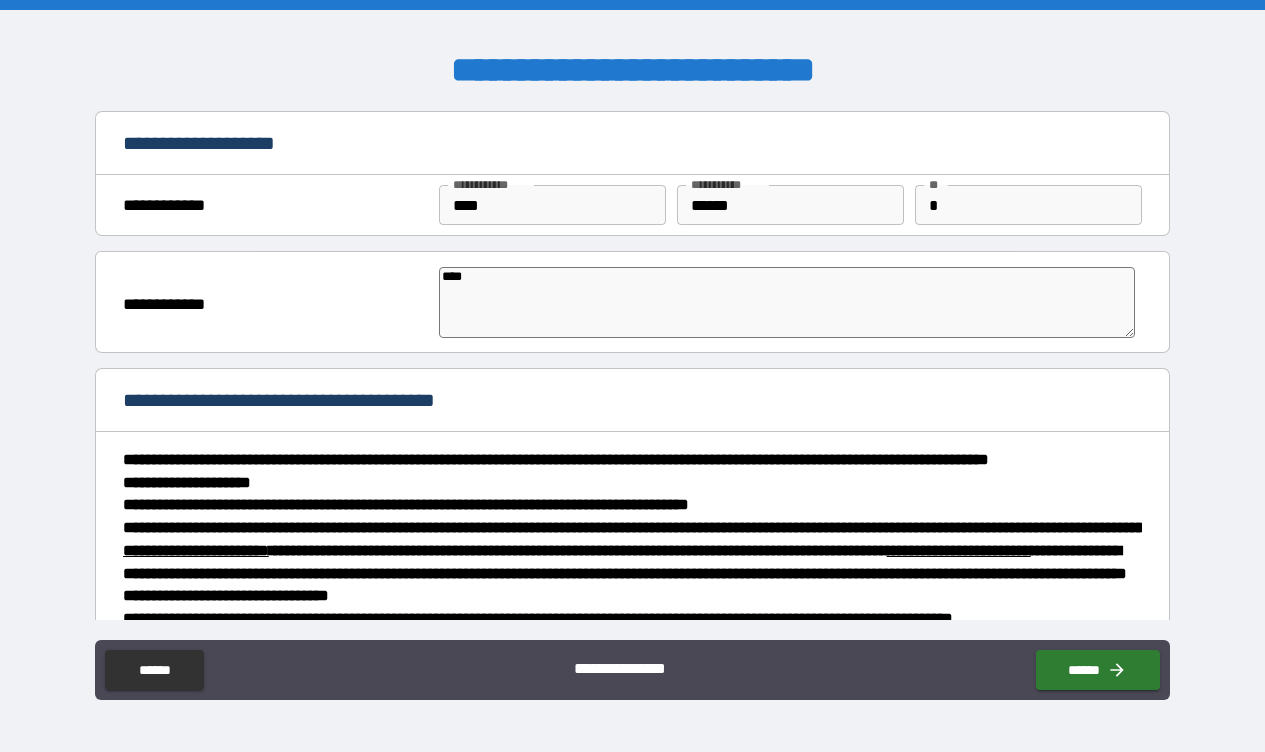 type on "*" 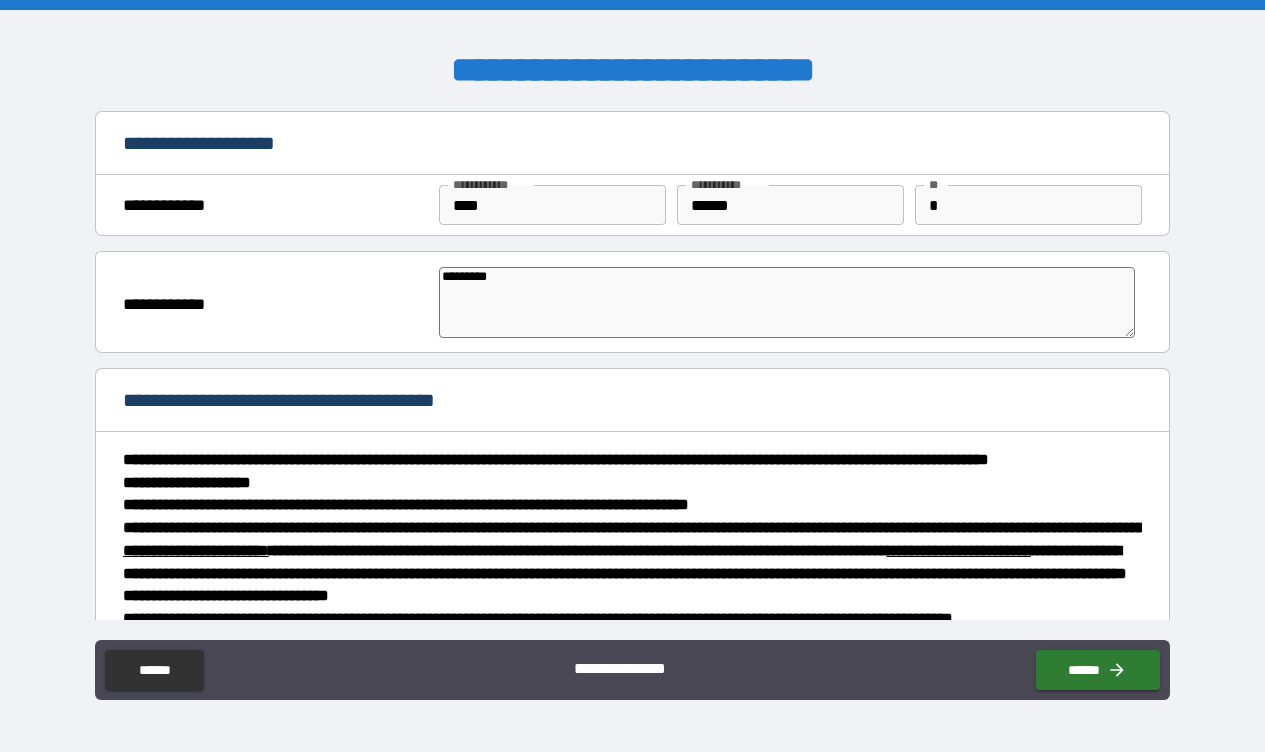 click on "**********" at bounding box center (633, 460) 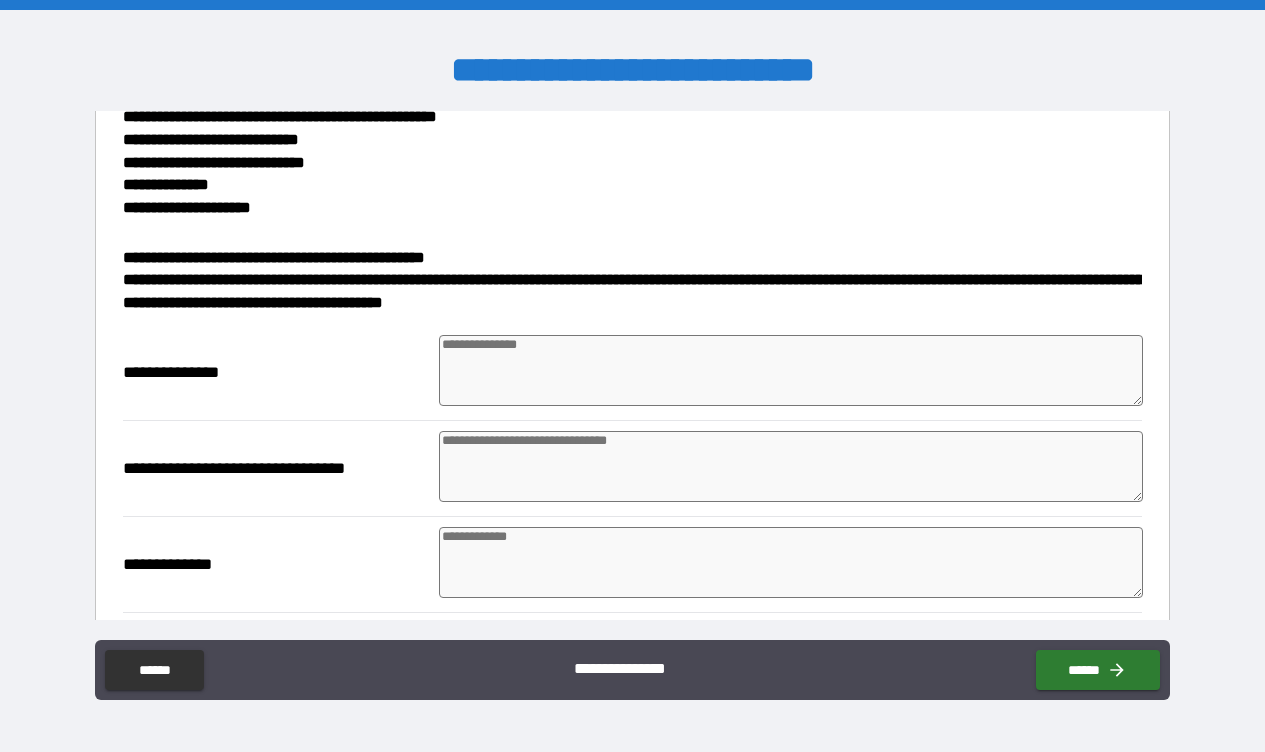 scroll, scrollTop: 821, scrollLeft: 0, axis: vertical 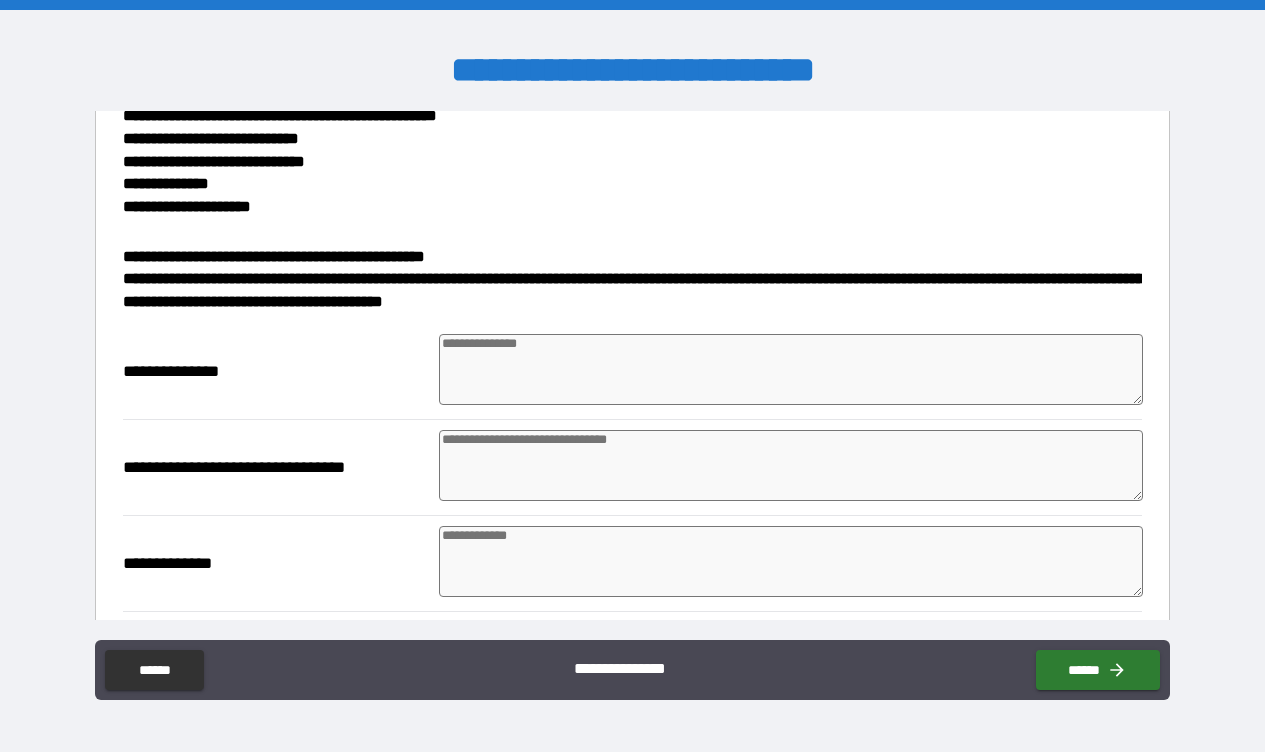 click at bounding box center (791, 369) 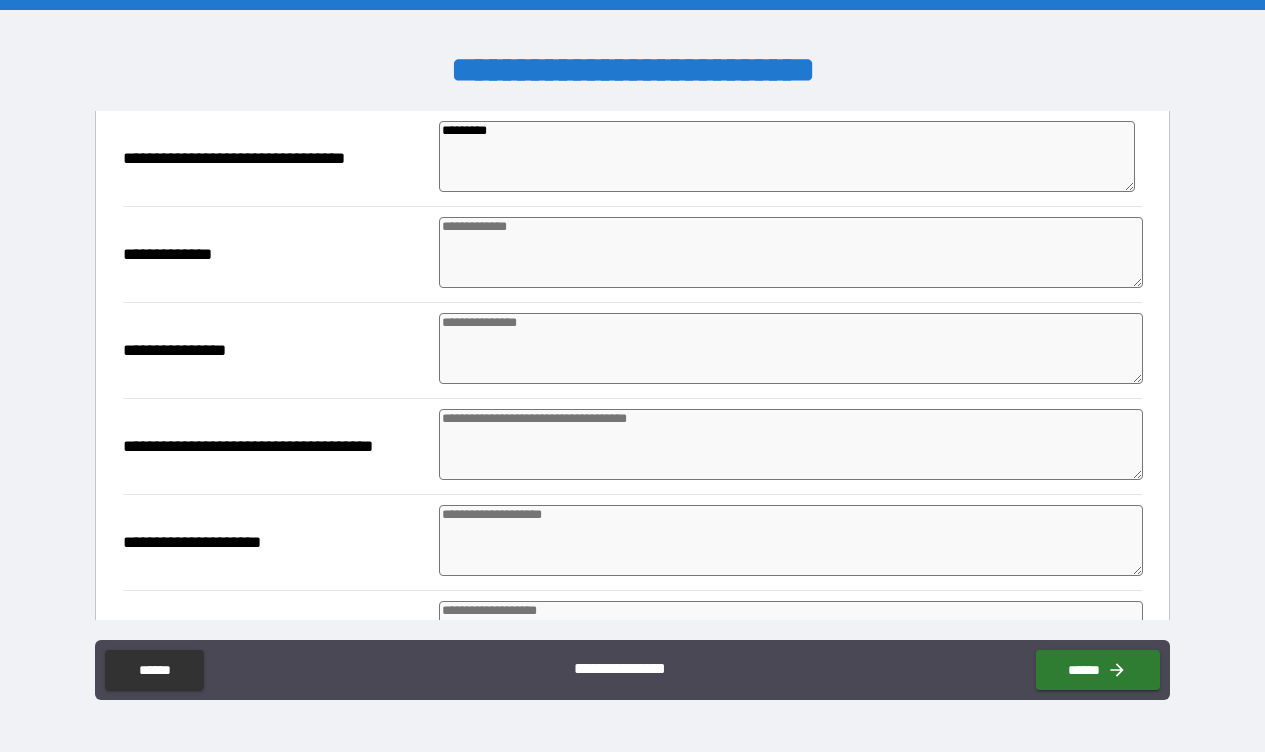 scroll, scrollTop: 1133, scrollLeft: 0, axis: vertical 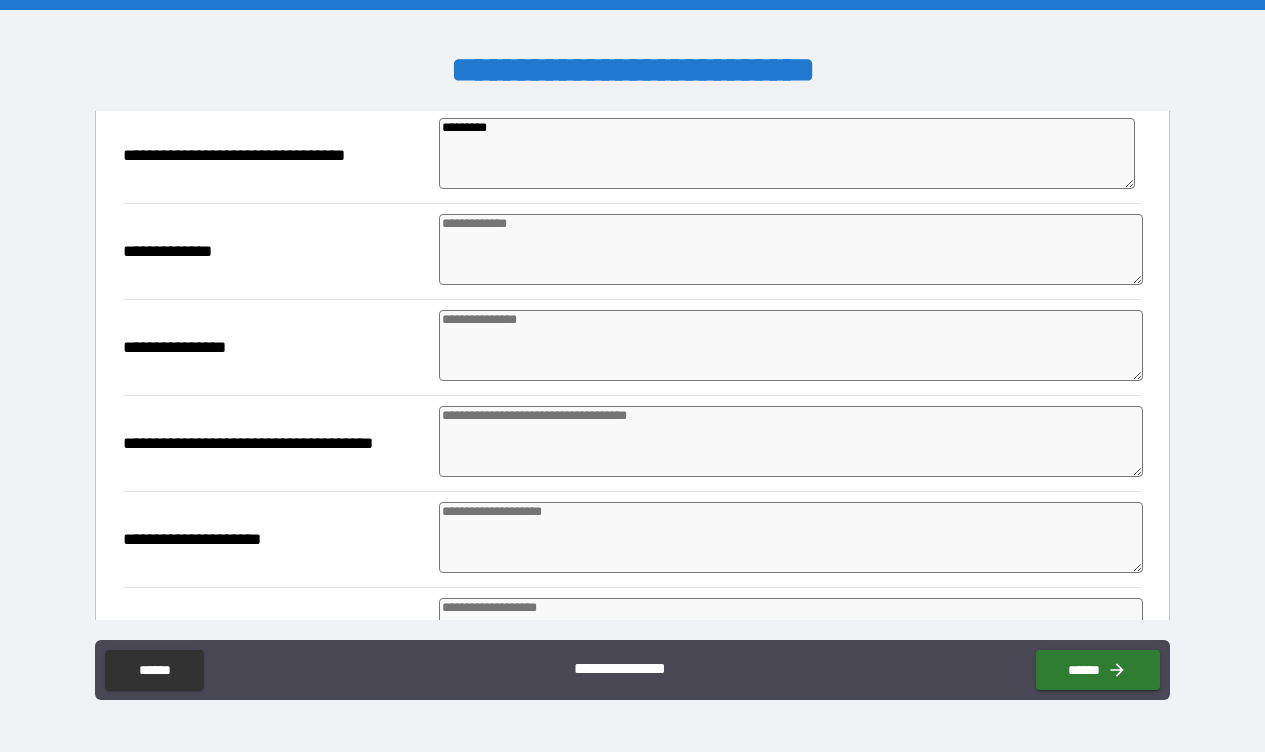 click at bounding box center (791, 345) 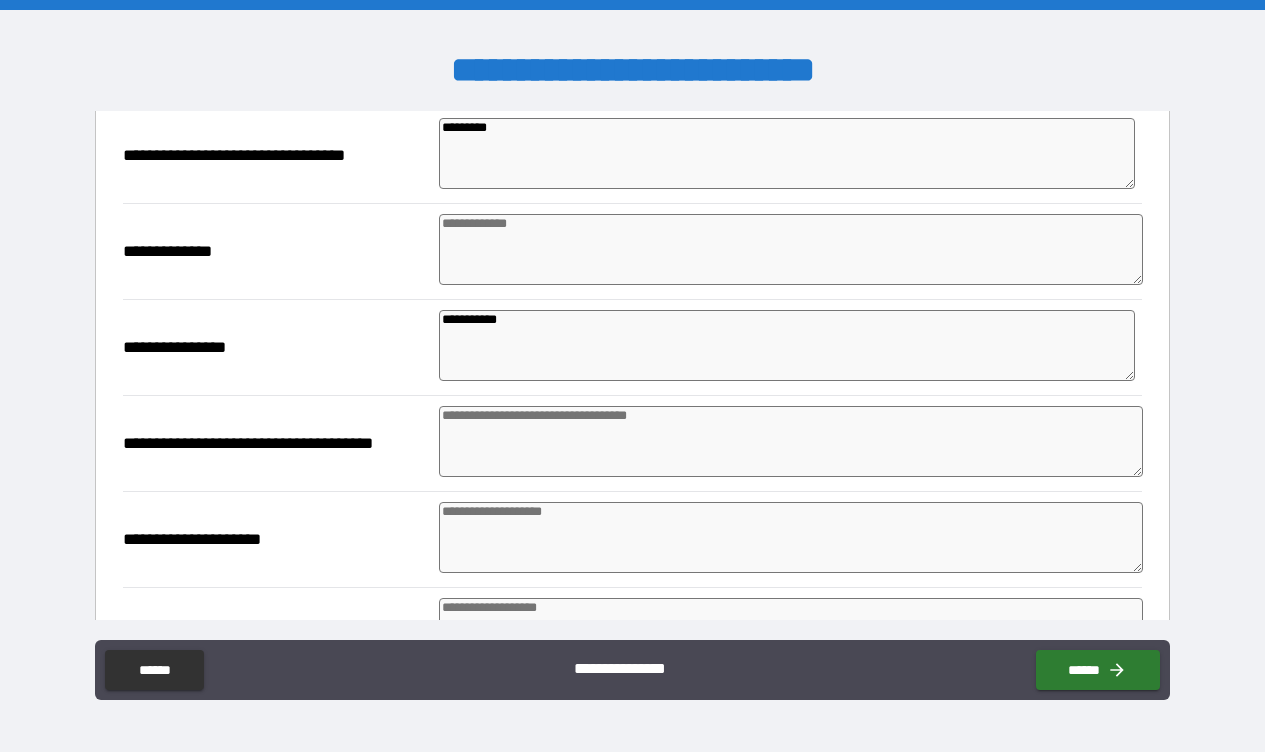 click at bounding box center [791, 441] 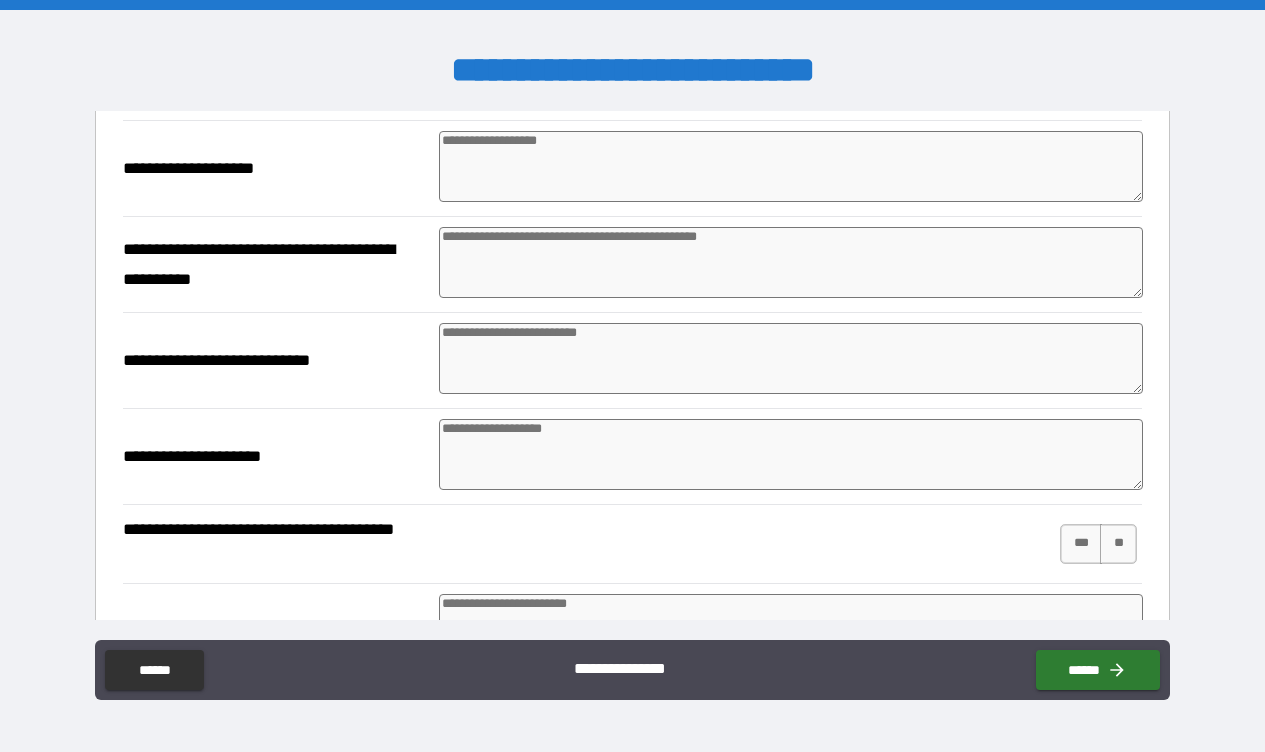 scroll, scrollTop: 1508, scrollLeft: 0, axis: vertical 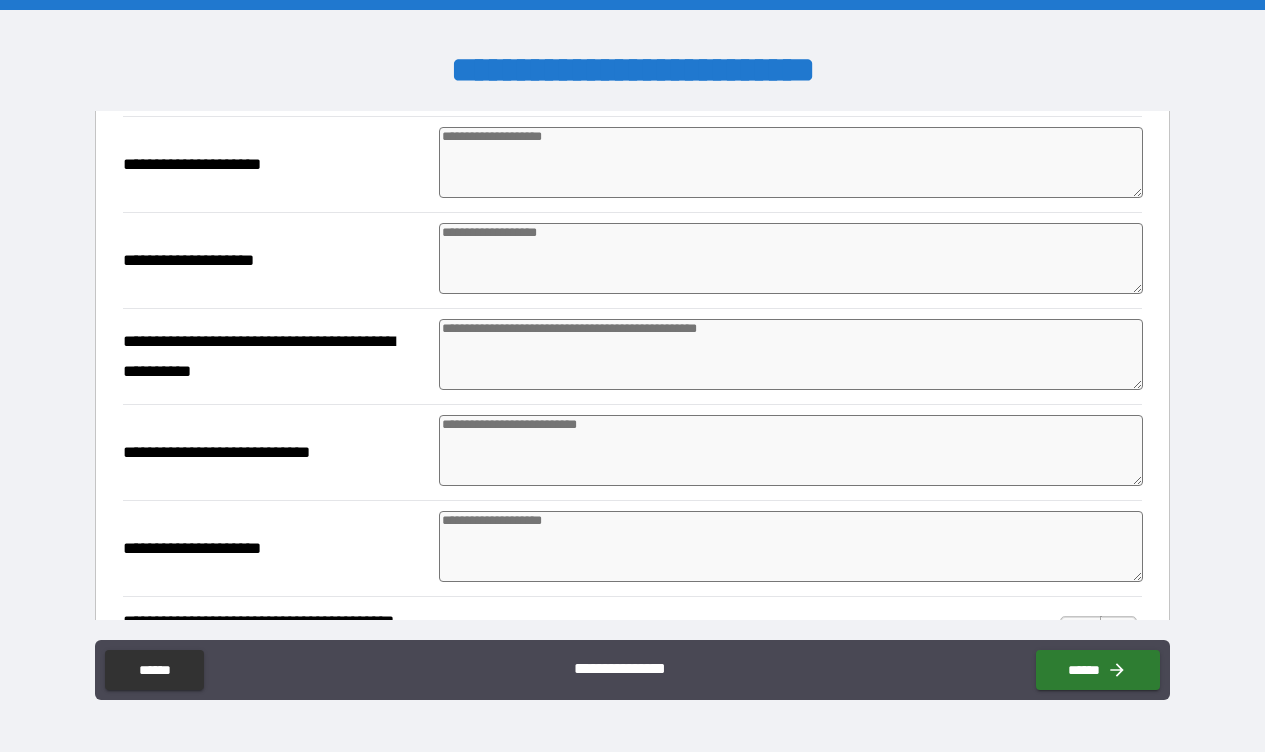 click at bounding box center [791, 162] 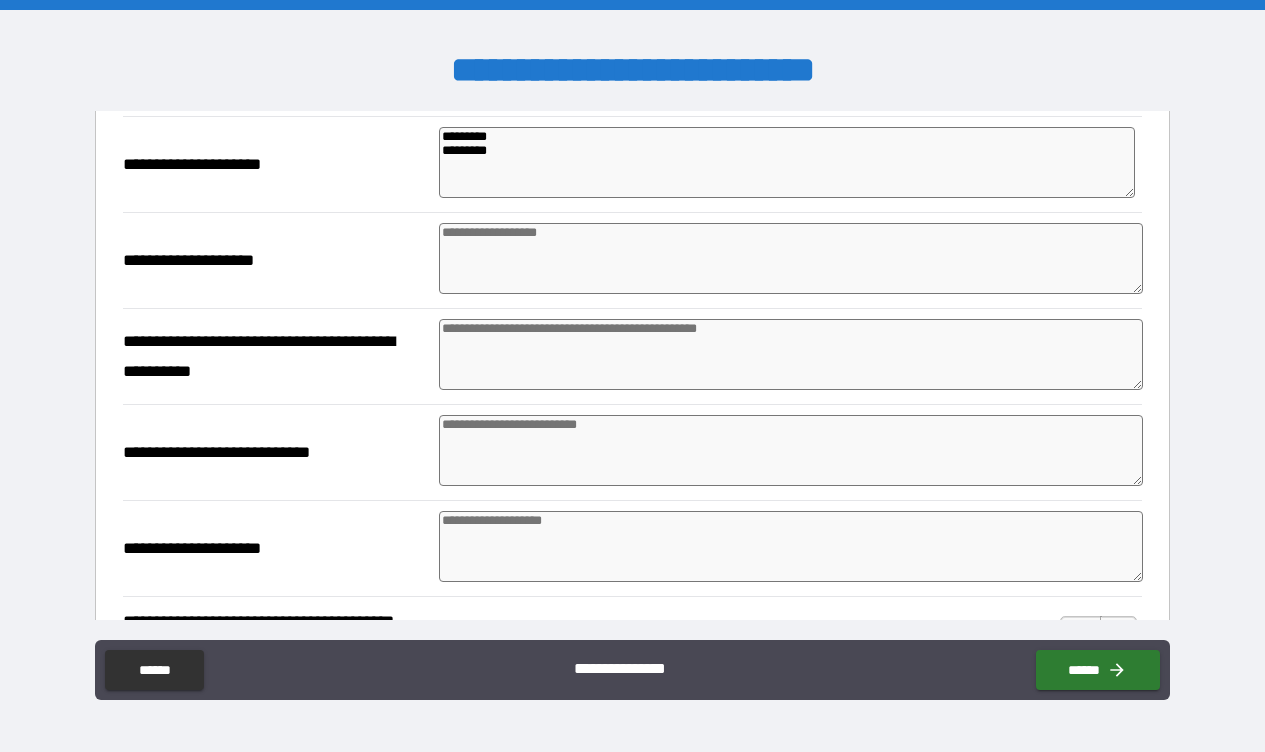 click at bounding box center (791, 258) 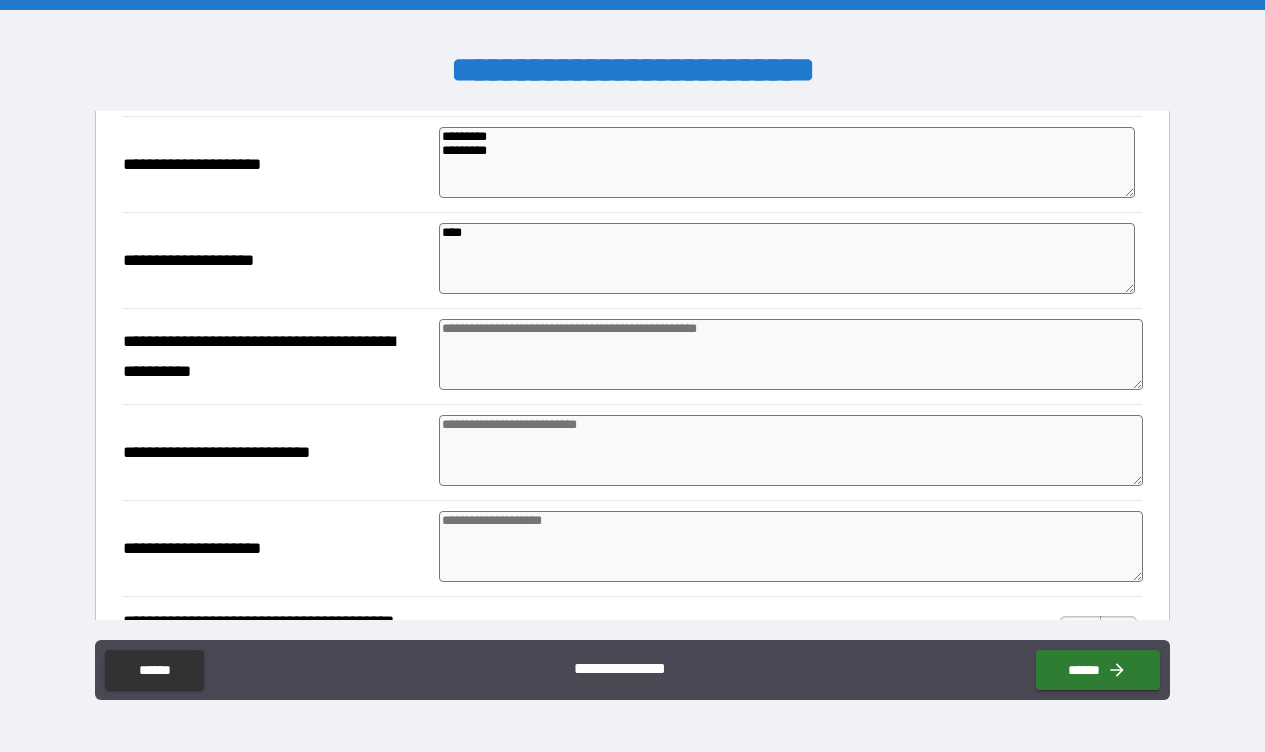 click at bounding box center (791, 354) 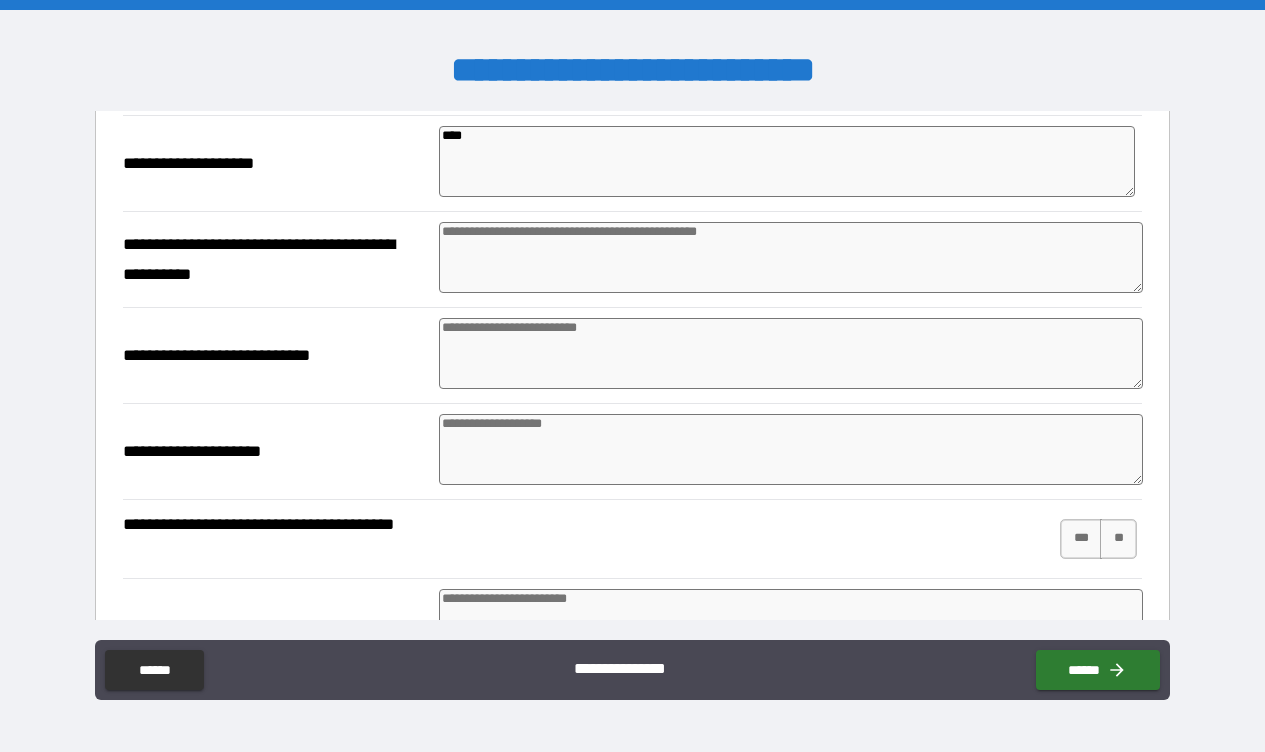scroll, scrollTop: 1597, scrollLeft: 0, axis: vertical 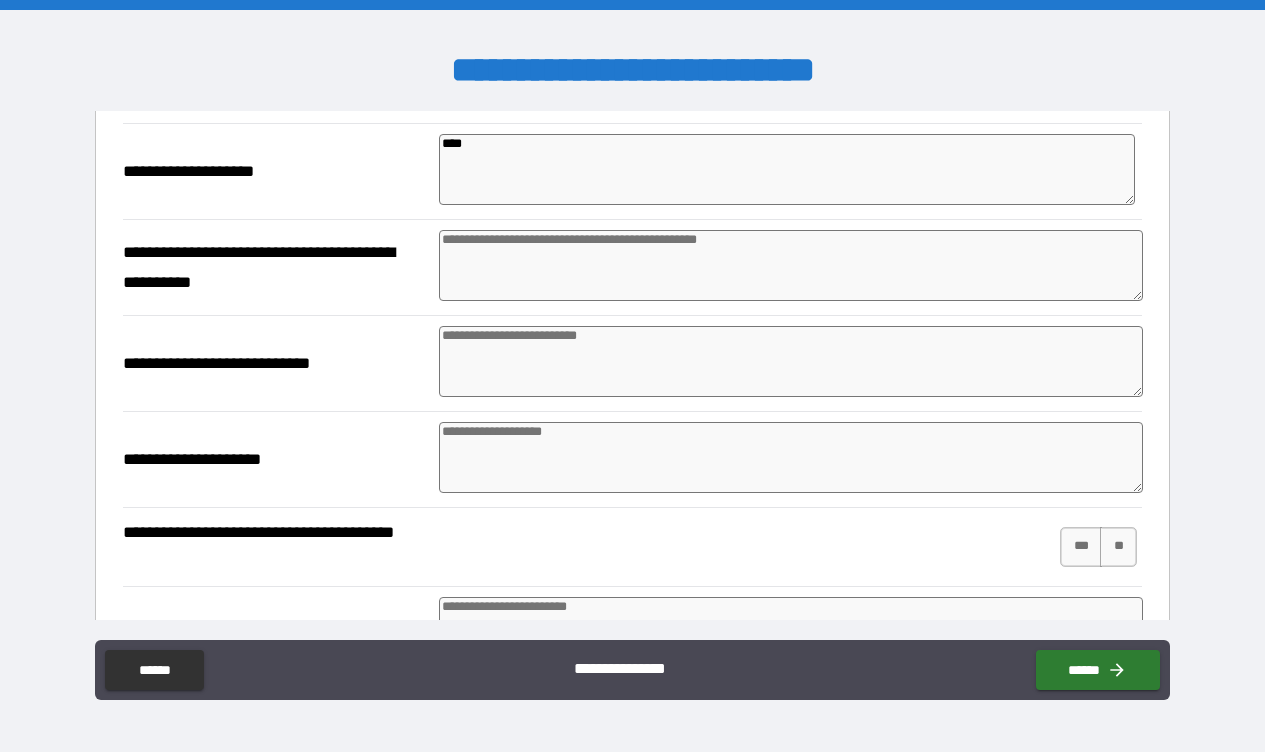 click at bounding box center [791, 265] 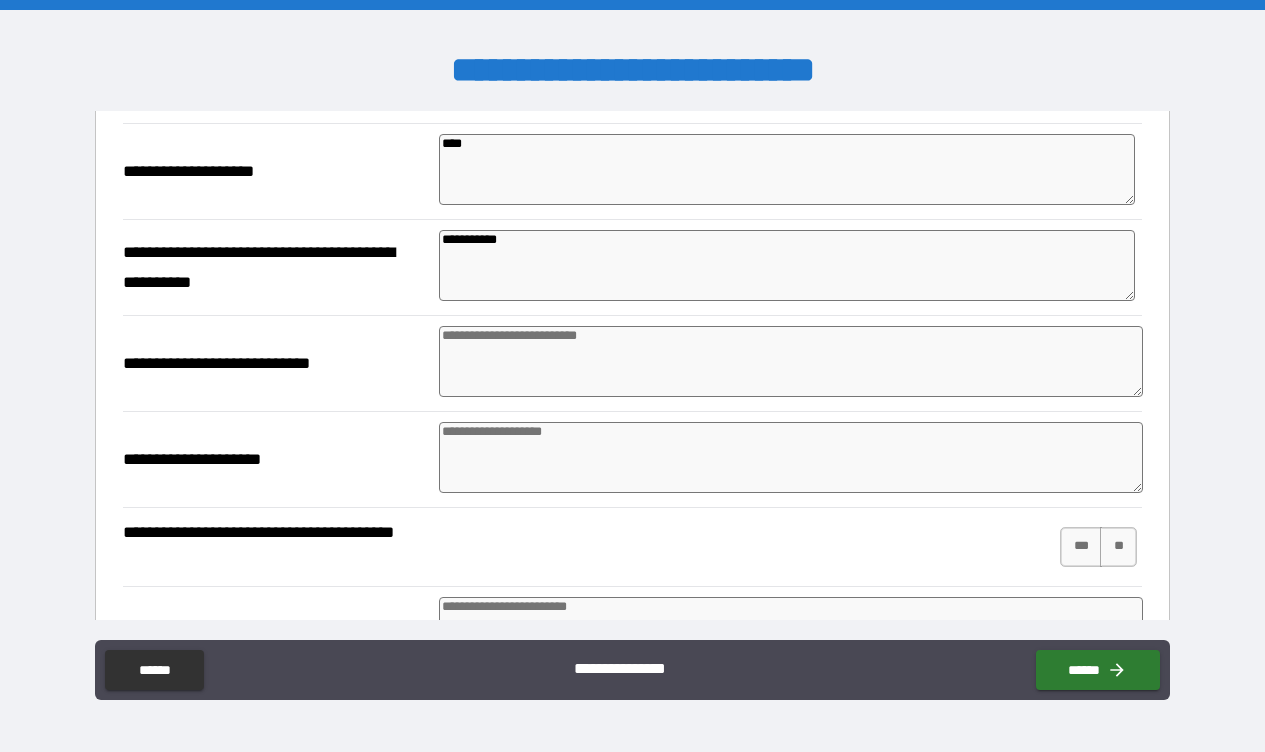 click at bounding box center (791, 361) 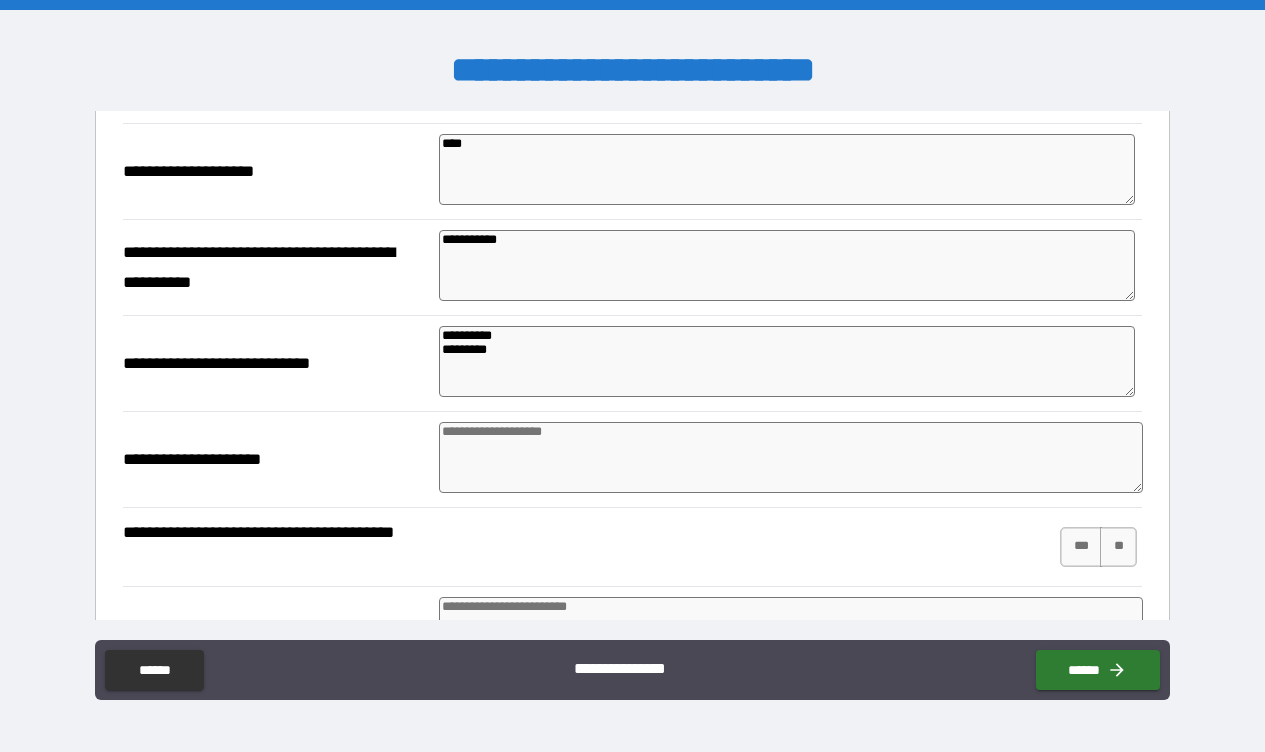click at bounding box center [791, 457] 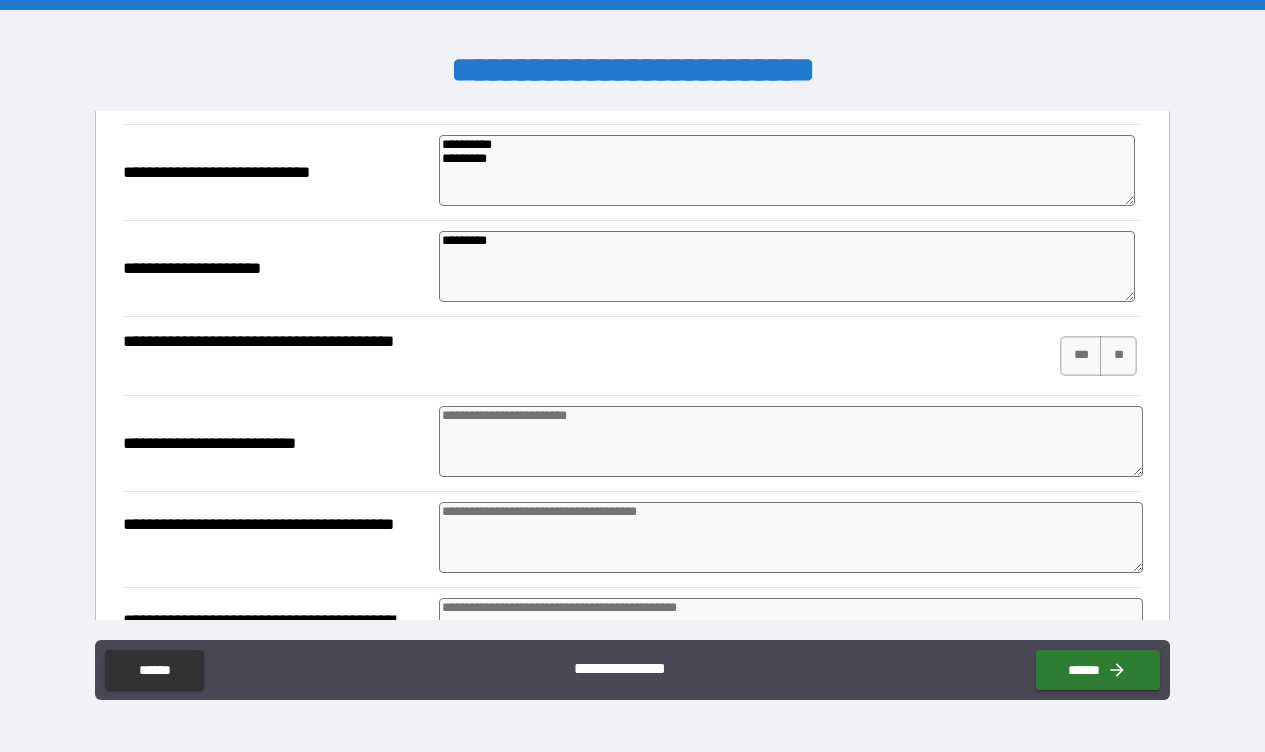 scroll, scrollTop: 1800, scrollLeft: 0, axis: vertical 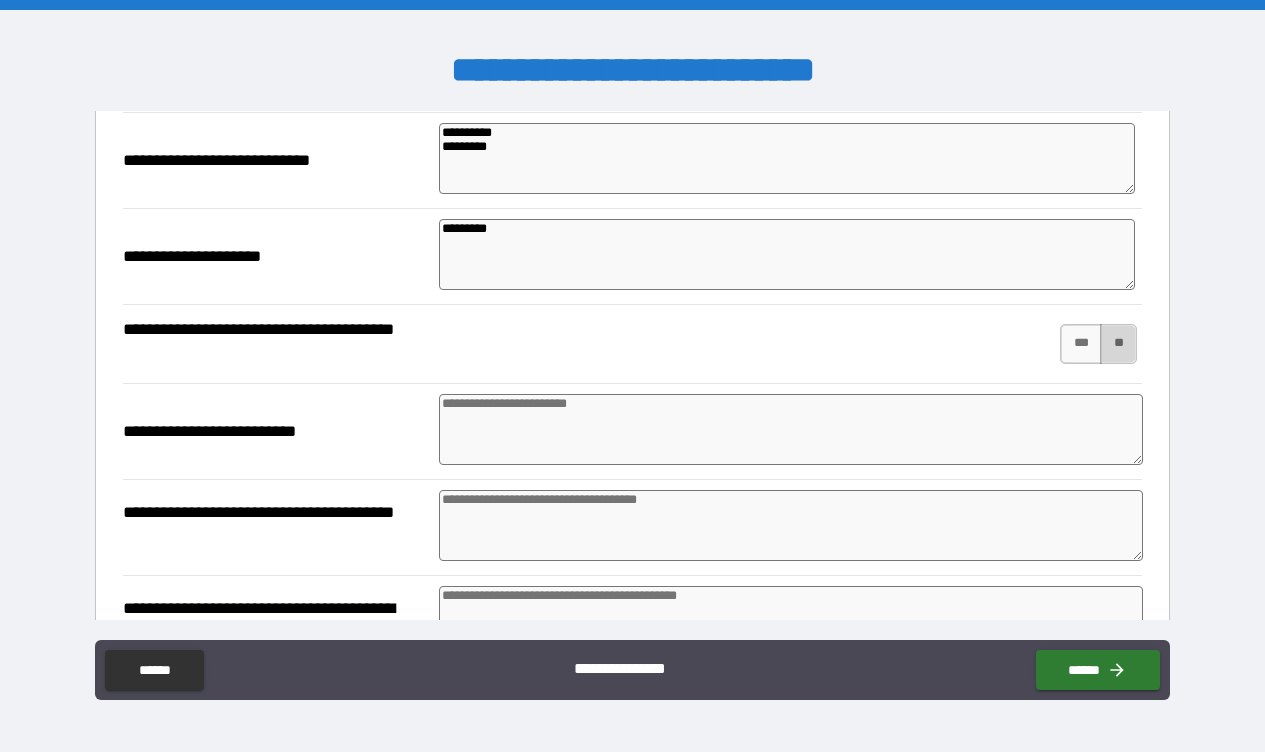 click on "**" at bounding box center [1118, 344] 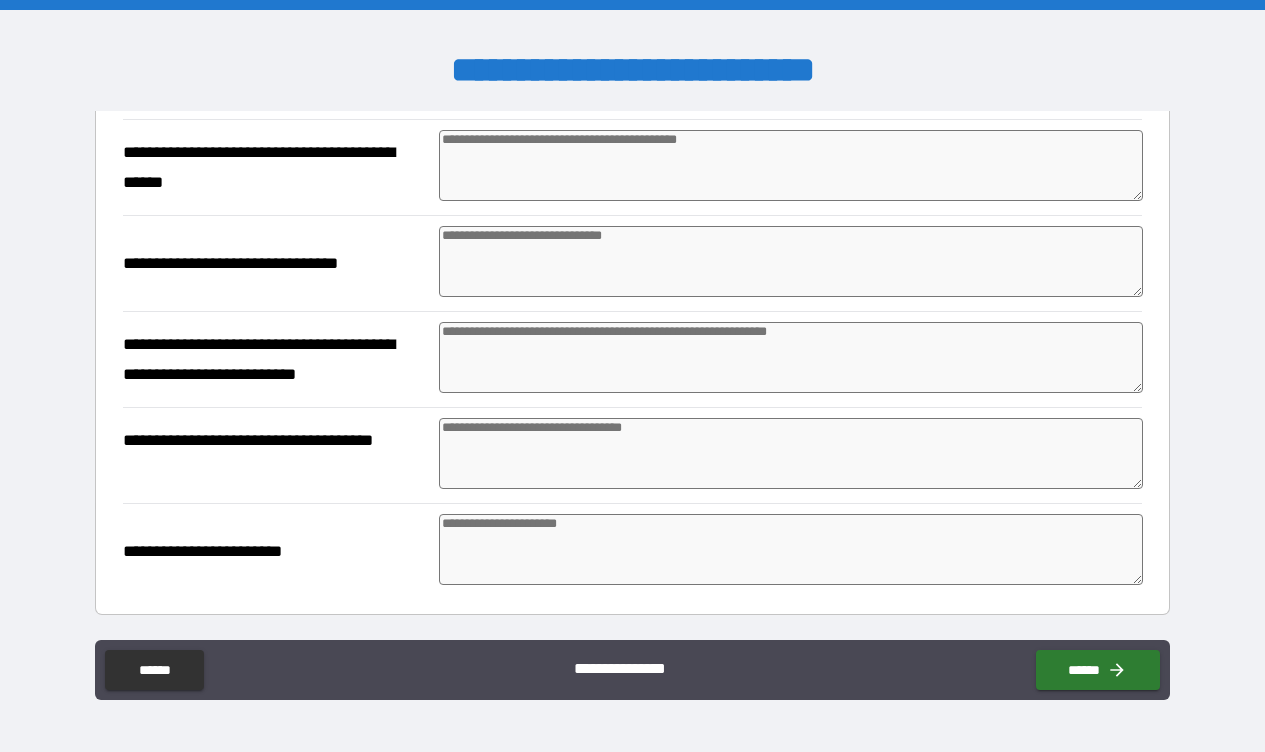 scroll, scrollTop: 2301, scrollLeft: 0, axis: vertical 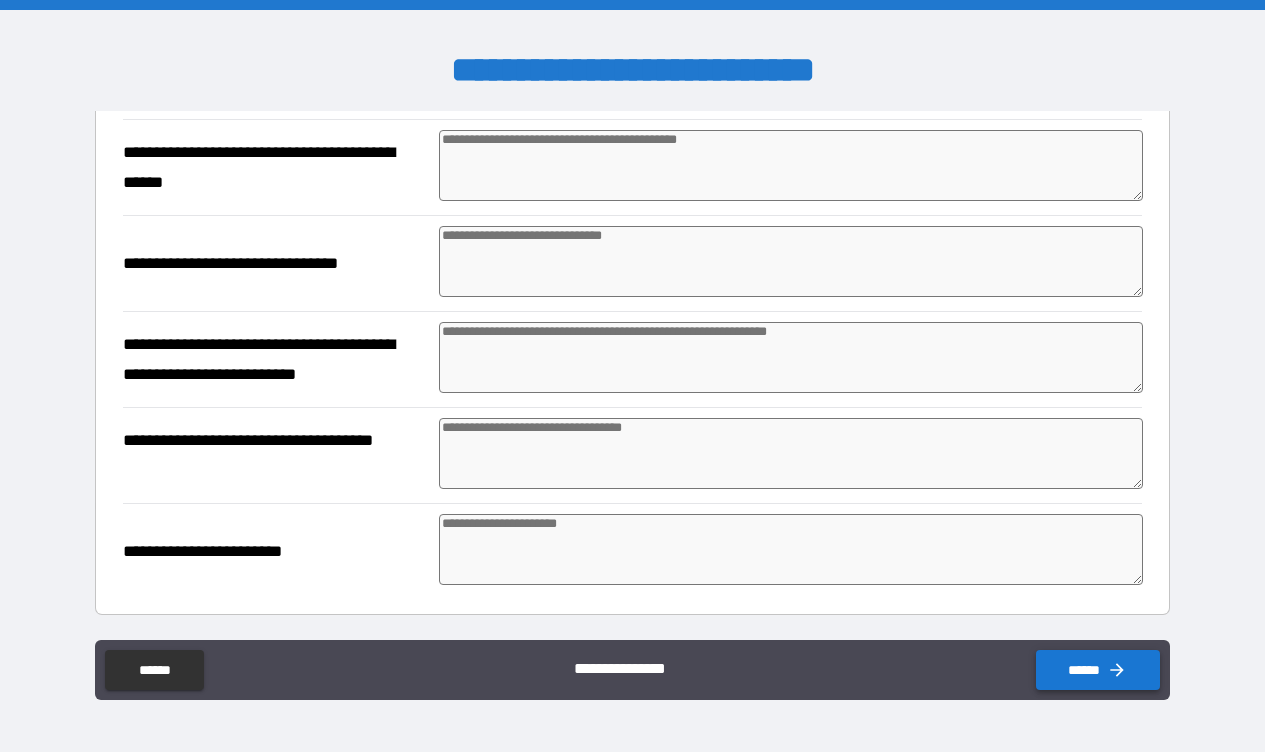 click on "******" at bounding box center [1098, 670] 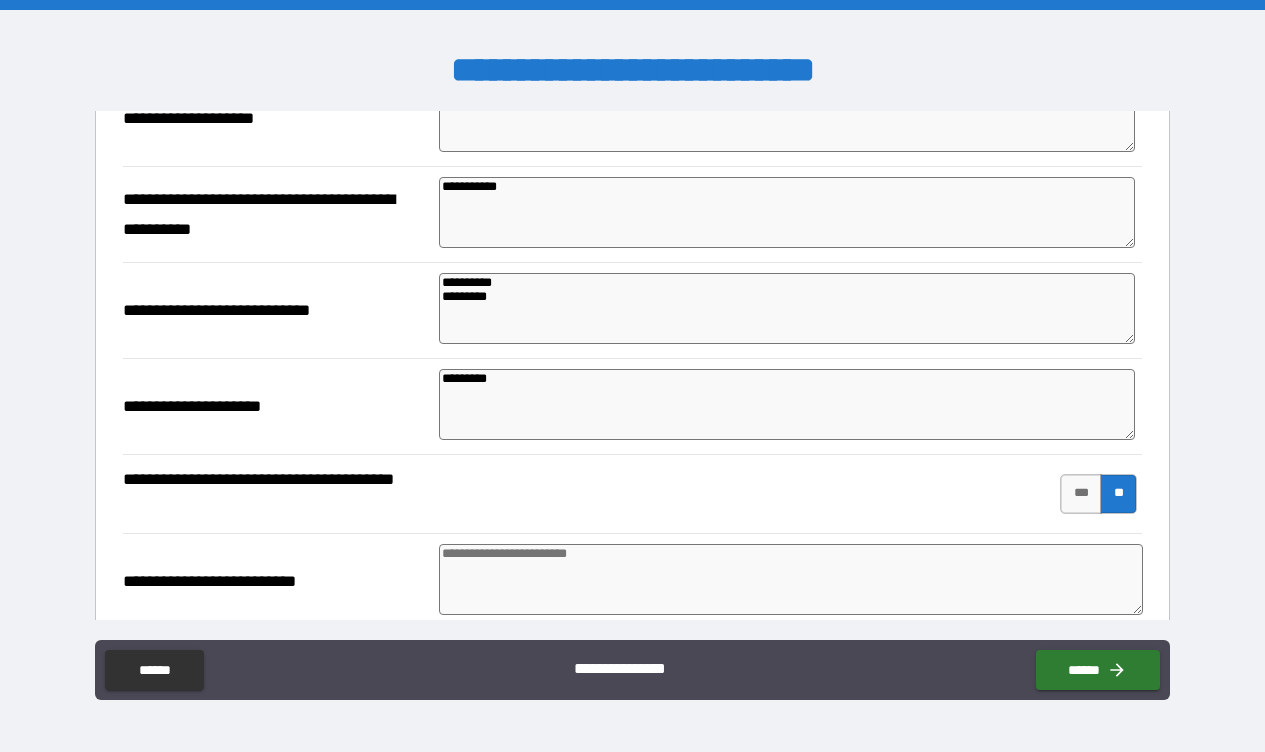 scroll, scrollTop: 1657, scrollLeft: 0, axis: vertical 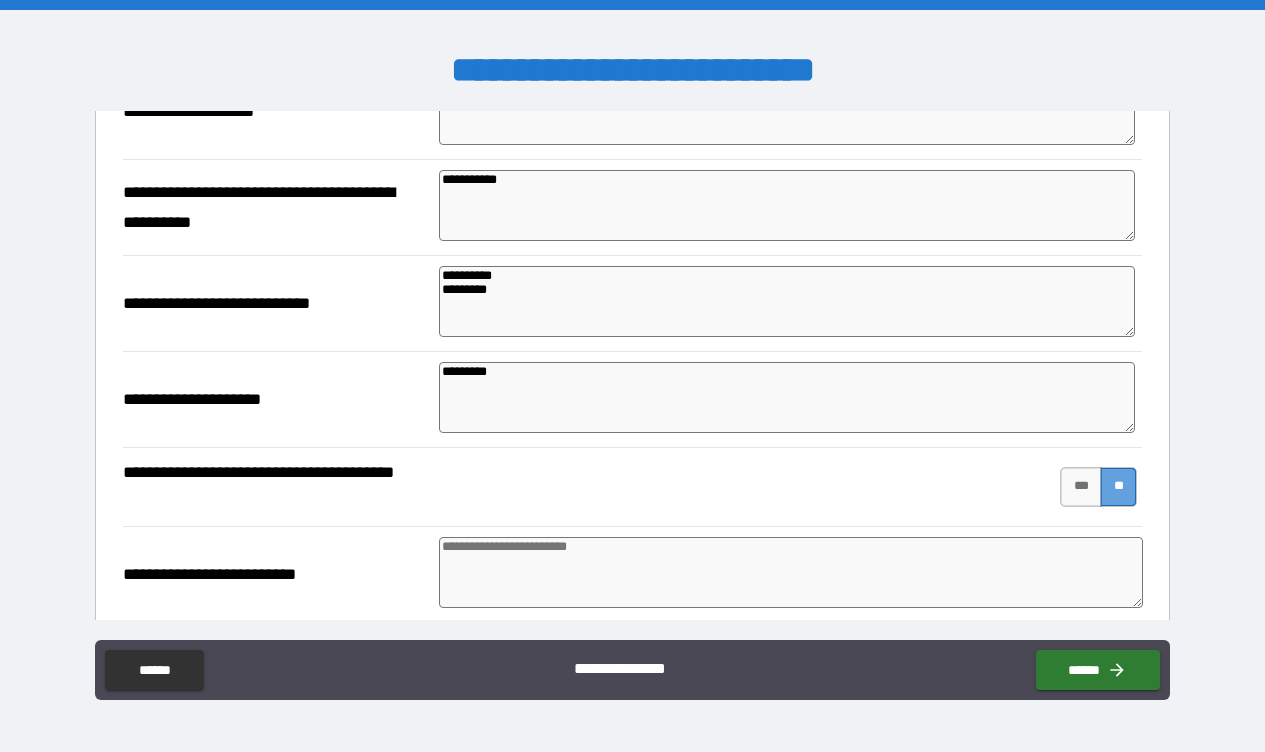 click on "**" at bounding box center [1118, 487] 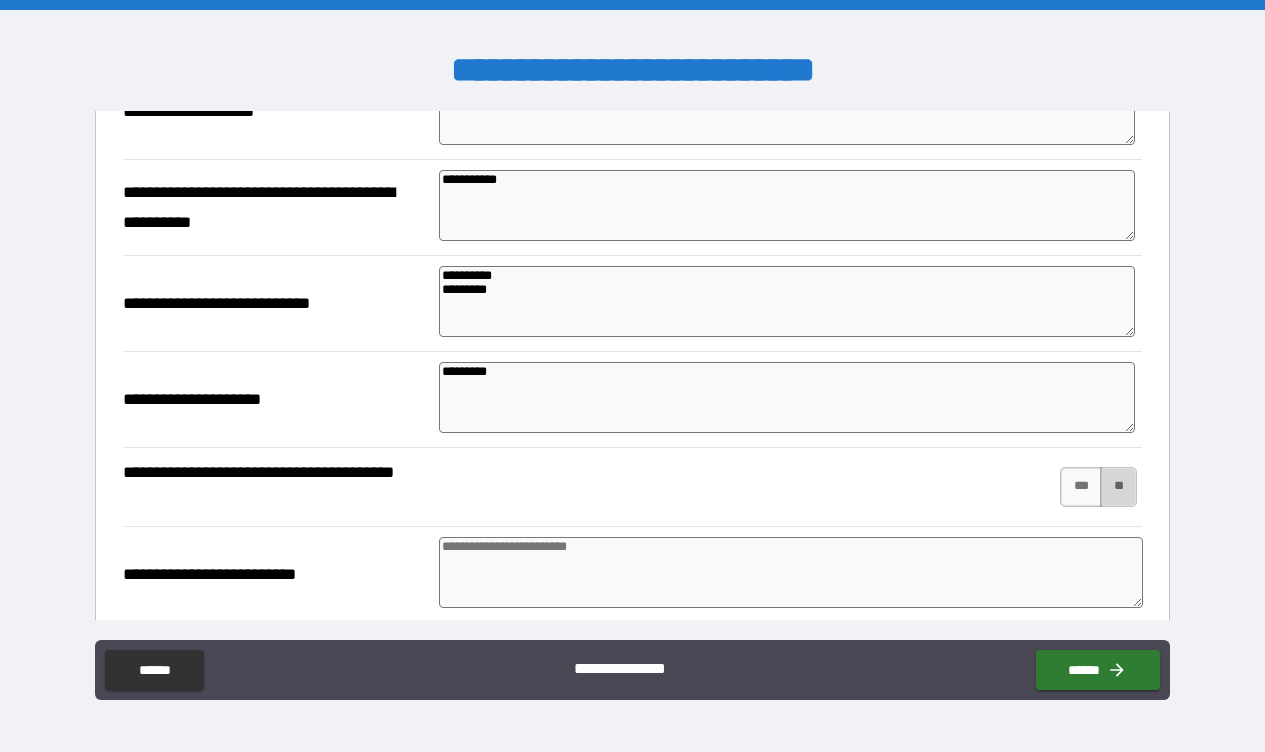 click on "**" at bounding box center [1118, 487] 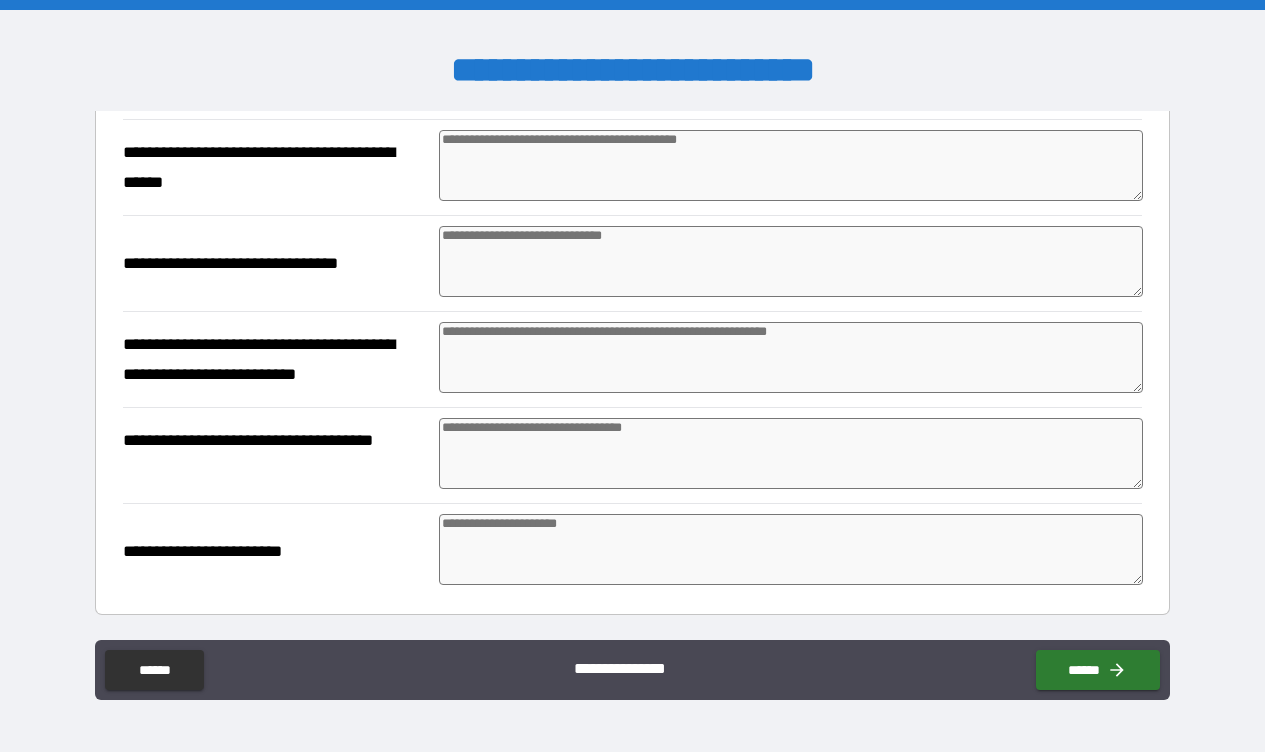 scroll, scrollTop: 2301, scrollLeft: 0, axis: vertical 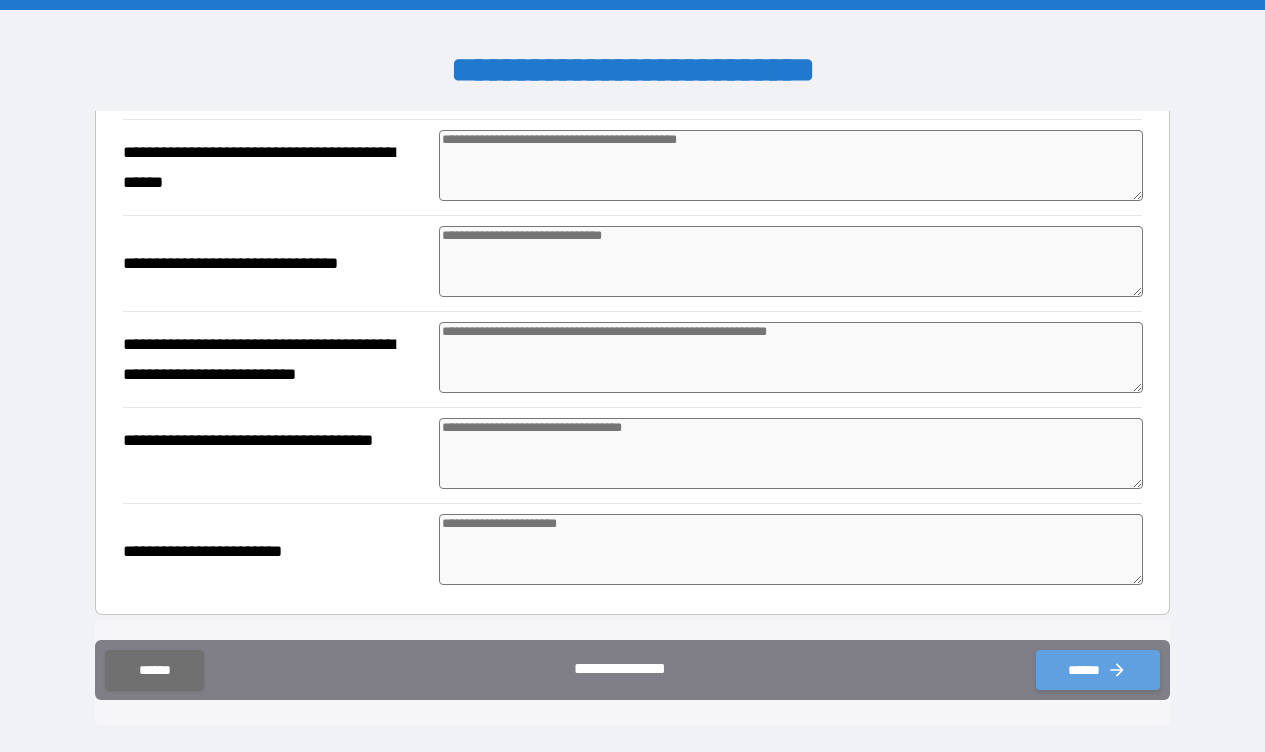 click on "******" at bounding box center [1098, 670] 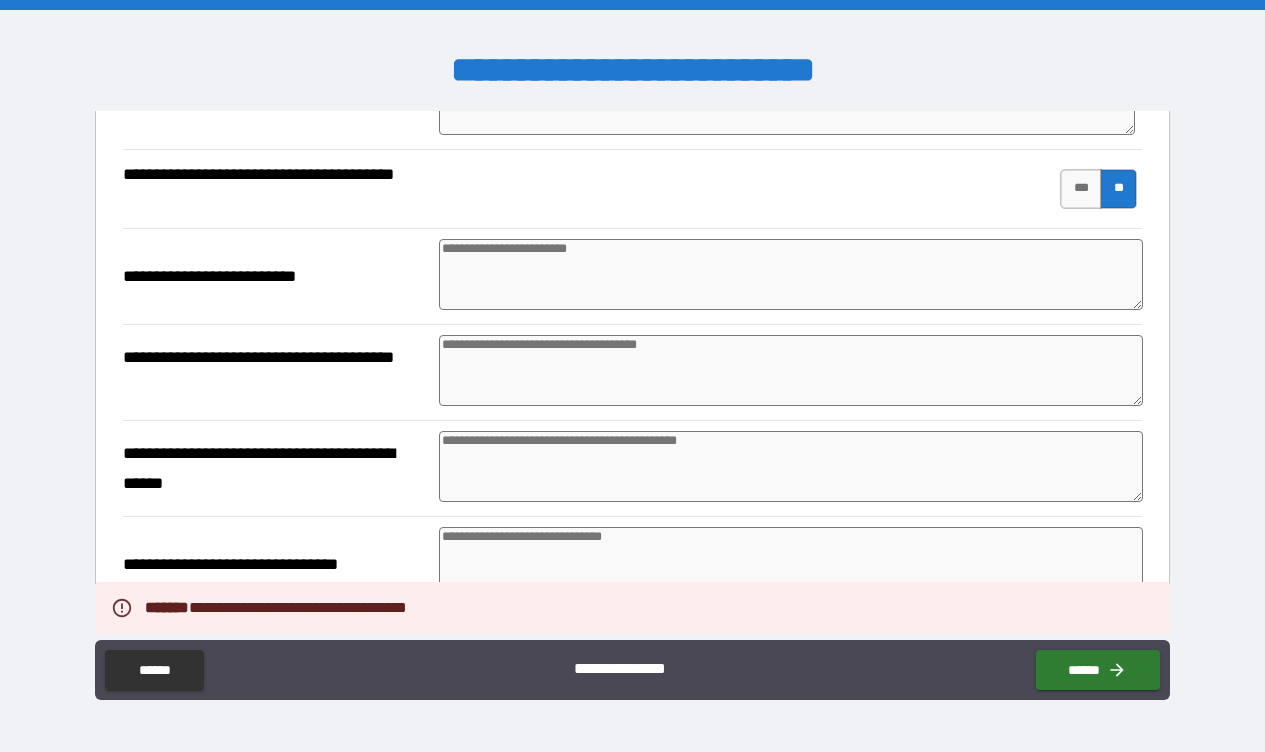 scroll, scrollTop: 1959, scrollLeft: 0, axis: vertical 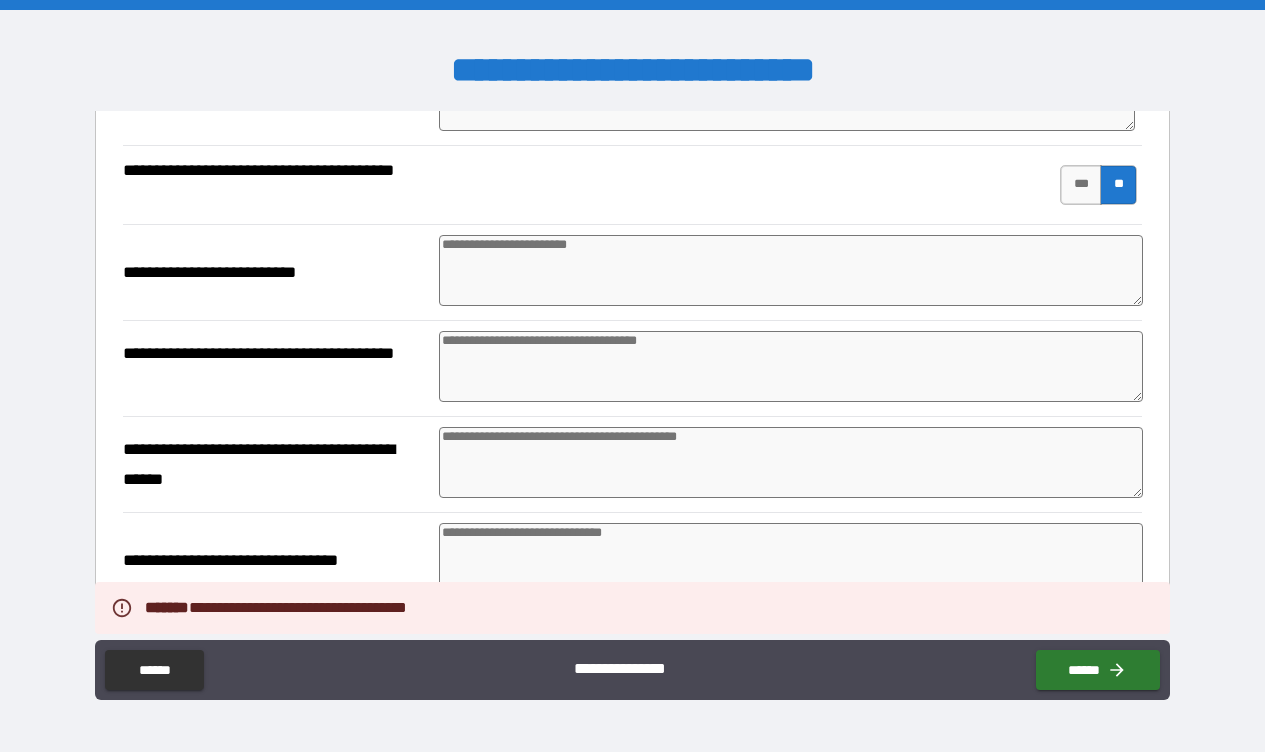 click at bounding box center [791, 270] 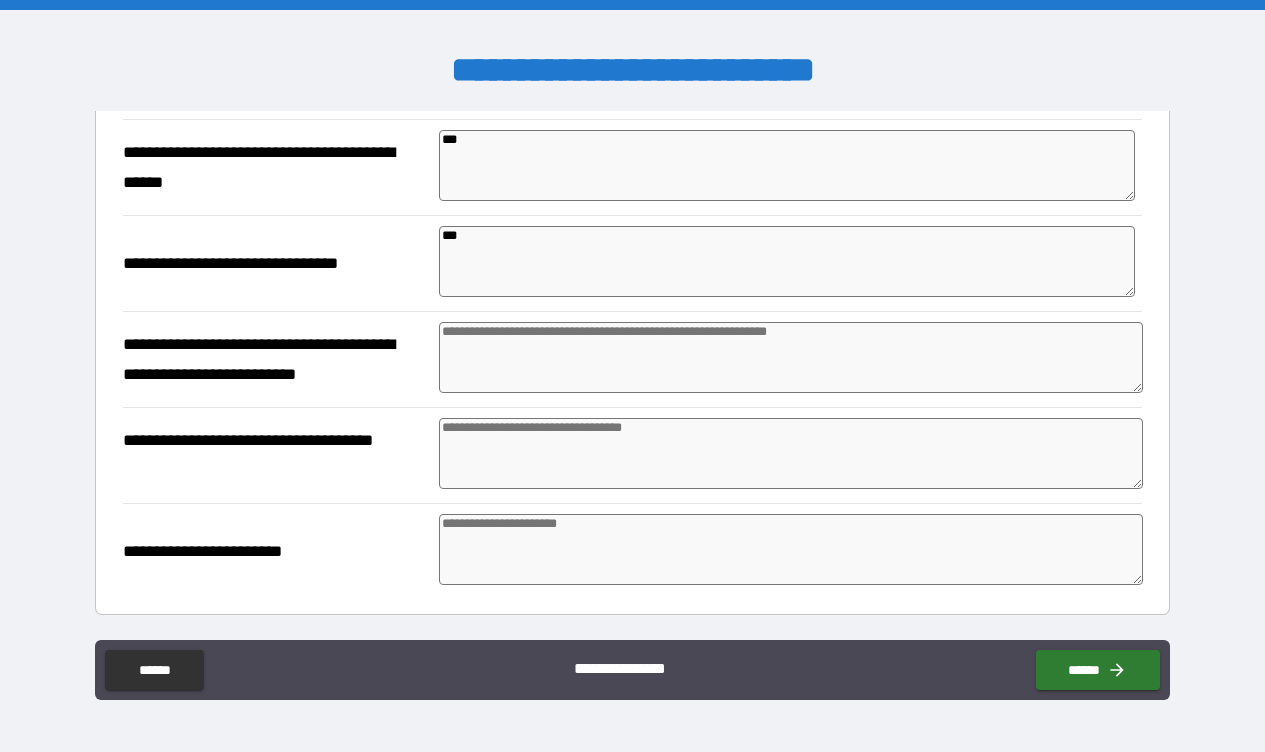 scroll, scrollTop: 2301, scrollLeft: 0, axis: vertical 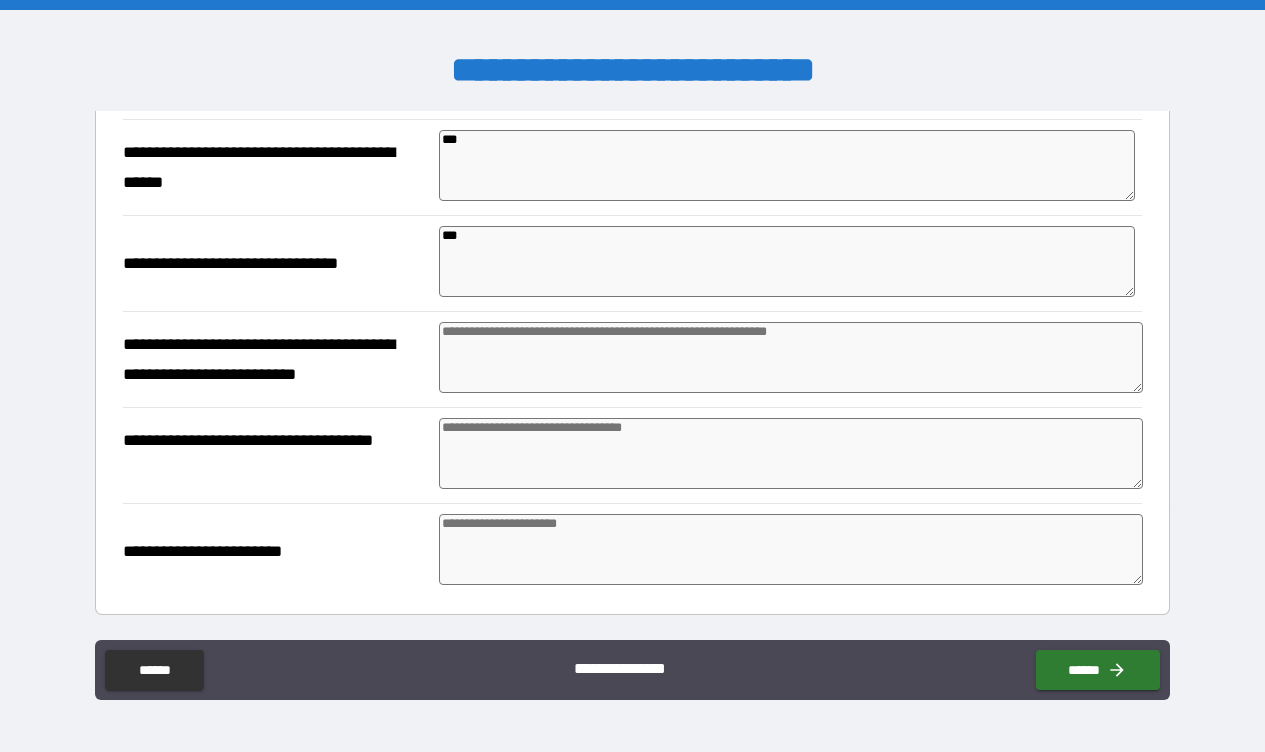 click at bounding box center [791, 357] 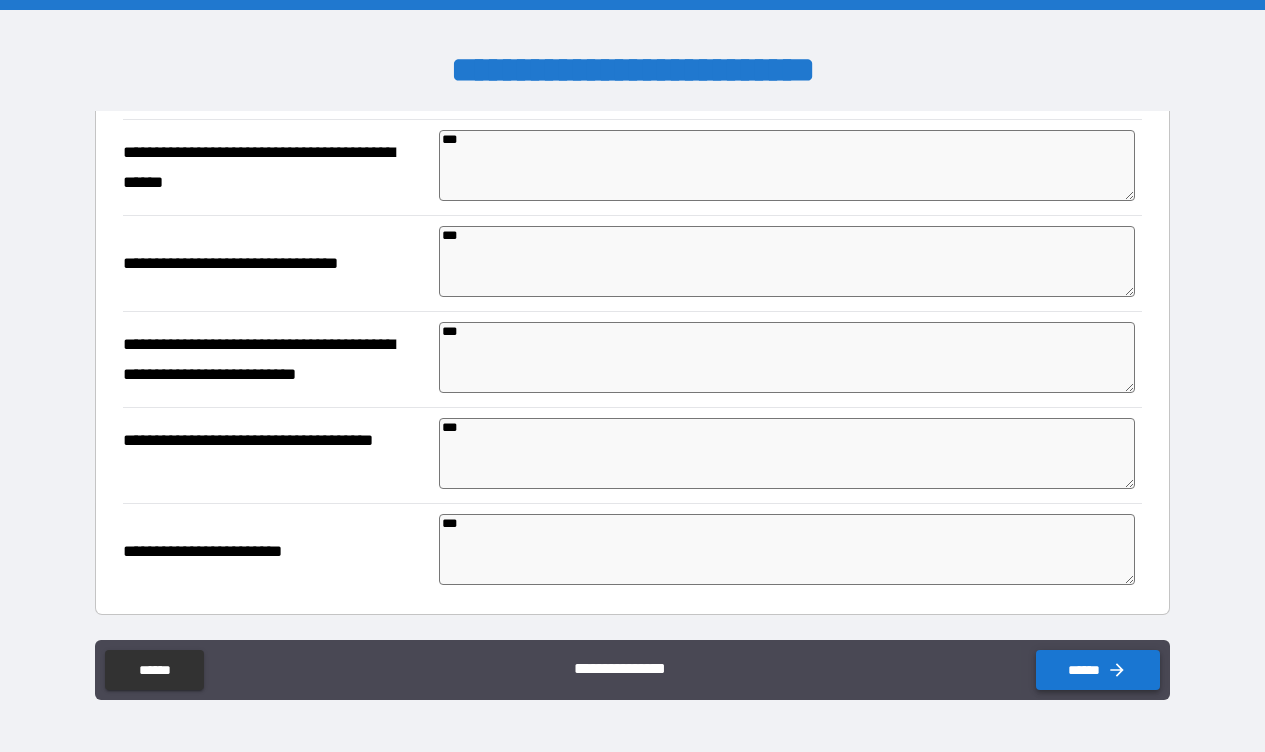 click on "******" at bounding box center [1098, 670] 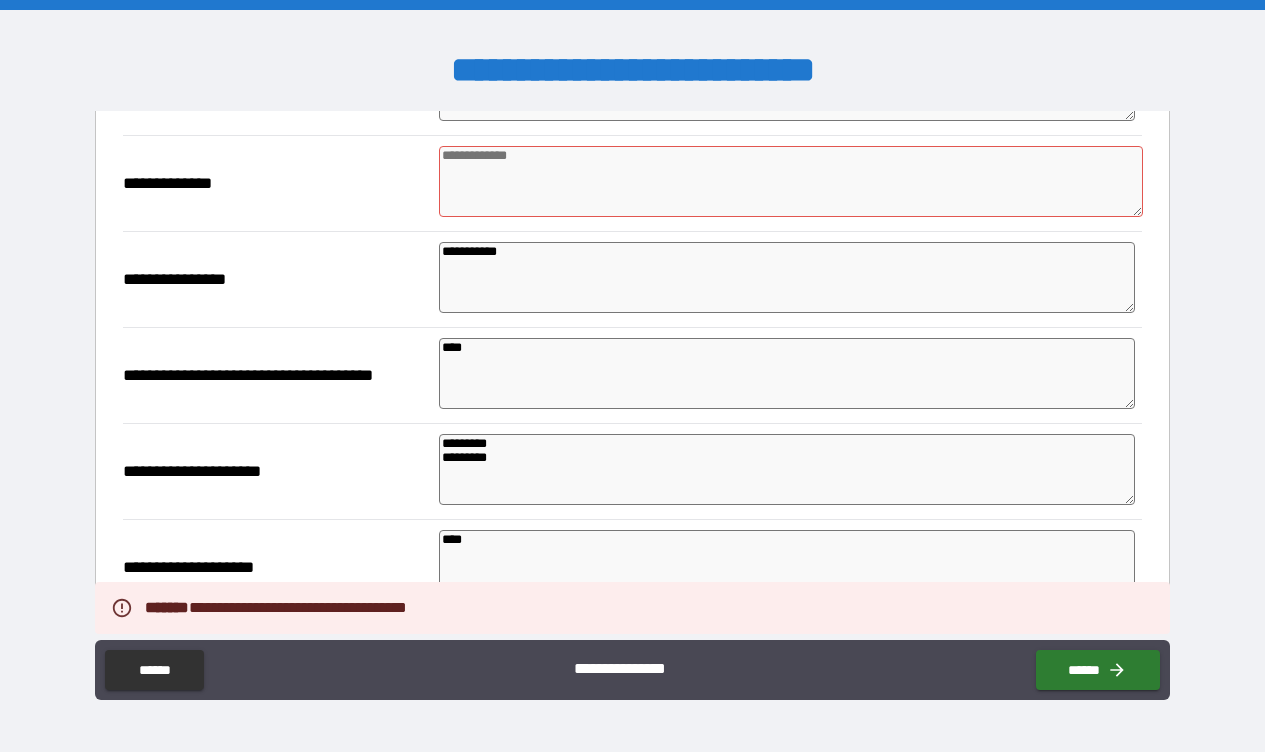 scroll, scrollTop: 1193, scrollLeft: 0, axis: vertical 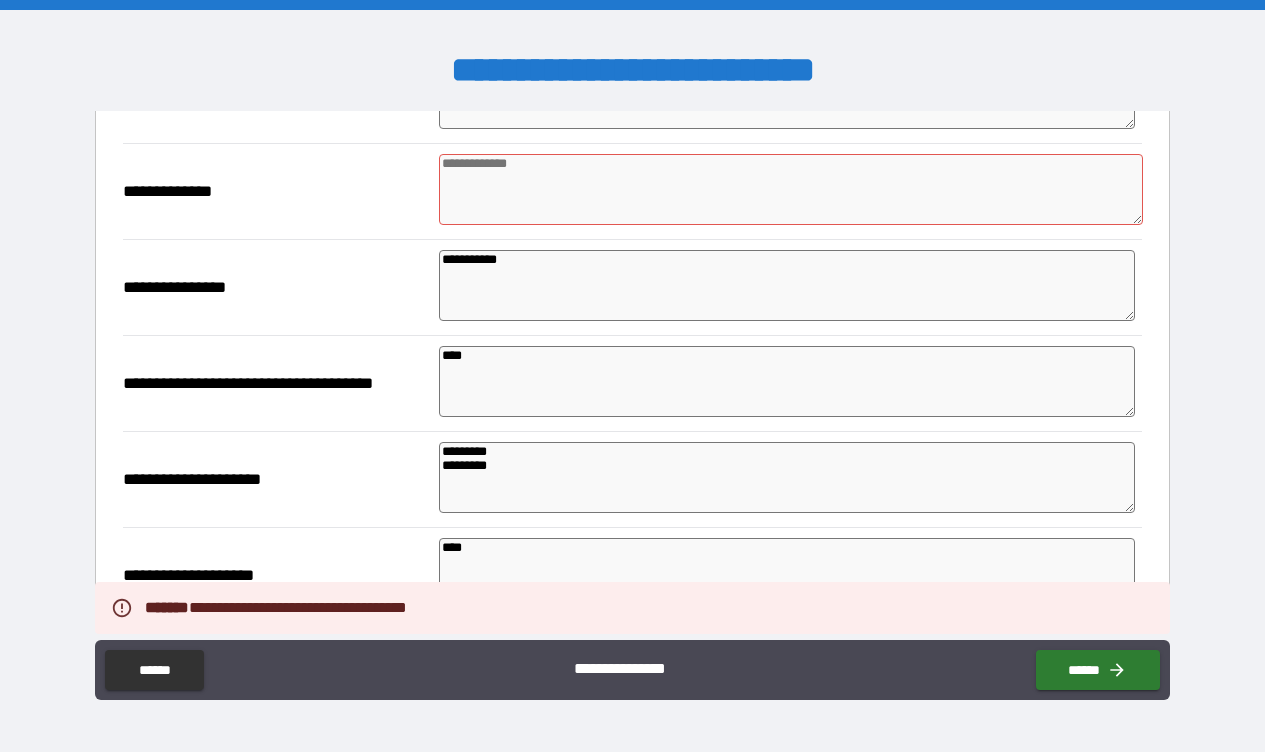 click at bounding box center (791, 189) 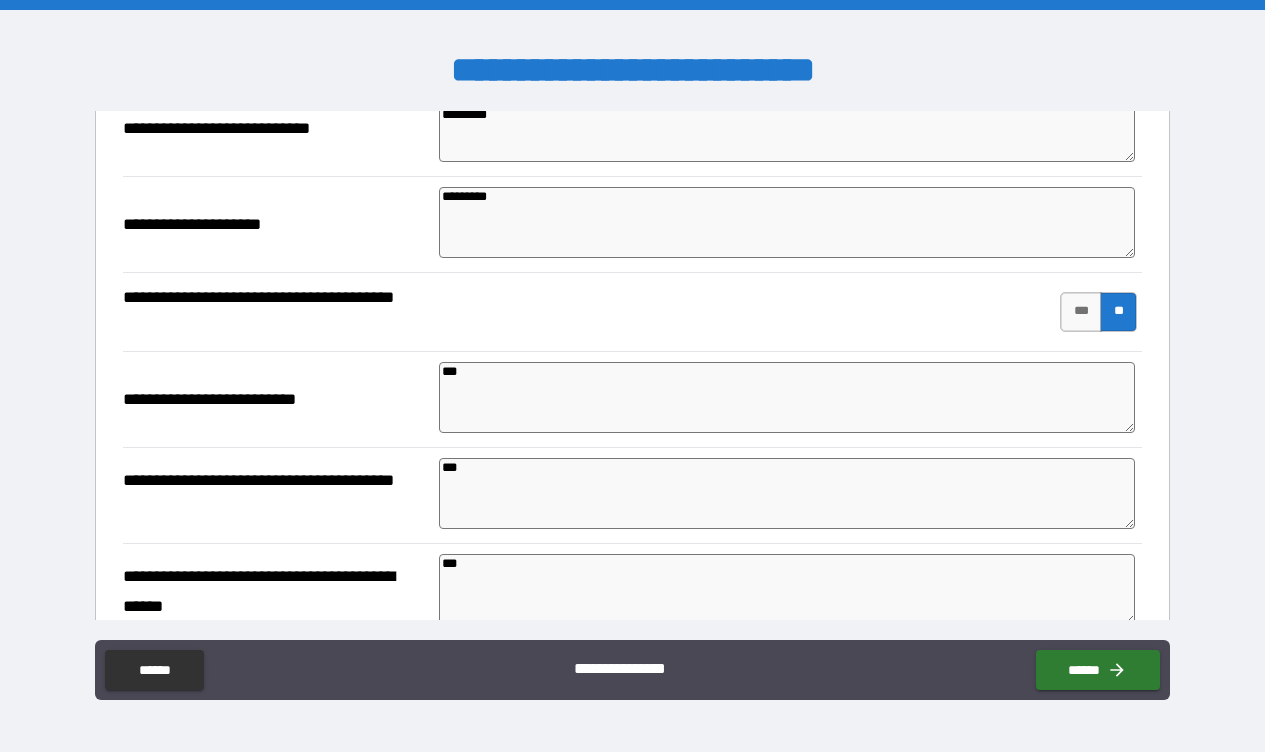 scroll, scrollTop: 2013, scrollLeft: 0, axis: vertical 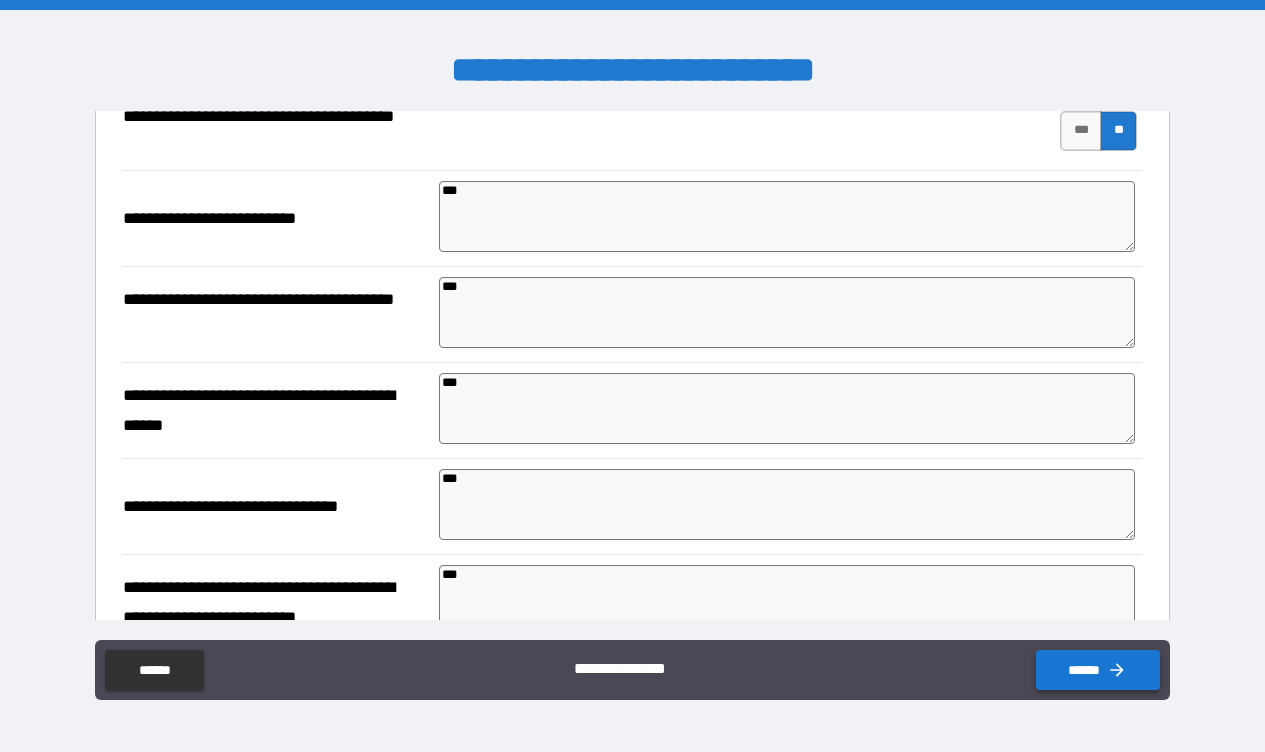 click on "******" at bounding box center [1098, 670] 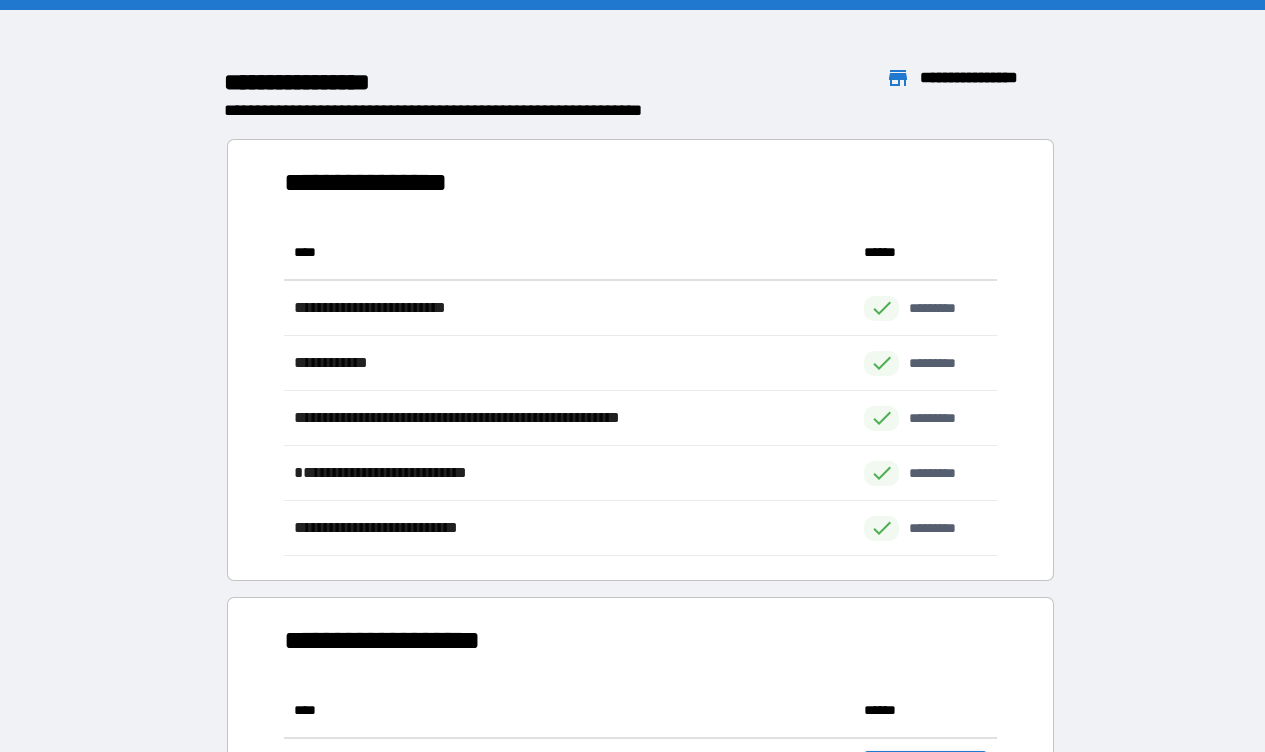 scroll, scrollTop: 1, scrollLeft: 1, axis: both 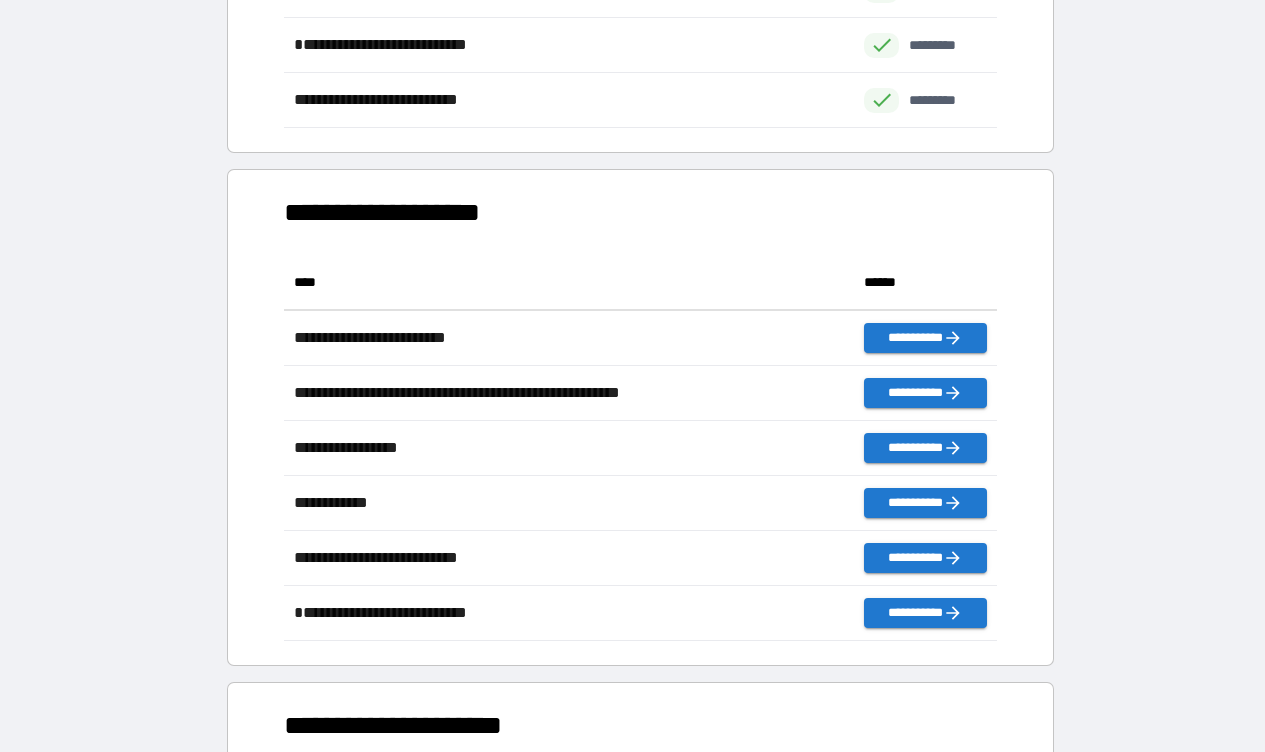 drag, startPoint x: 1112, startPoint y: 6, endPoint x: 1203, endPoint y: 264, distance: 273.57816 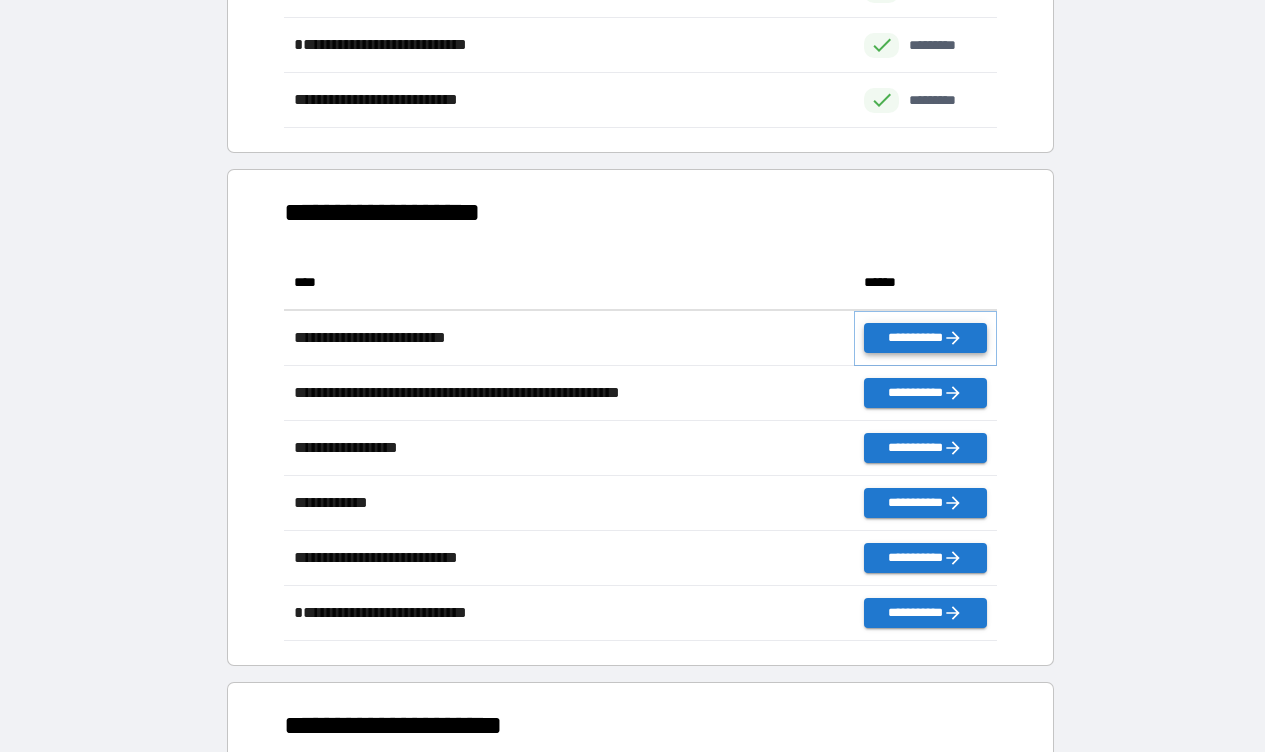 click 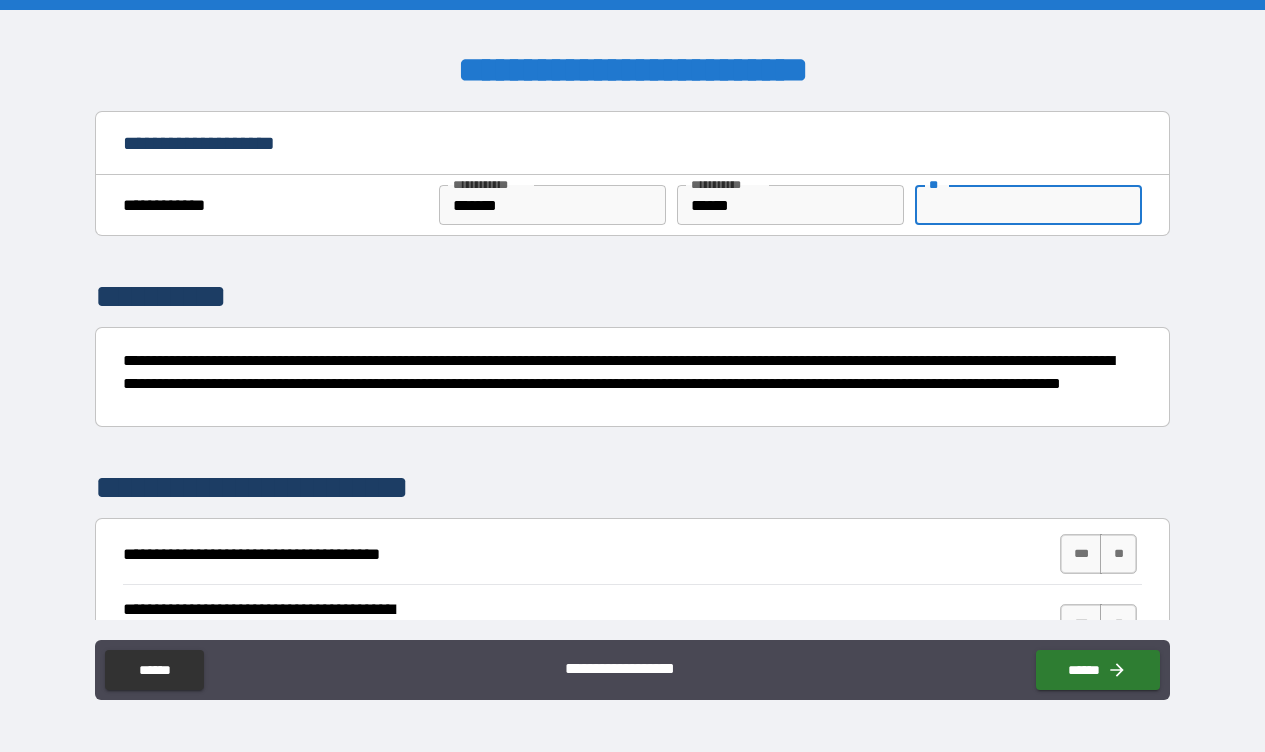 click on "**" at bounding box center (1029, 205) 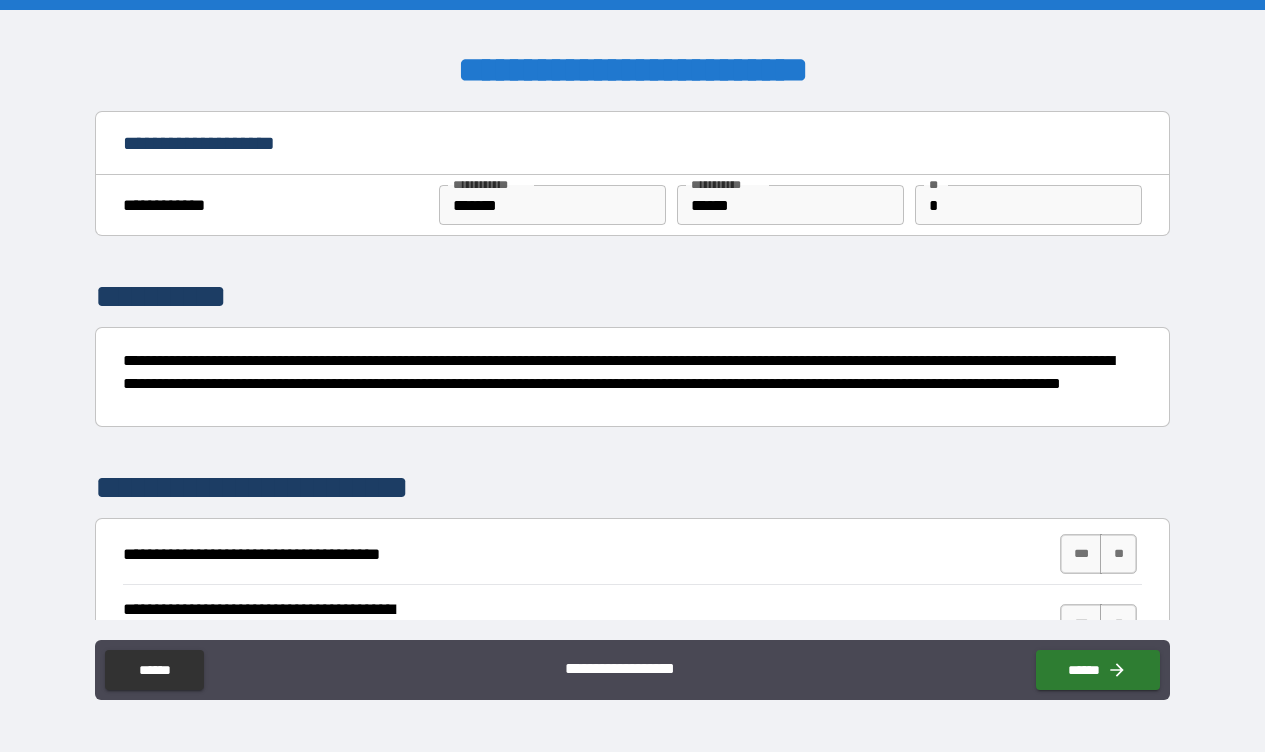 click on "**********" at bounding box center [632, 365] 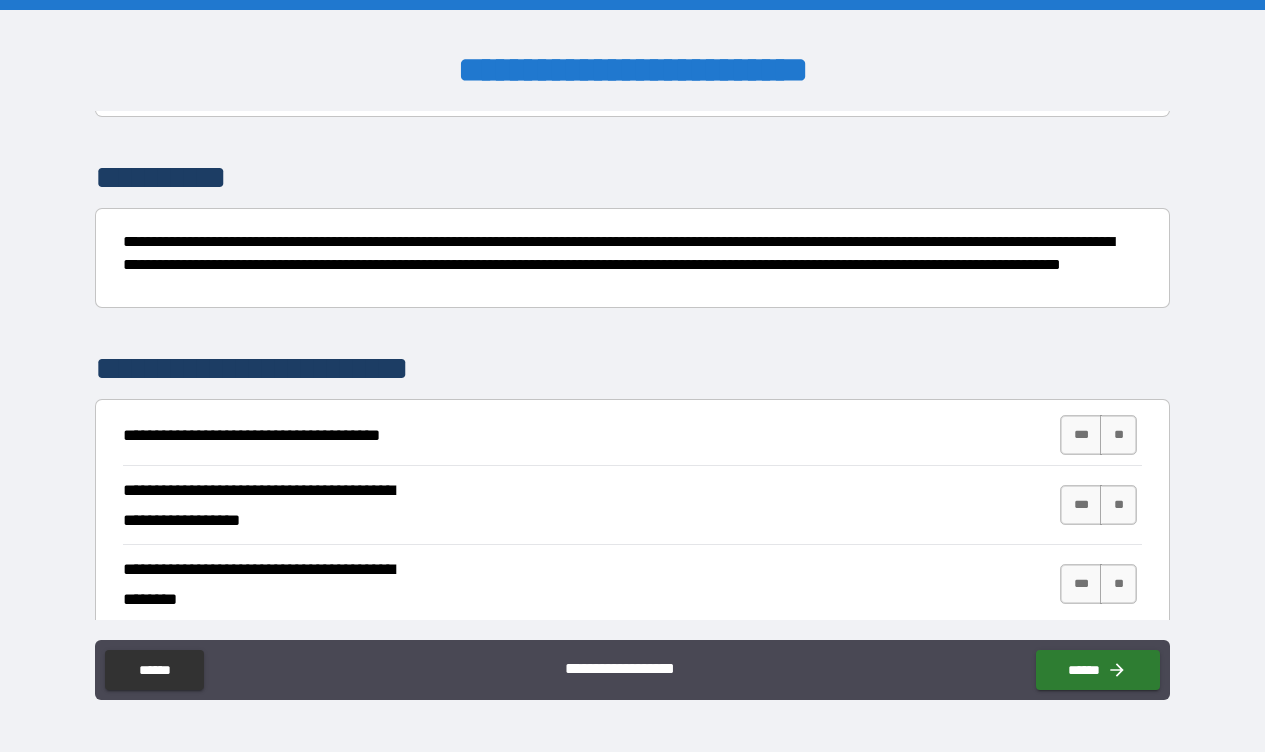 scroll, scrollTop: 125, scrollLeft: 0, axis: vertical 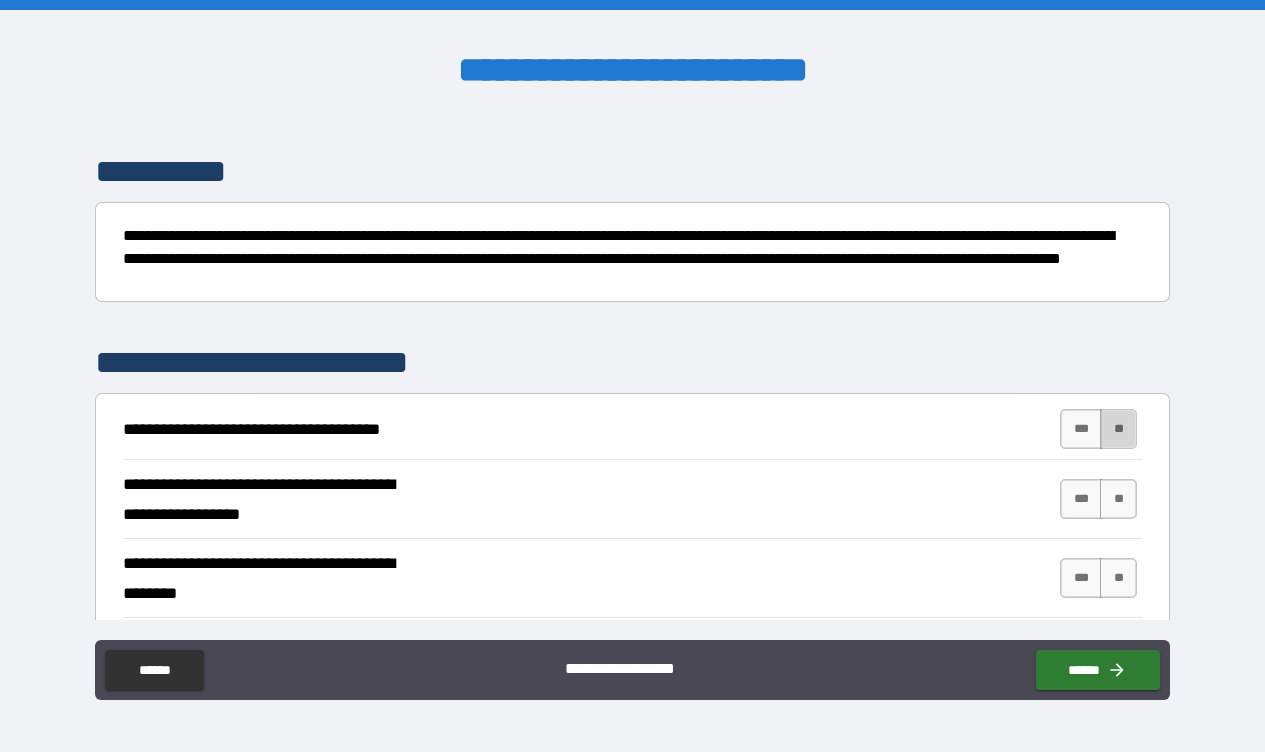 click on "**" at bounding box center [1118, 429] 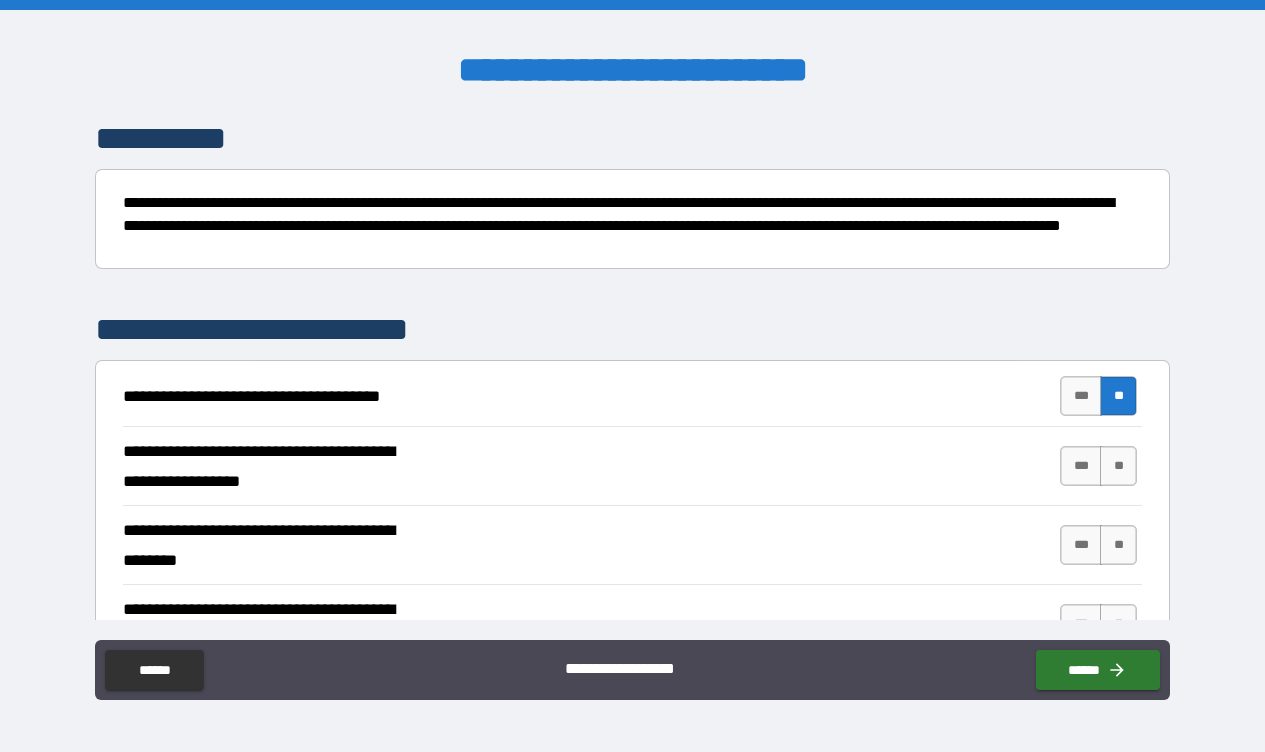 scroll, scrollTop: 156, scrollLeft: 0, axis: vertical 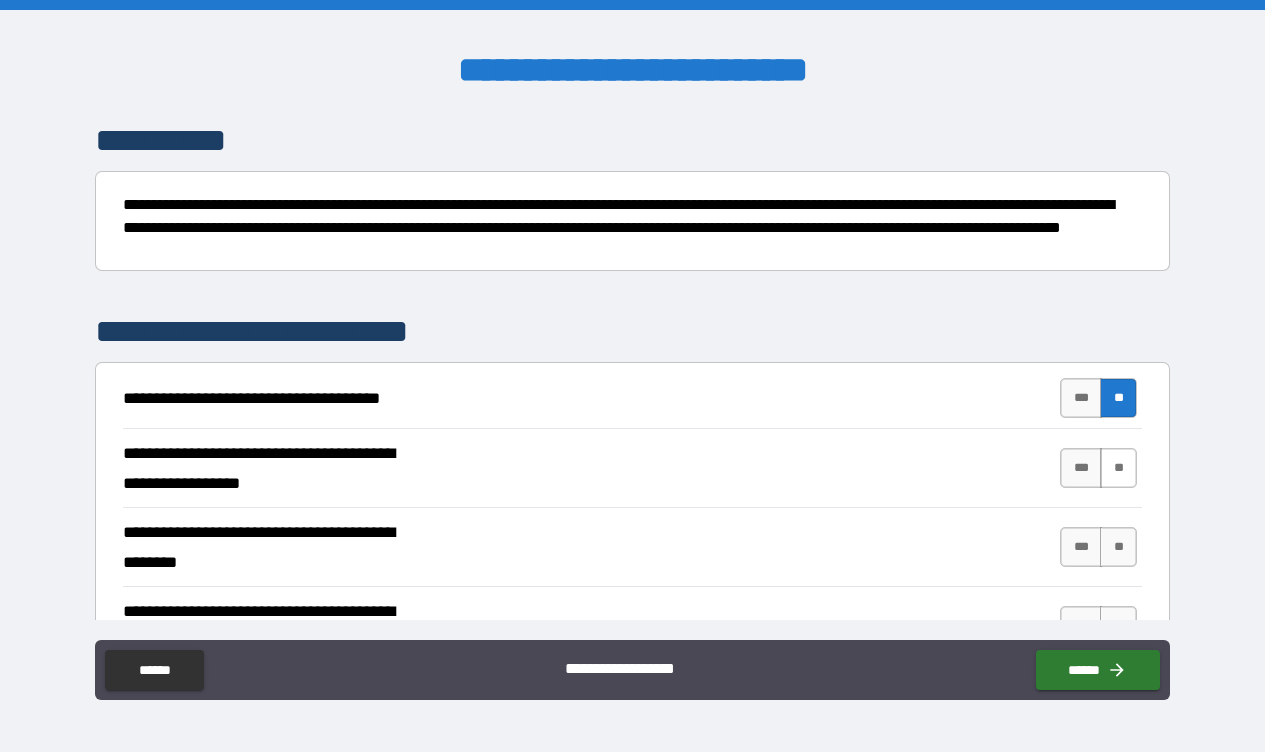 click on "**" at bounding box center [1118, 468] 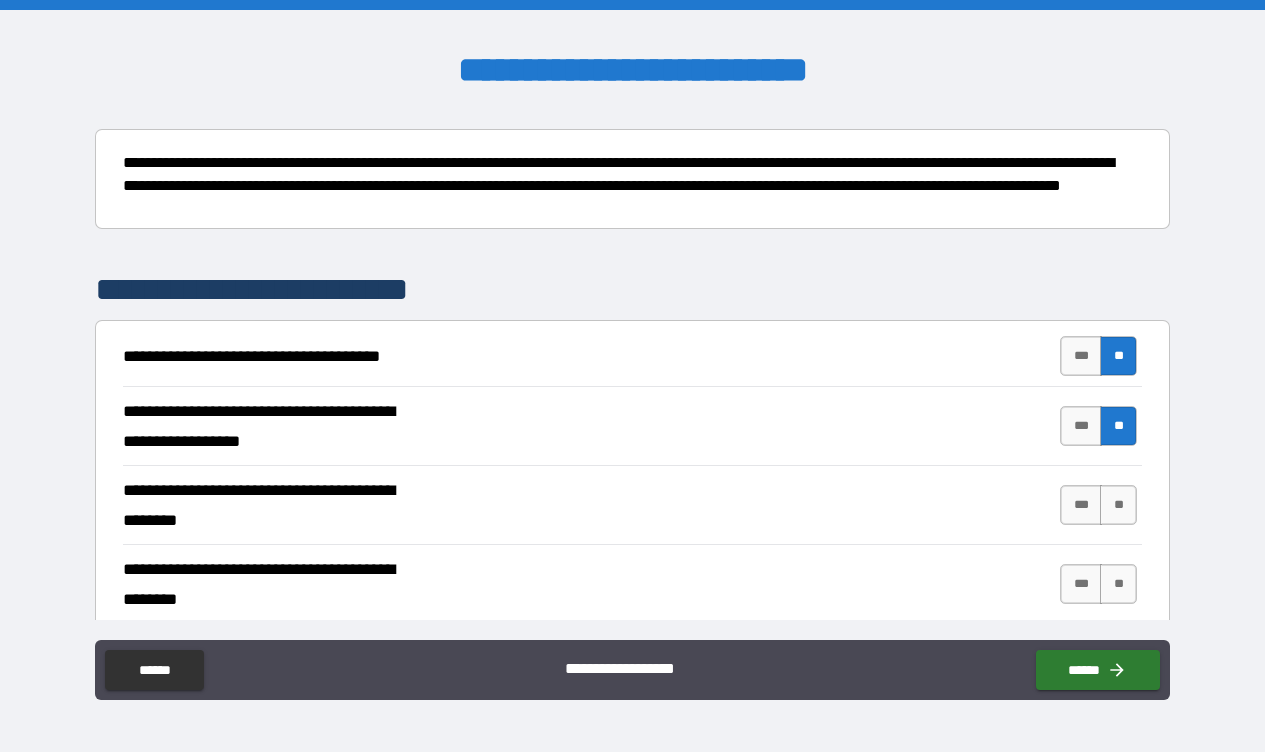 scroll, scrollTop: 203, scrollLeft: 0, axis: vertical 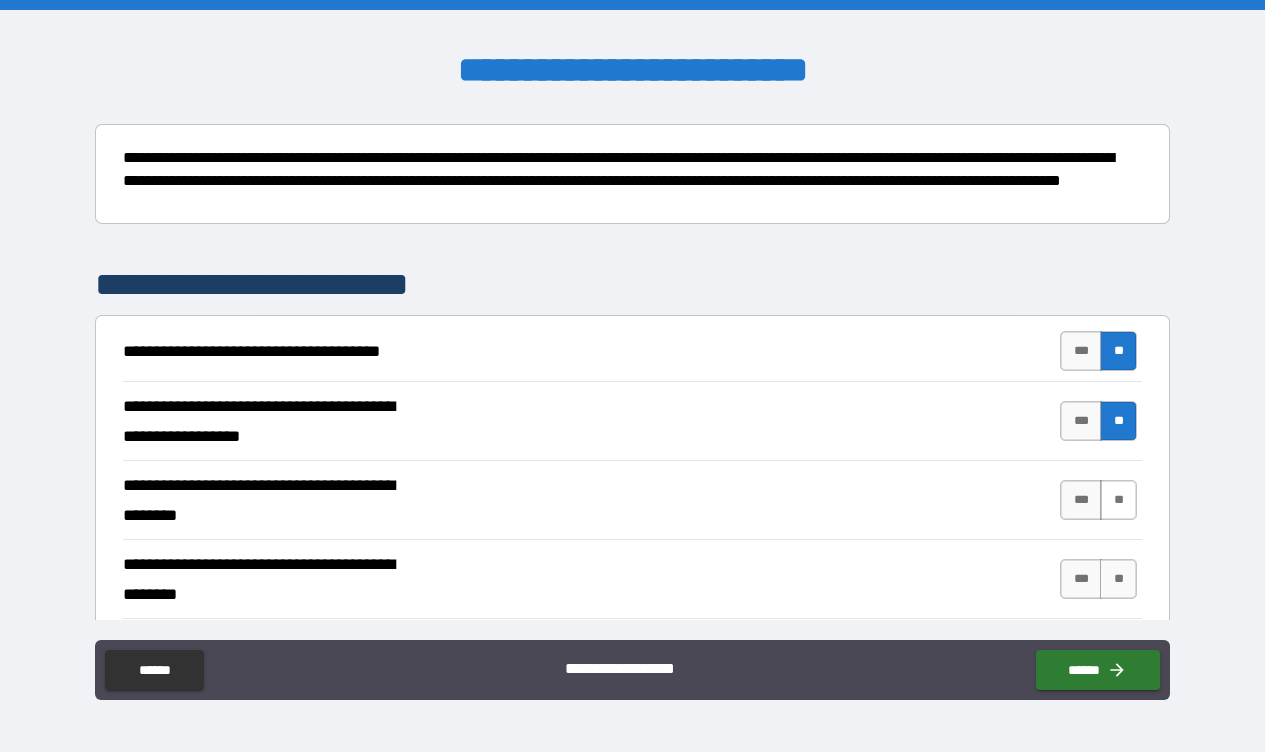 click on "**" at bounding box center (1118, 500) 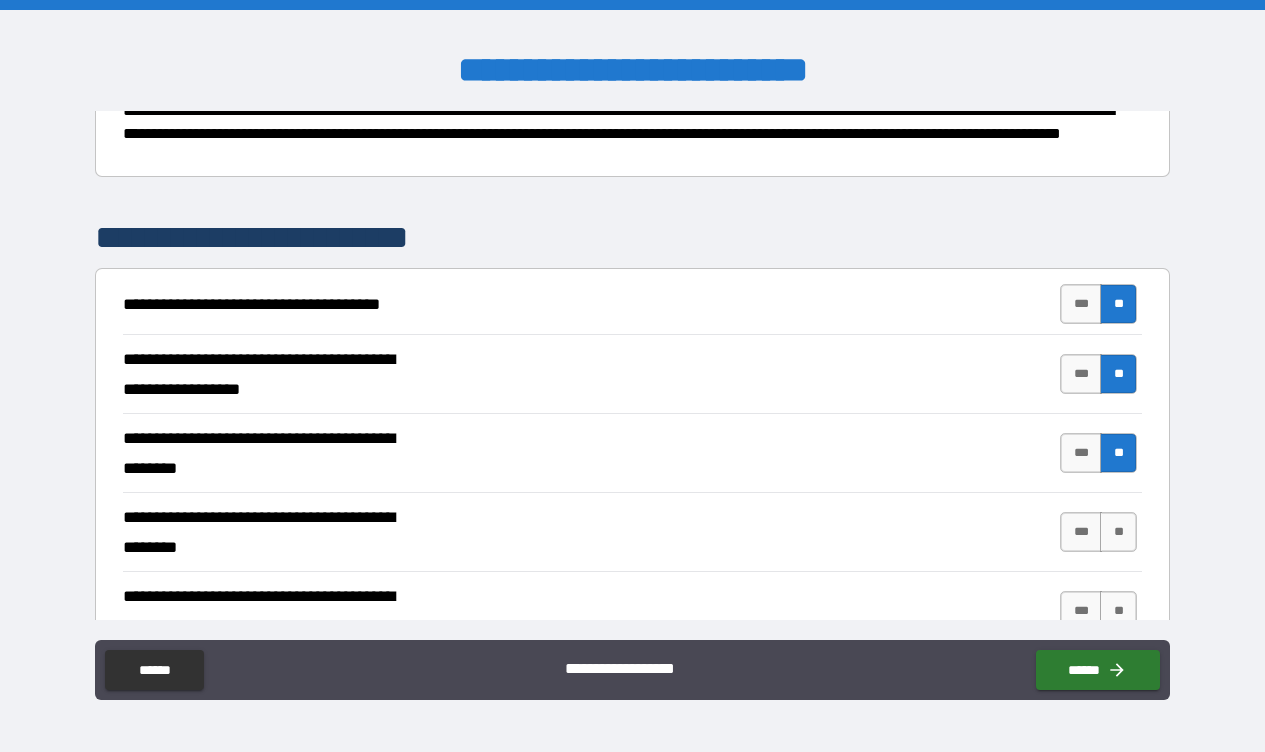 scroll, scrollTop: 251, scrollLeft: 0, axis: vertical 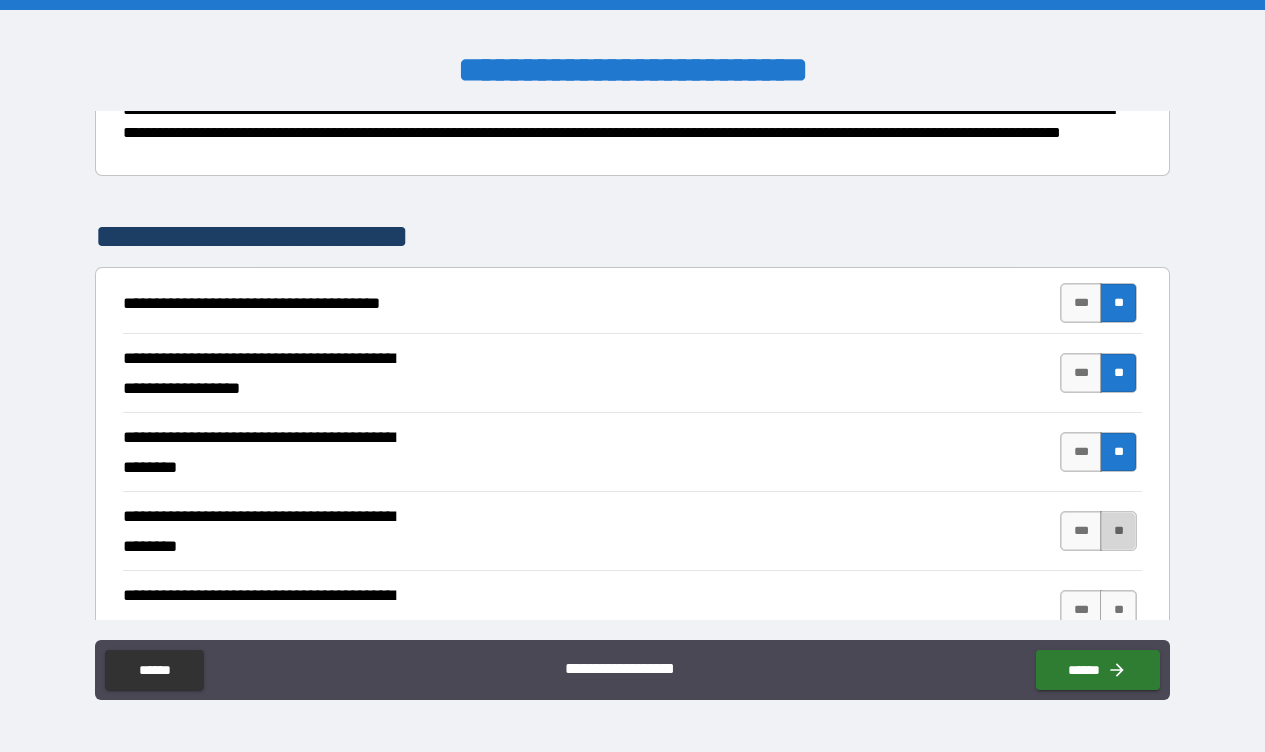 click on "**" at bounding box center (1118, 531) 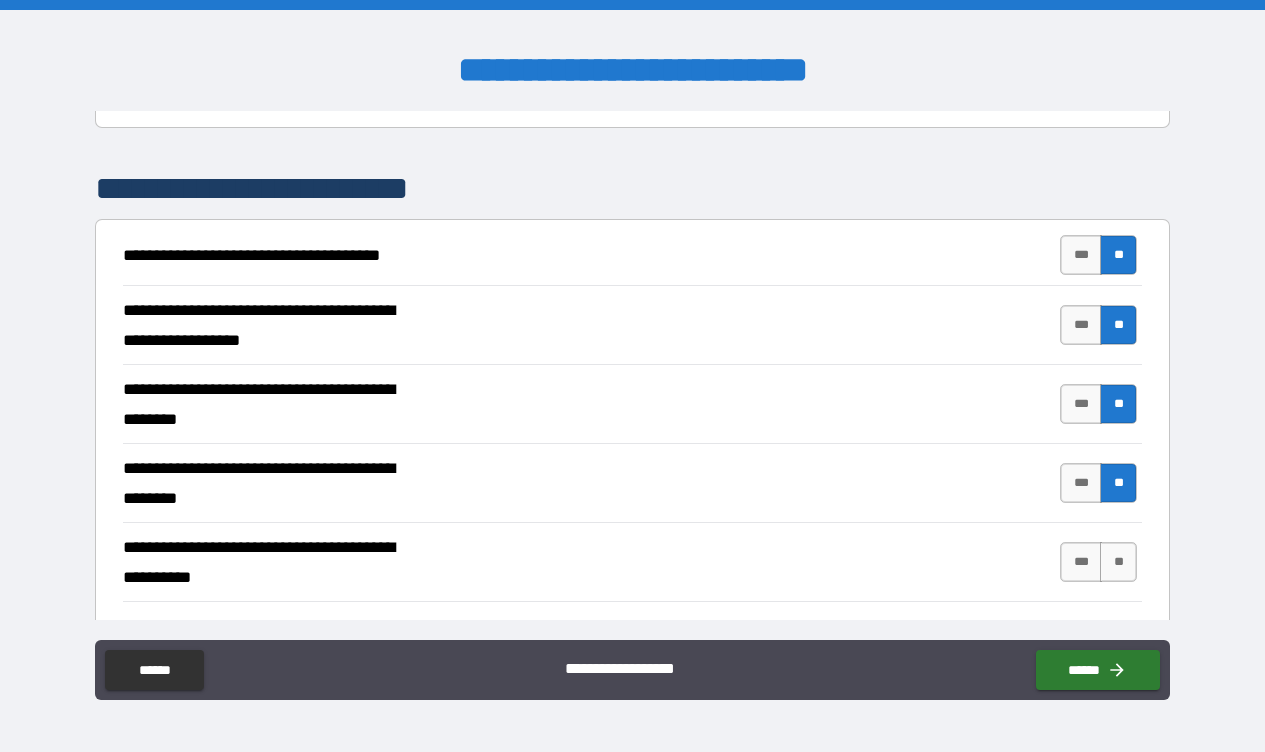 scroll, scrollTop: 301, scrollLeft: 0, axis: vertical 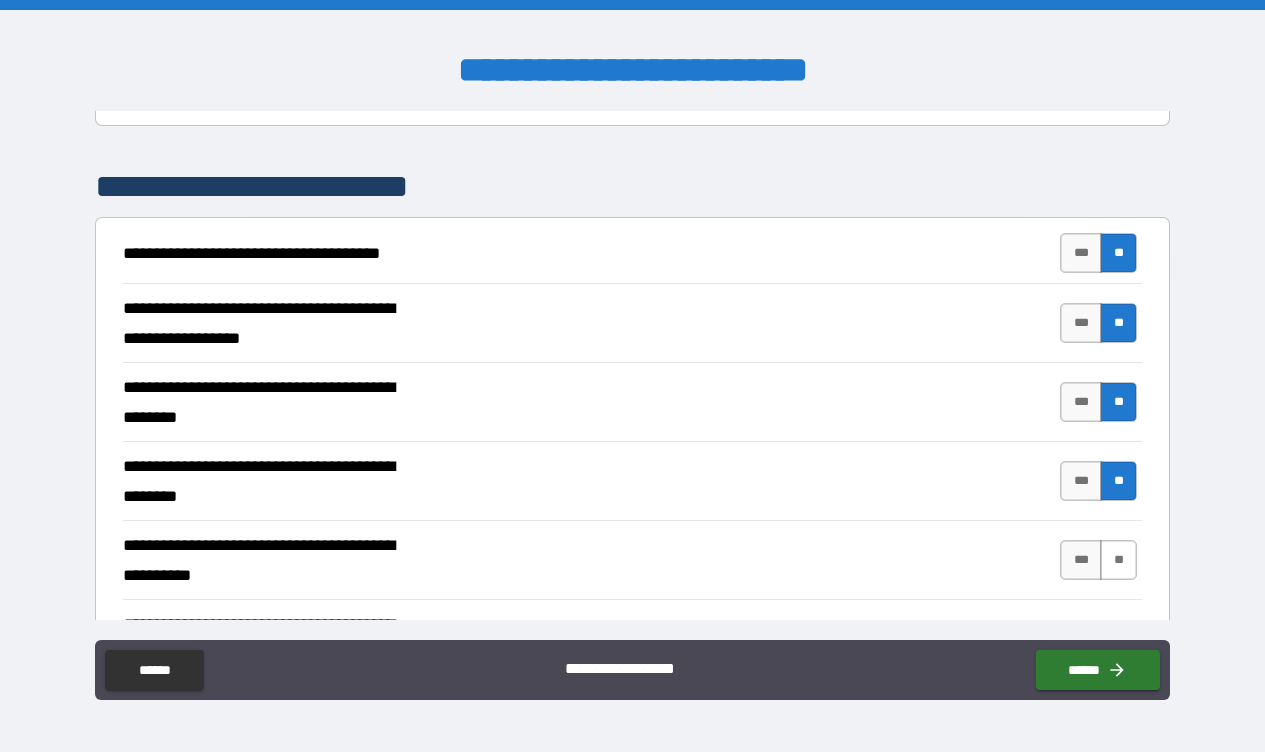 click on "**" at bounding box center (1118, 560) 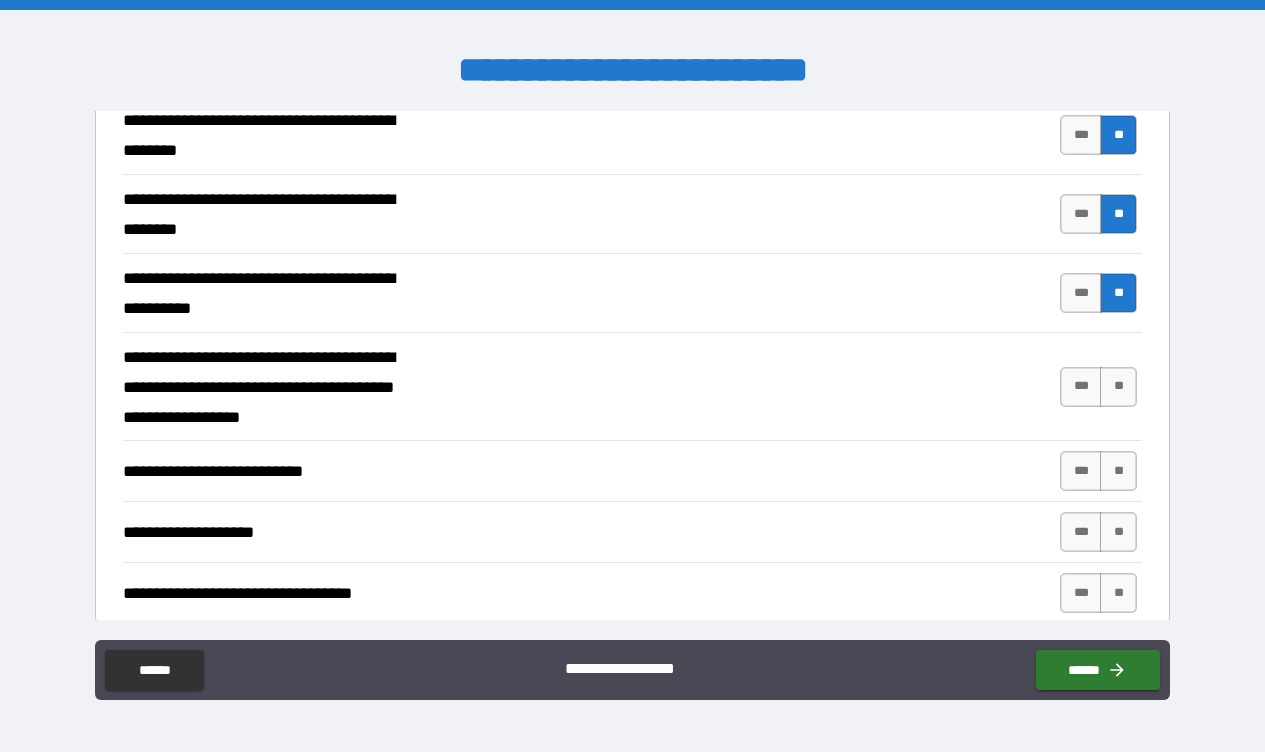 scroll, scrollTop: 570, scrollLeft: 0, axis: vertical 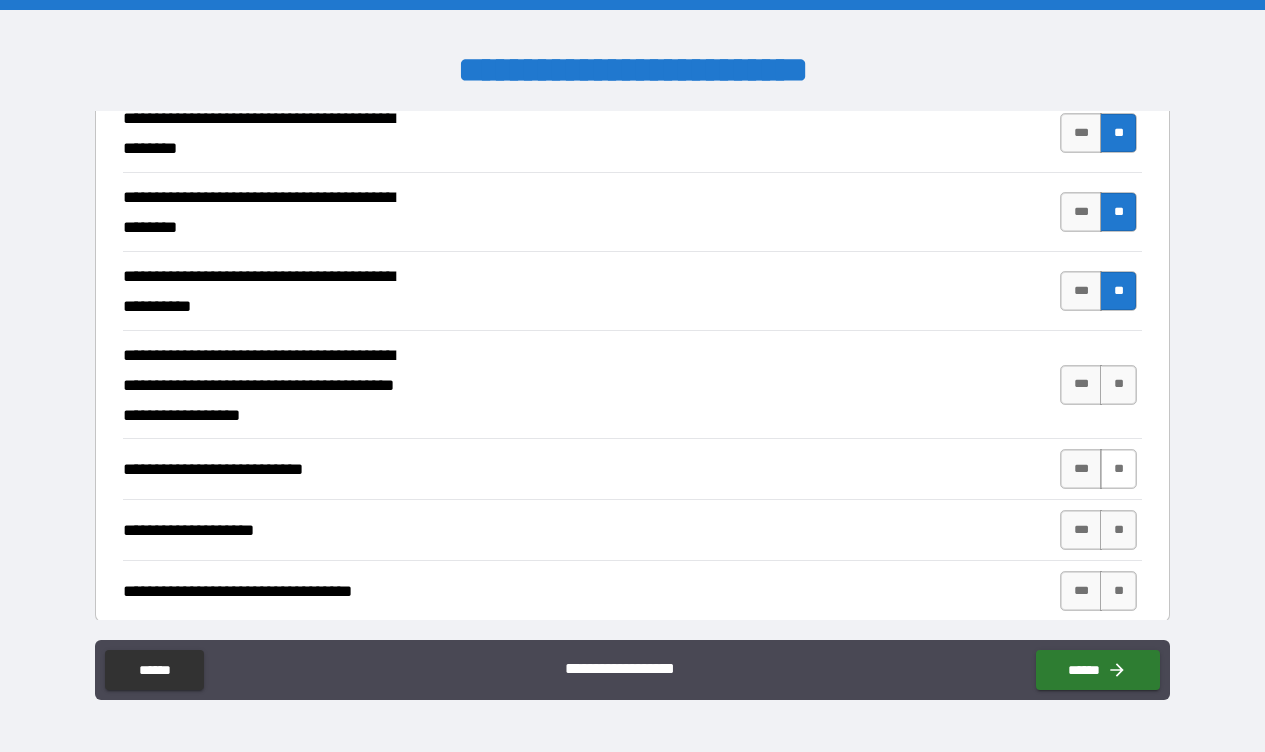 click on "**" at bounding box center [1118, 469] 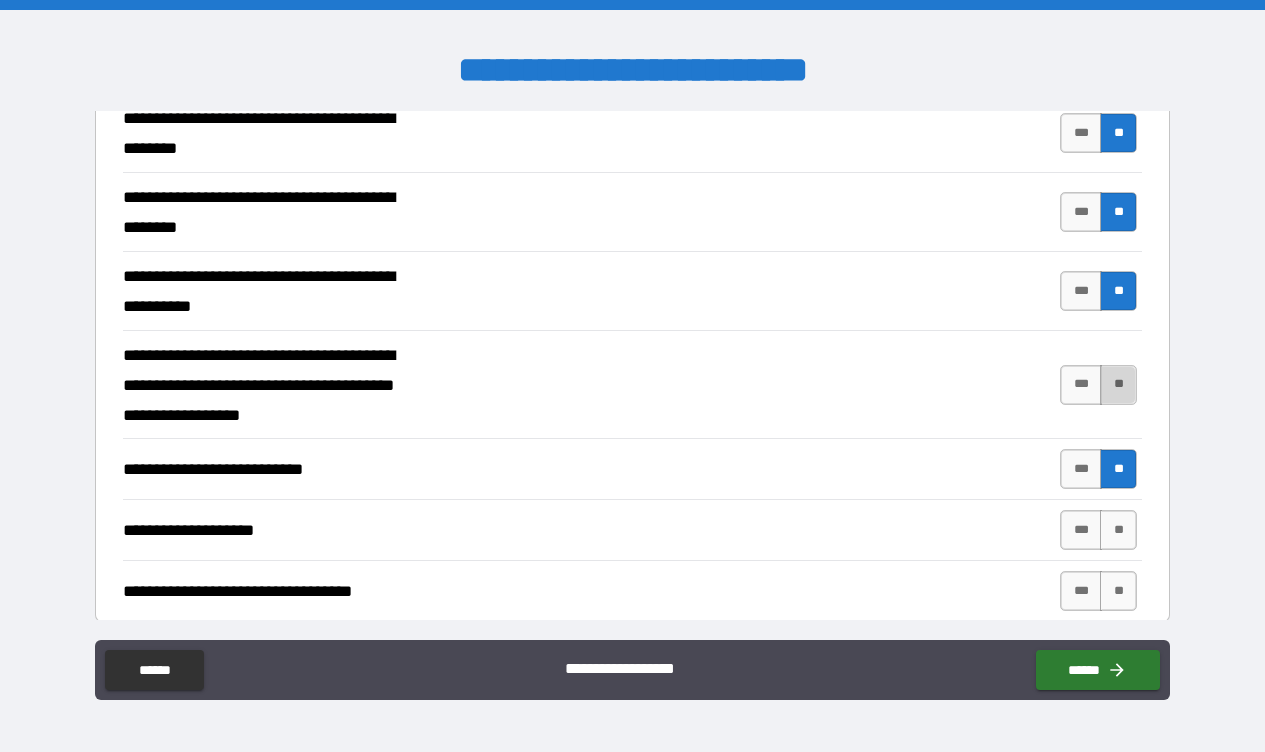 click on "**" at bounding box center [1118, 385] 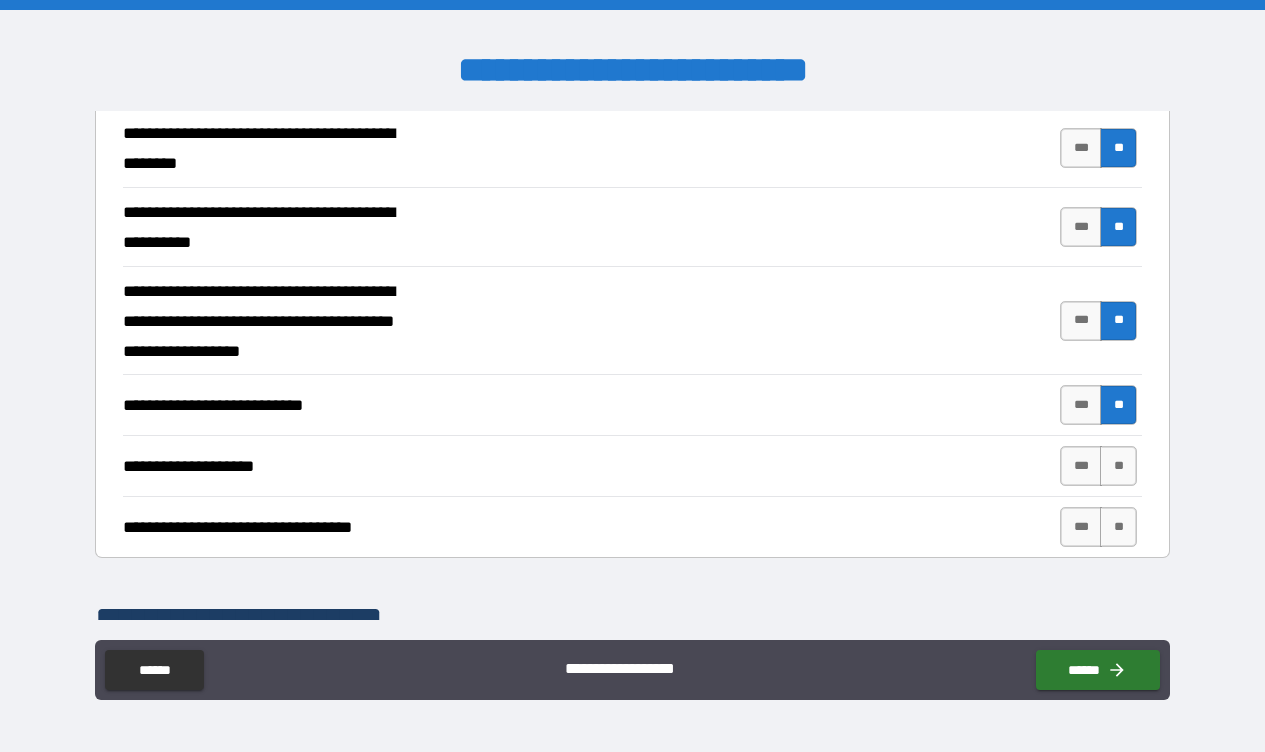 scroll, scrollTop: 638, scrollLeft: 0, axis: vertical 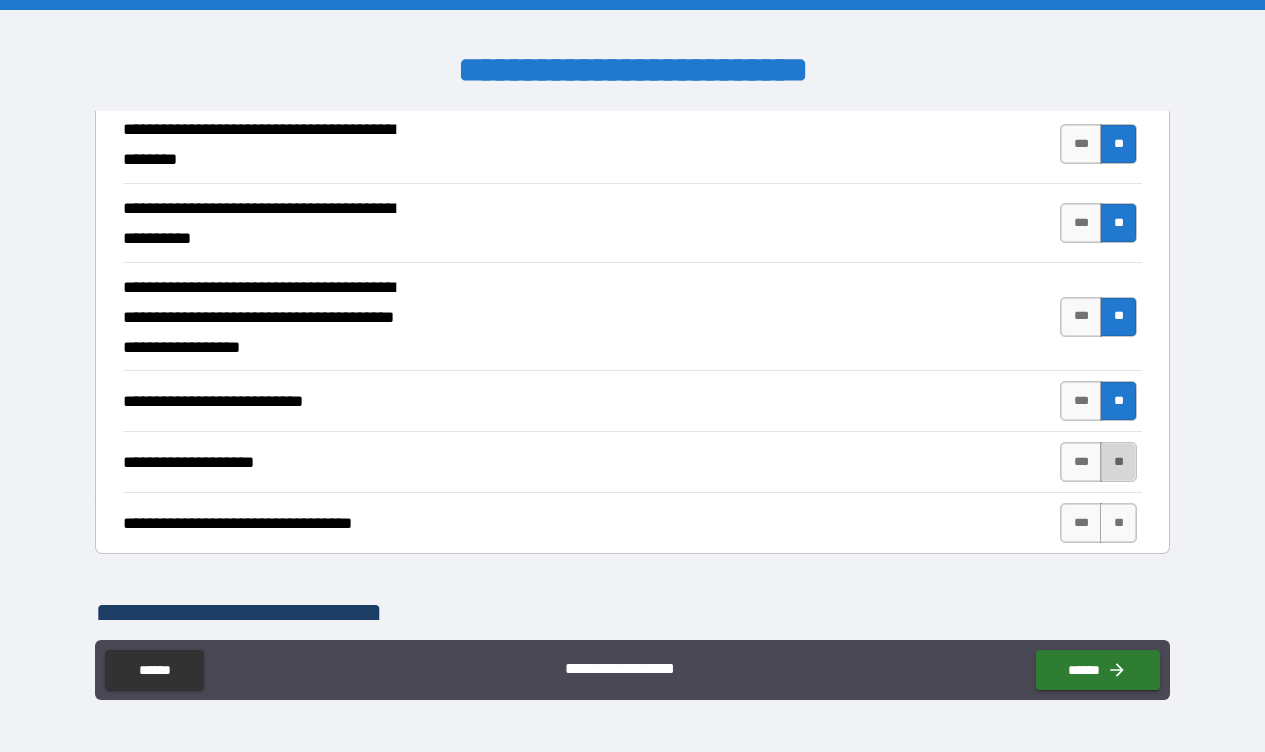 click on "**" at bounding box center [1118, 462] 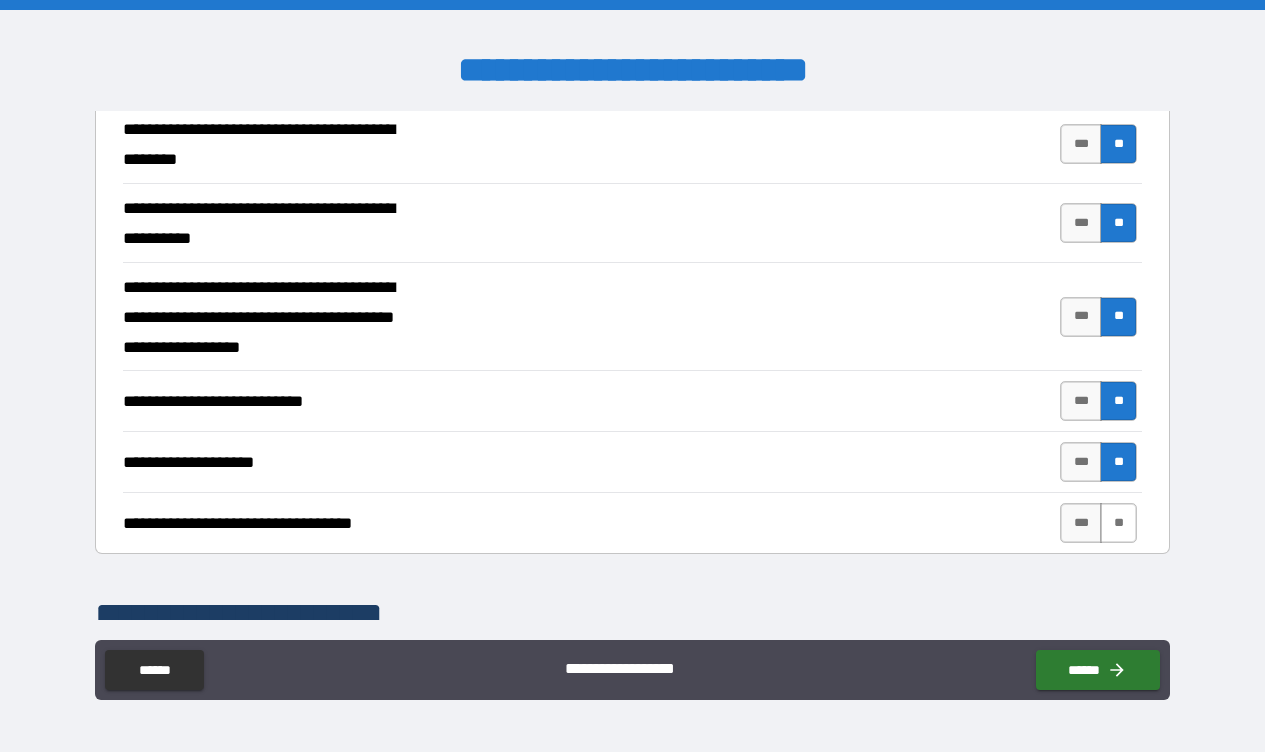 click on "**" at bounding box center (1118, 523) 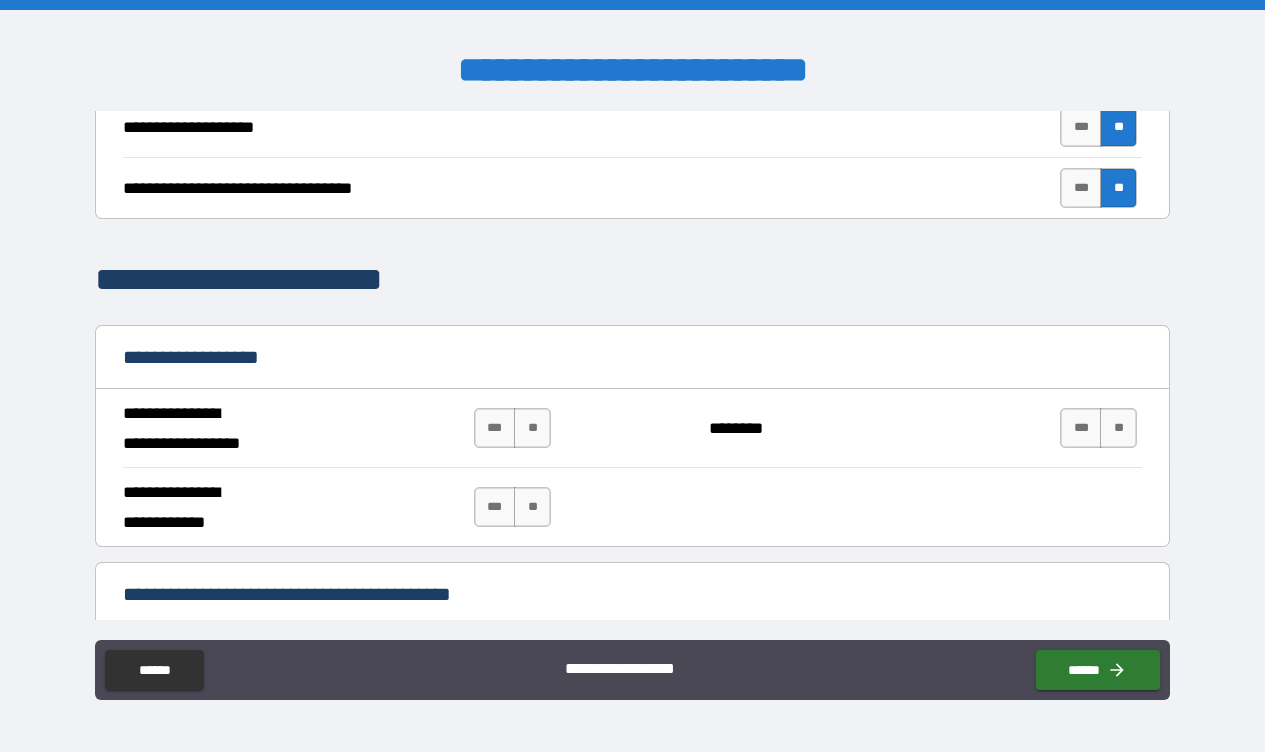 scroll, scrollTop: 985, scrollLeft: 0, axis: vertical 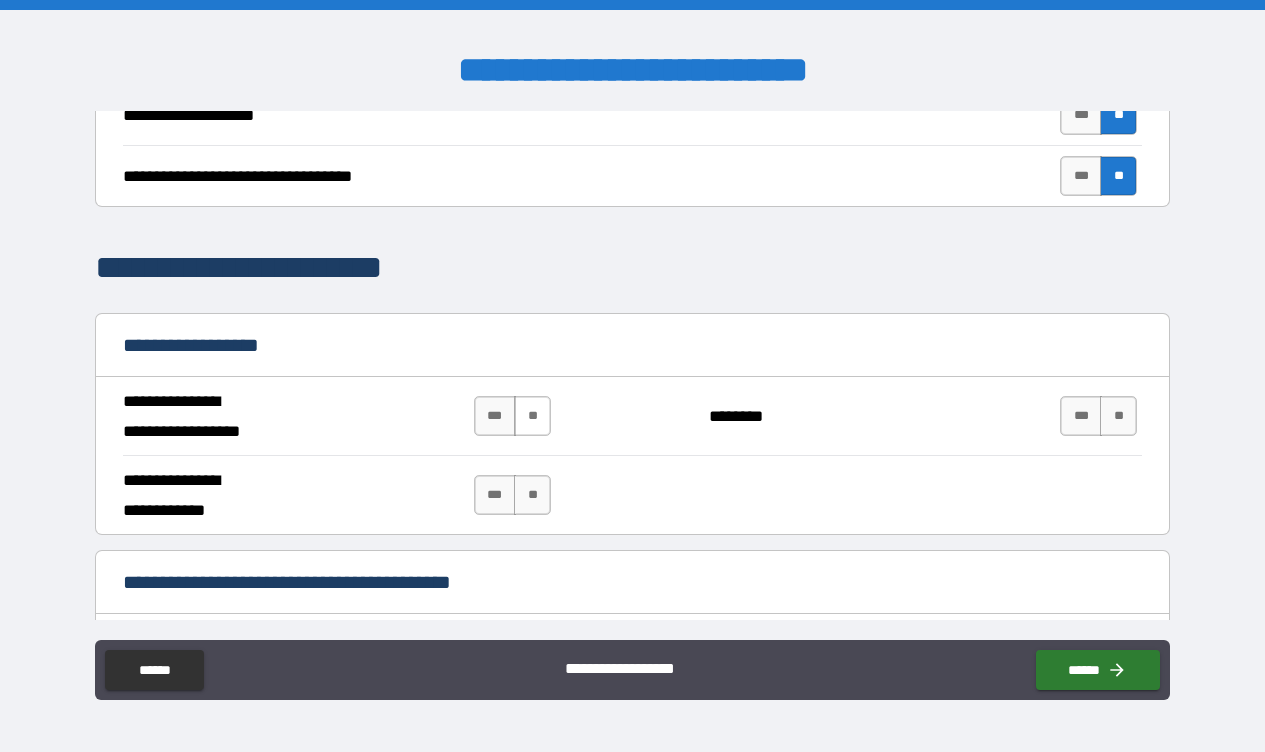click on "**" at bounding box center (532, 416) 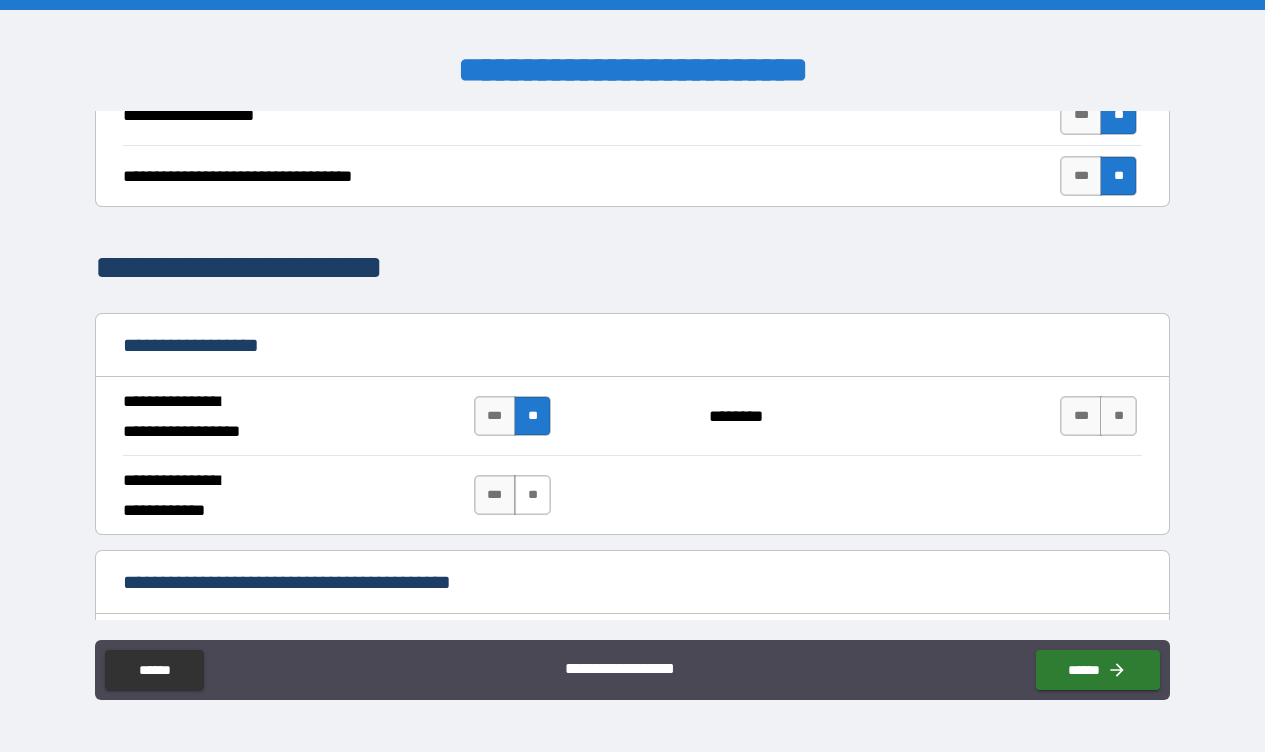 click on "**" at bounding box center [532, 495] 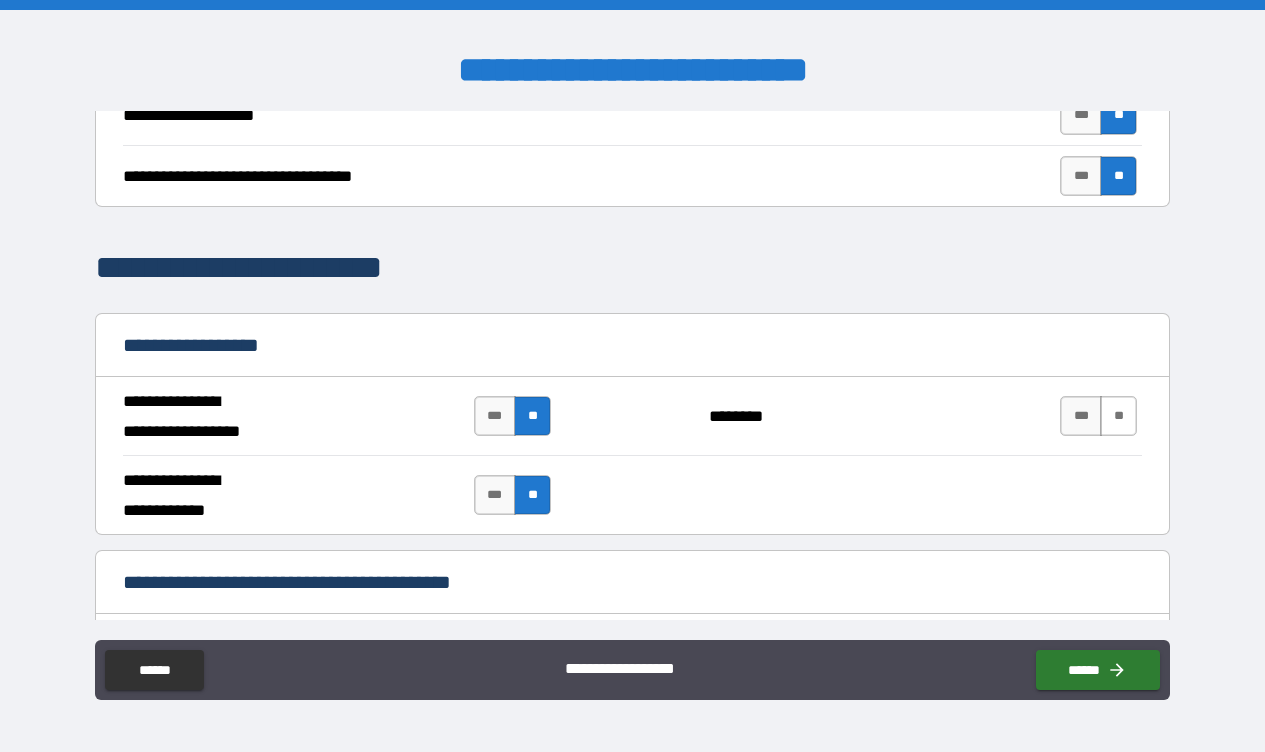 click on "**" at bounding box center (1118, 416) 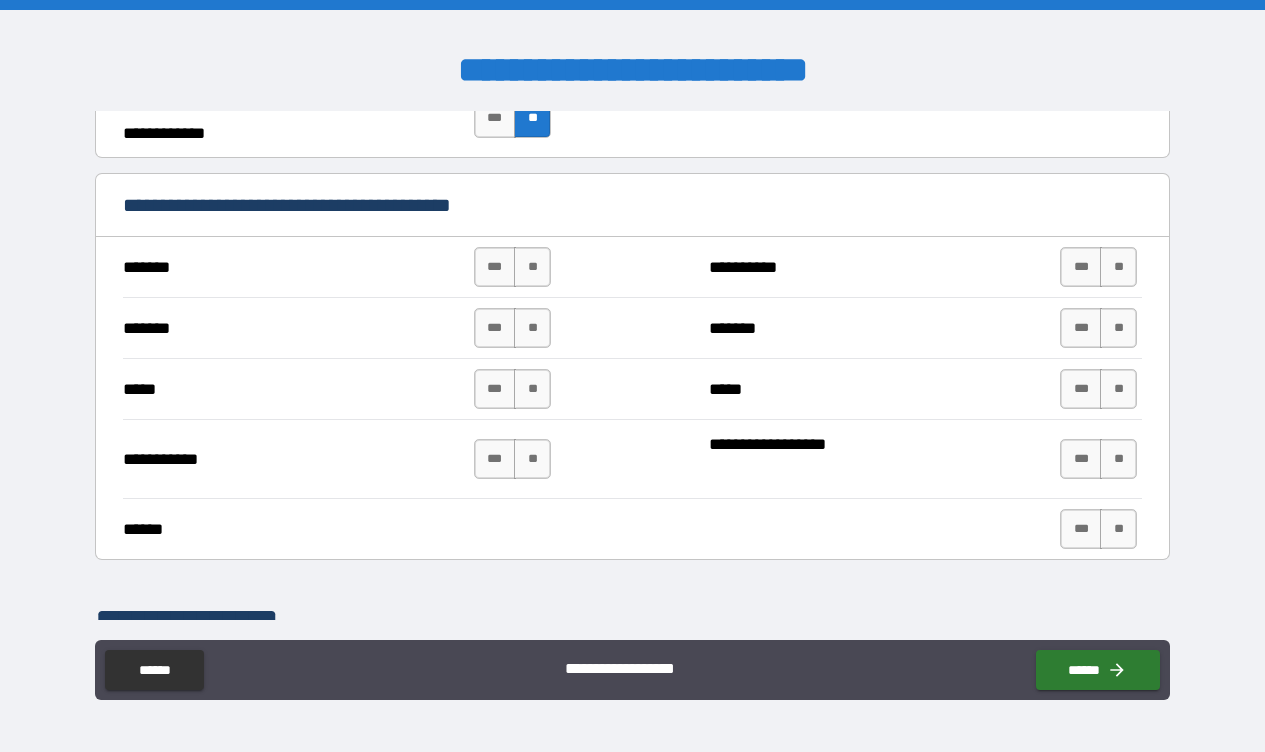 scroll, scrollTop: 1393, scrollLeft: 0, axis: vertical 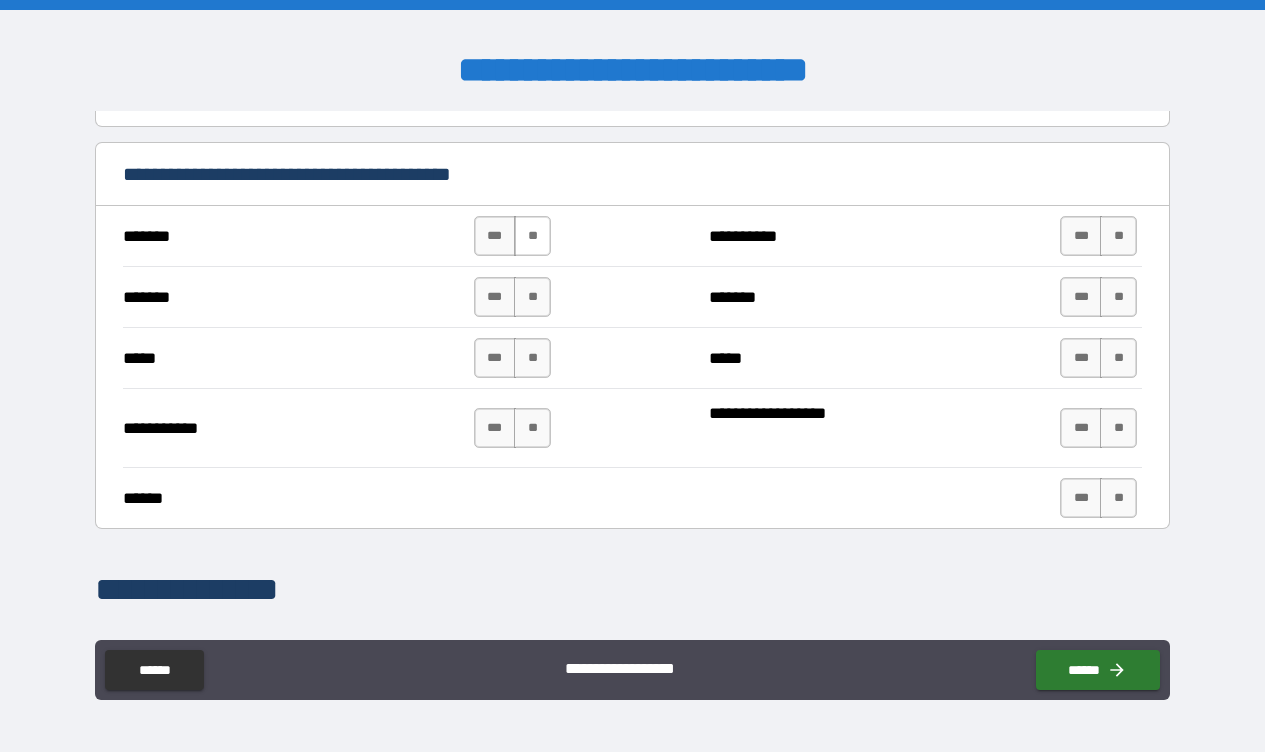click on "**" at bounding box center [532, 236] 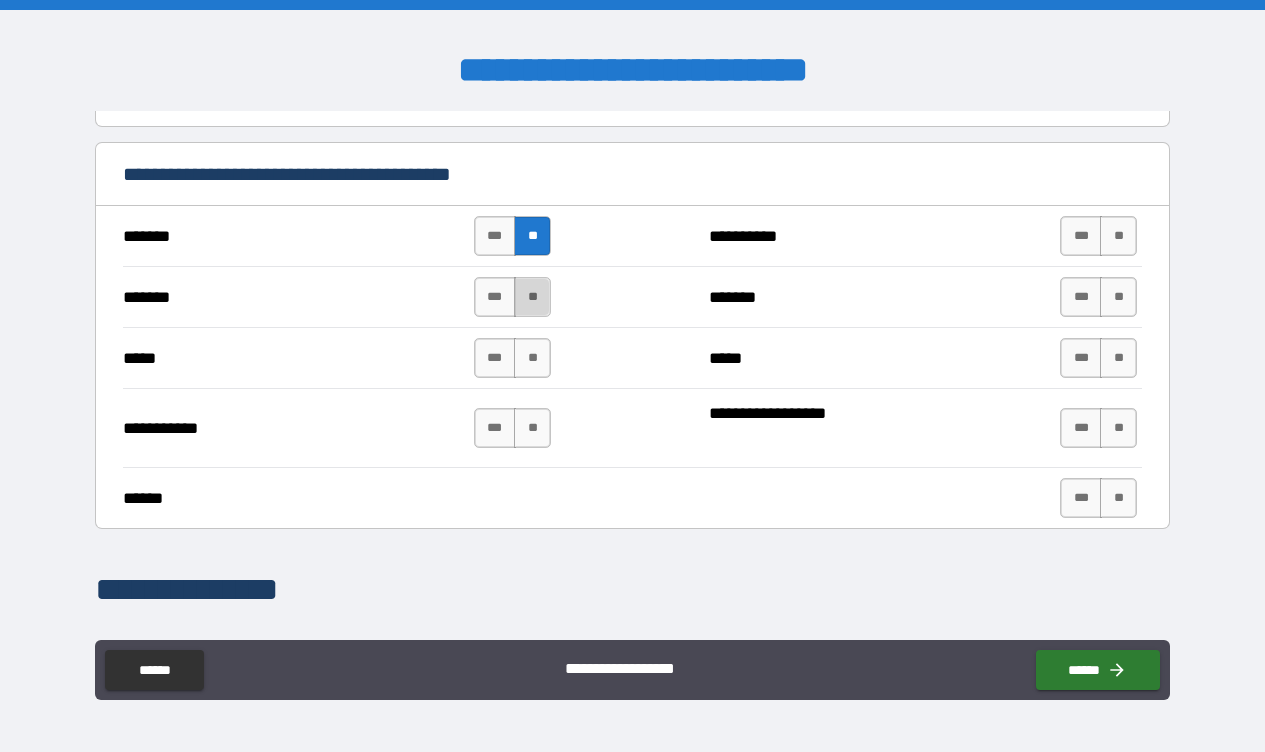 click on "**" at bounding box center [532, 297] 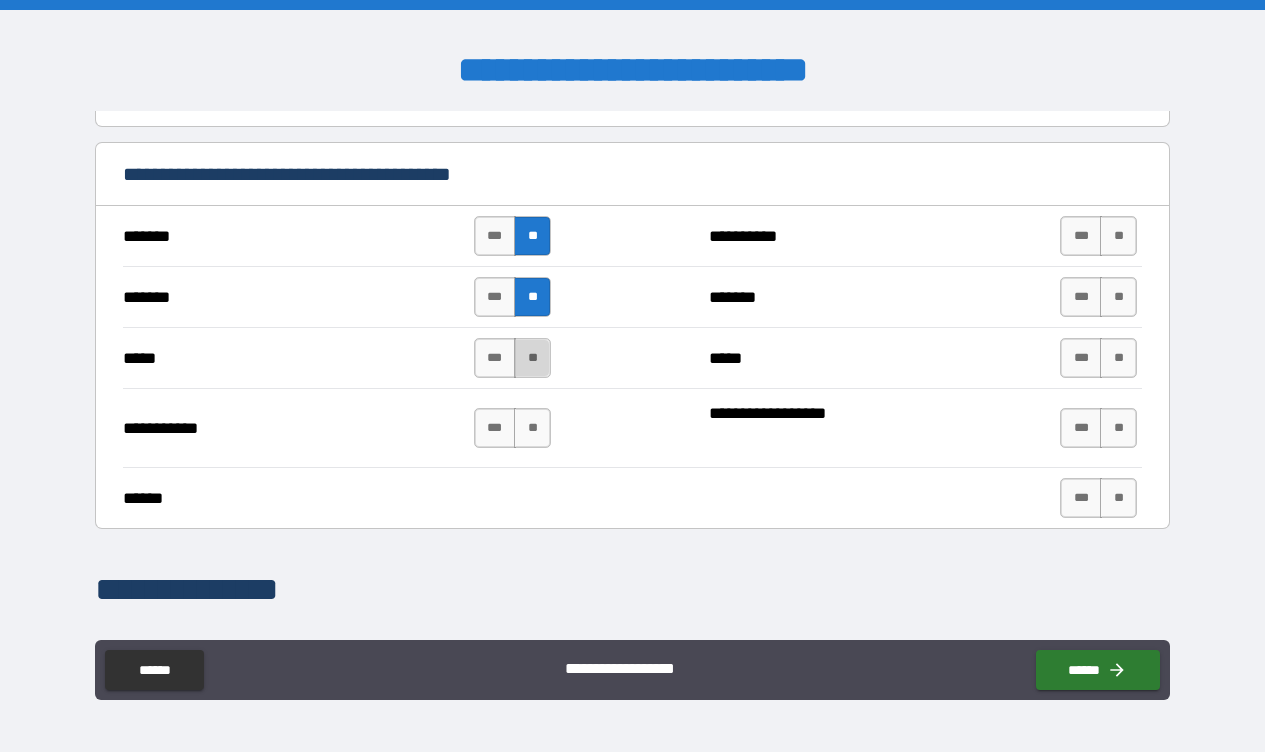 click on "**" at bounding box center (532, 358) 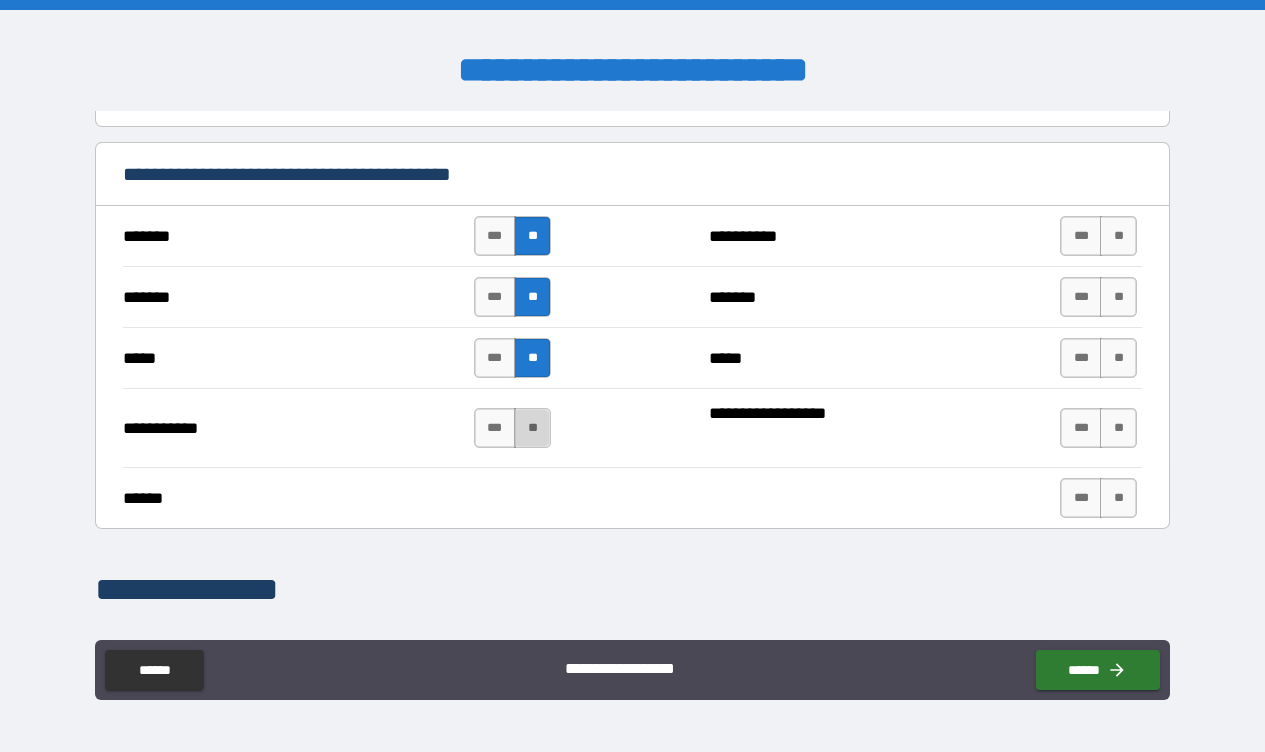 click on "**" at bounding box center [532, 428] 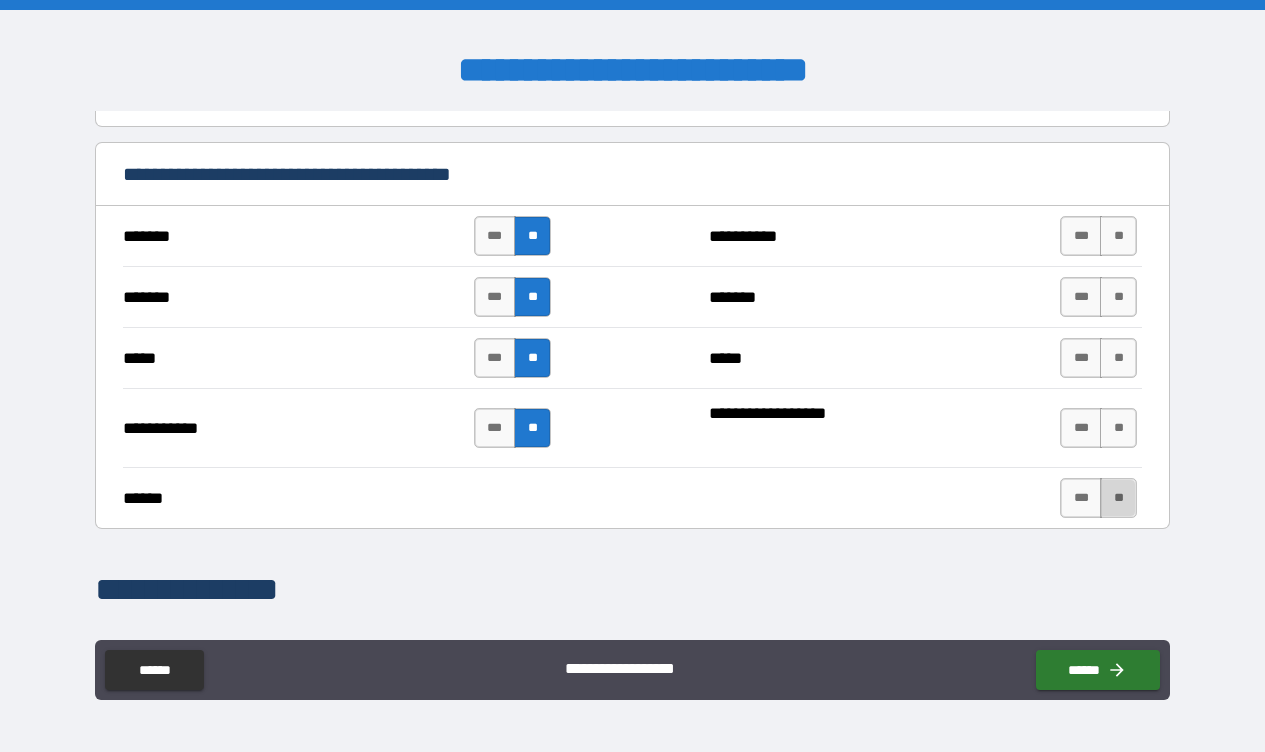click on "**" at bounding box center [1118, 498] 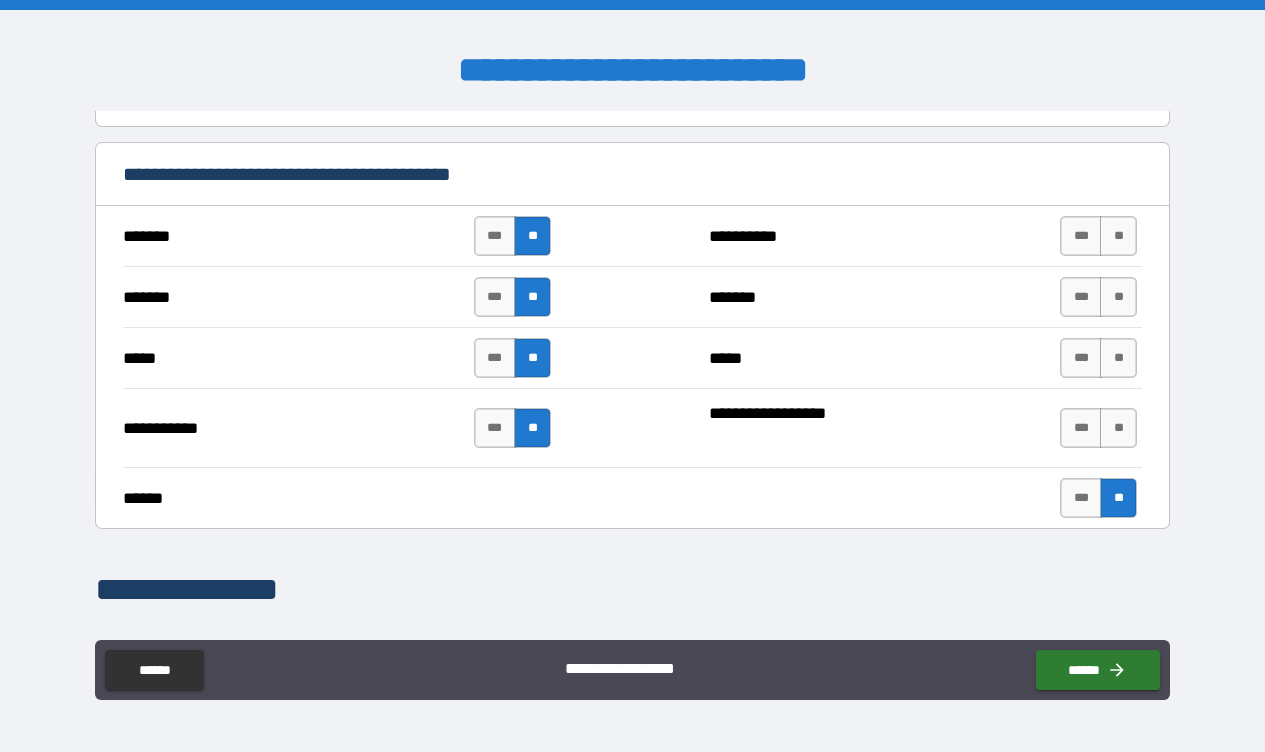 click on "**********" at bounding box center (633, 427) 